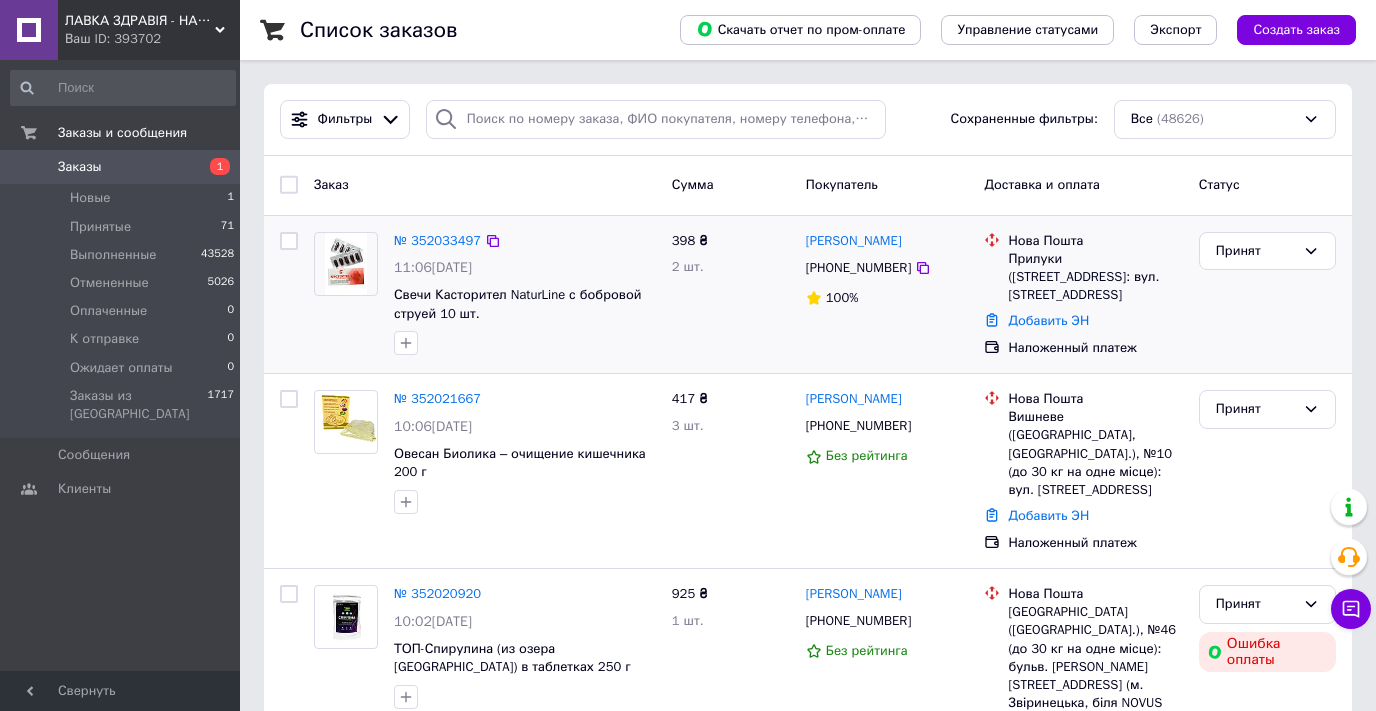 scroll, scrollTop: 0, scrollLeft: 0, axis: both 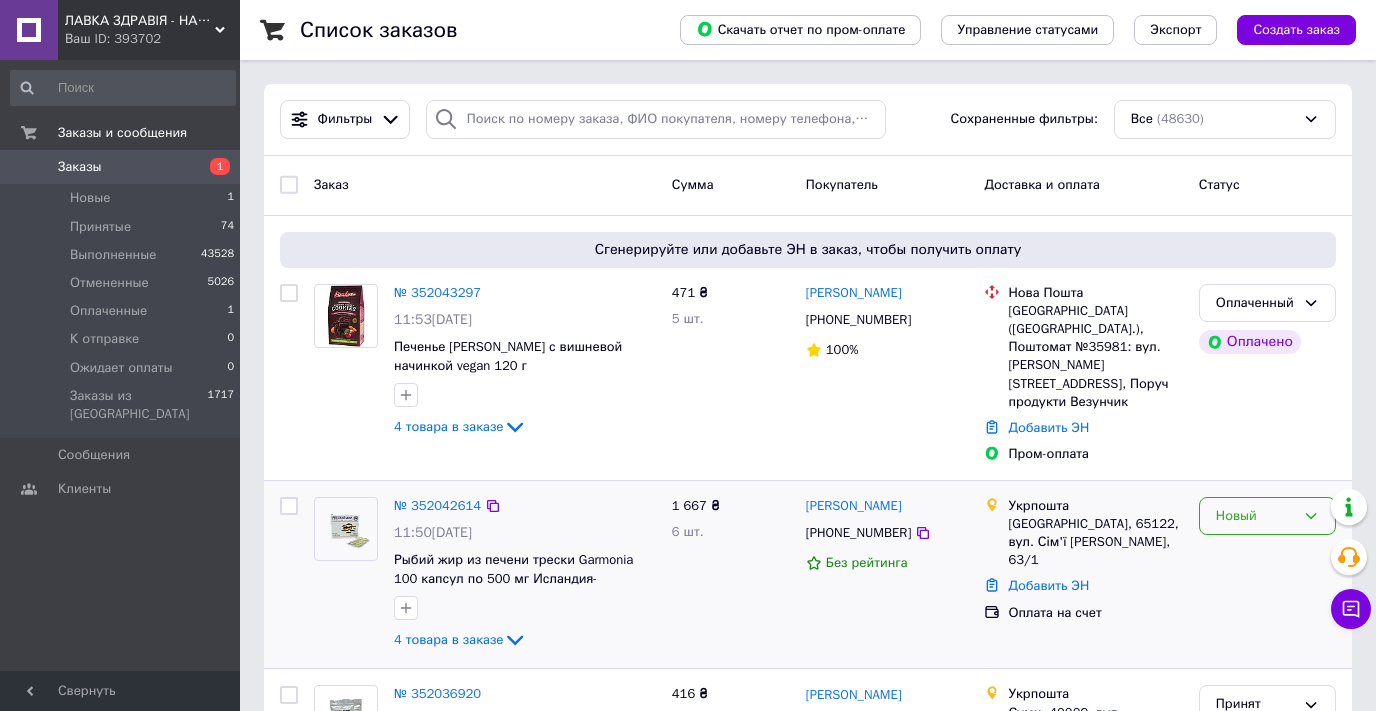 click on "Новый" at bounding box center (1255, 516) 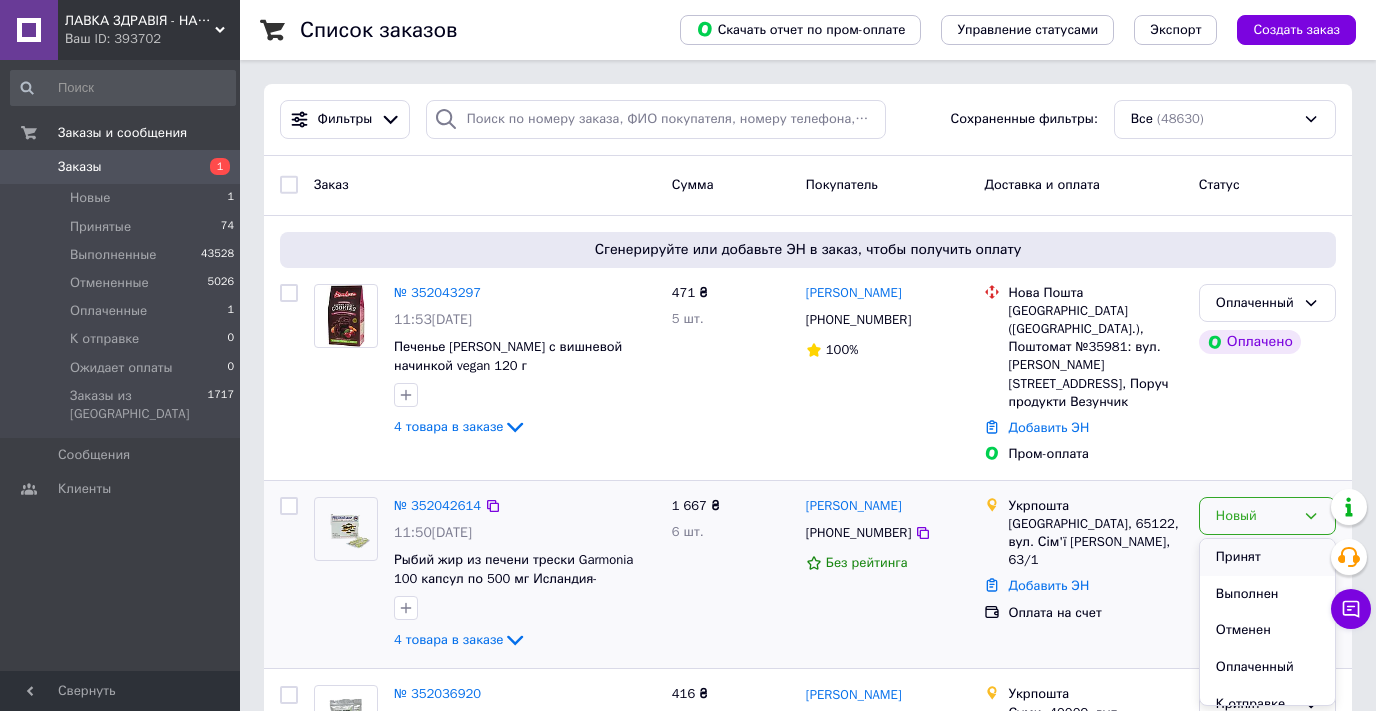 click on "Принят" at bounding box center [1267, 557] 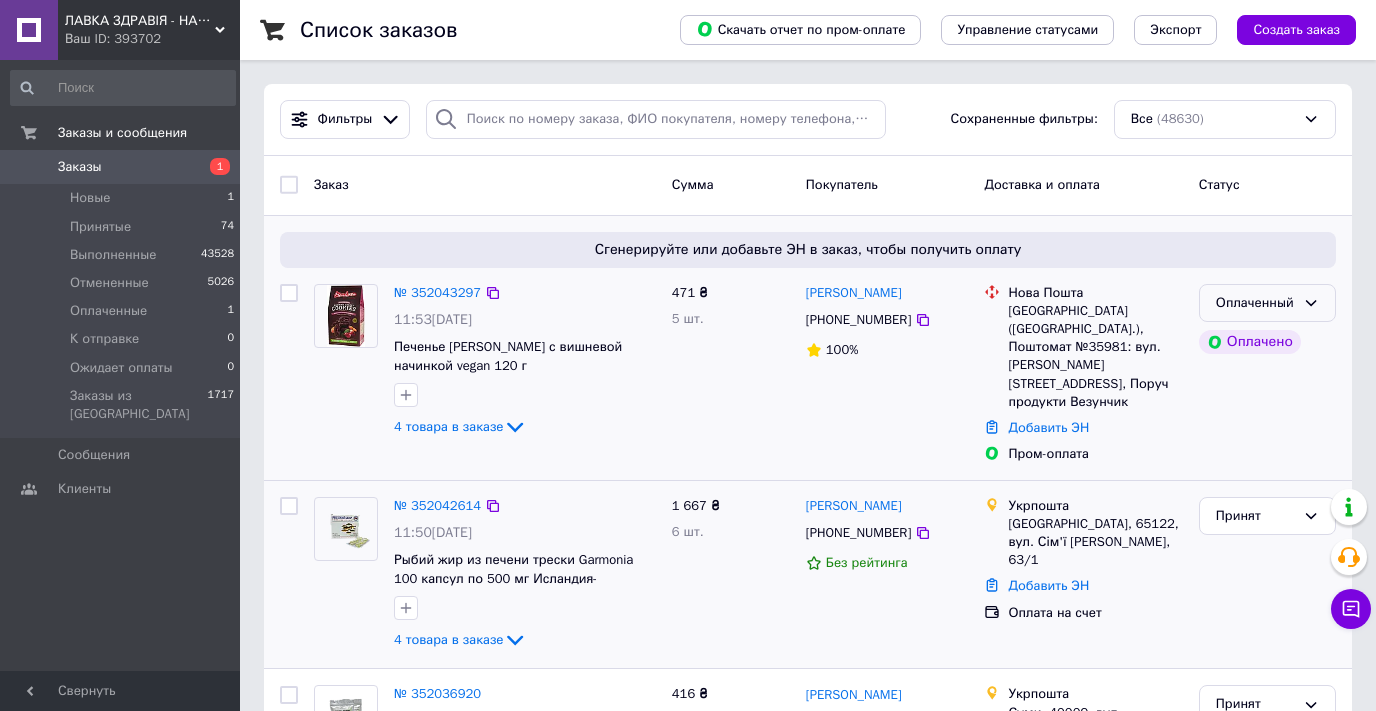 click on "Оплаченный" at bounding box center (1255, 303) 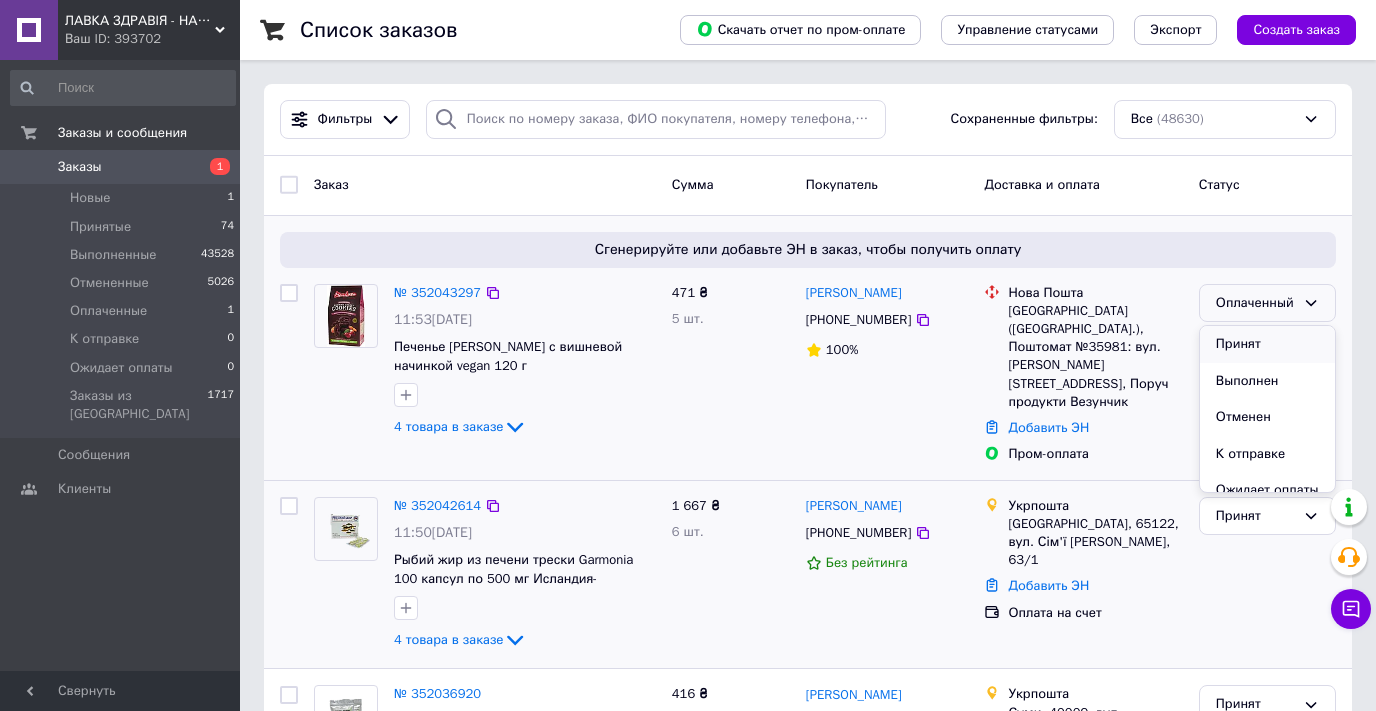 click on "Принят" at bounding box center (1267, 344) 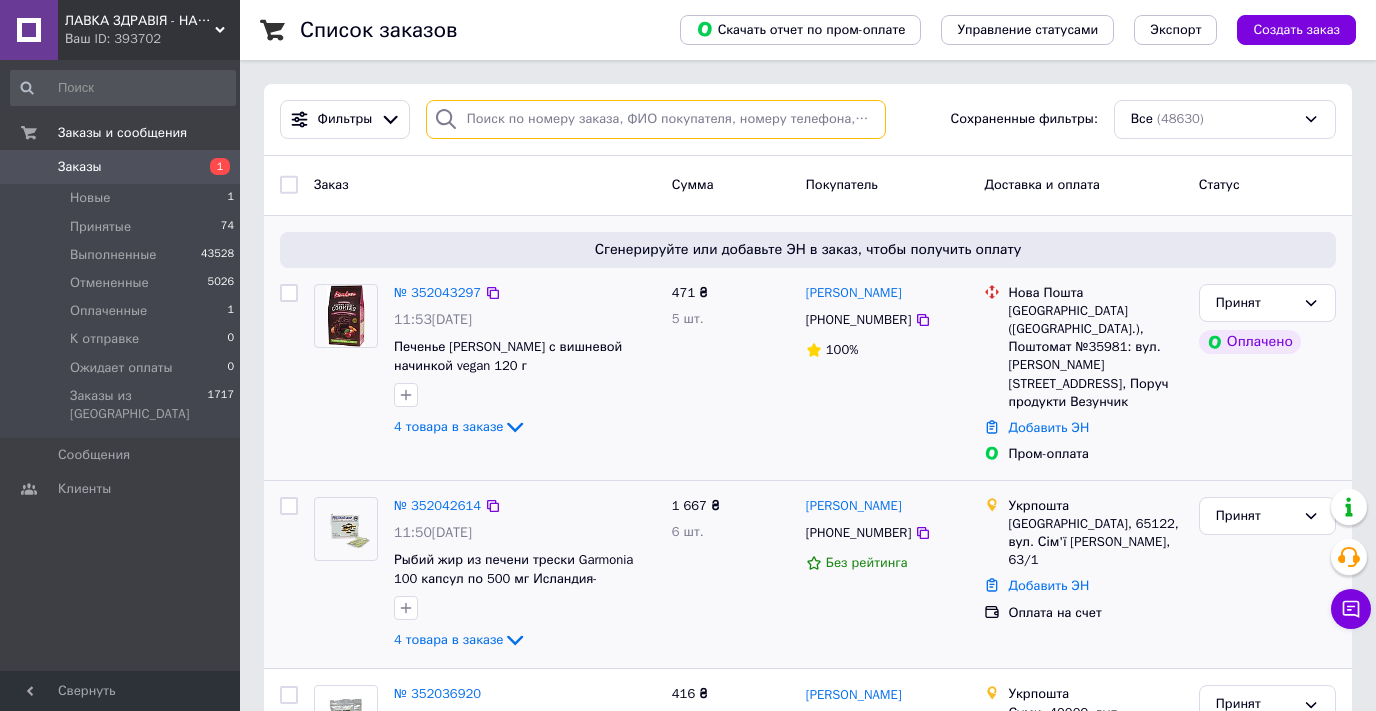 click at bounding box center (656, 119) 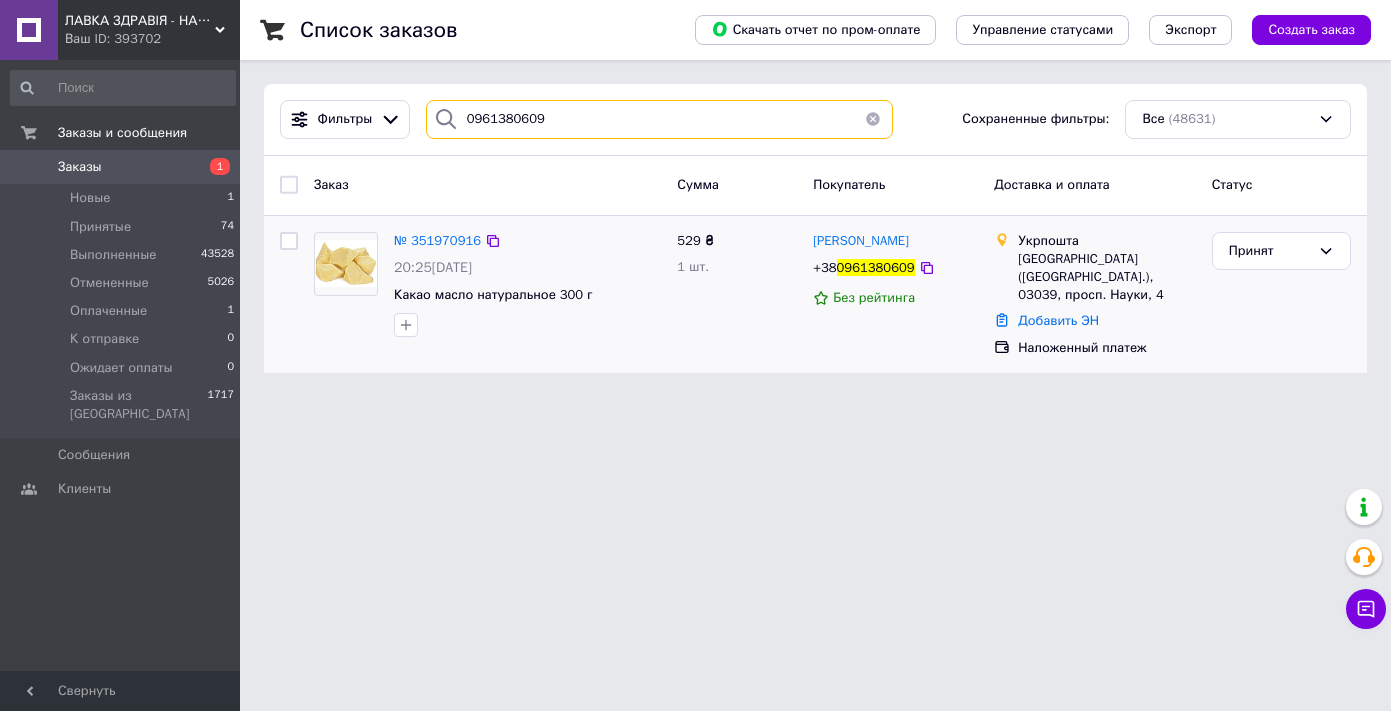 type on "0961380609" 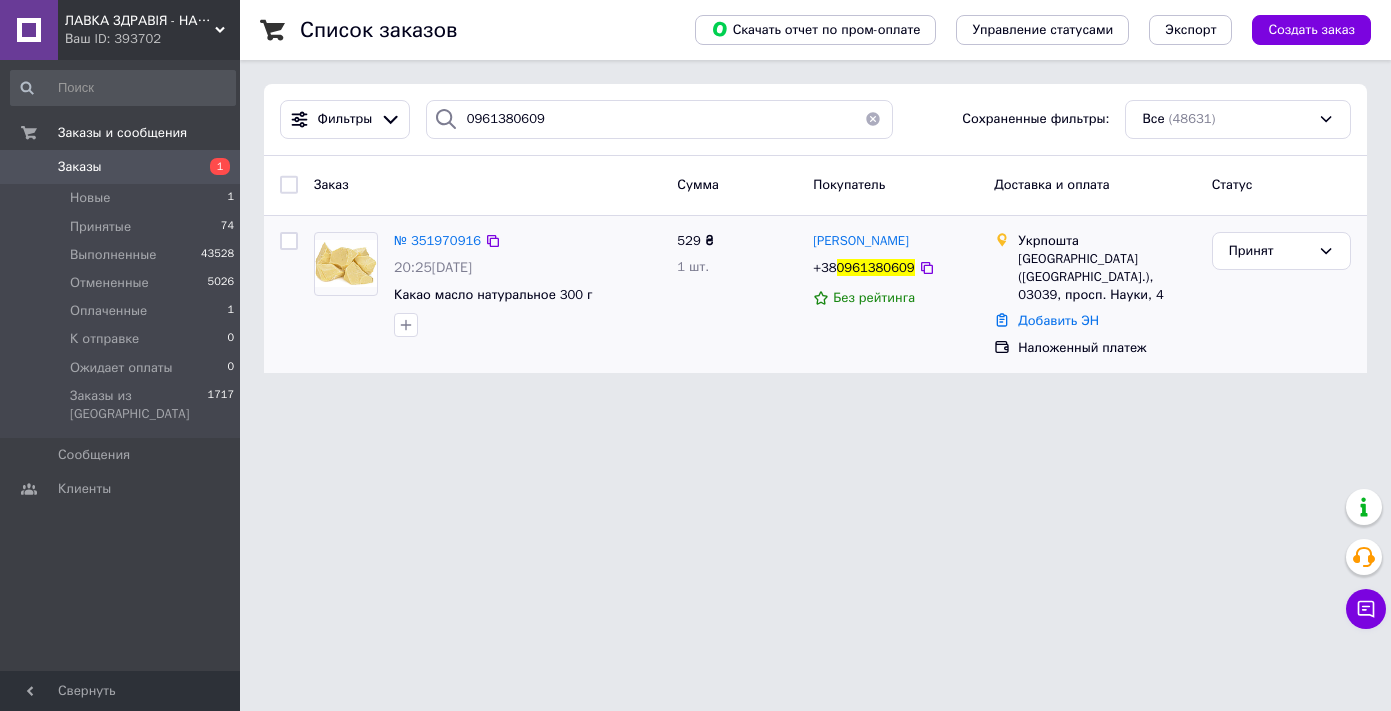 click at bounding box center (346, 263) 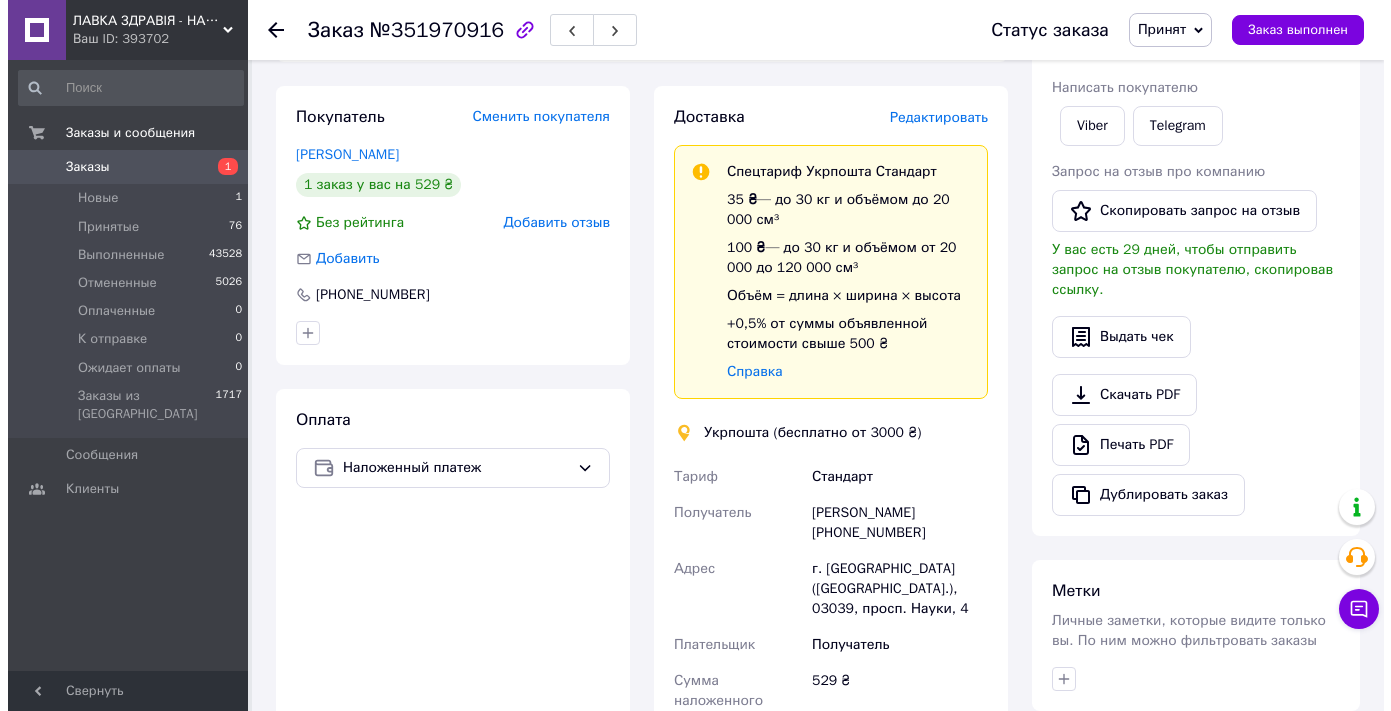 scroll, scrollTop: 262, scrollLeft: 0, axis: vertical 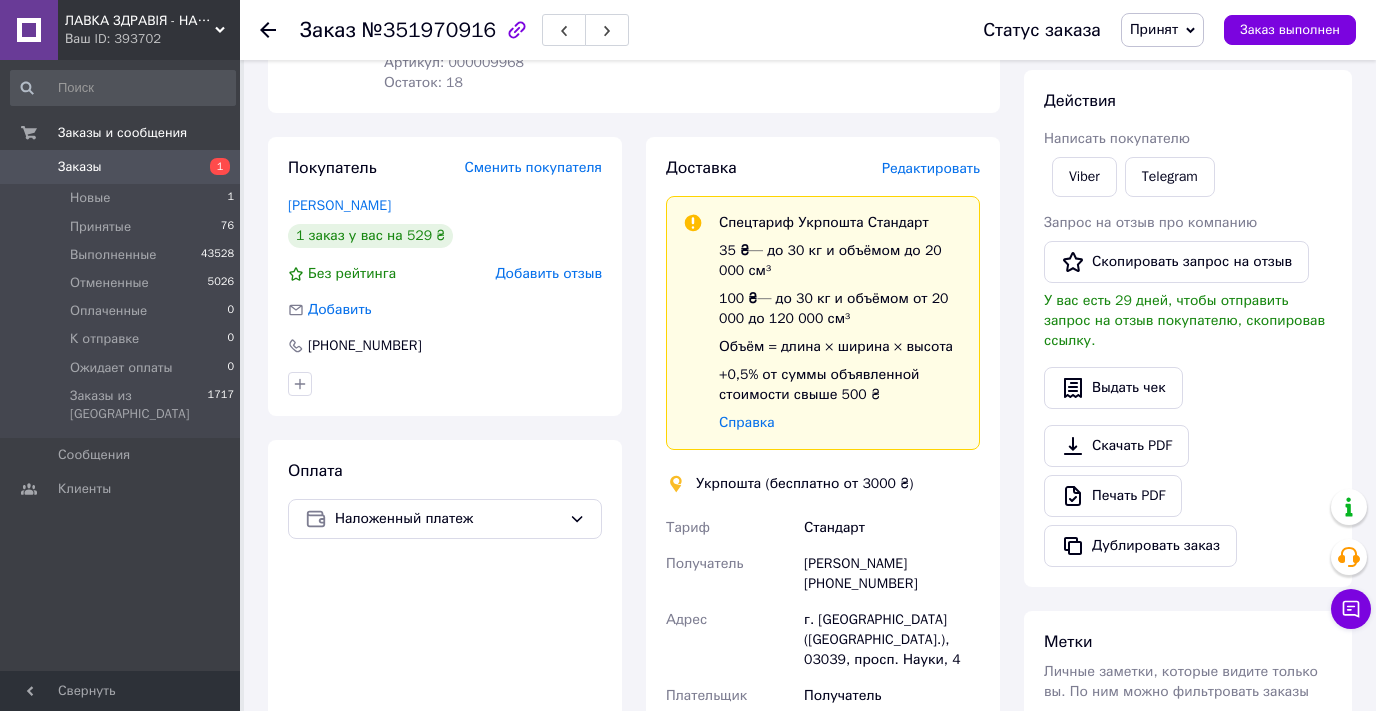 click on "Редактировать" at bounding box center [931, 168] 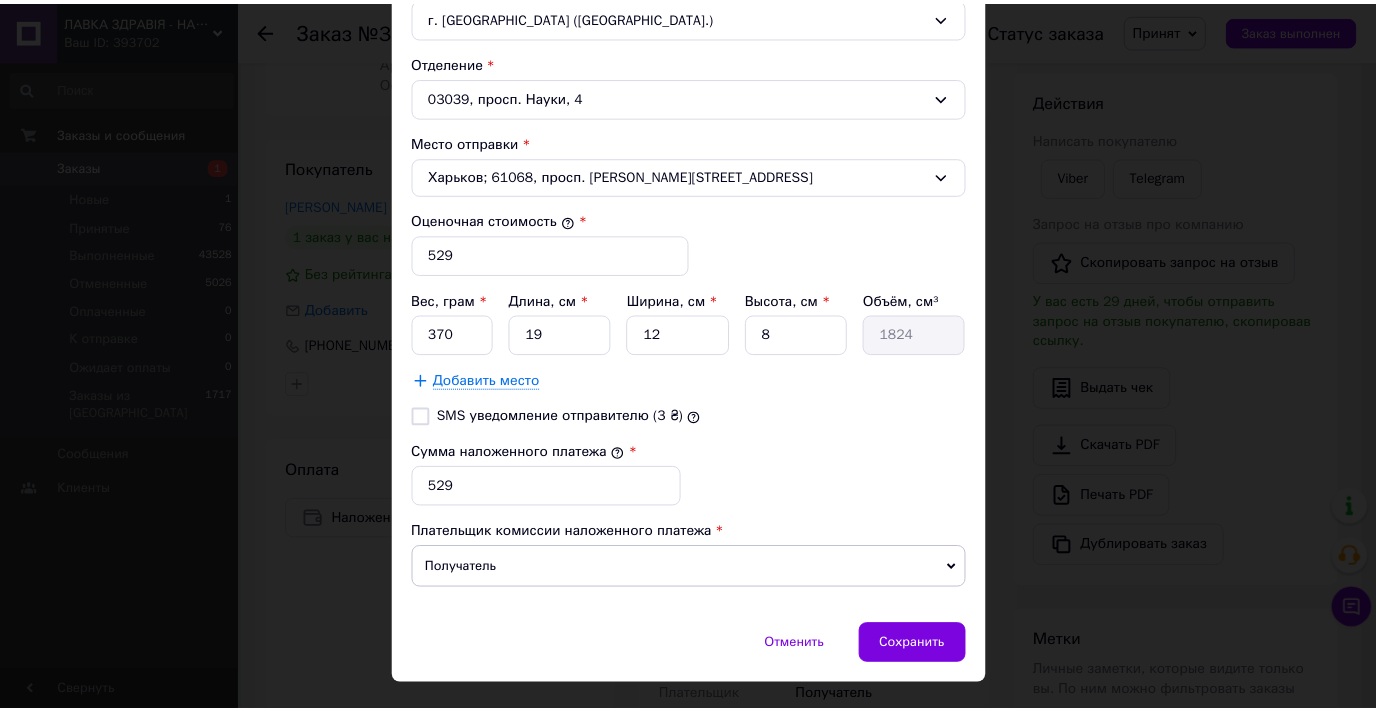 scroll, scrollTop: 702, scrollLeft: 0, axis: vertical 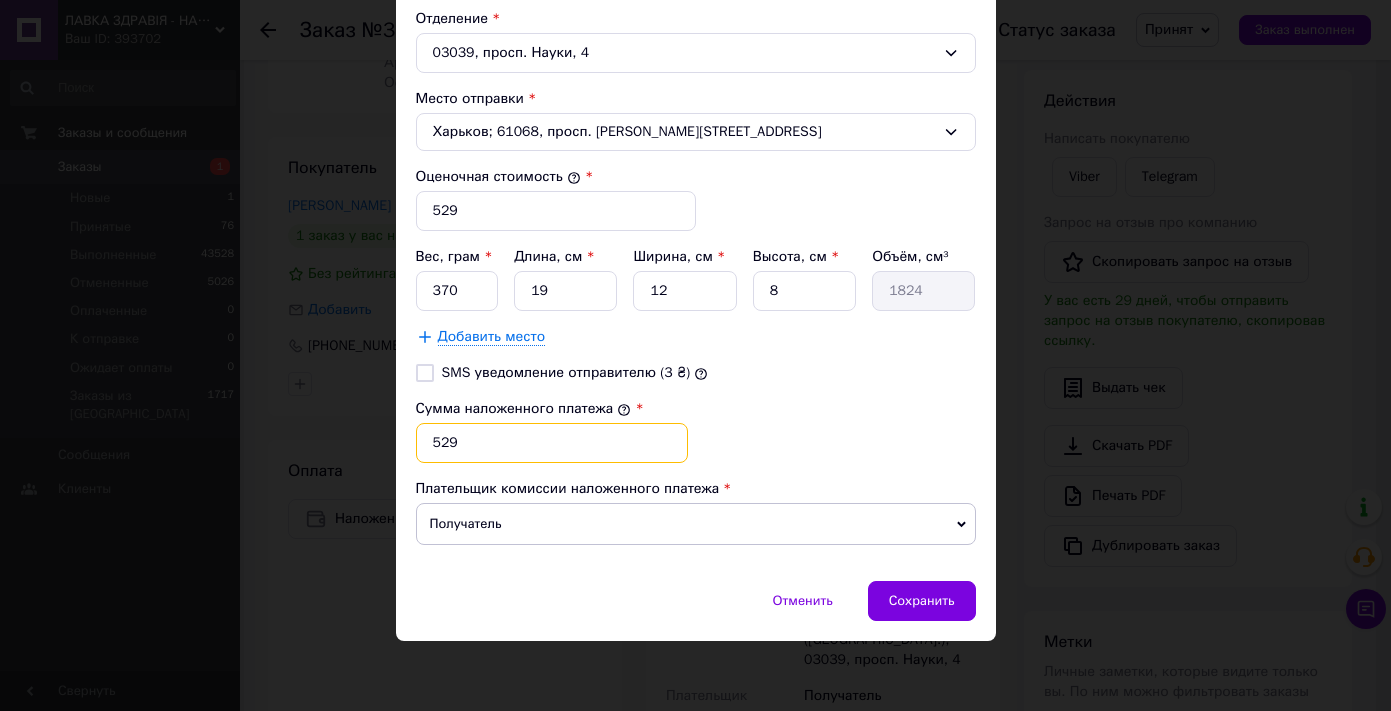 click on "529" at bounding box center (552, 443) 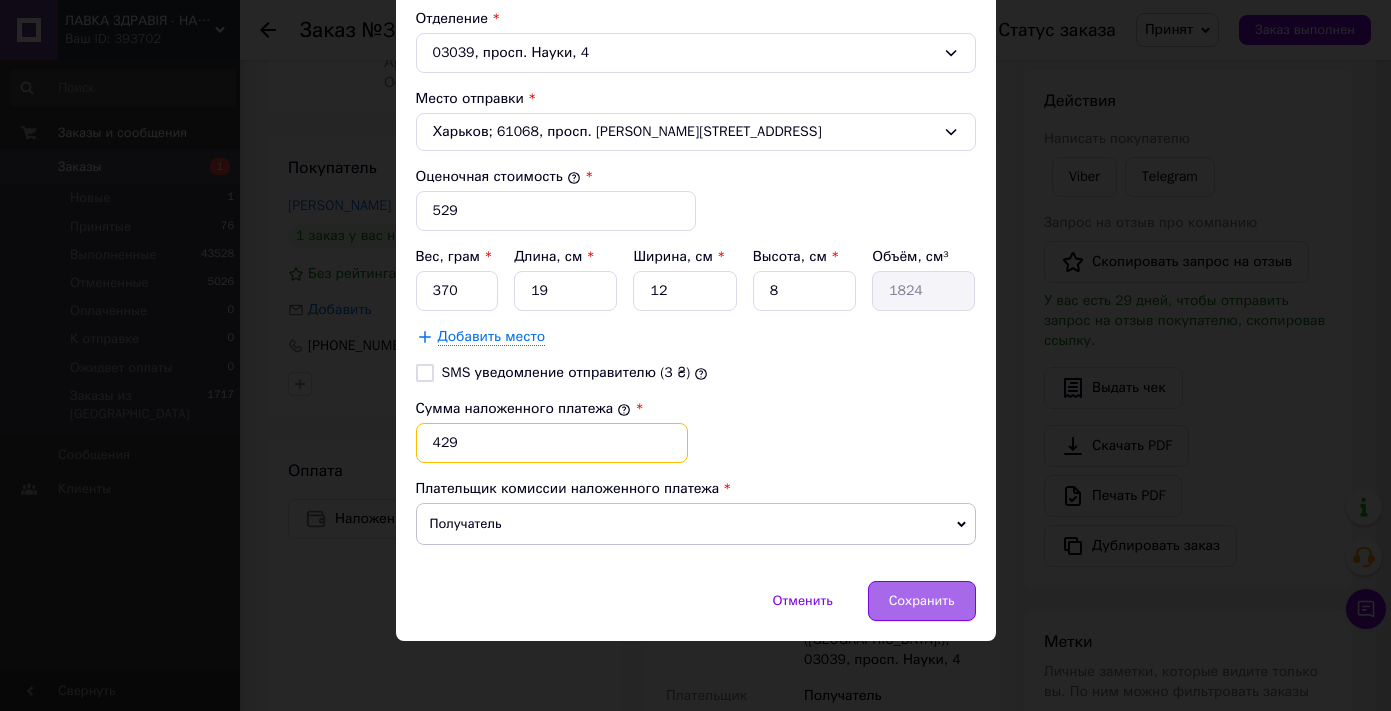 type on "429" 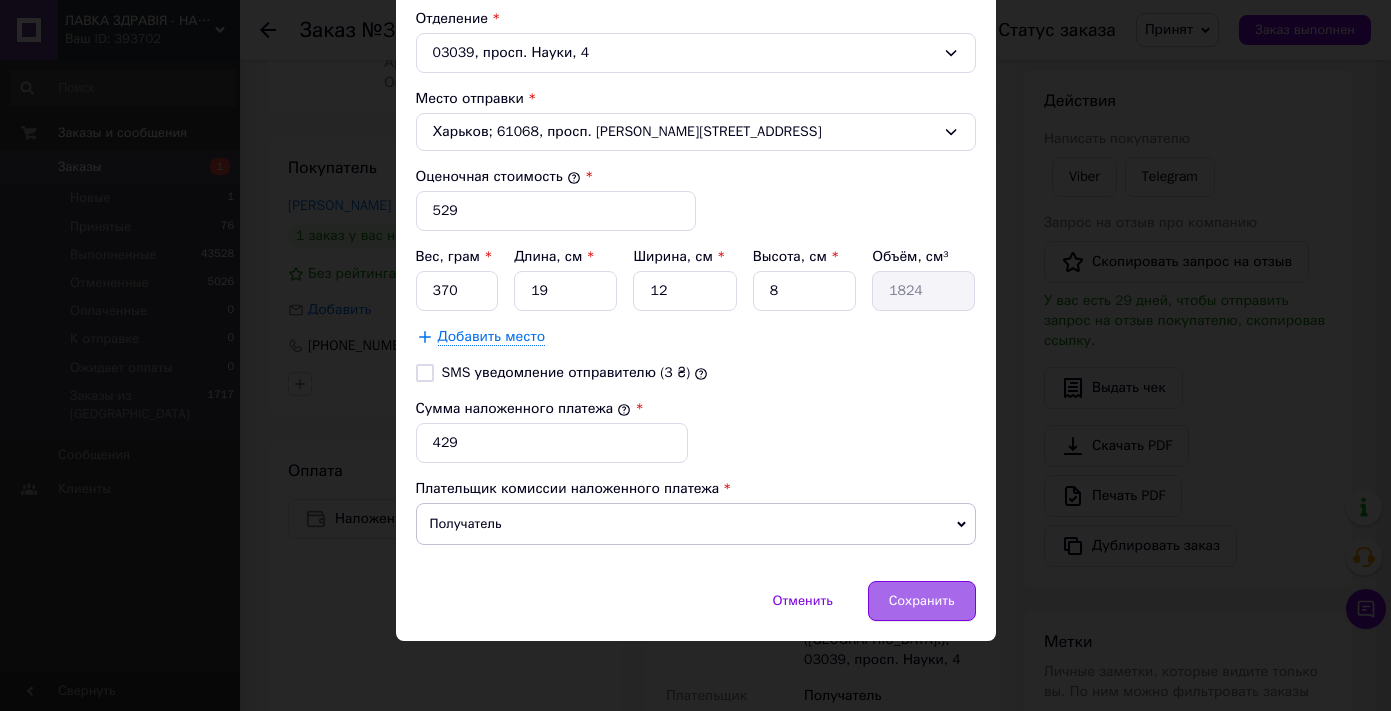 click on "Сохранить" at bounding box center (922, 601) 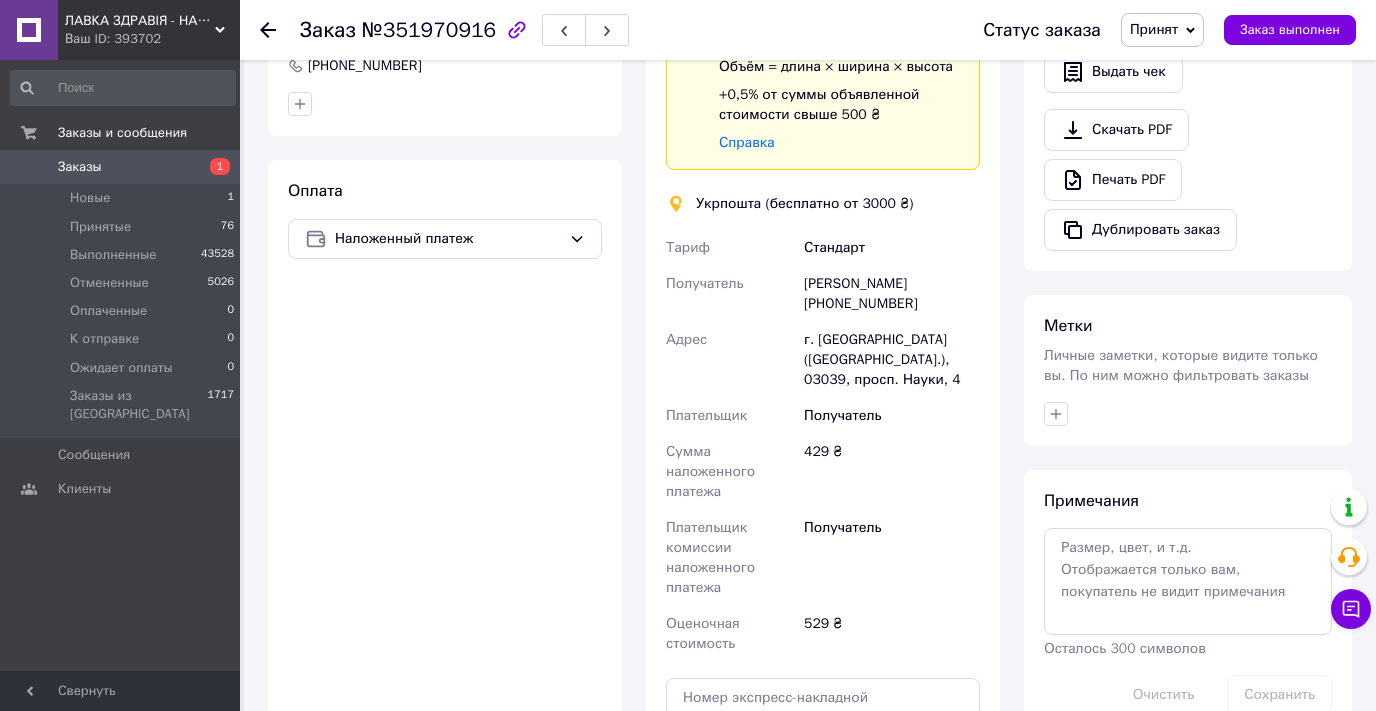 scroll, scrollTop: 662, scrollLeft: 0, axis: vertical 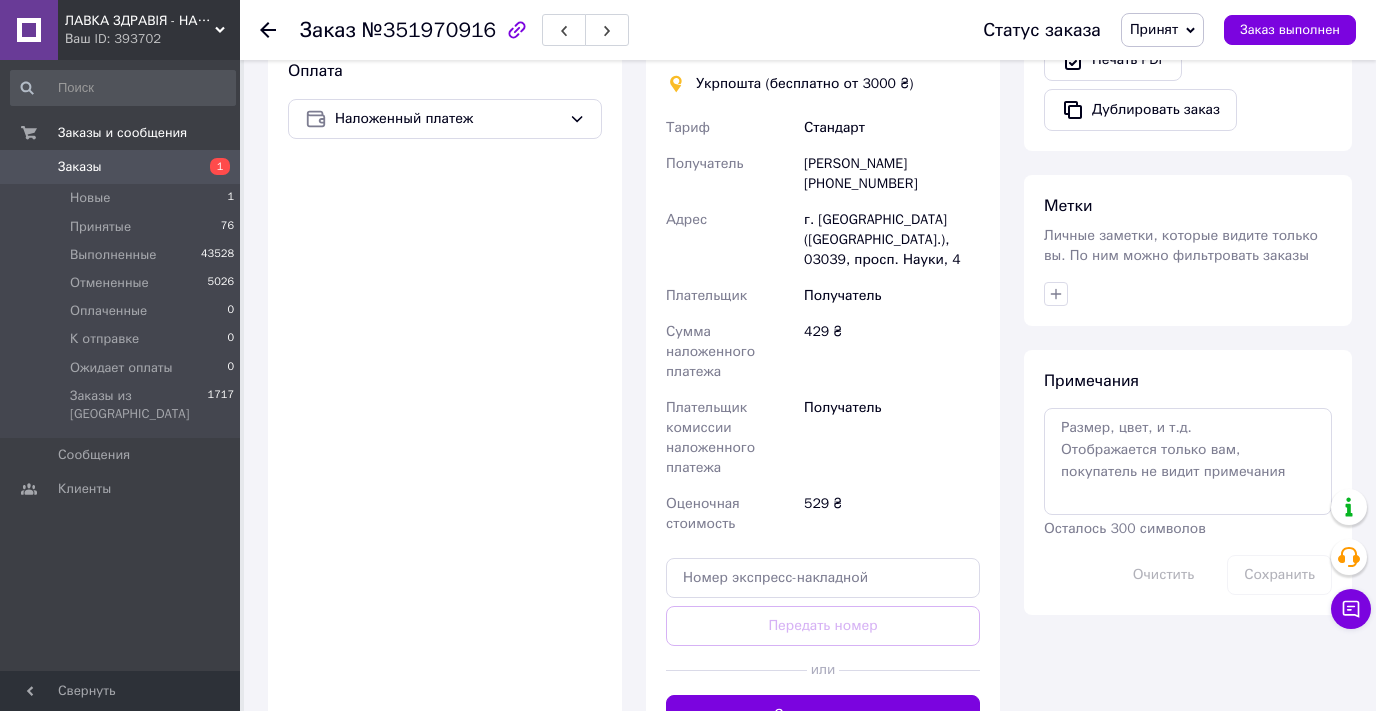 click 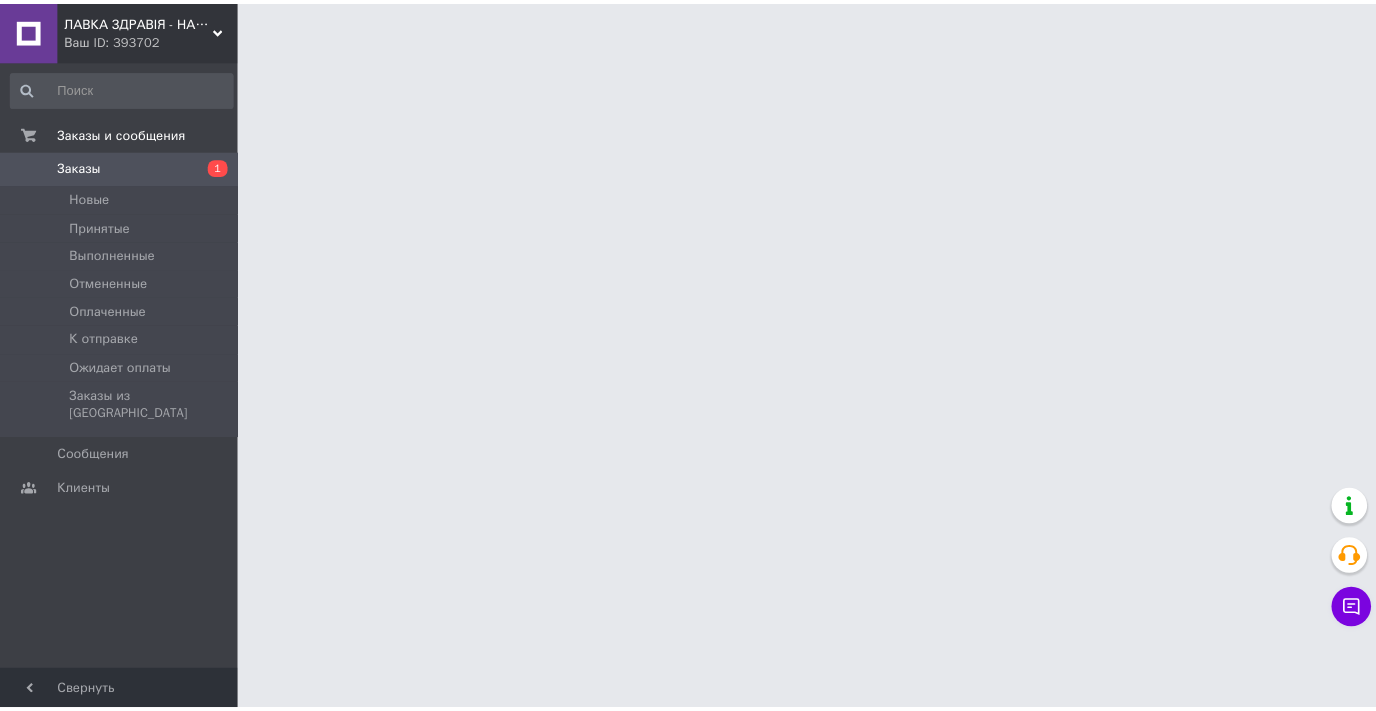 scroll, scrollTop: 0, scrollLeft: 0, axis: both 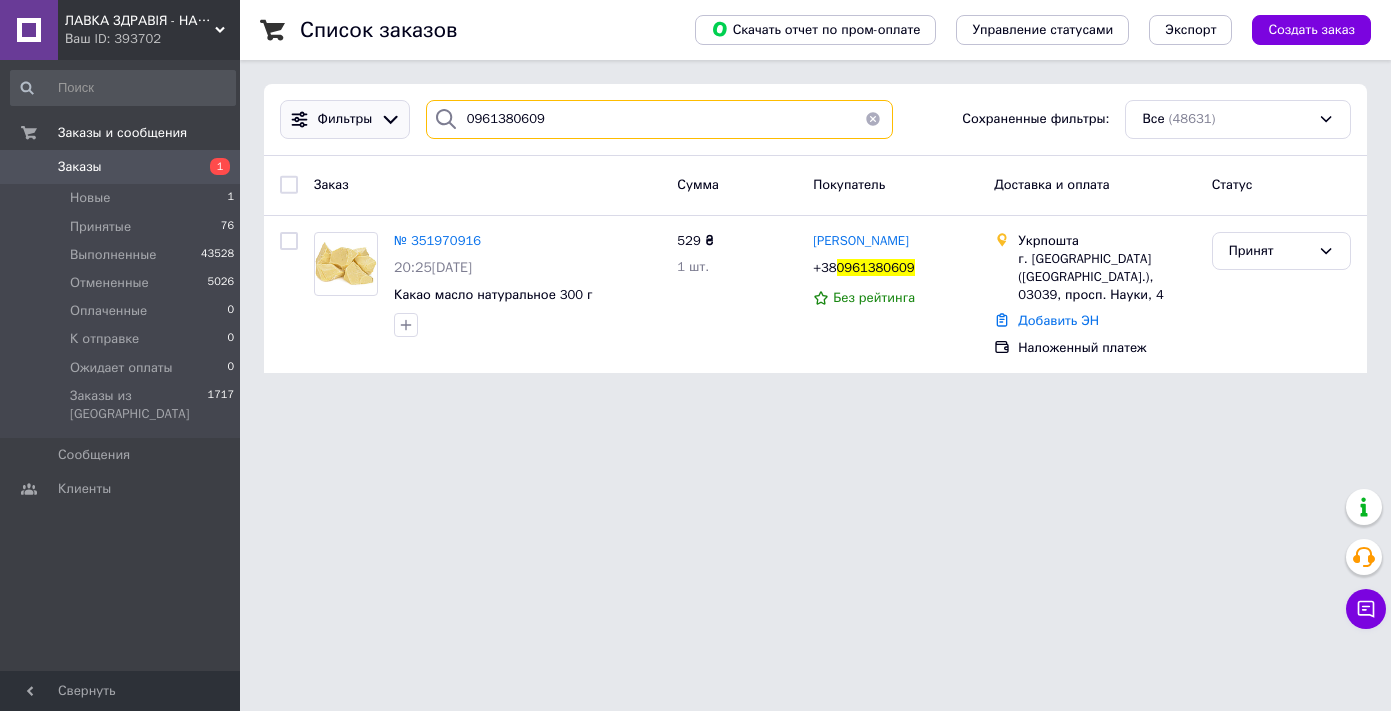 drag, startPoint x: 577, startPoint y: 120, endPoint x: 369, endPoint y: 116, distance: 208.03845 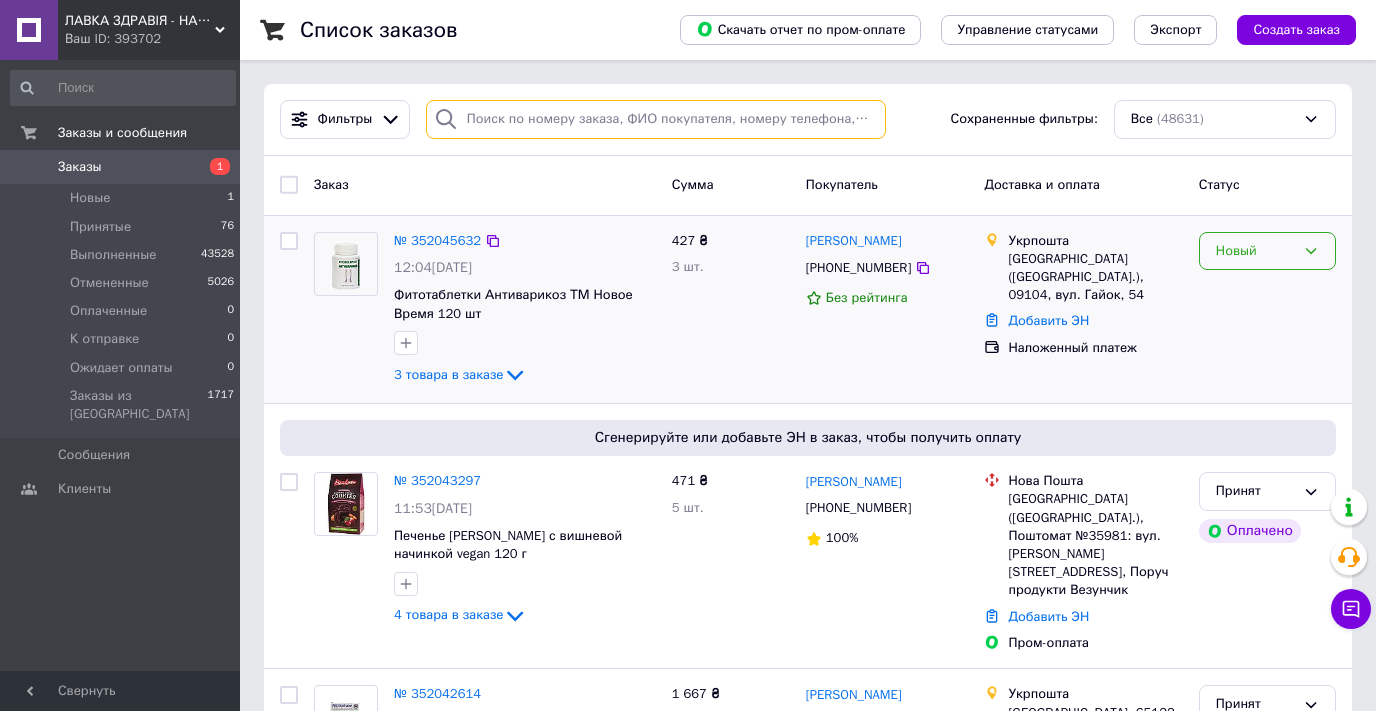 type 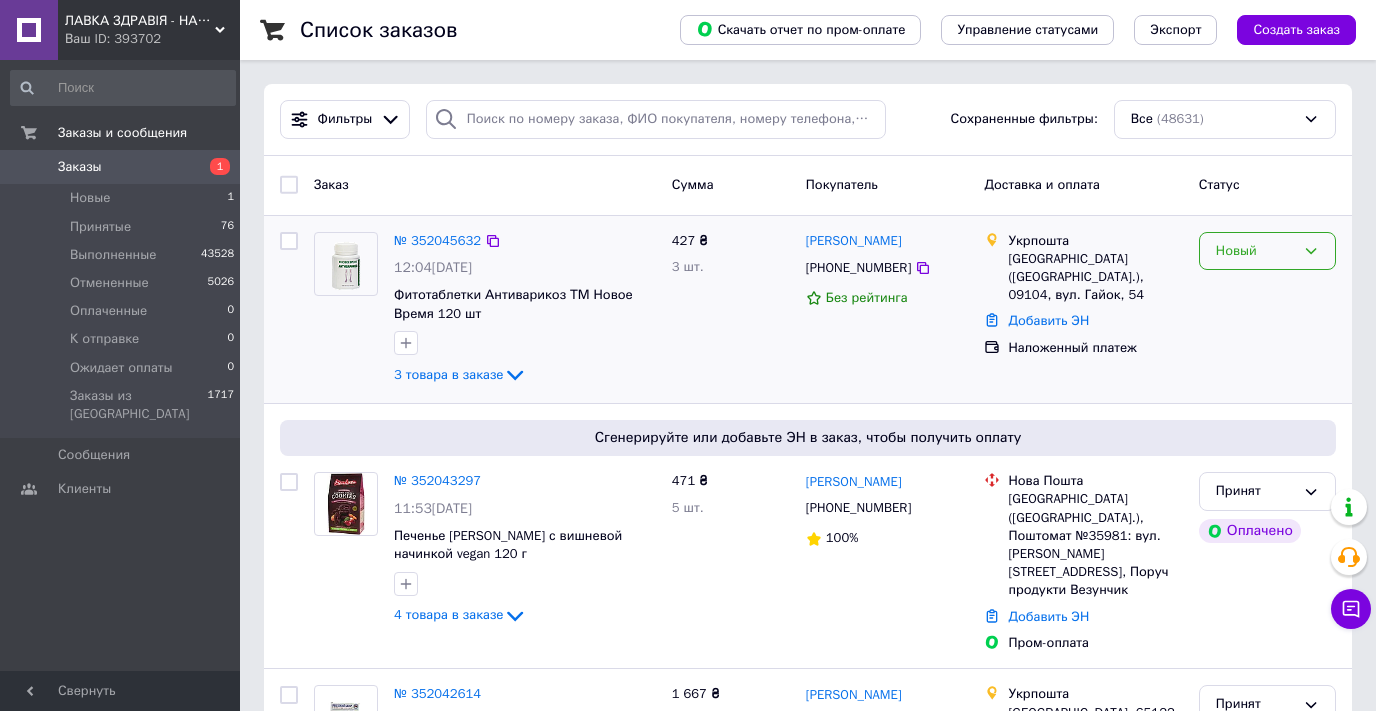 click on "Новый" at bounding box center (1255, 251) 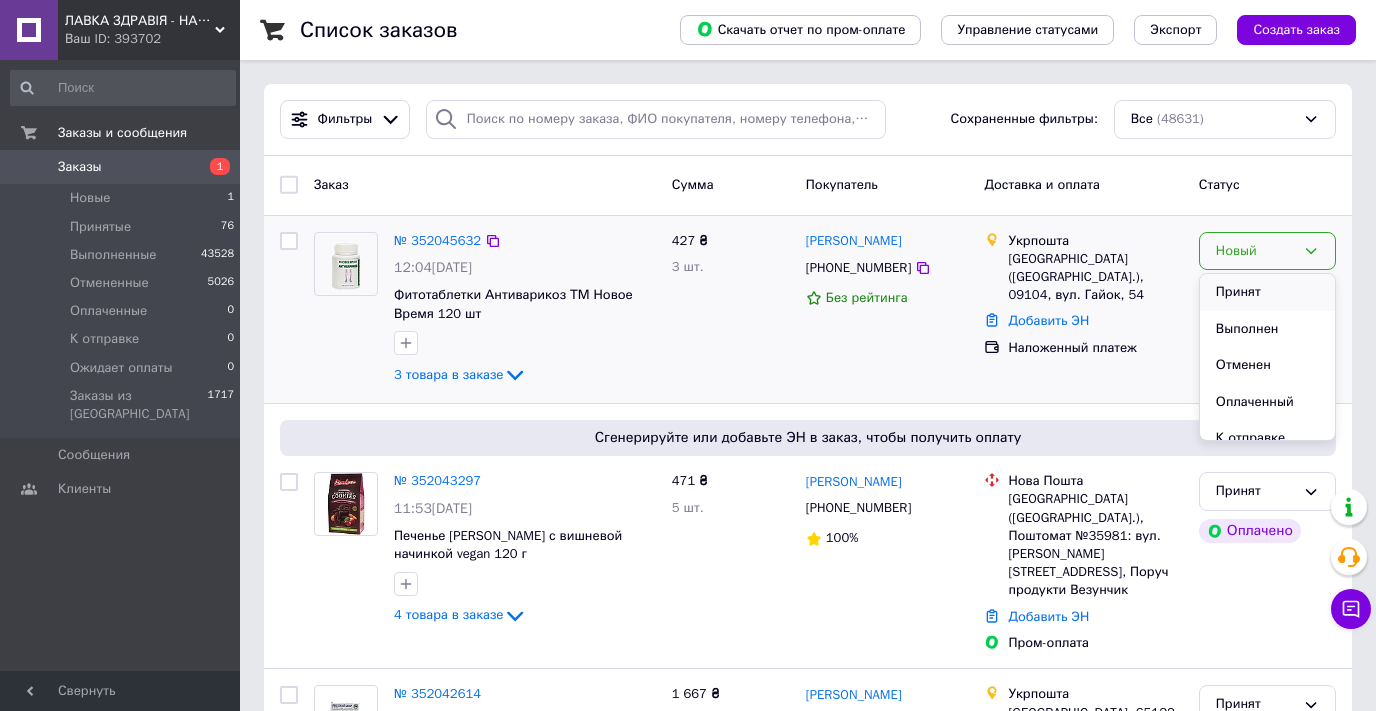 click on "Принят" at bounding box center (1267, 292) 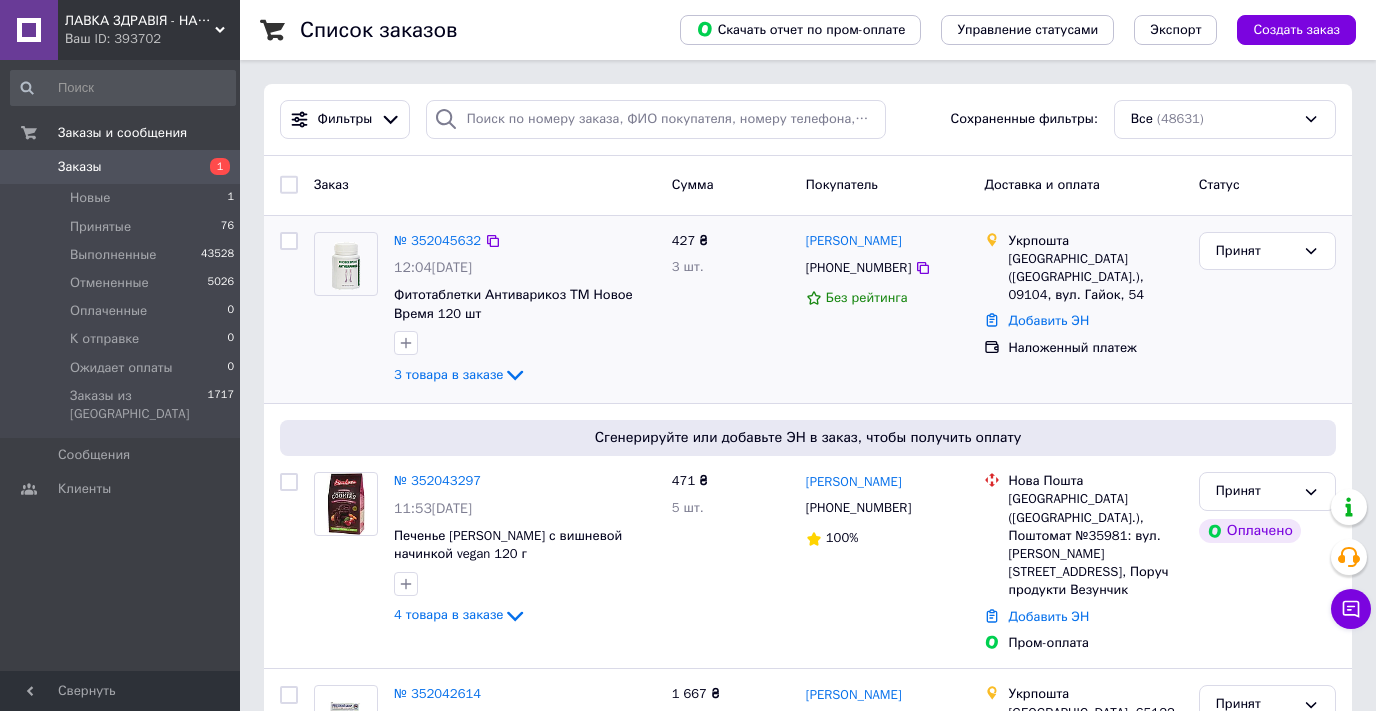 click 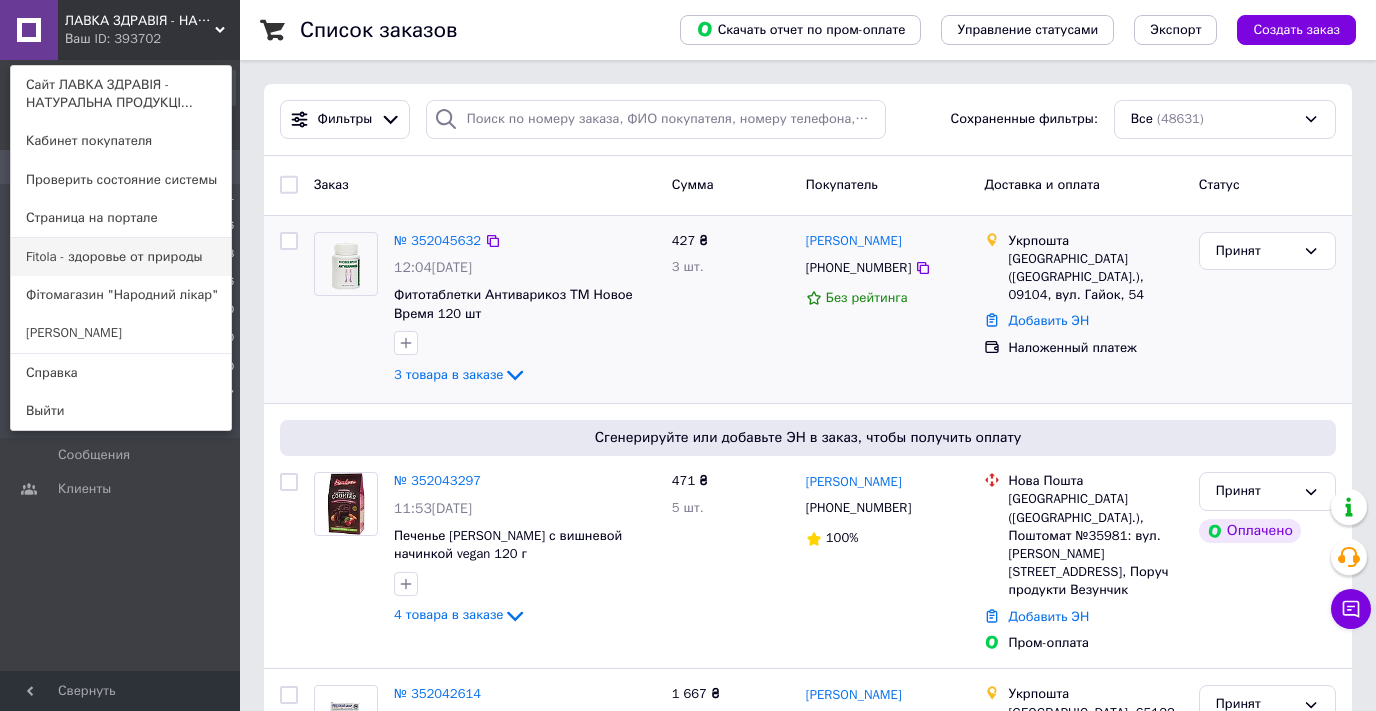 click on "Fitola - здоровье от природы" at bounding box center (121, 257) 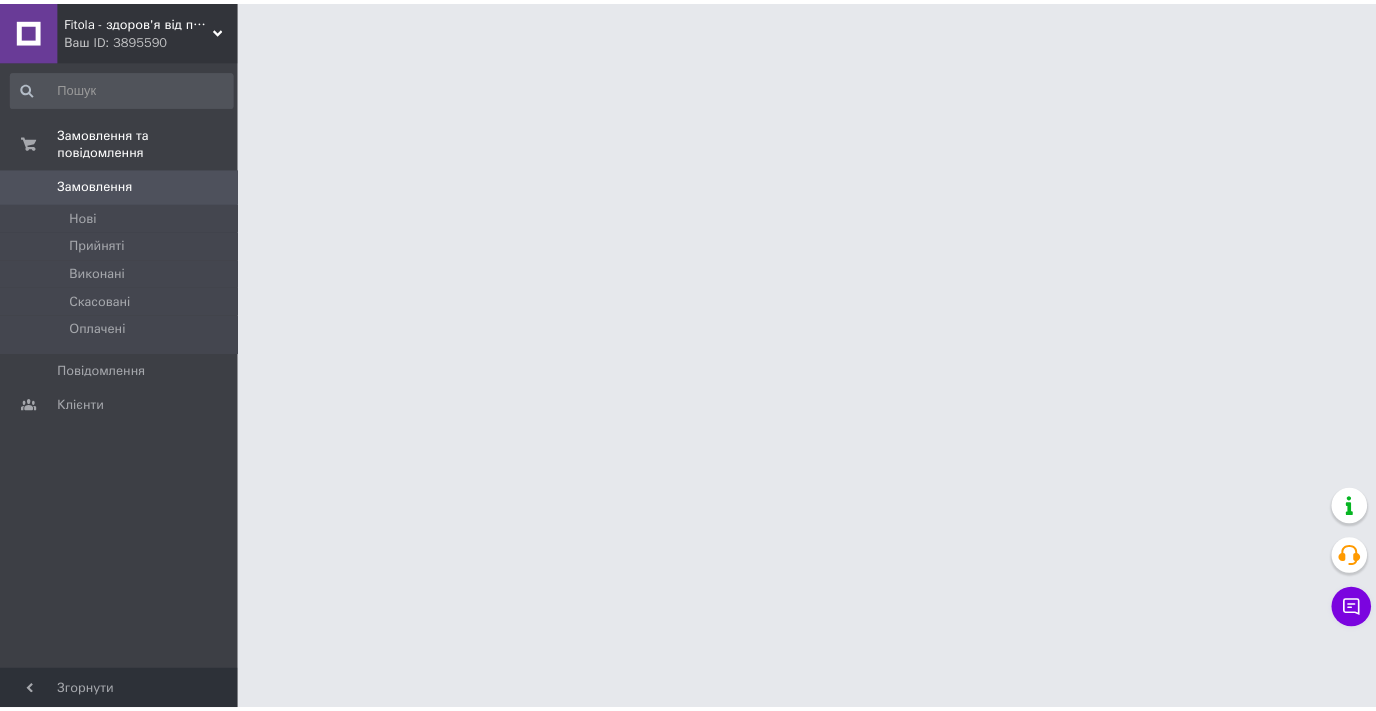 scroll, scrollTop: 0, scrollLeft: 0, axis: both 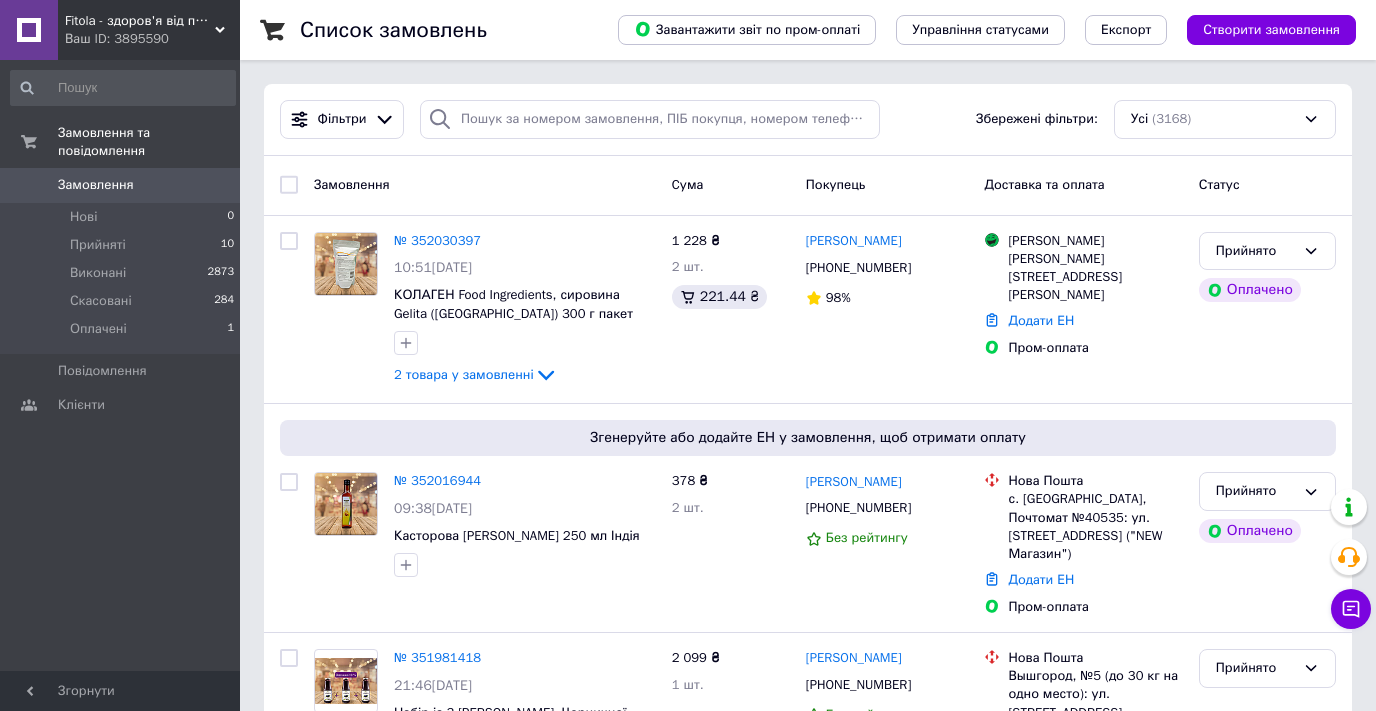 click 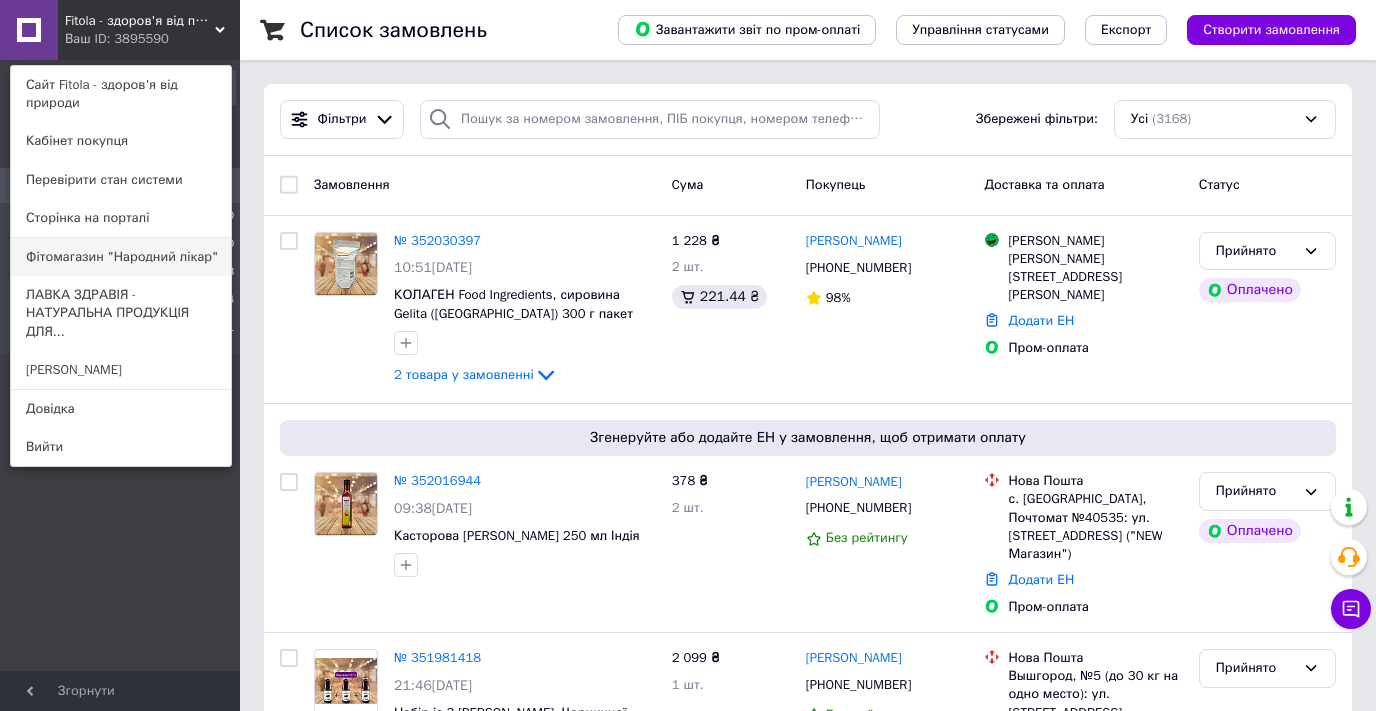 click on "Фітомагазин "Народний лікар"" at bounding box center (121, 257) 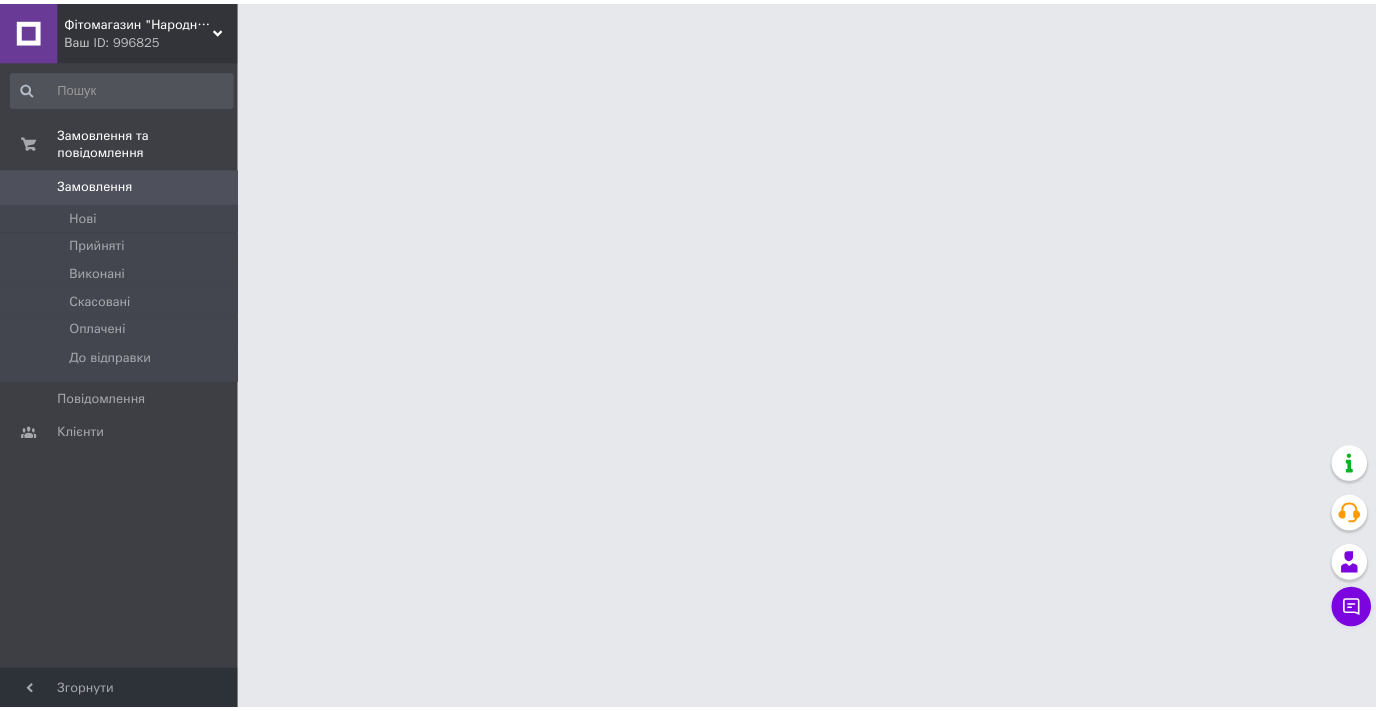 scroll, scrollTop: 0, scrollLeft: 0, axis: both 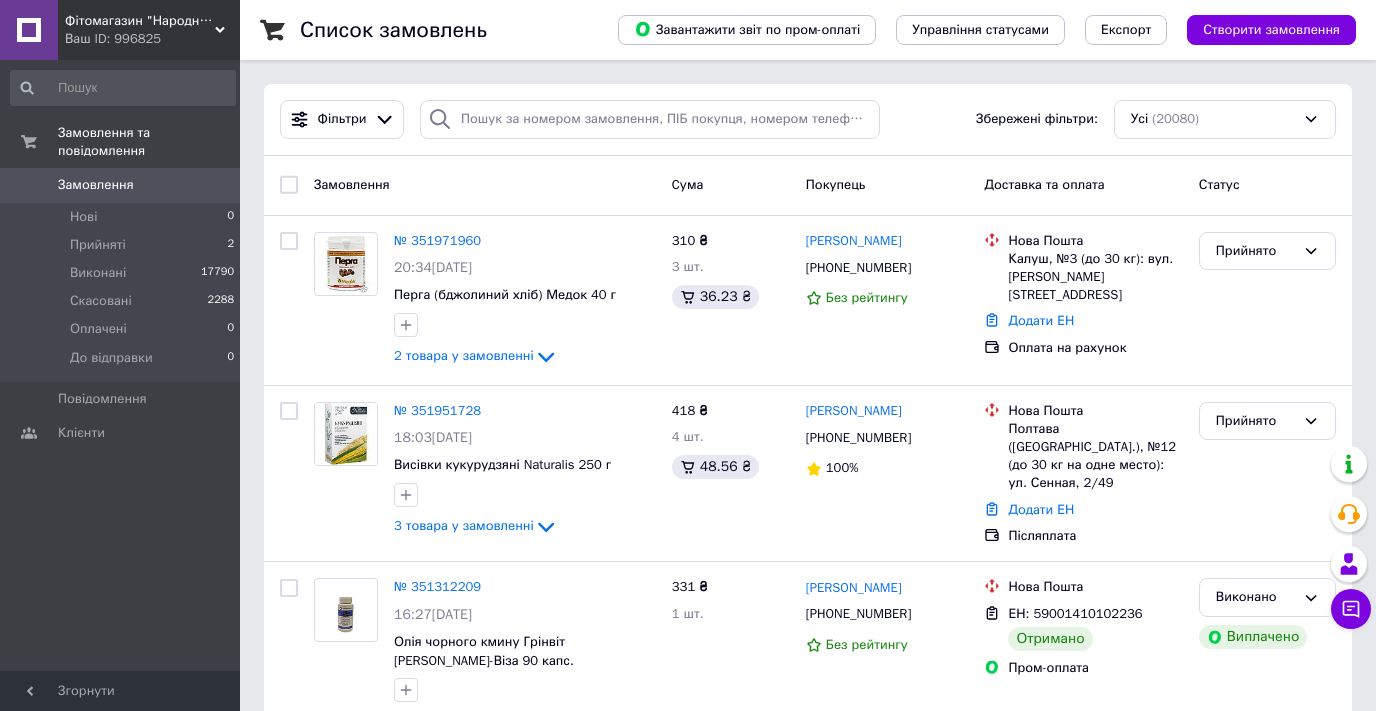 click 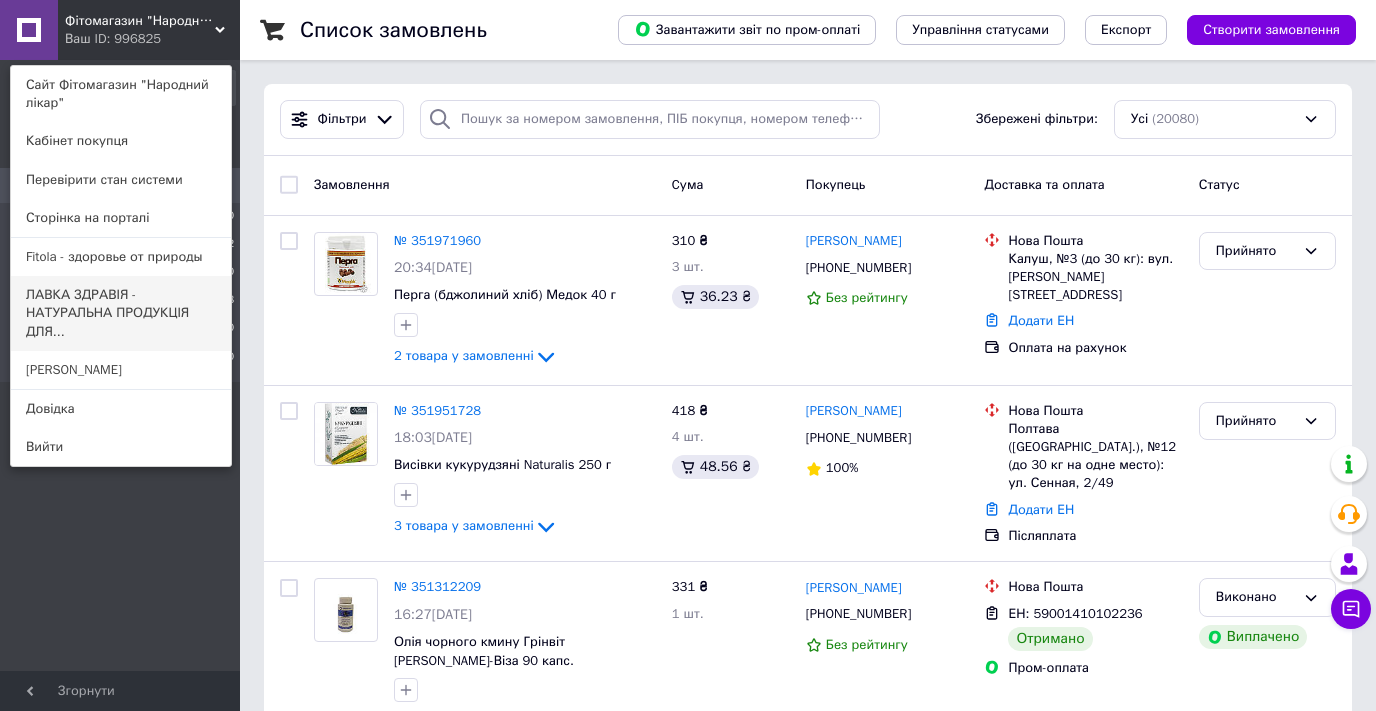 click on "ЛАВКА ЗДРАВІЯ - НАТУРАЛЬНА ПРОДУКЦІЯ ДЛЯ..." at bounding box center [121, 313] 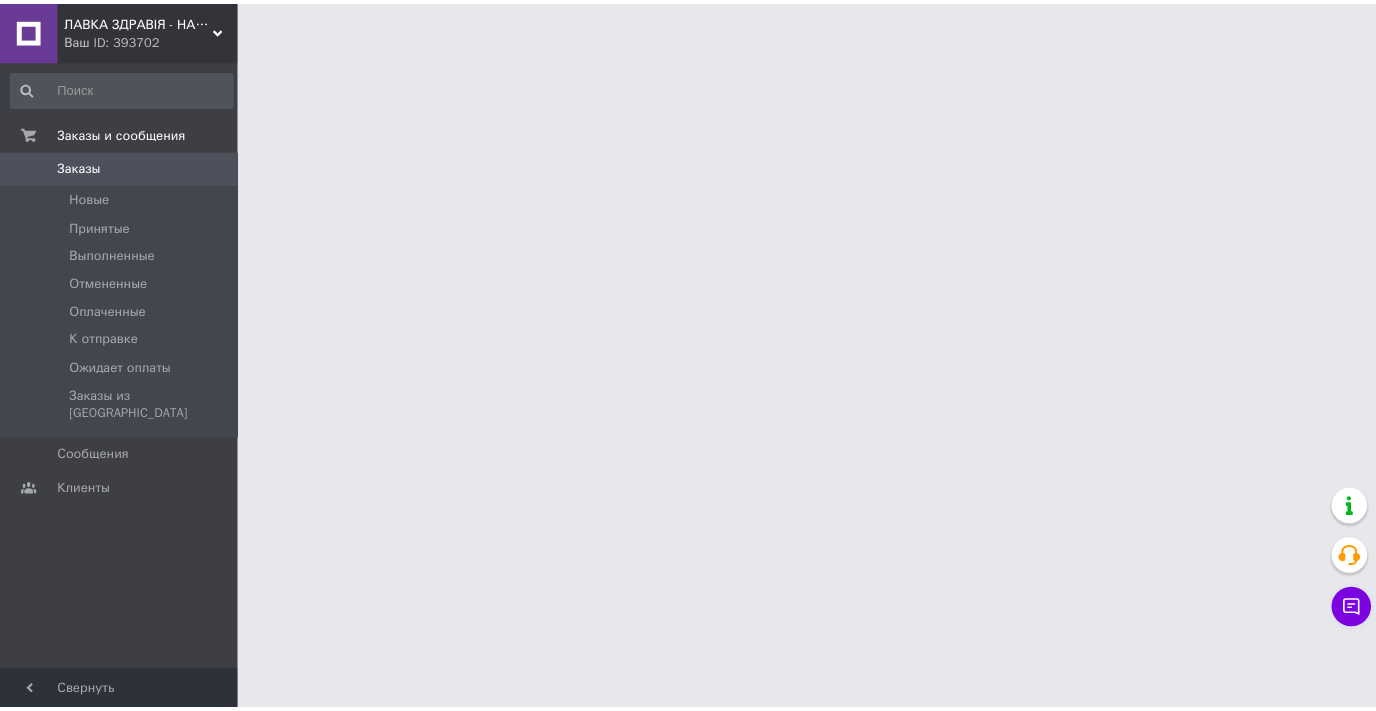 scroll, scrollTop: 0, scrollLeft: 0, axis: both 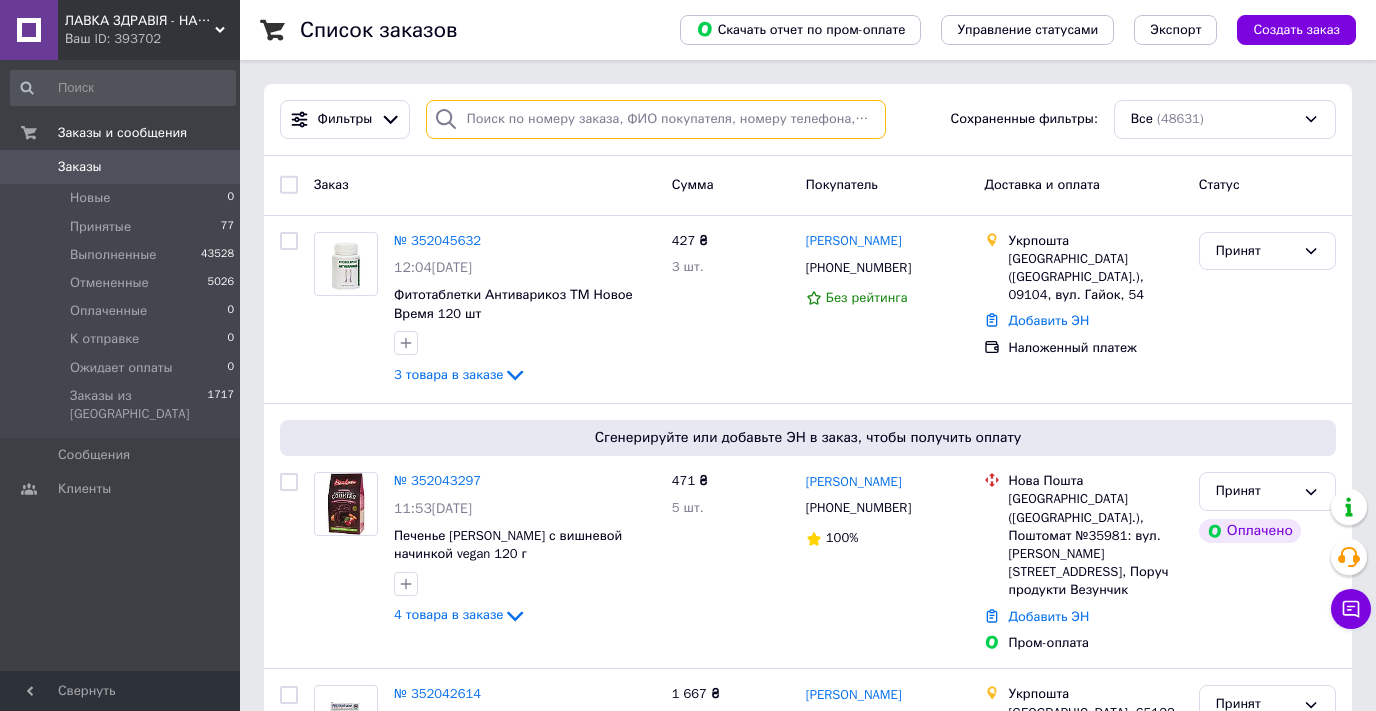 click at bounding box center (656, 119) 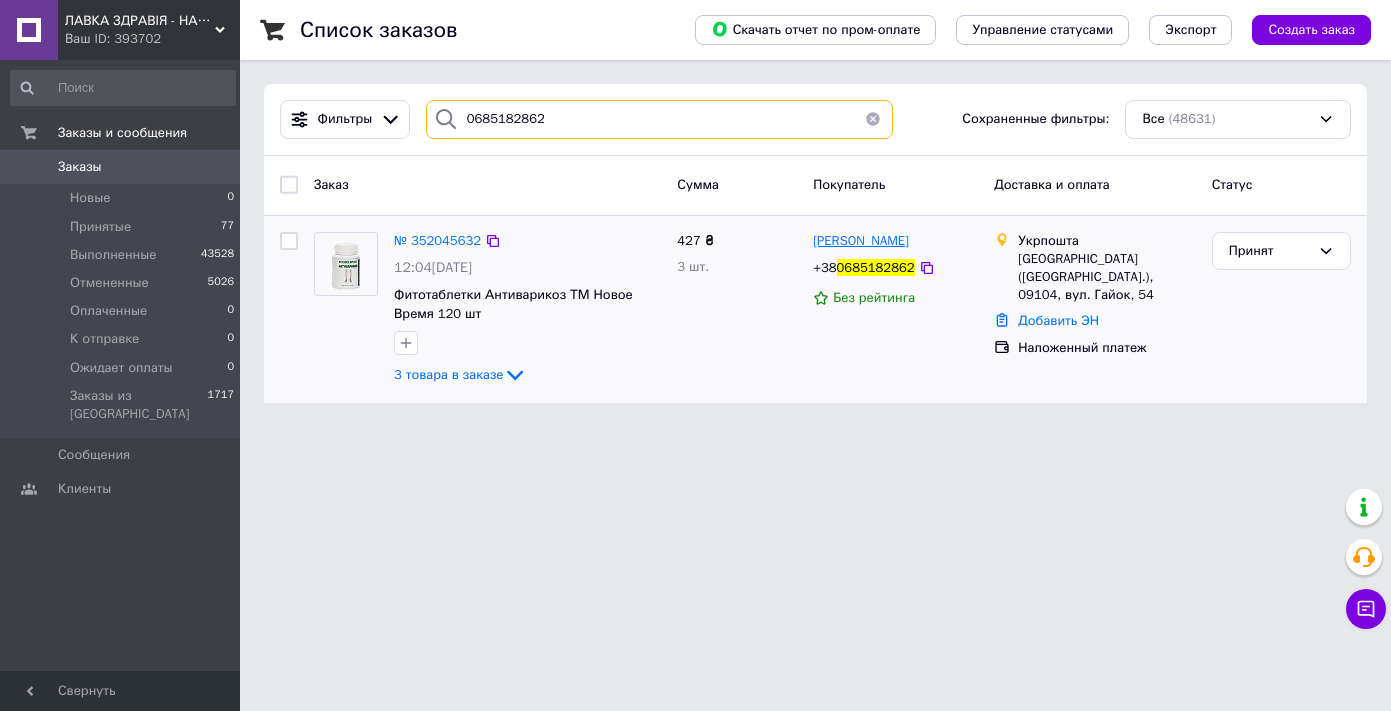 type on "0685182862" 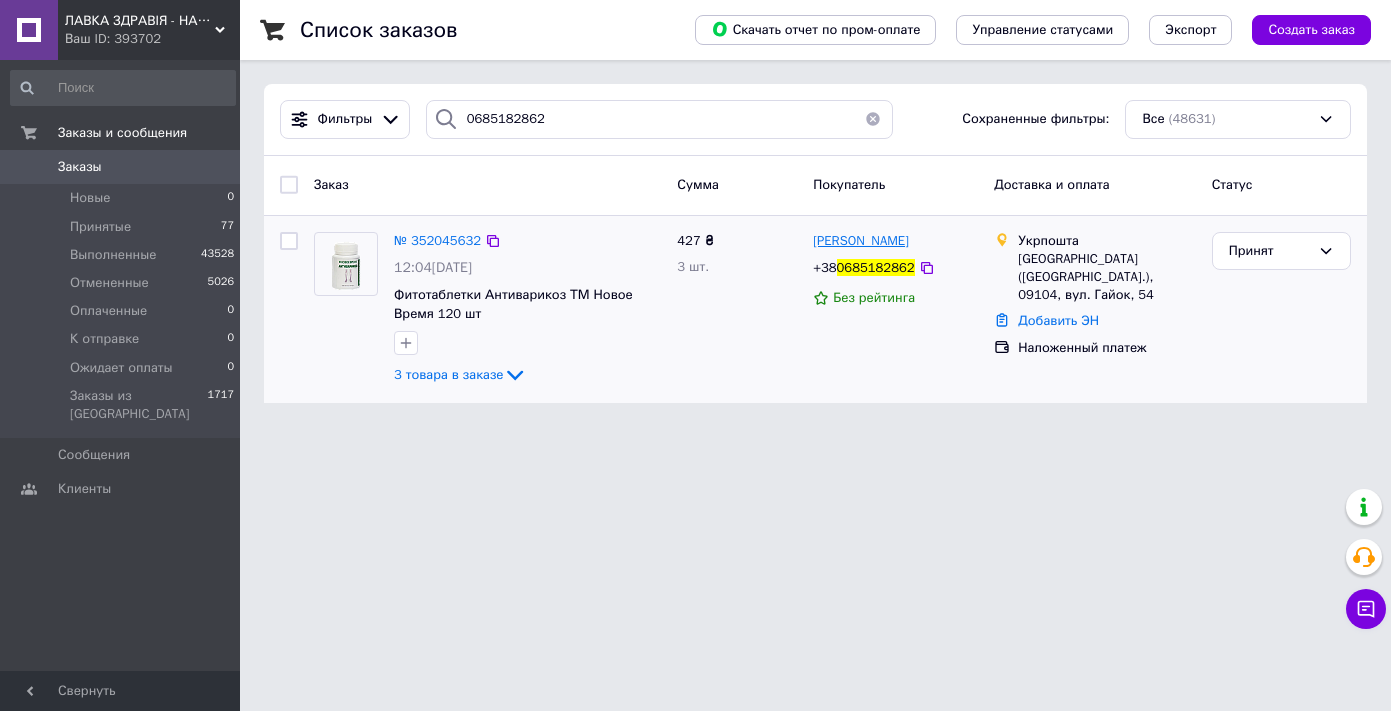 click on "[PERSON_NAME]" at bounding box center (861, 240) 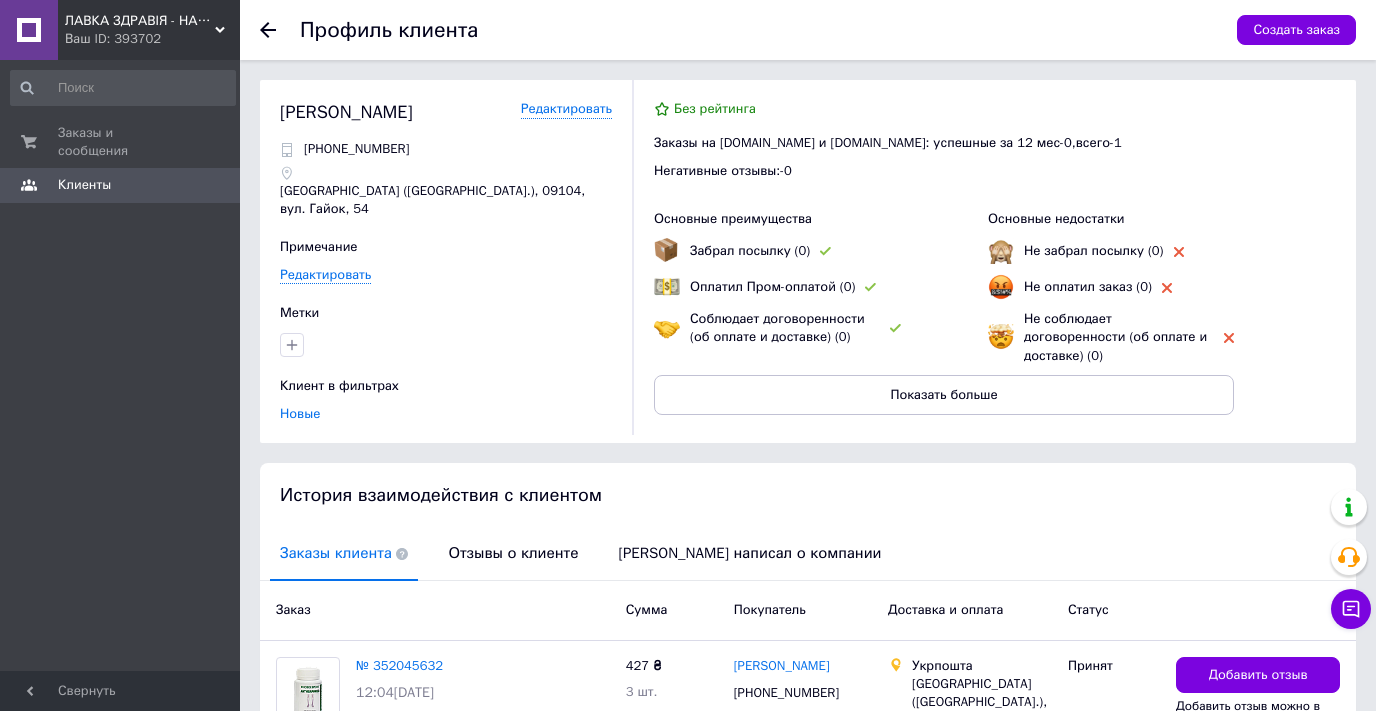 click 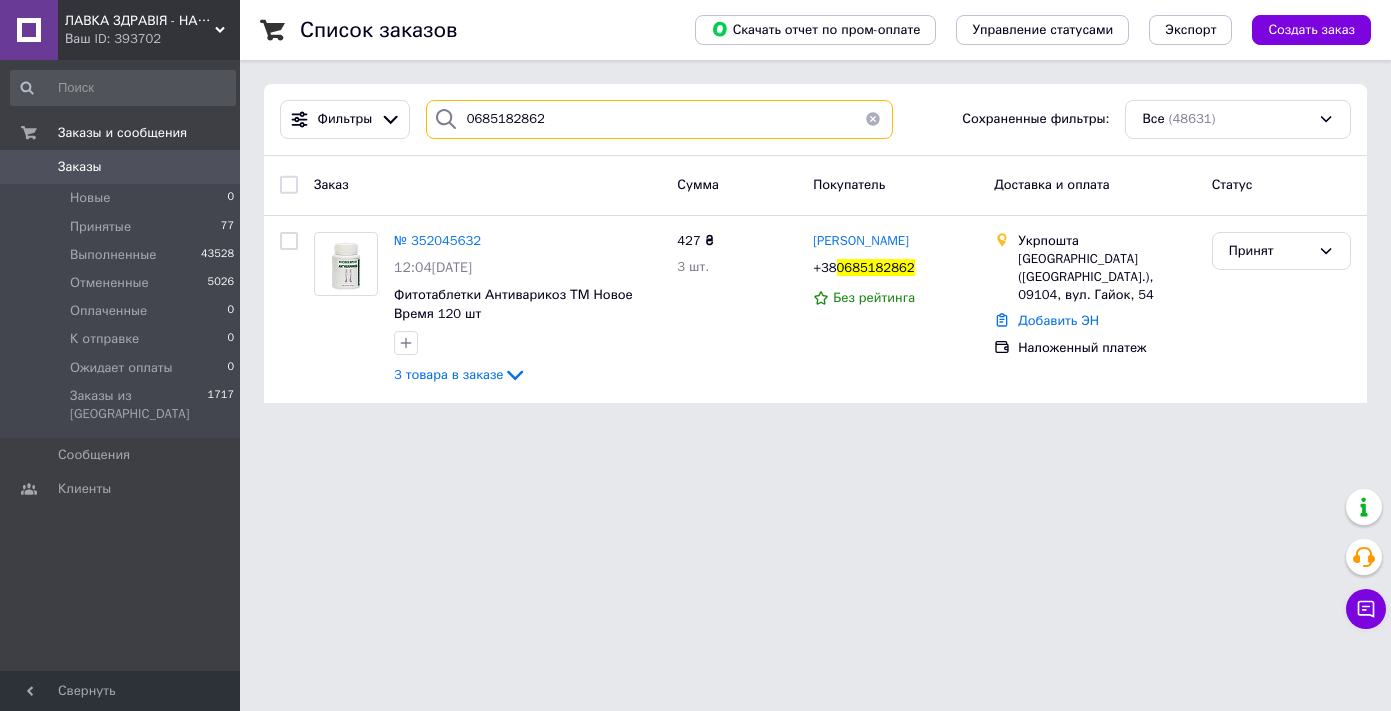 drag, startPoint x: 574, startPoint y: 125, endPoint x: 419, endPoint y: 114, distance: 155.38983 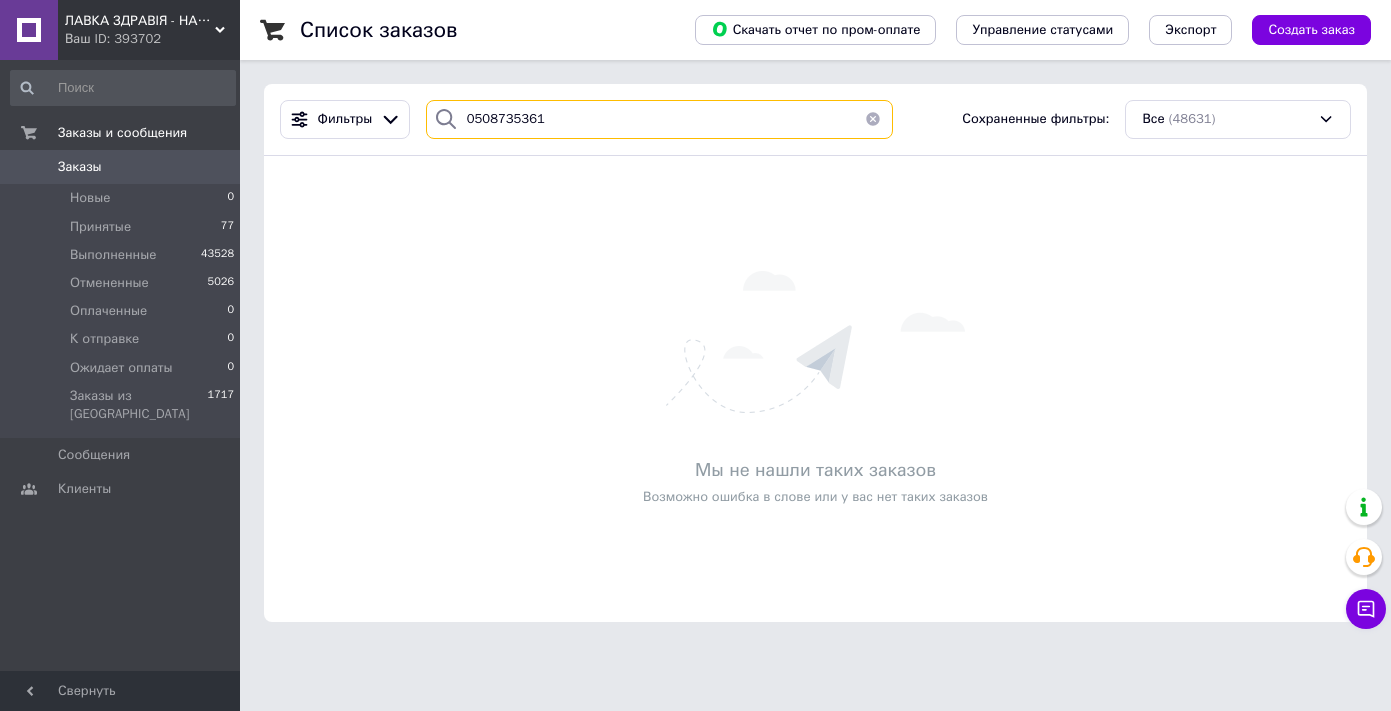 drag, startPoint x: 494, startPoint y: 112, endPoint x: 444, endPoint y: 108, distance: 50.159744 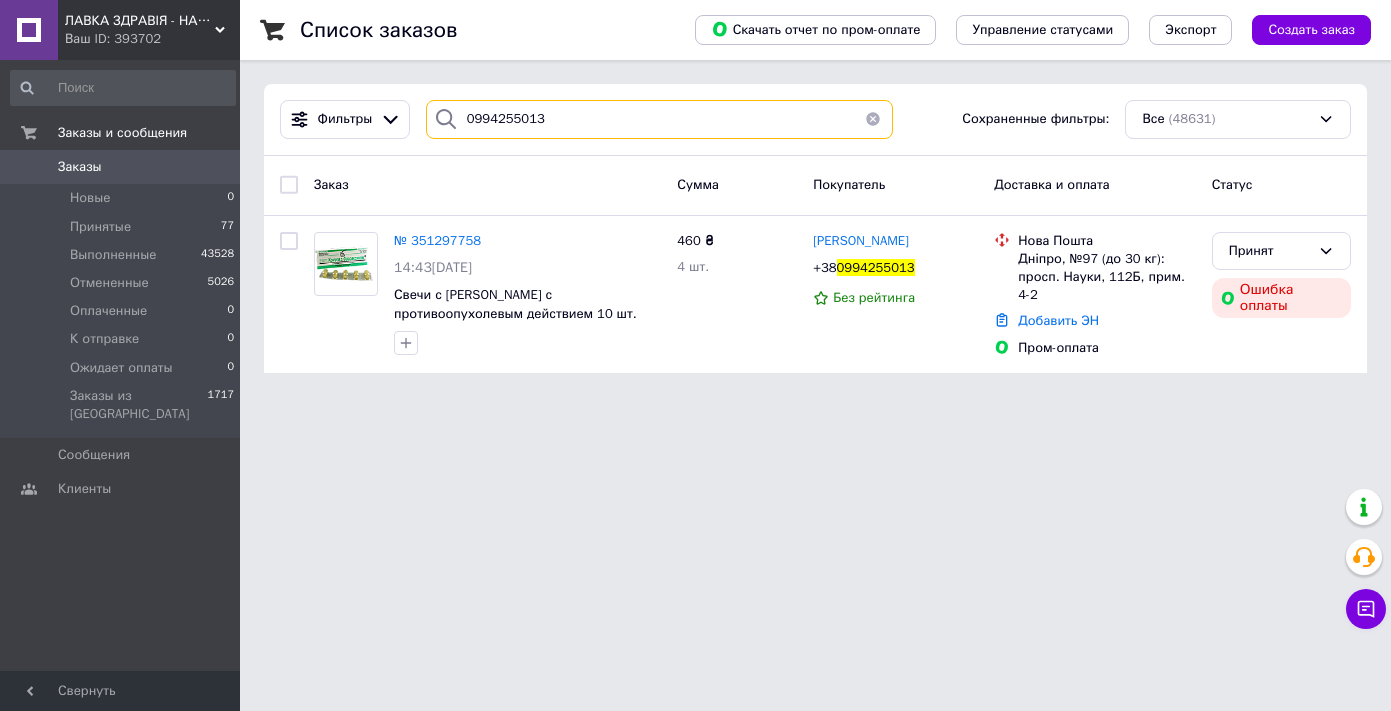 type on "0994255013" 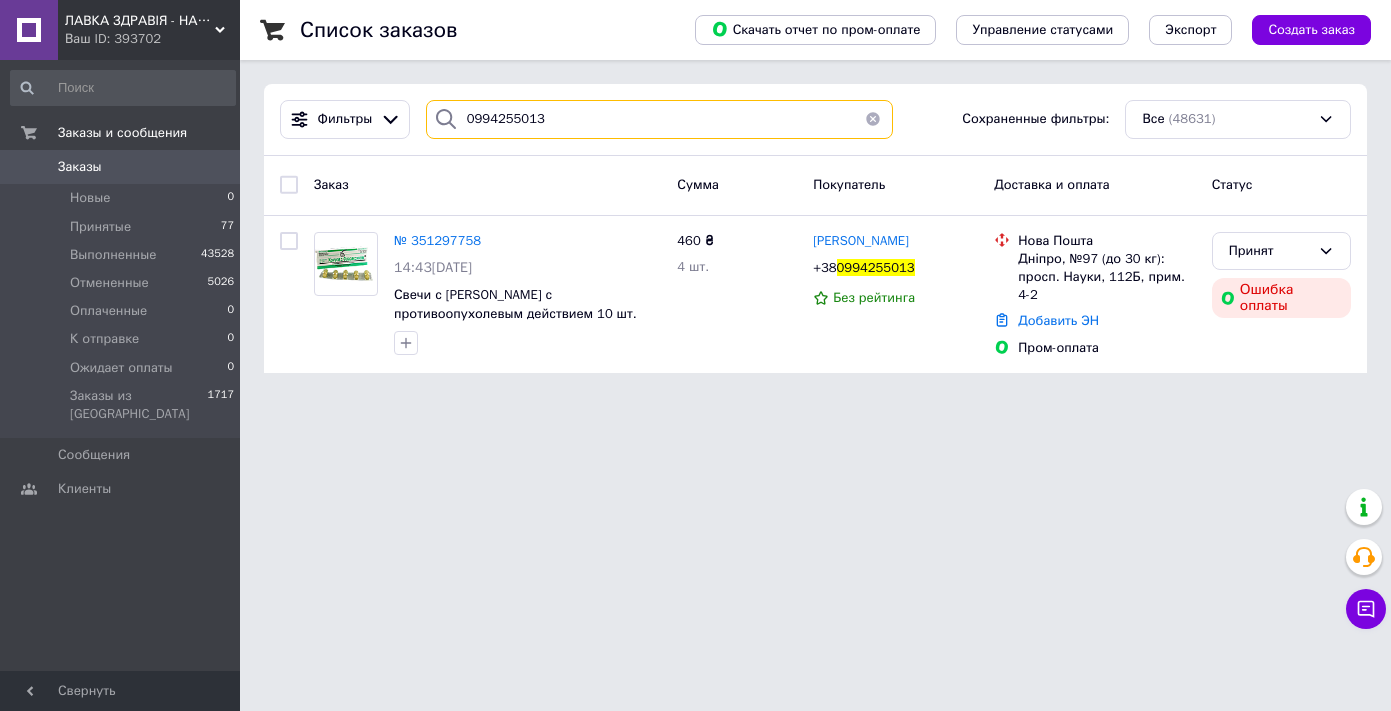 drag, startPoint x: 564, startPoint y: 116, endPoint x: 431, endPoint y: 107, distance: 133.30417 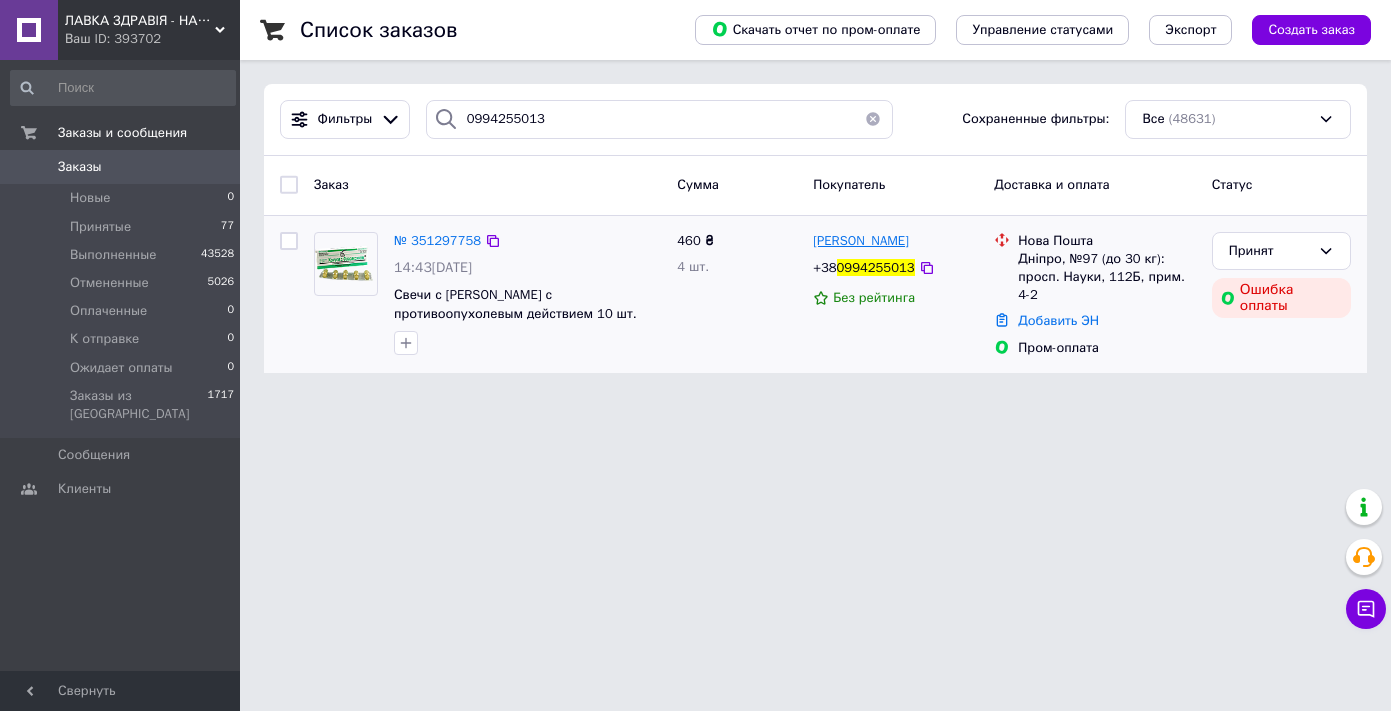 click on "Тамара Дудник" at bounding box center [861, 240] 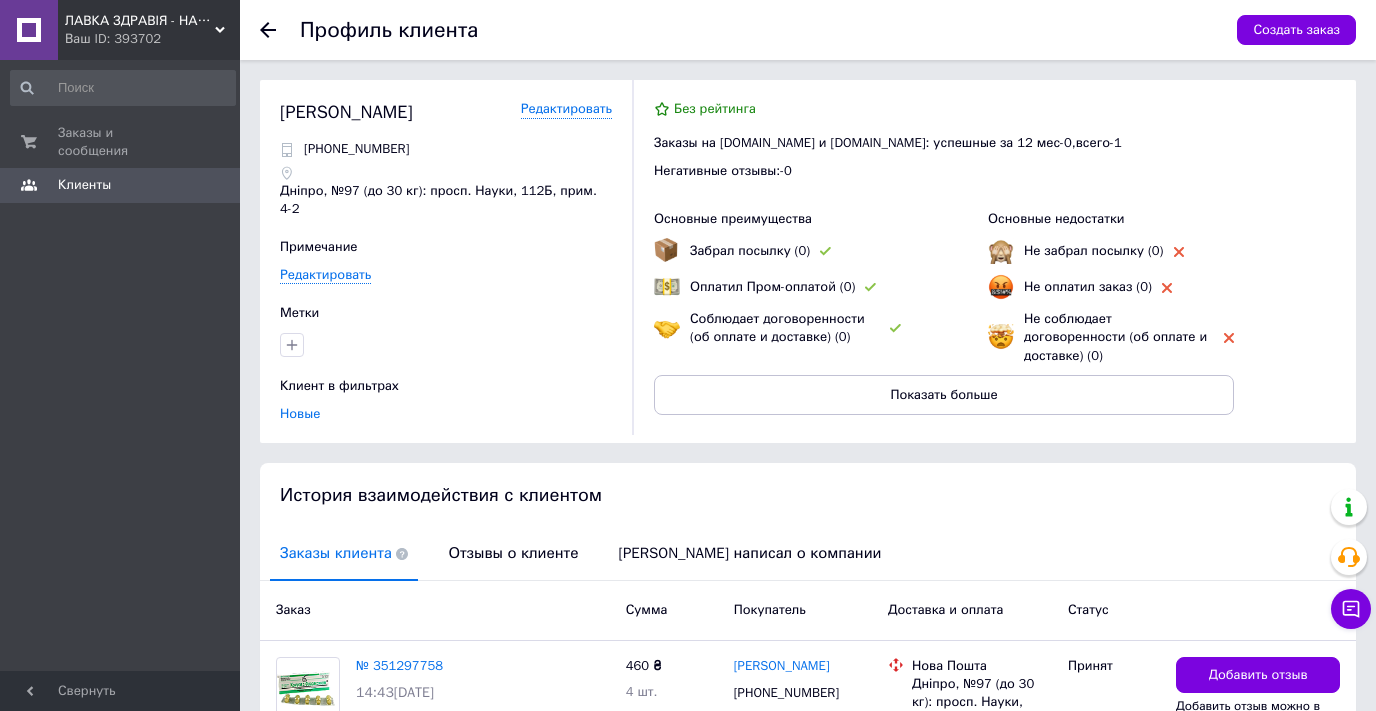 click 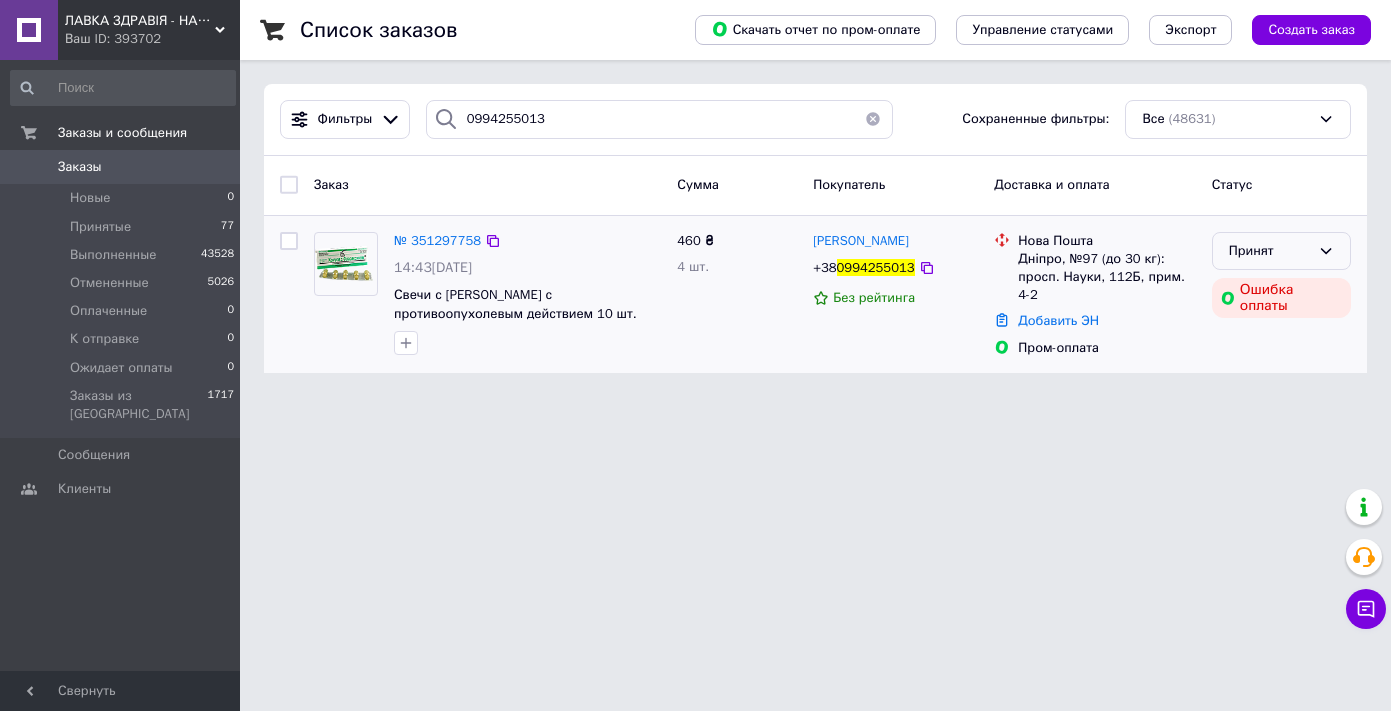 click on "Принят" at bounding box center [1269, 251] 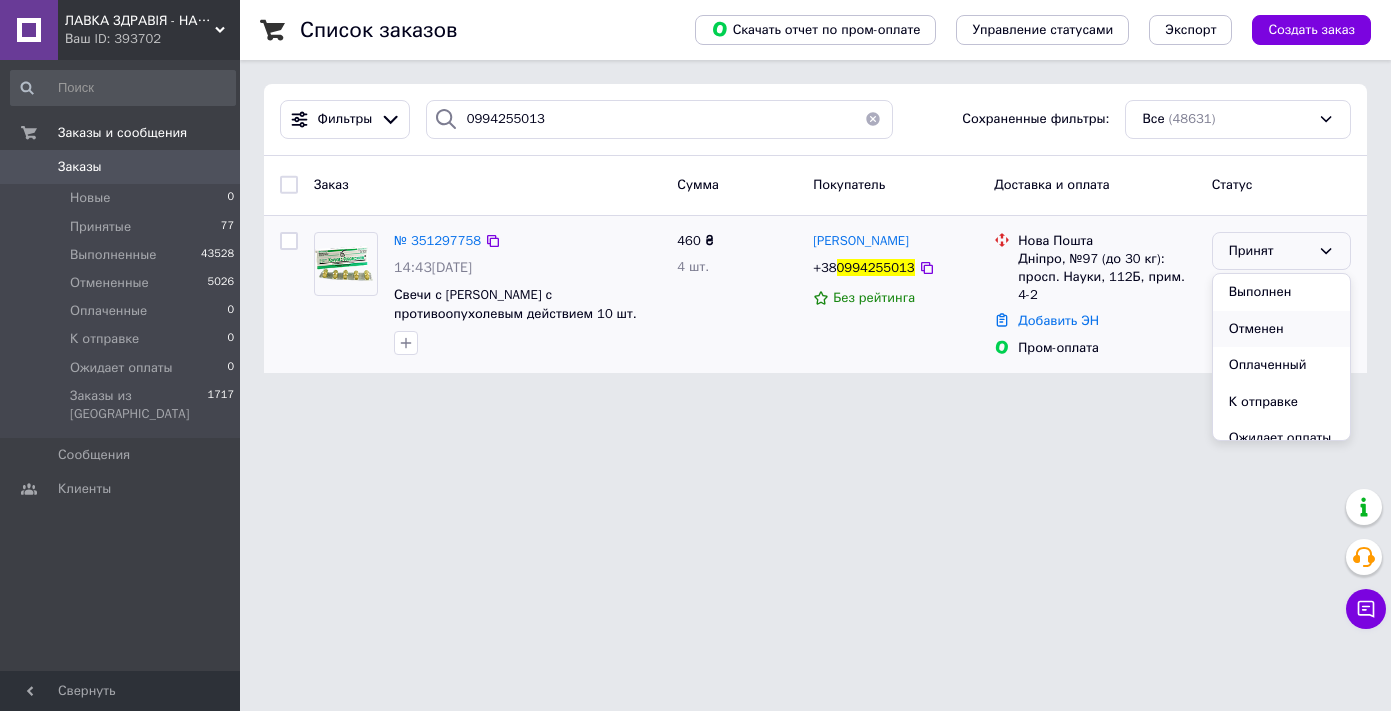 click on "Отменен" at bounding box center (1281, 329) 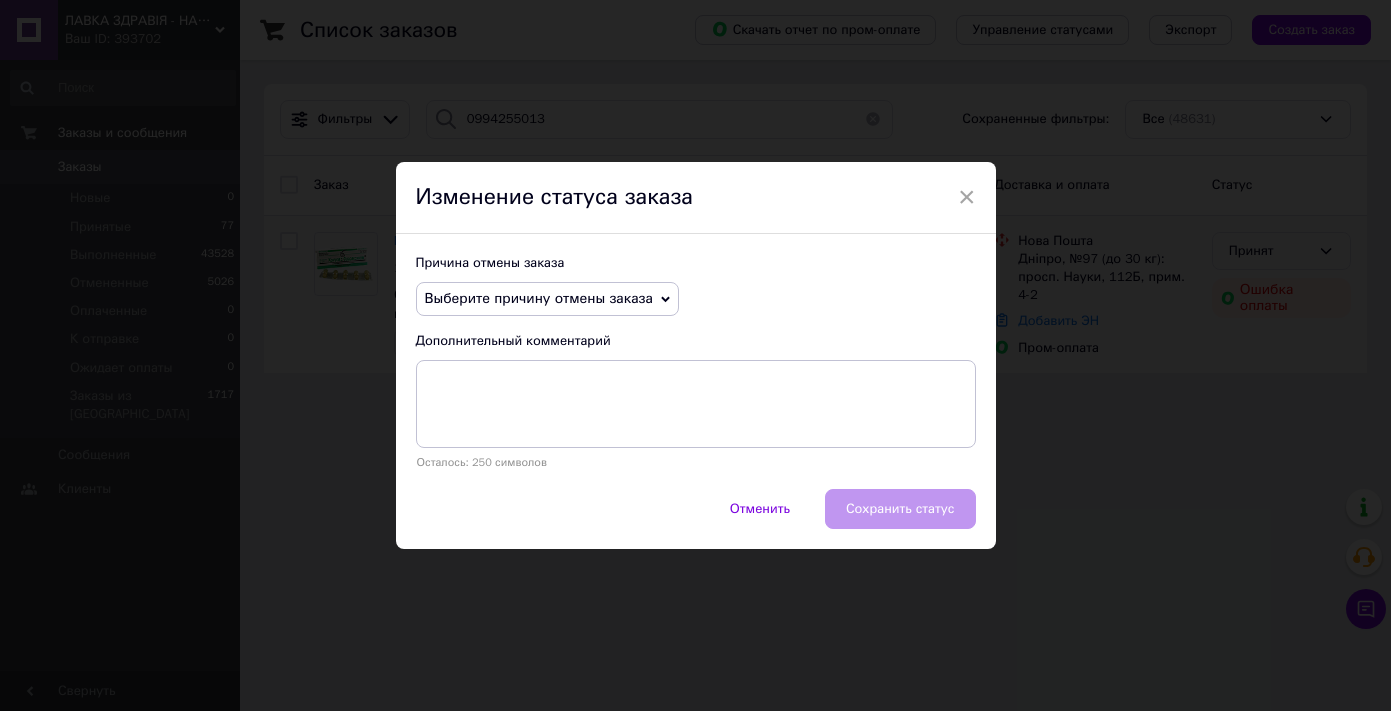 click 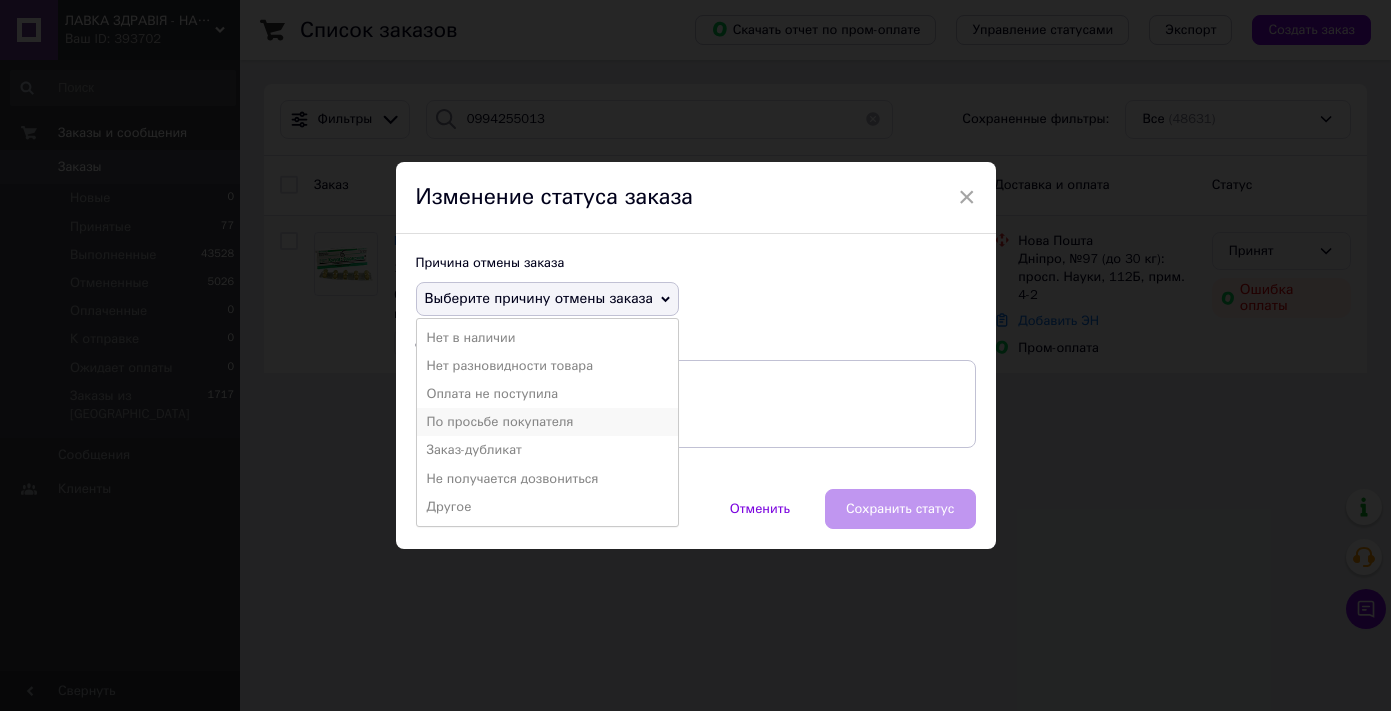 click on "По просьбе покупателя" at bounding box center (547, 422) 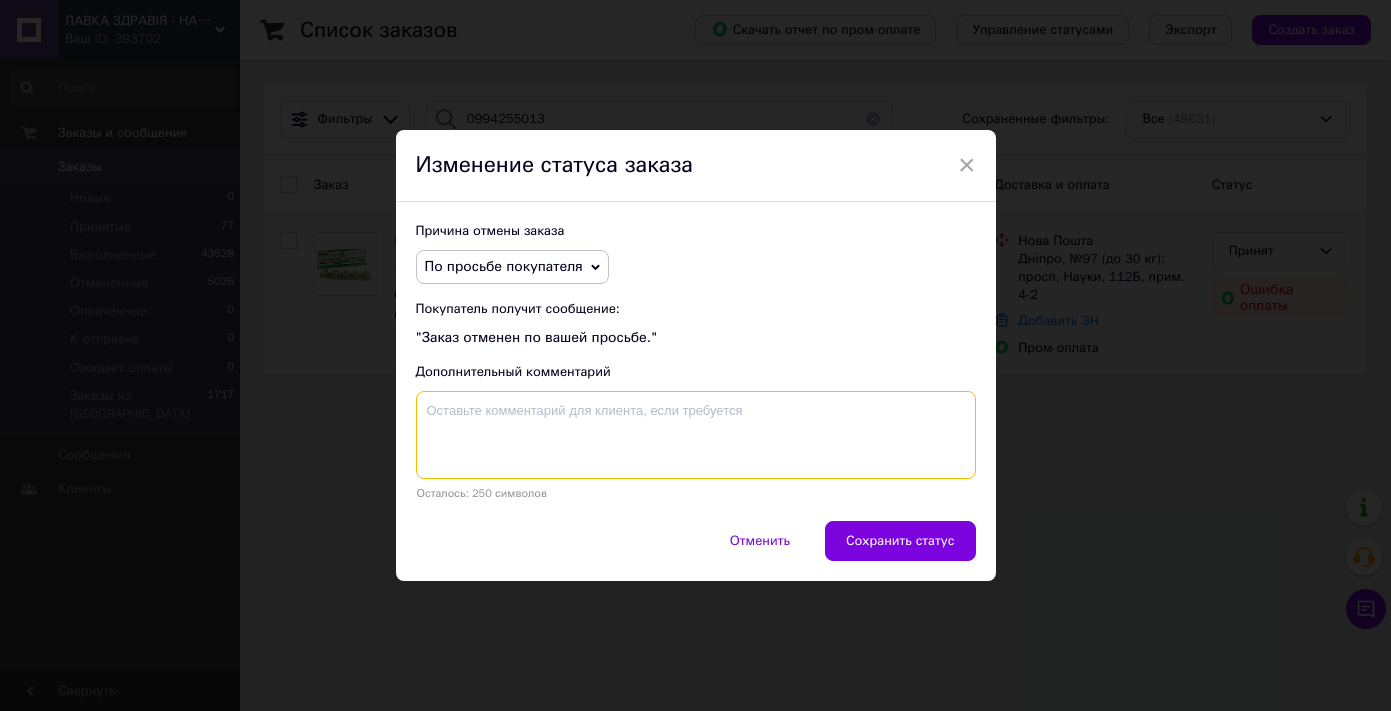 click at bounding box center (696, 435) 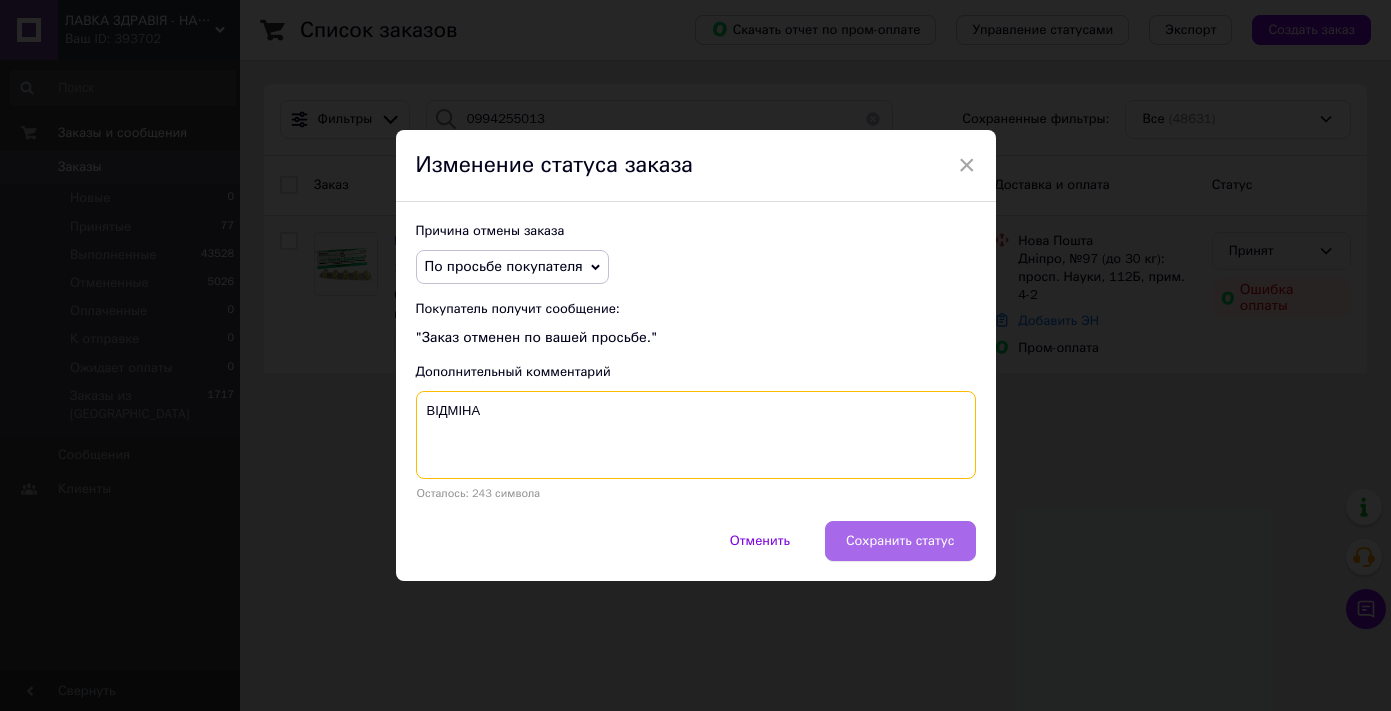 type on "ВІДМІНА" 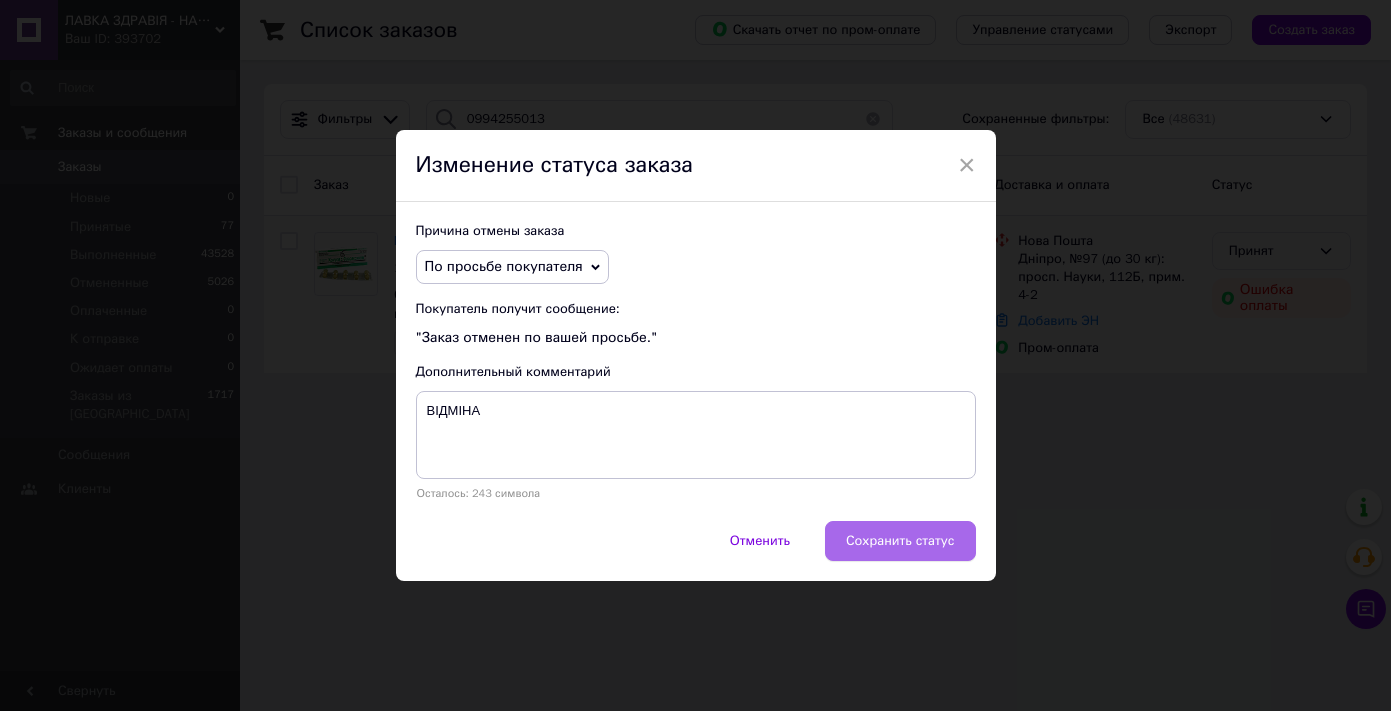 click on "Сохранить статус" at bounding box center [900, 541] 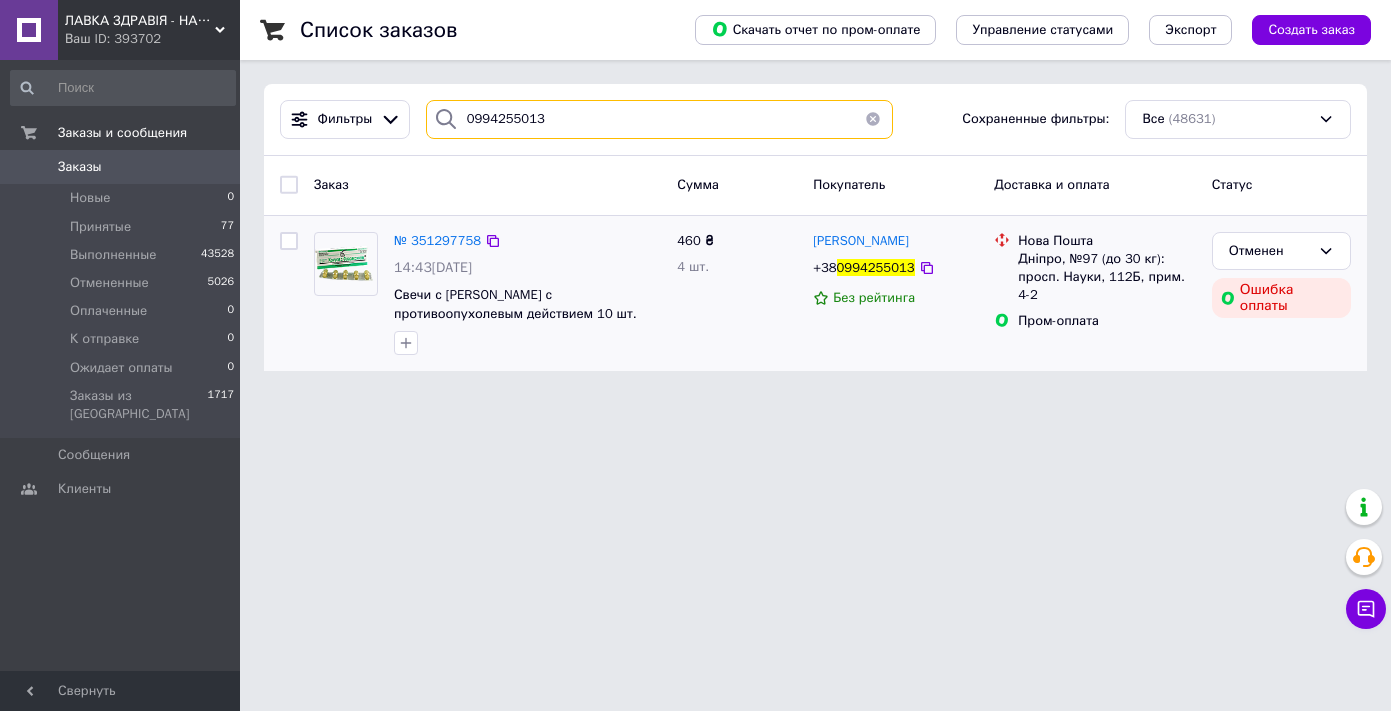 drag, startPoint x: 560, startPoint y: 126, endPoint x: 416, endPoint y: 122, distance: 144.05554 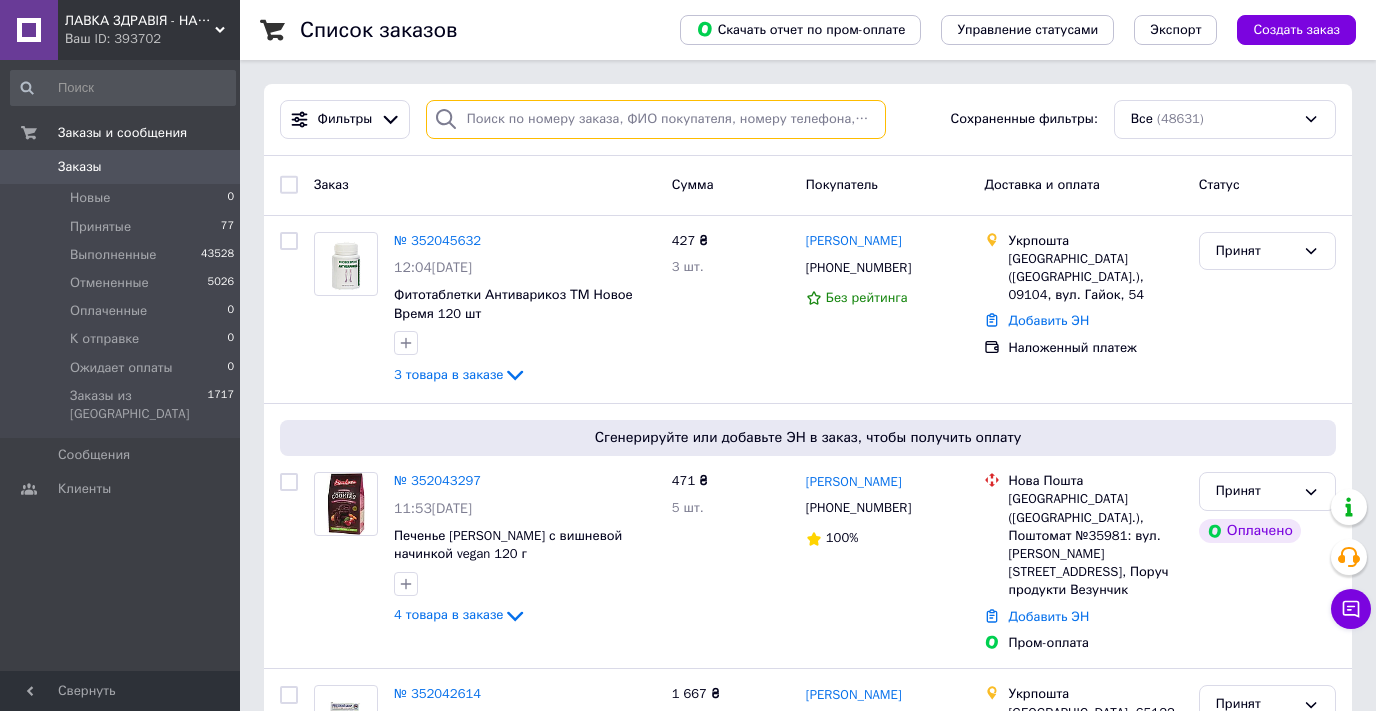 type 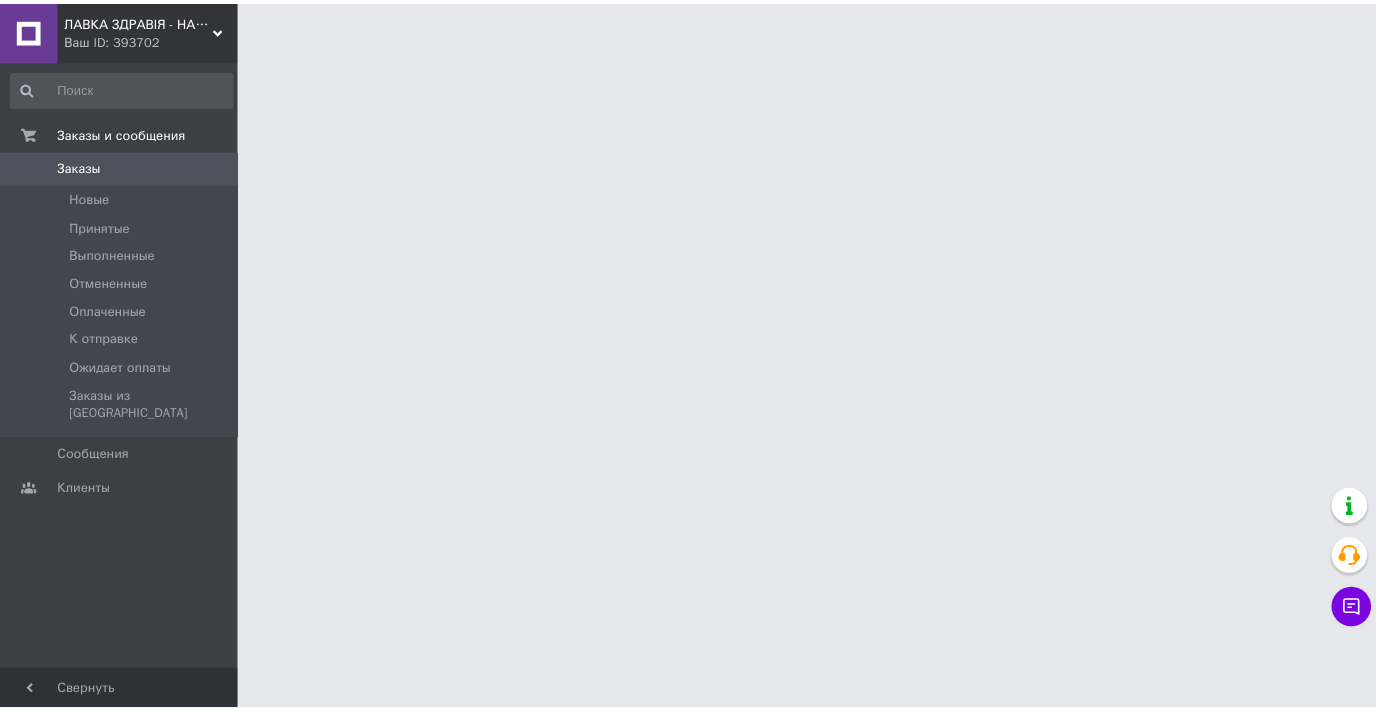 scroll, scrollTop: 0, scrollLeft: 0, axis: both 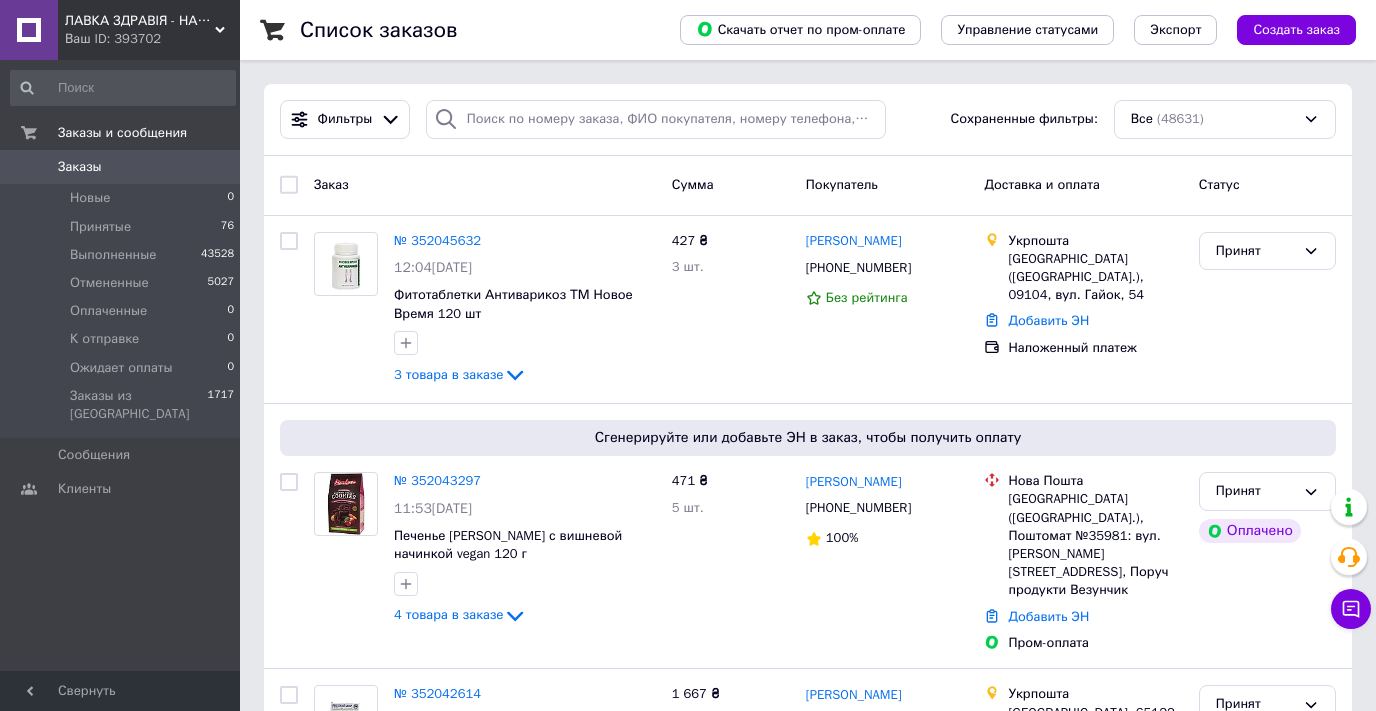 click 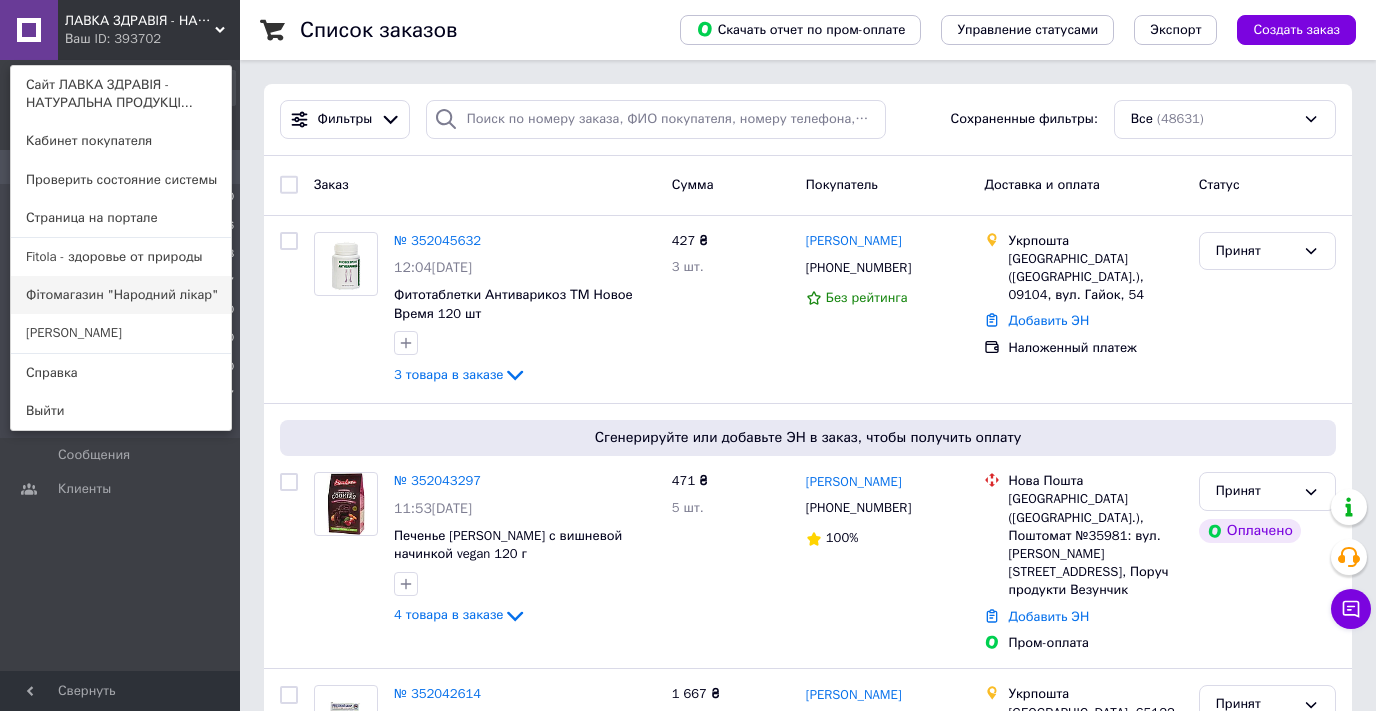 click on "Фітомагазин "Народний лікар"" at bounding box center [121, 295] 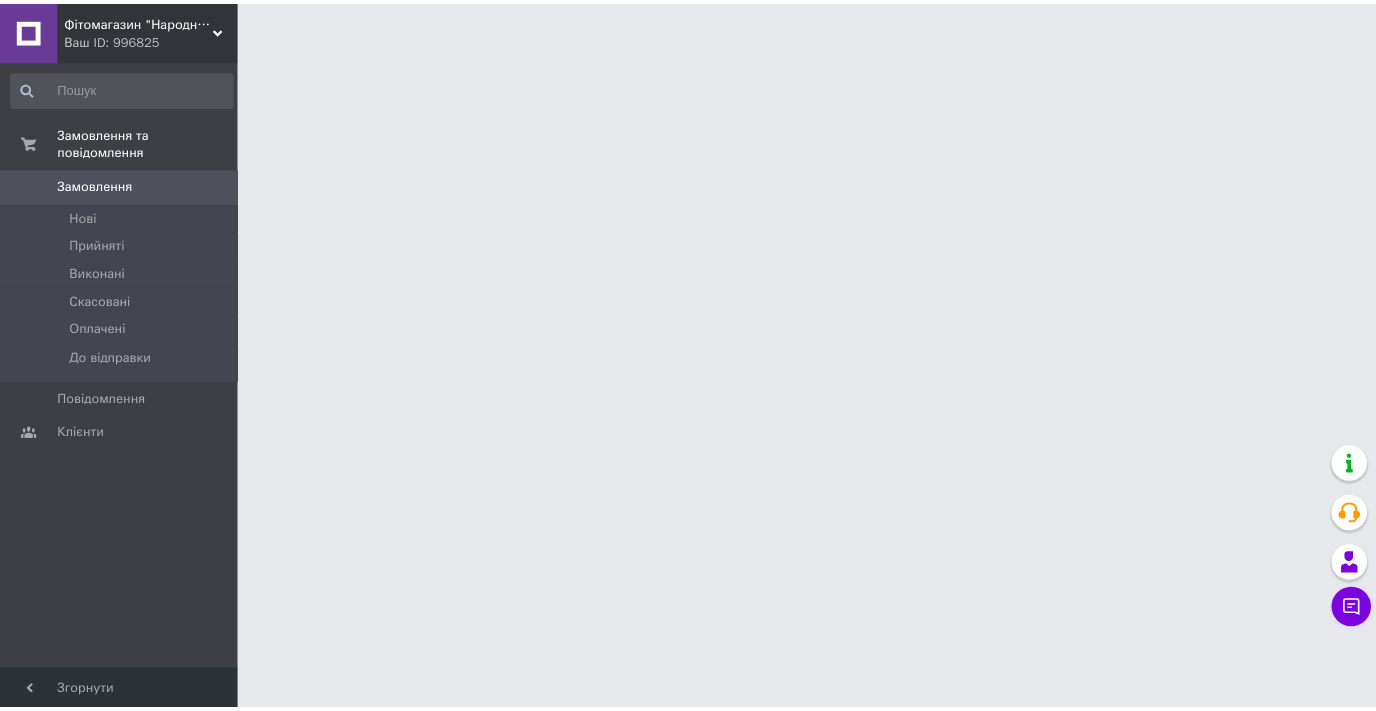 scroll, scrollTop: 0, scrollLeft: 0, axis: both 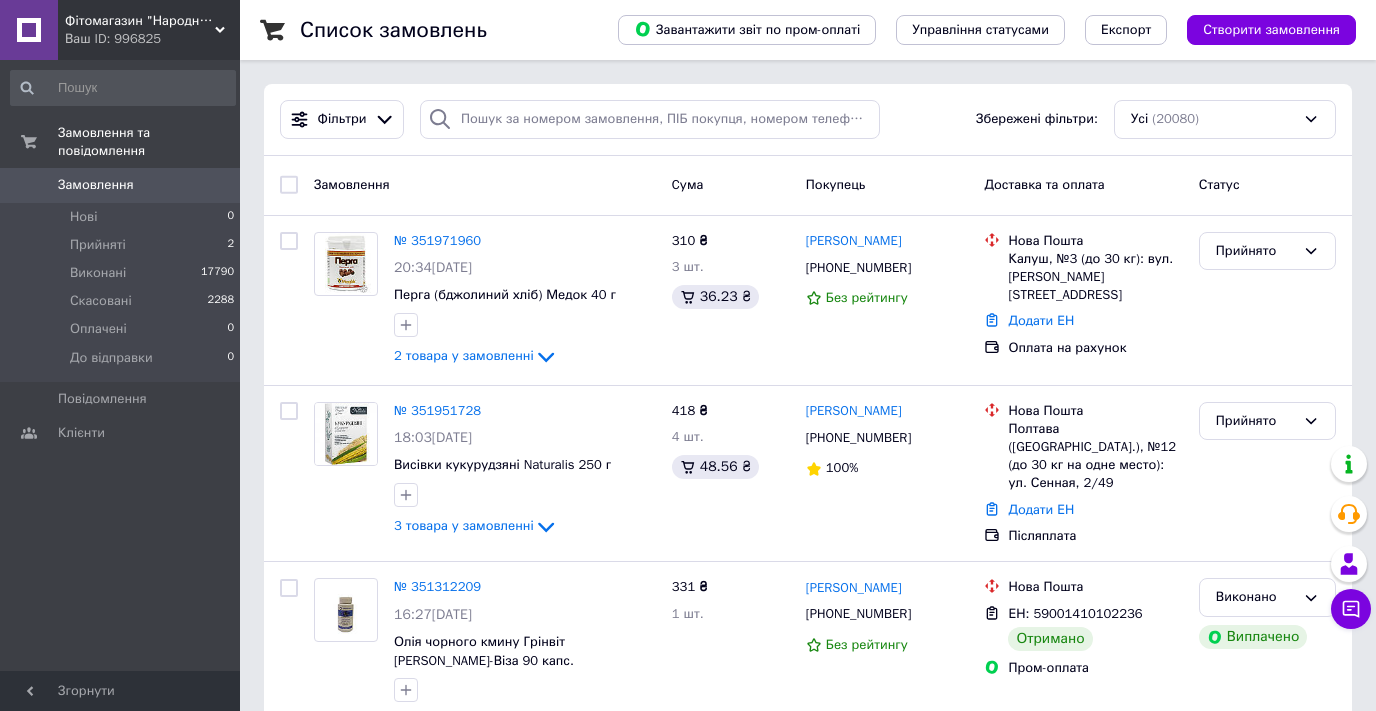 click 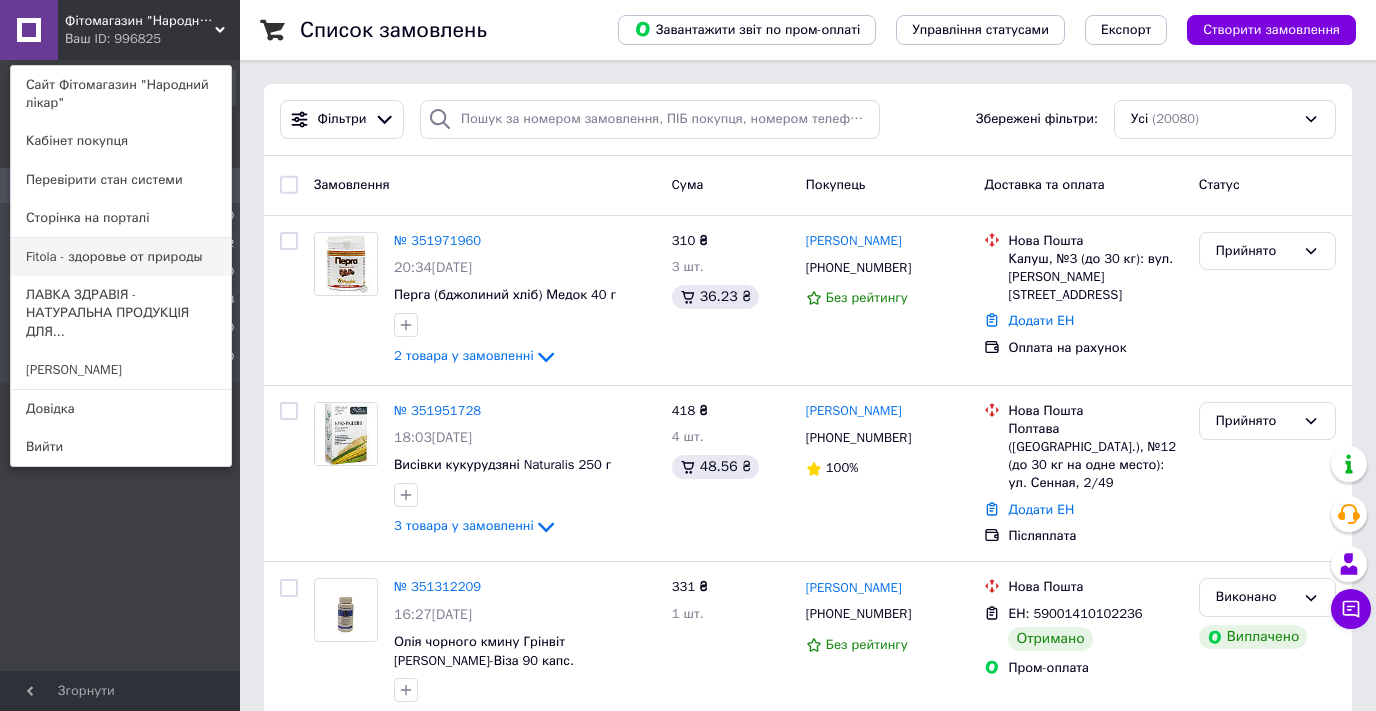 click on "Fitola - здоровье от природы" at bounding box center [121, 257] 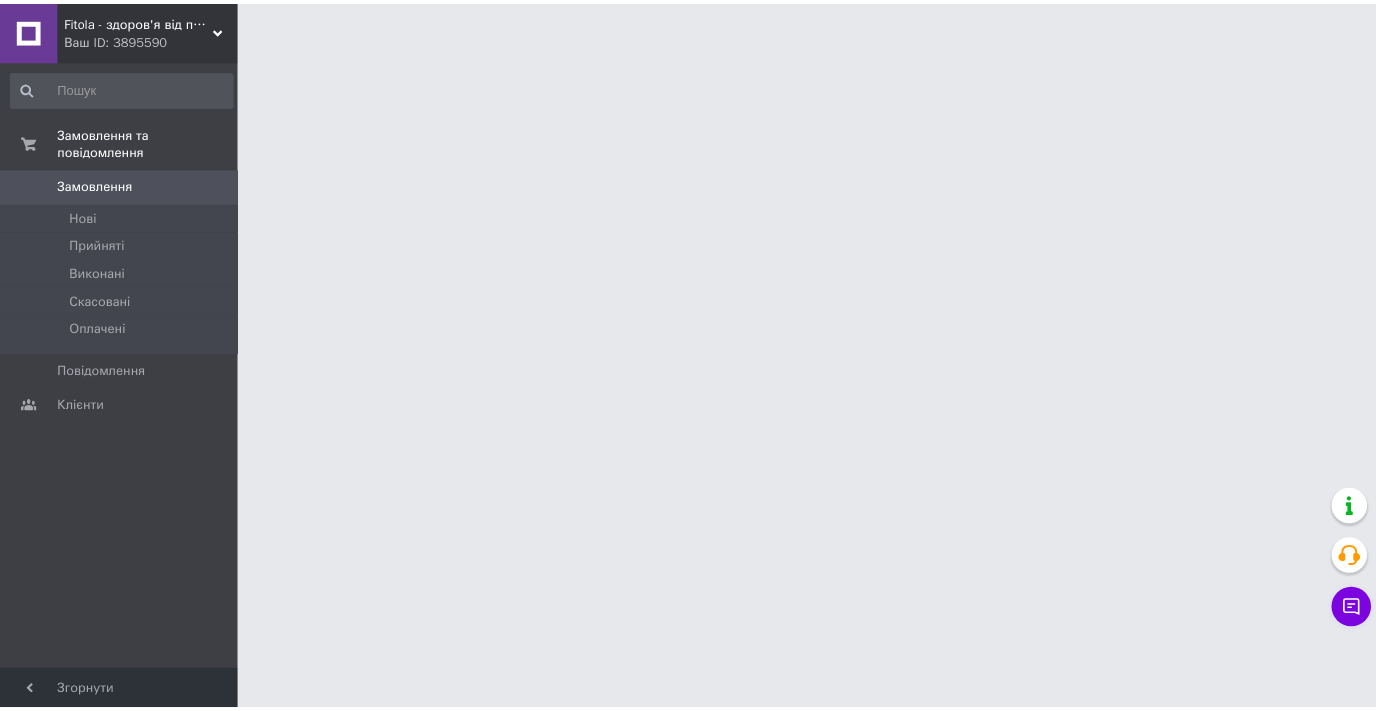 scroll, scrollTop: 0, scrollLeft: 0, axis: both 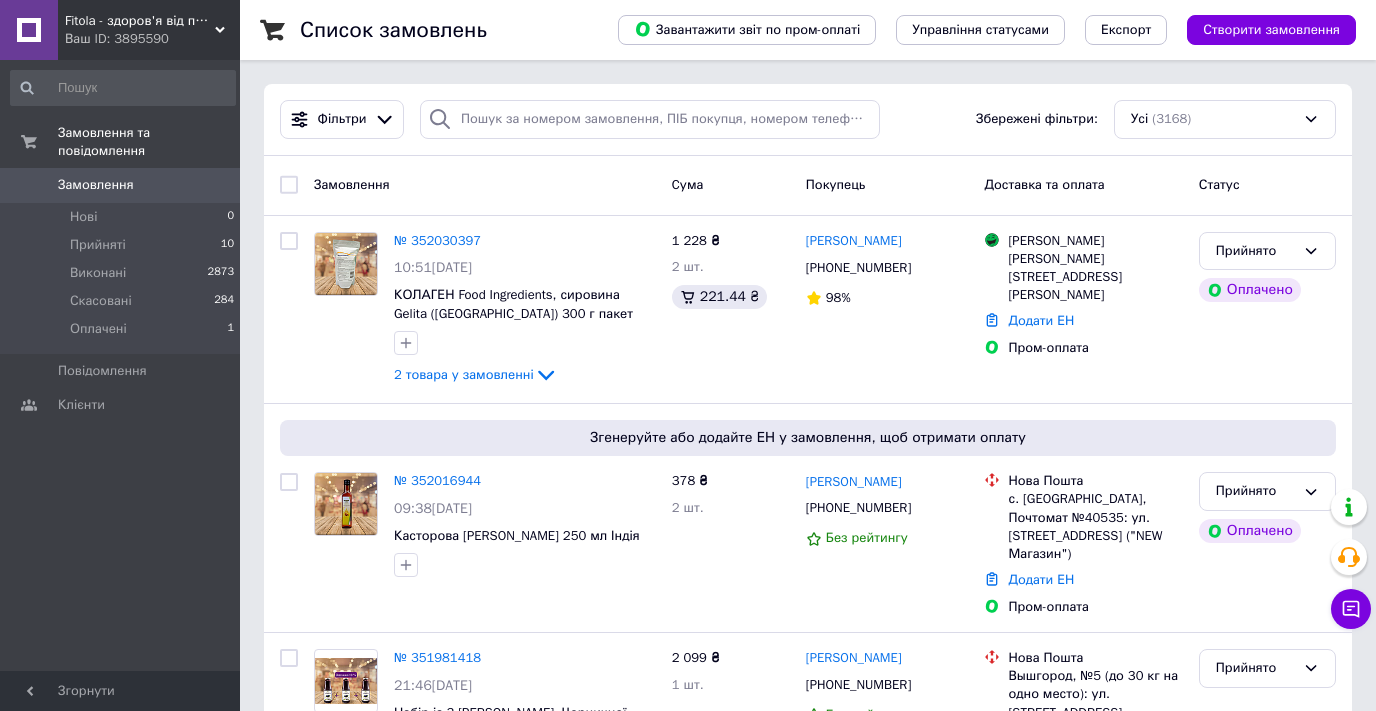 click 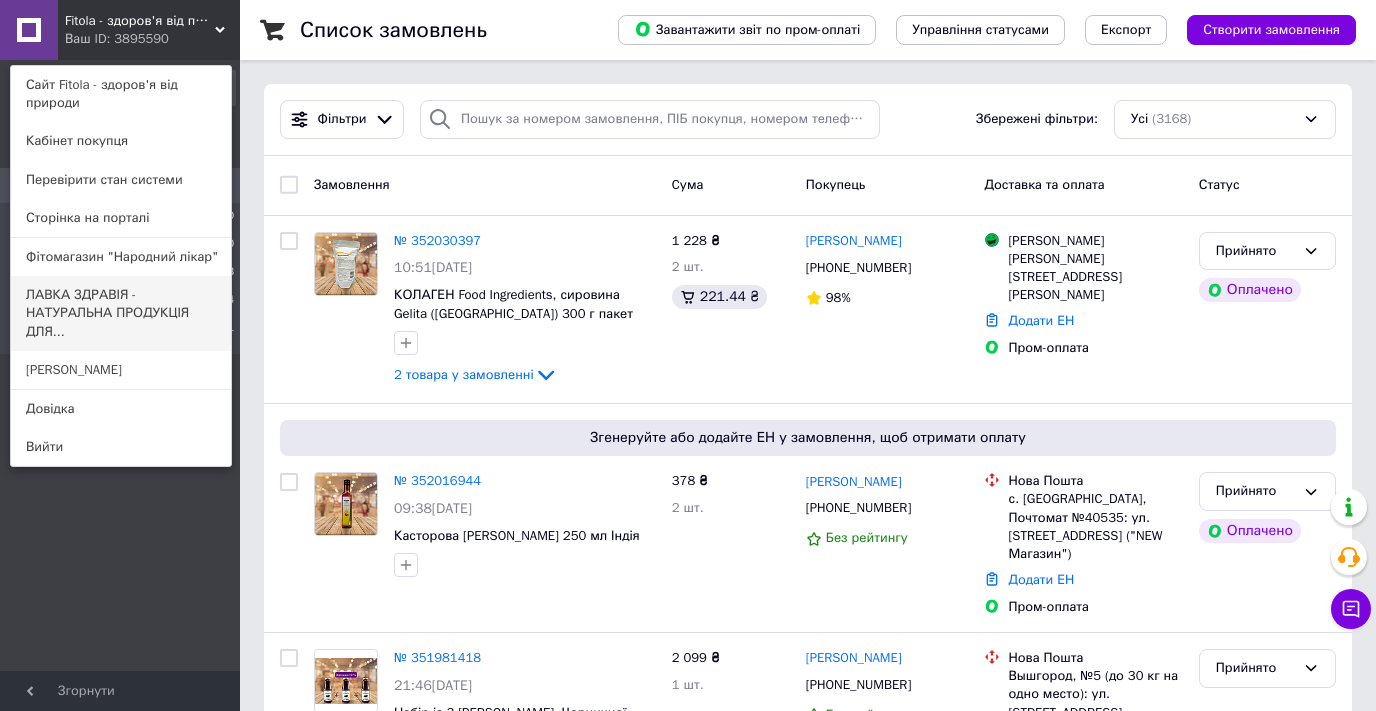 click on "ЛАВКА ЗДРАВІЯ - НАТУРАЛЬНА ПРОДУКЦІЯ ДЛЯ..." at bounding box center (121, 313) 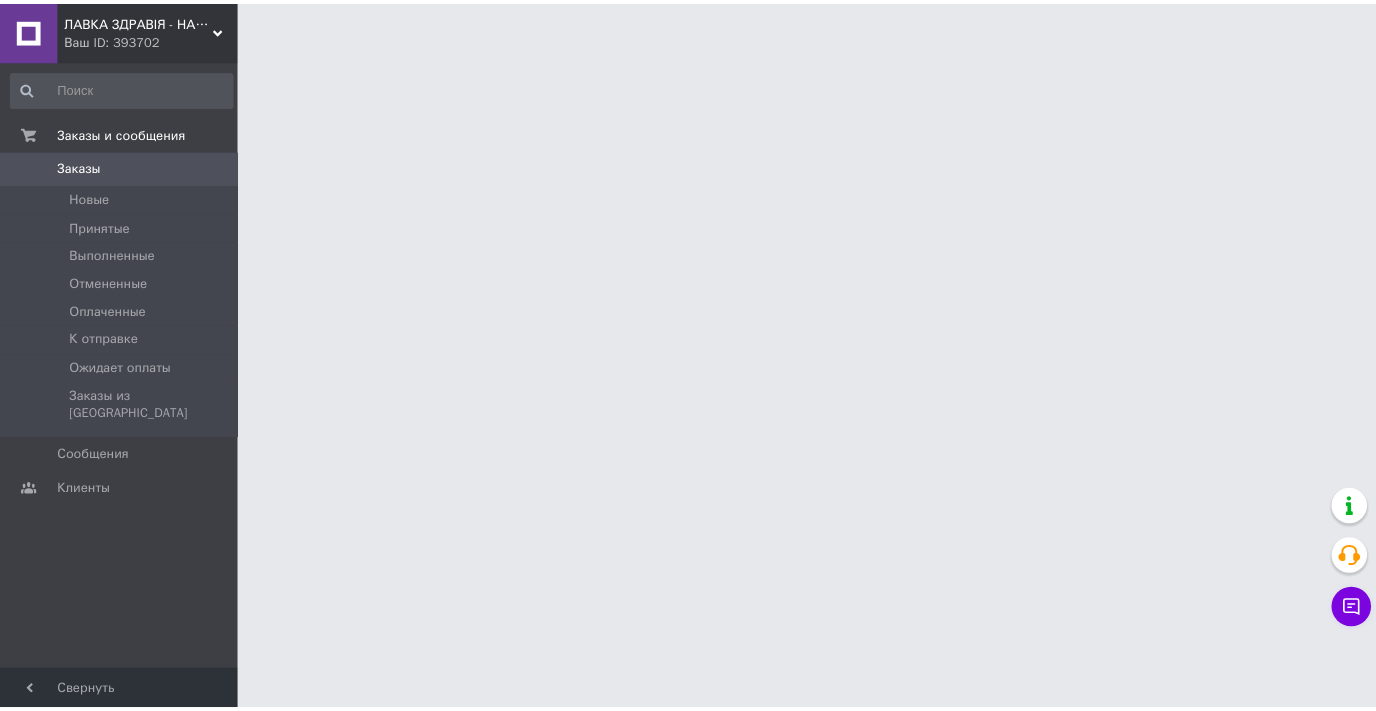 scroll, scrollTop: 0, scrollLeft: 0, axis: both 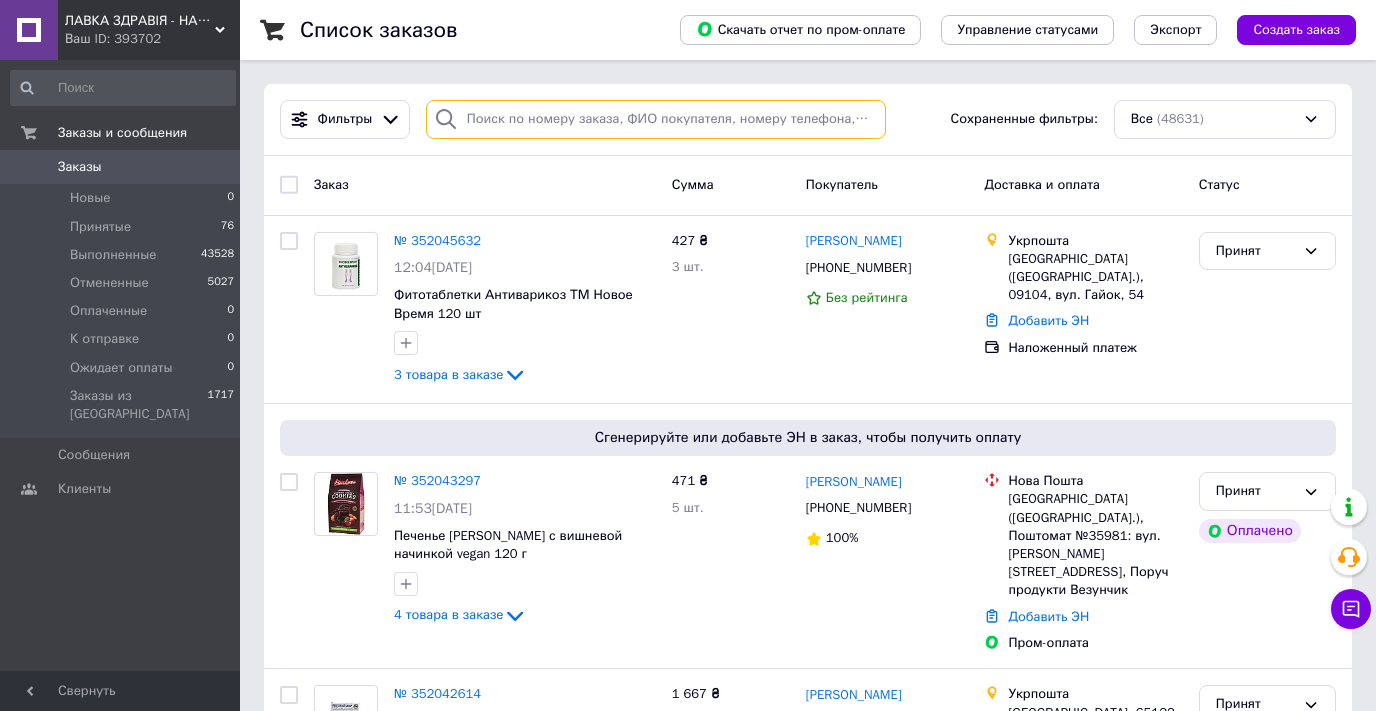 click at bounding box center [656, 119] 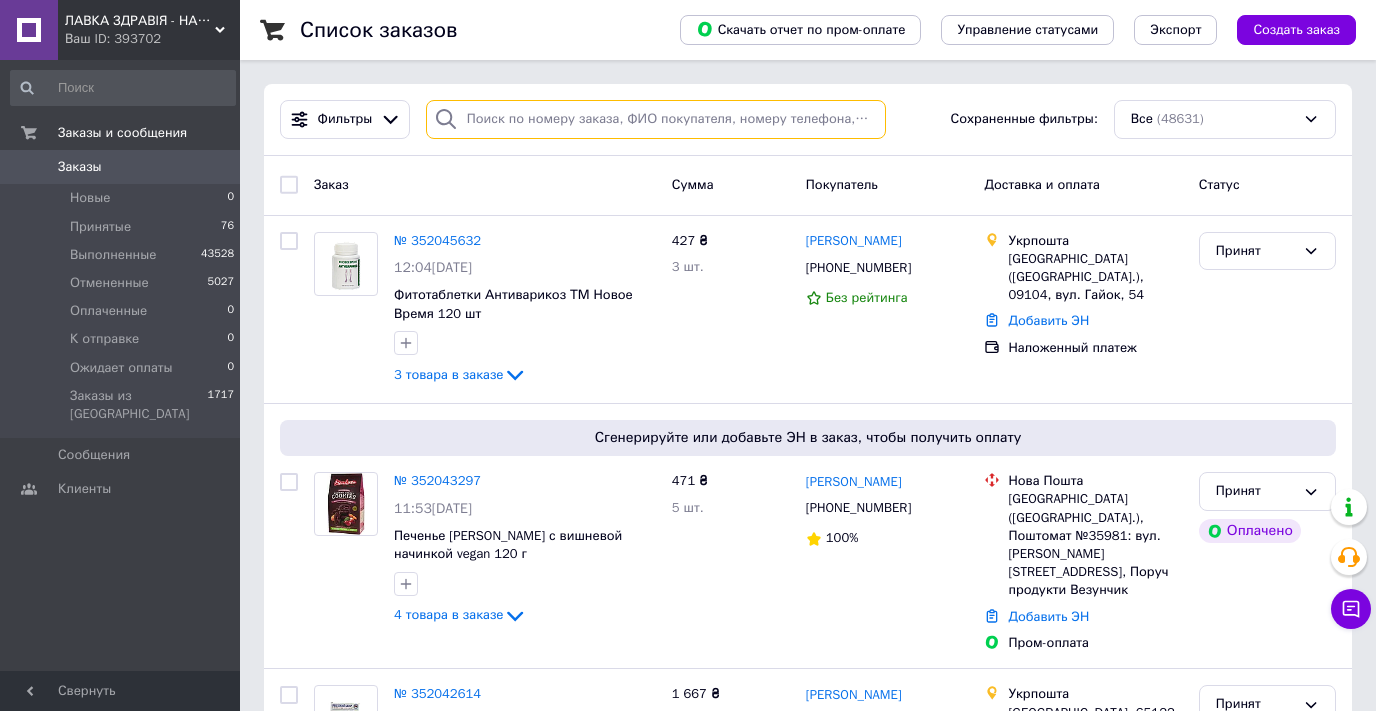 paste on "0956752476" 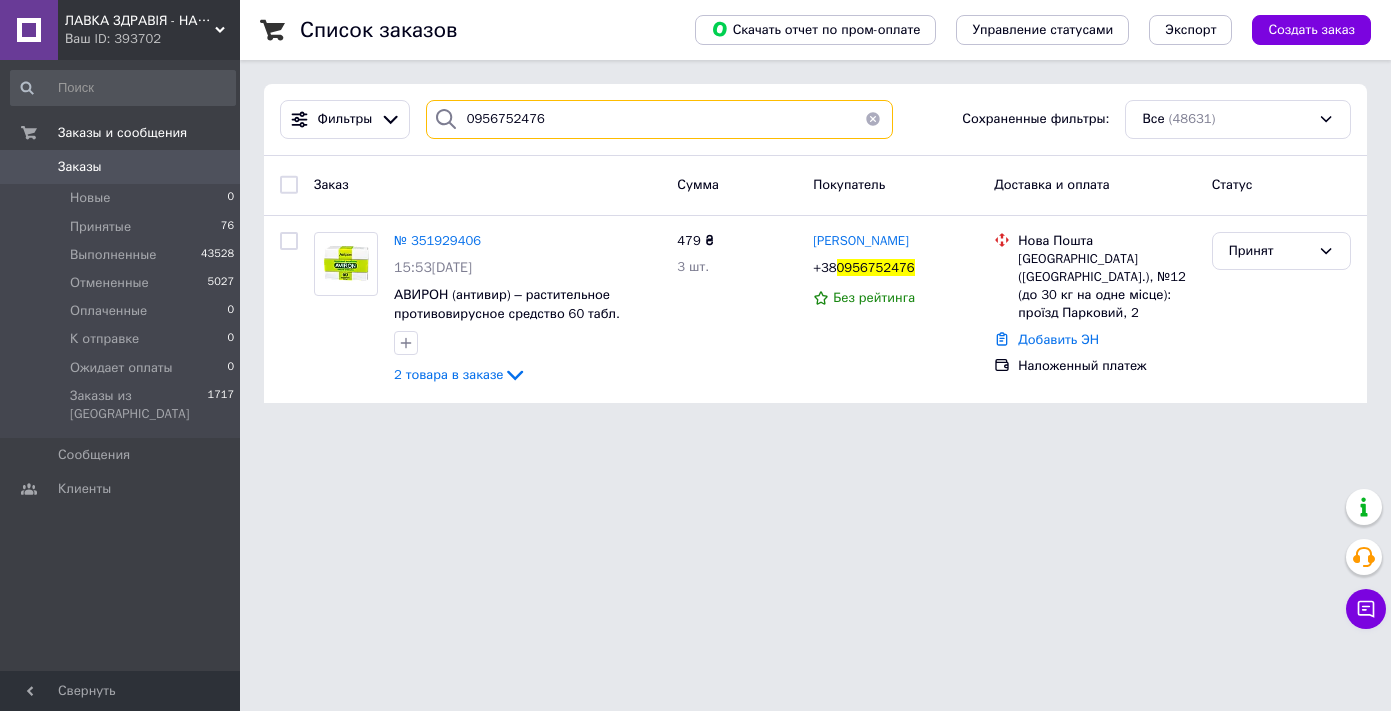 type on "0956752476" 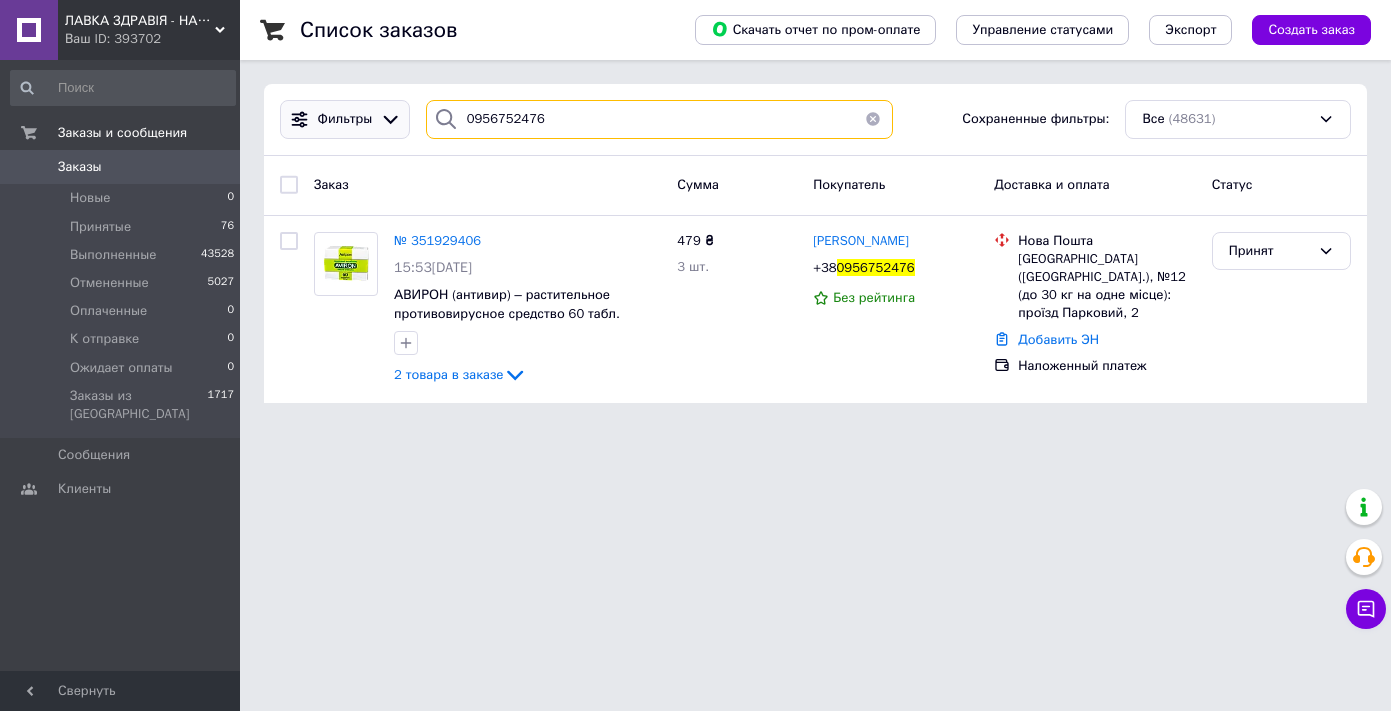 drag, startPoint x: 549, startPoint y: 122, endPoint x: 397, endPoint y: 122, distance: 152 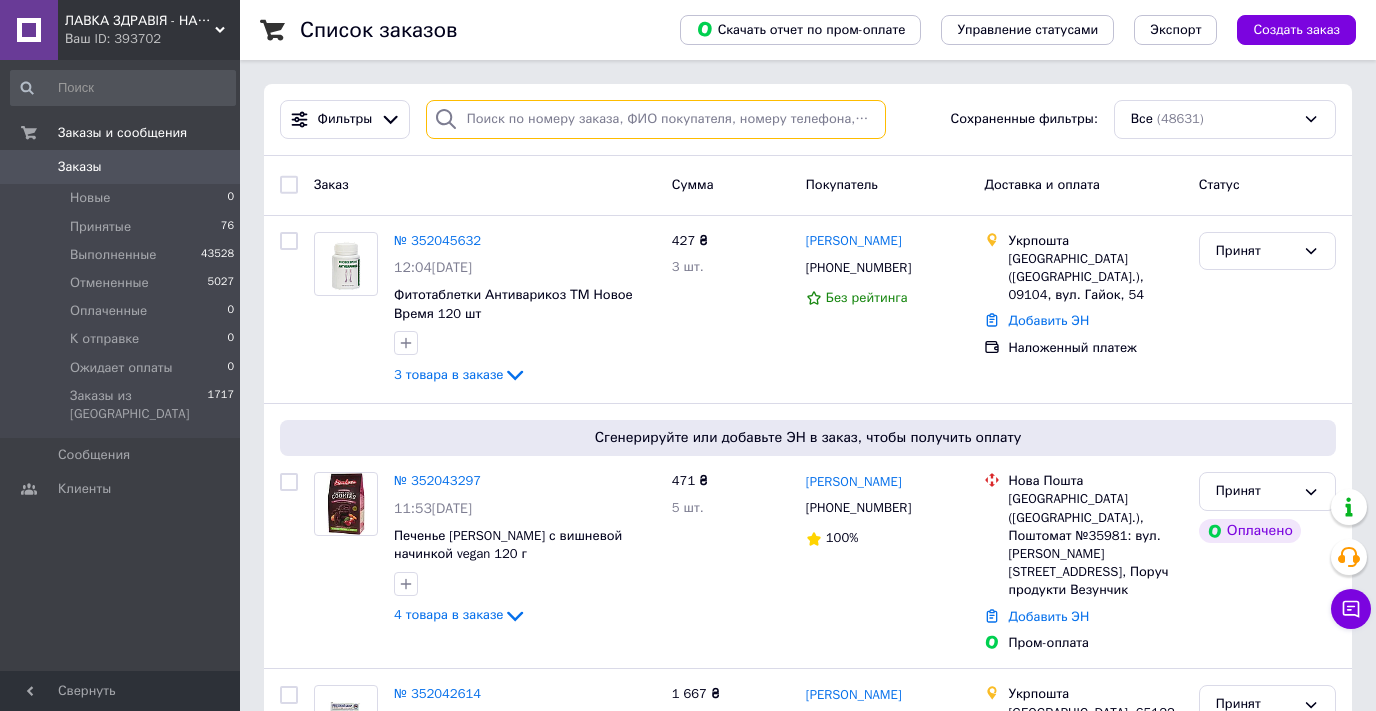 type 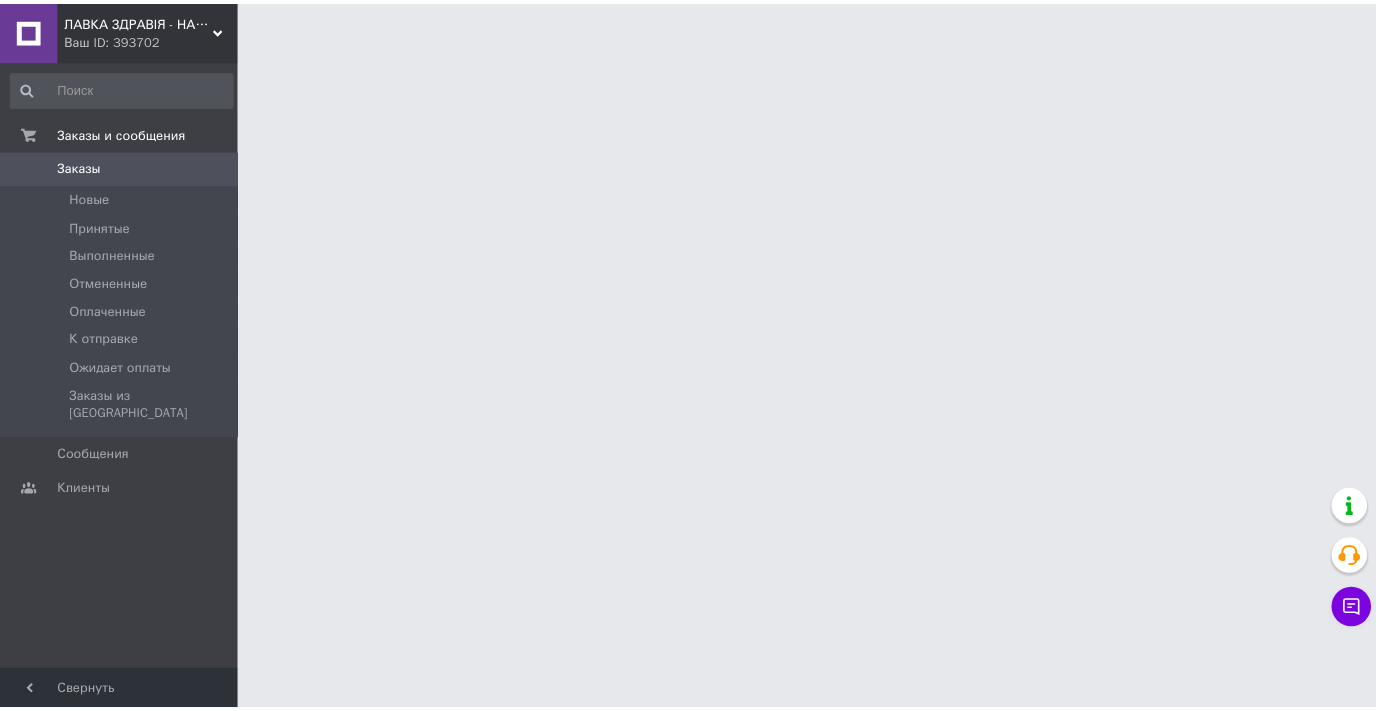 scroll, scrollTop: 0, scrollLeft: 0, axis: both 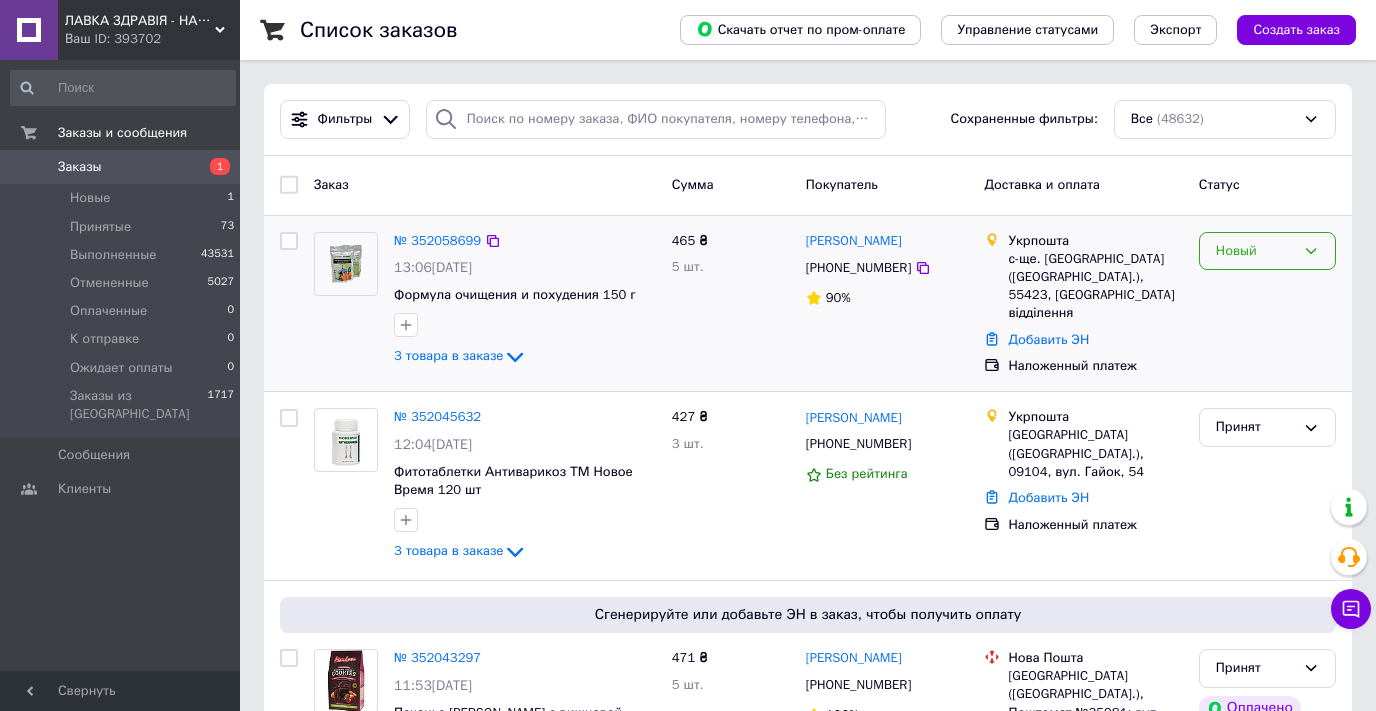 click on "Новый" at bounding box center [1255, 251] 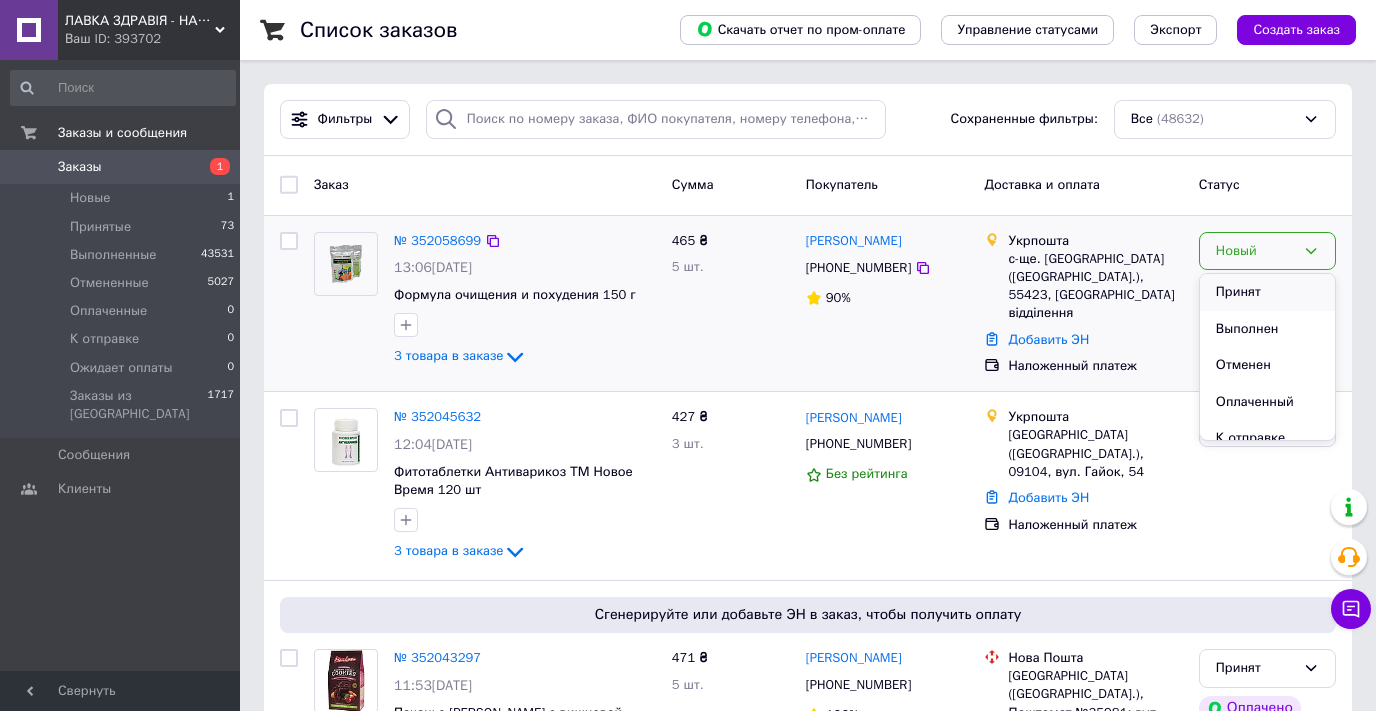 click on "Принят" at bounding box center (1267, 292) 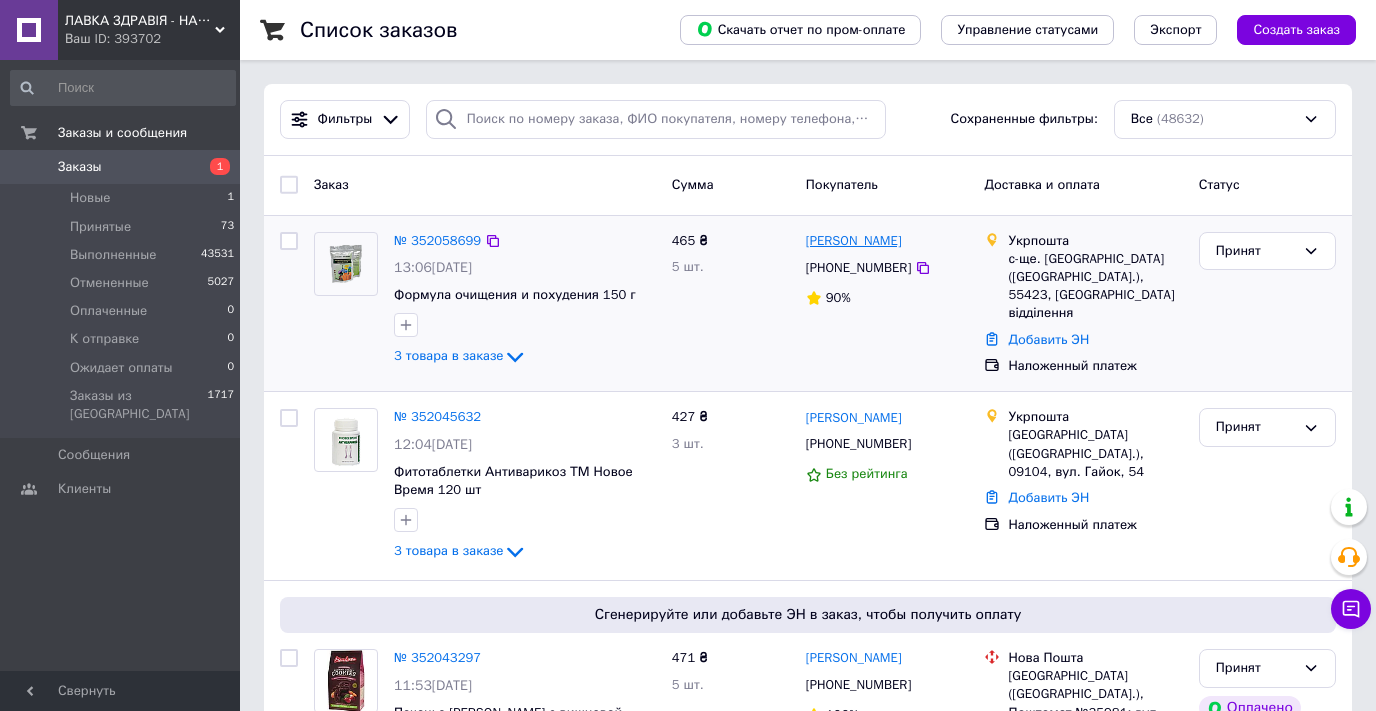 click on "Тетяна Головна" at bounding box center (854, 241) 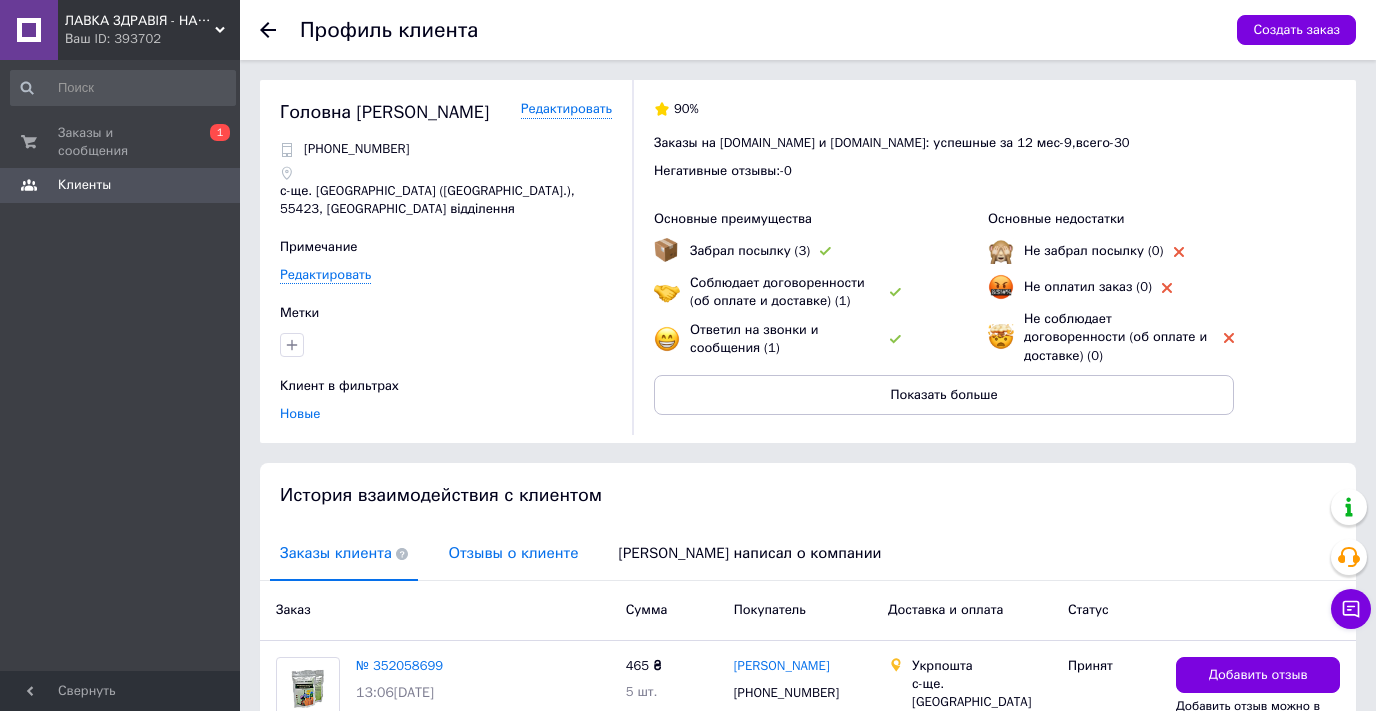 click on "Отзывы о клиенте" at bounding box center (513, 553) 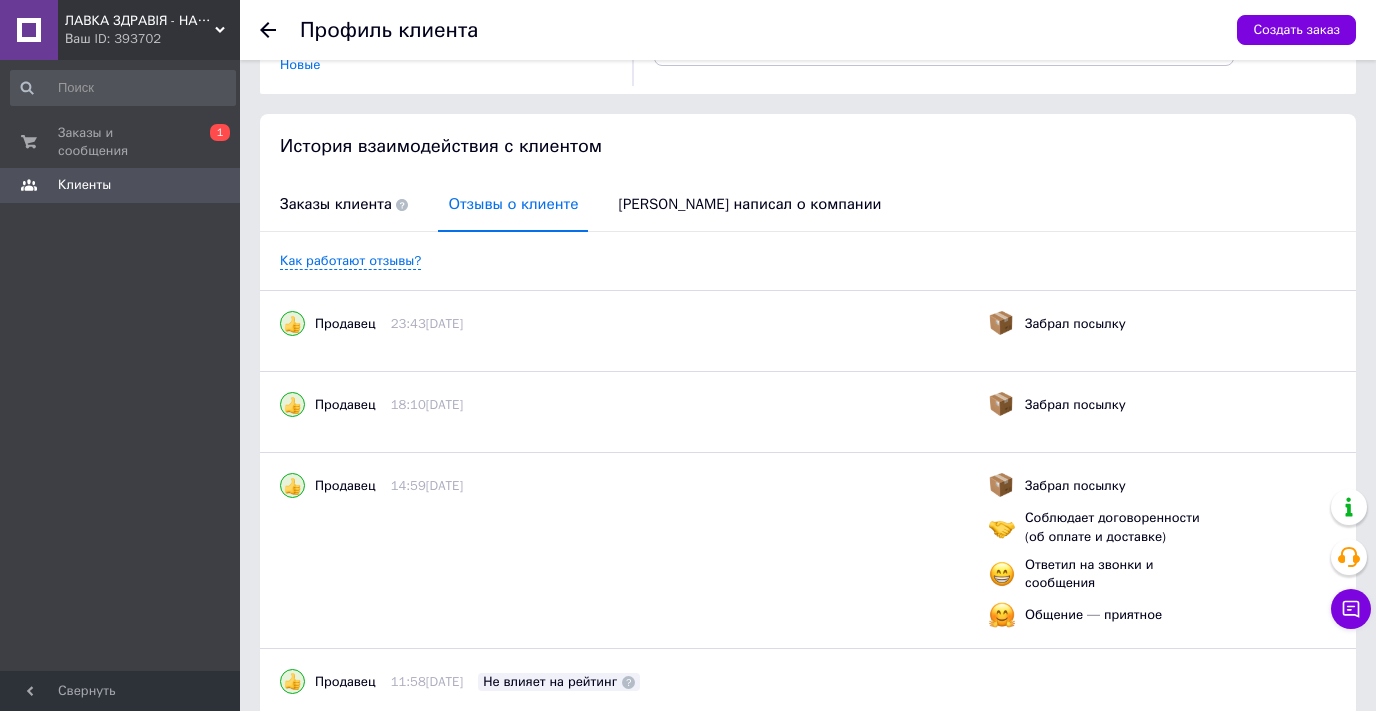 scroll, scrollTop: 0, scrollLeft: 0, axis: both 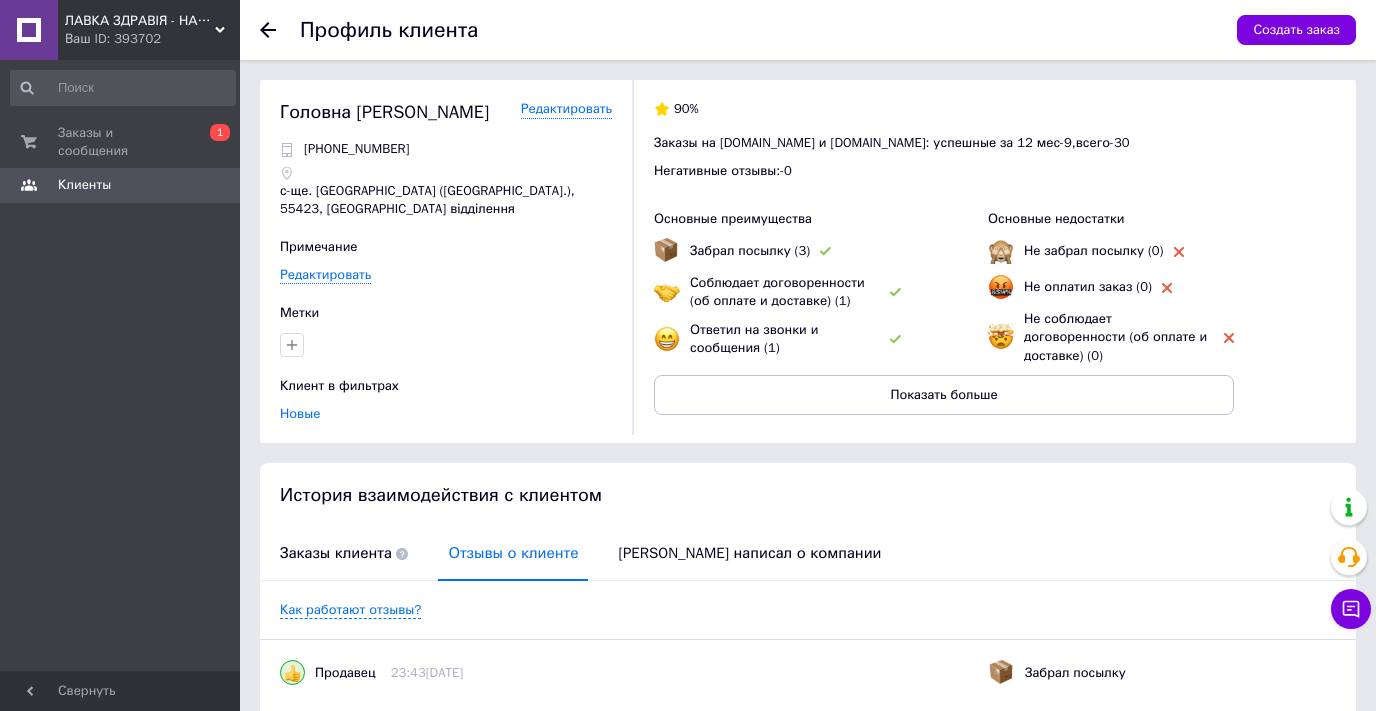 click 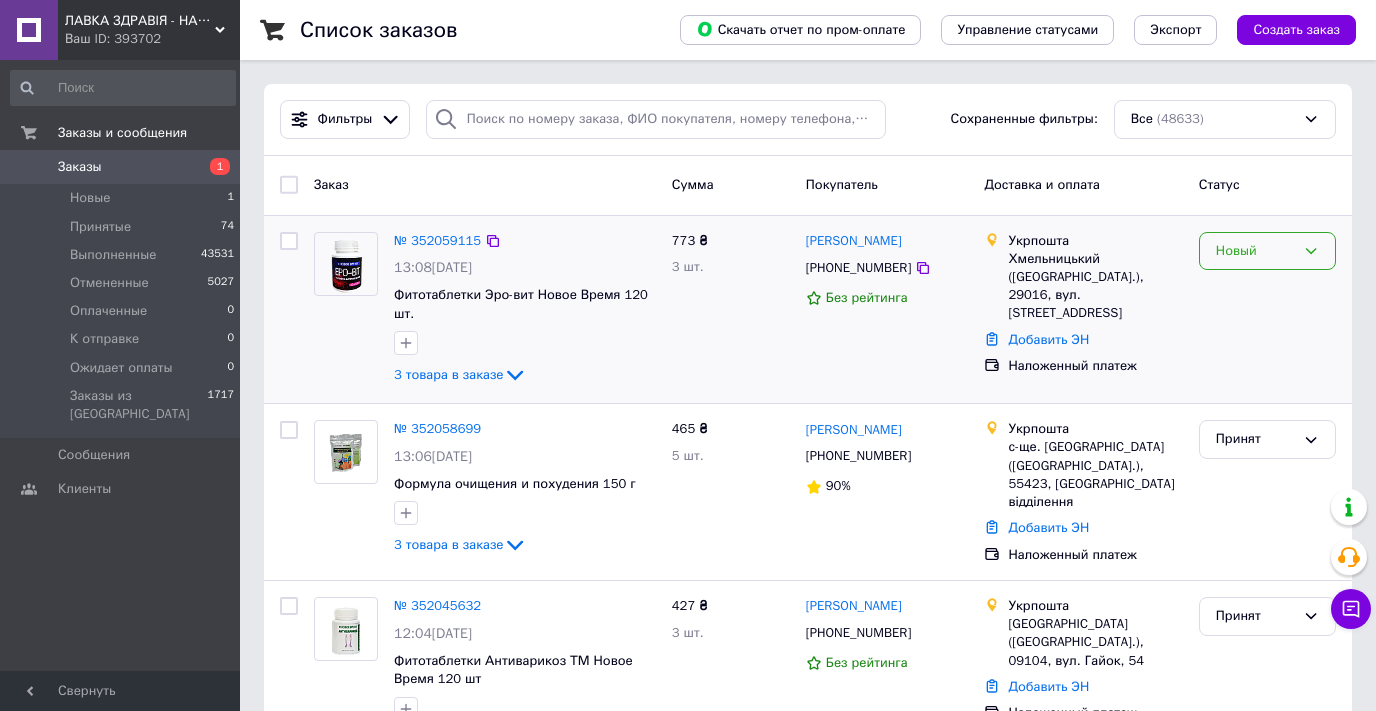 click on "Новый" at bounding box center [1255, 251] 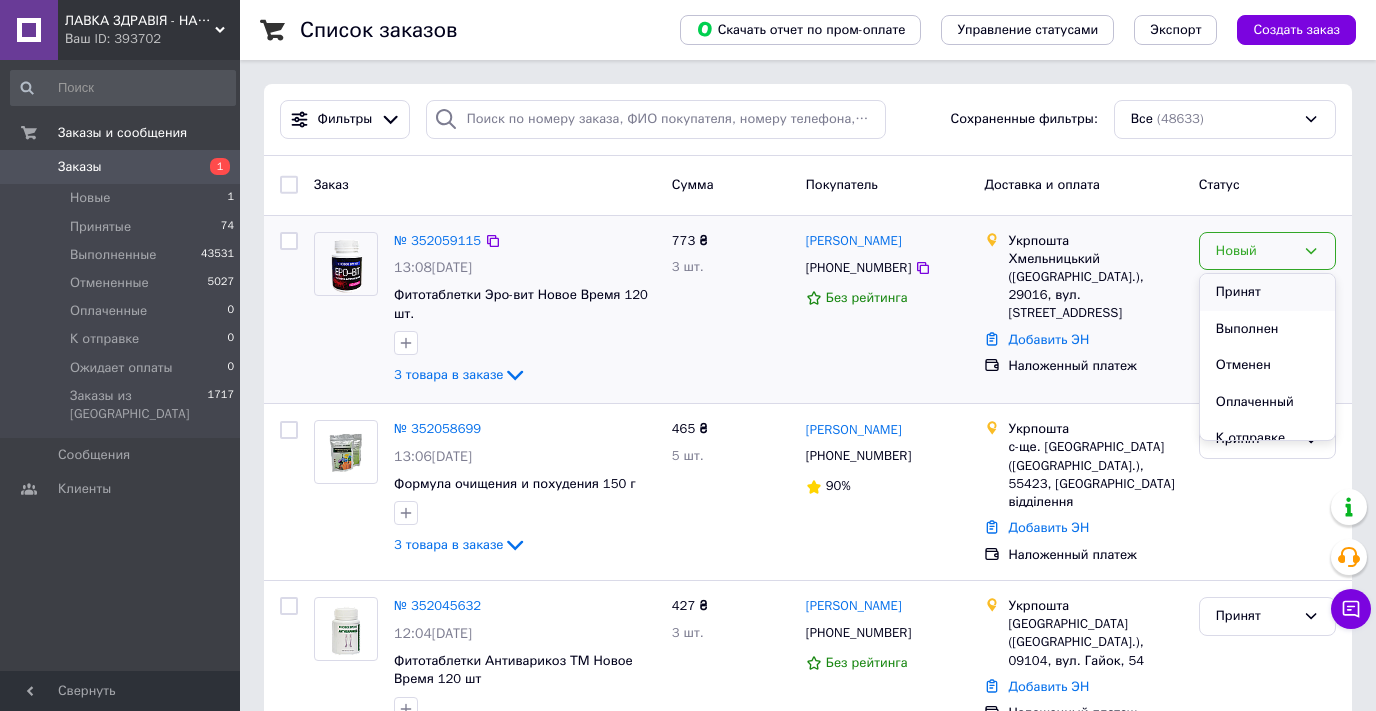 click on "Принят" at bounding box center [1267, 292] 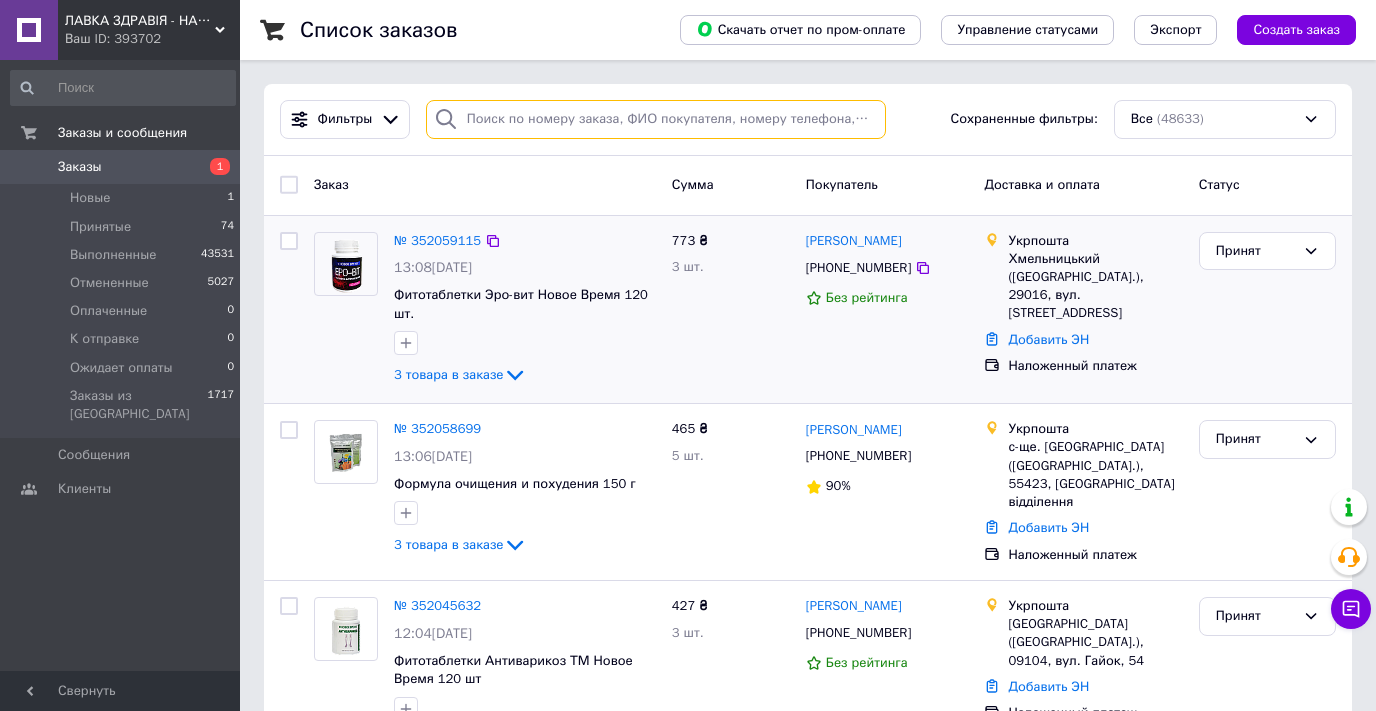 click at bounding box center (656, 119) 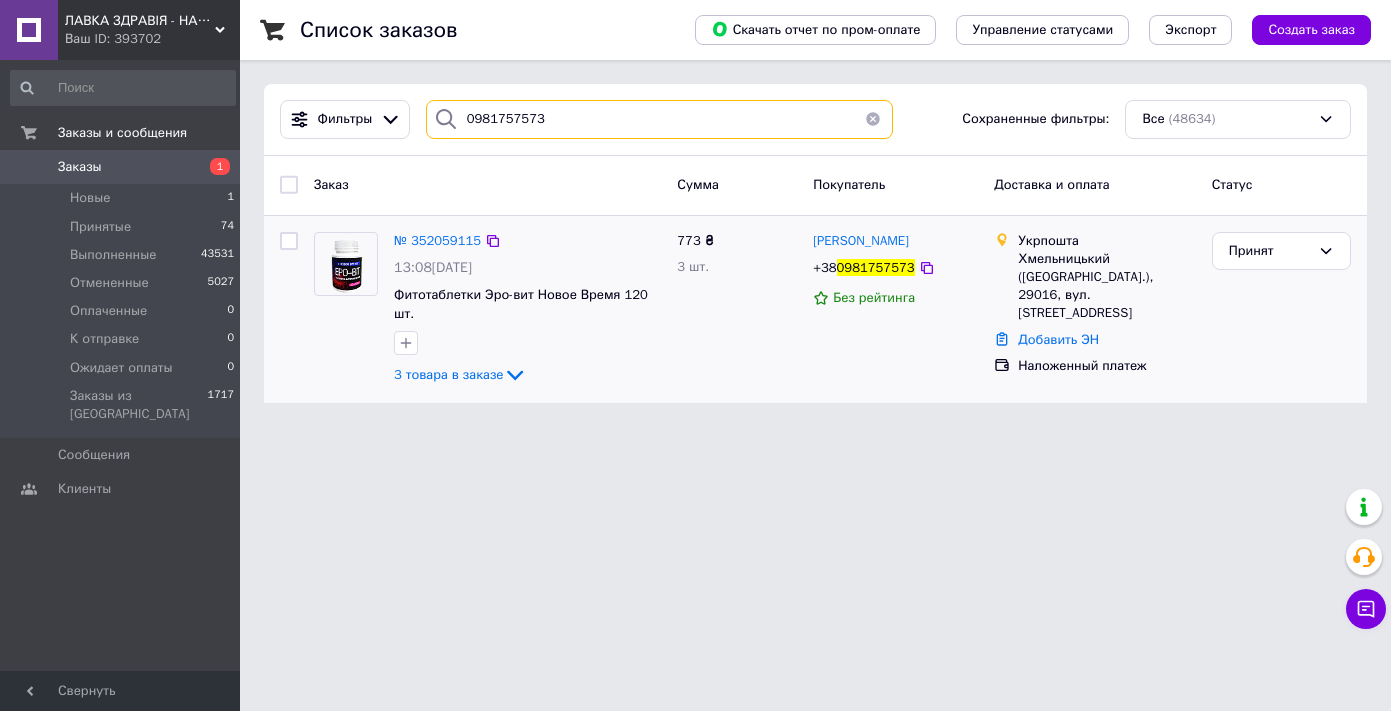 type on "0981757573" 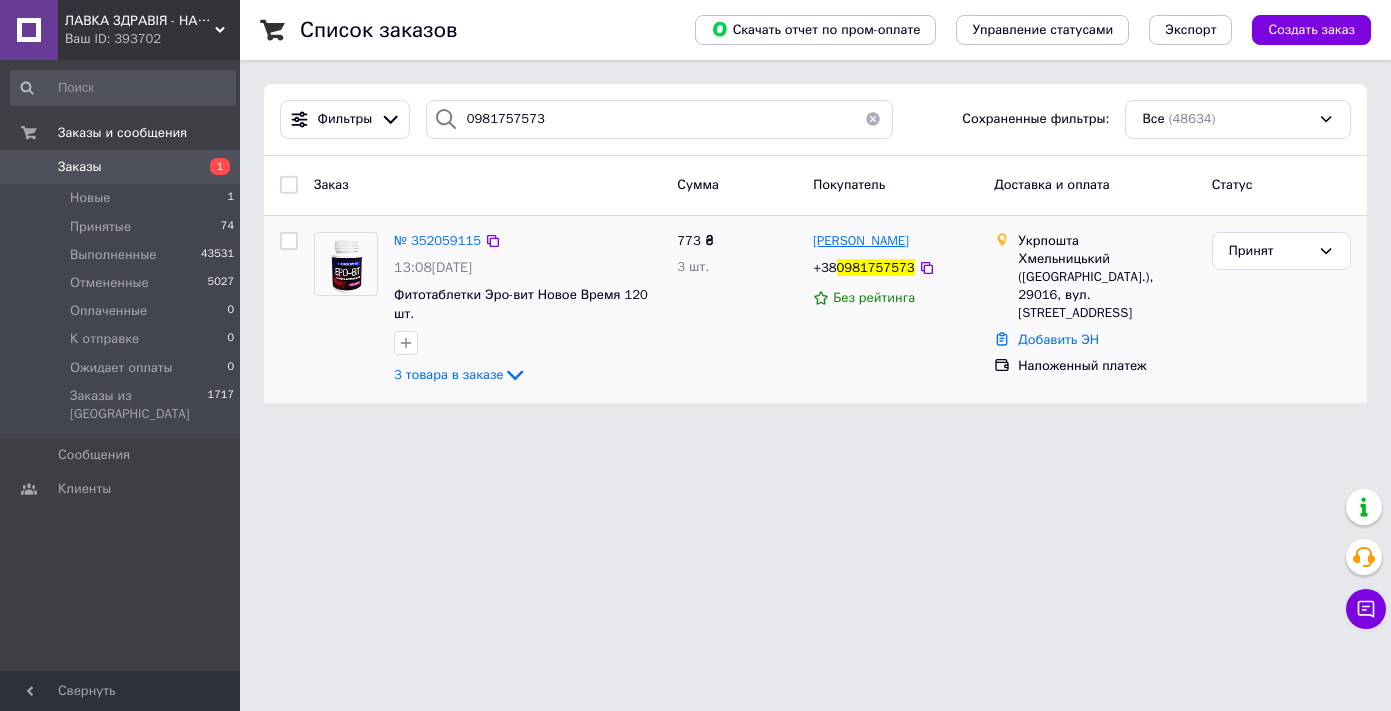 click on "[PERSON_NAME]" at bounding box center [861, 240] 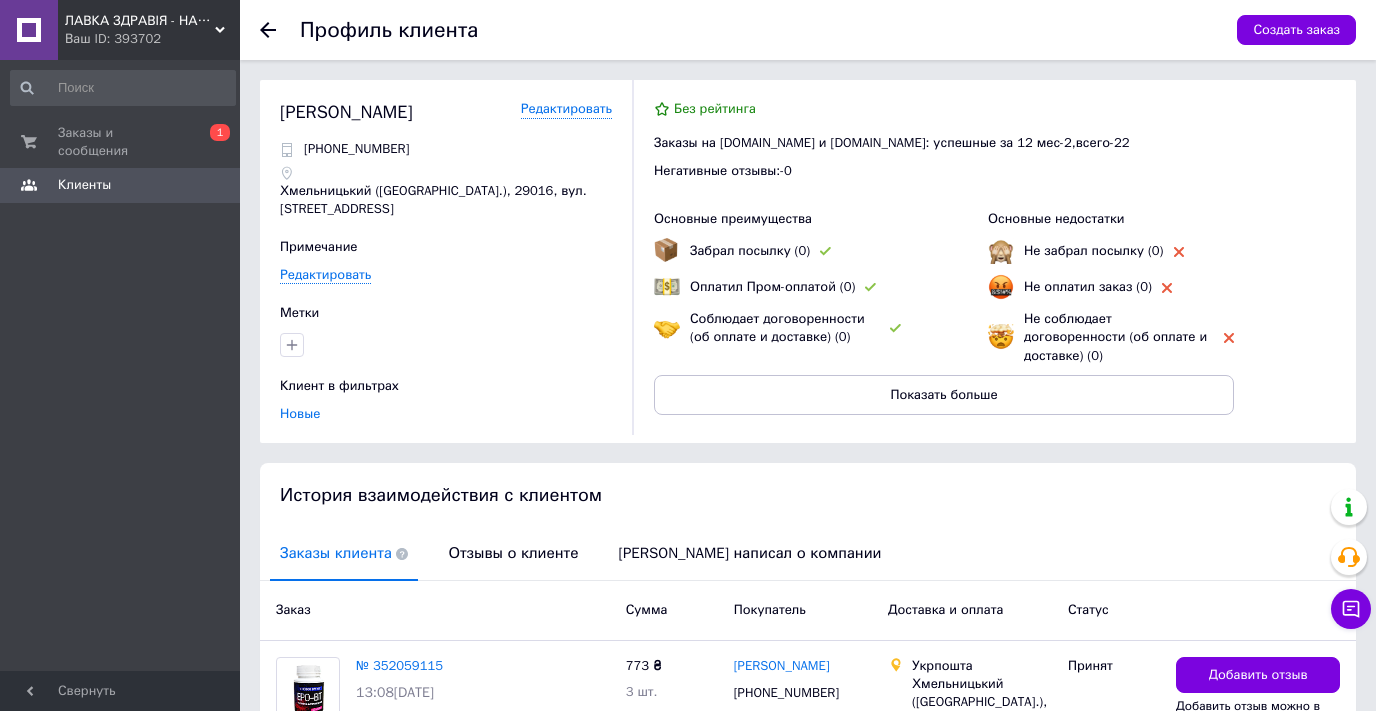 click 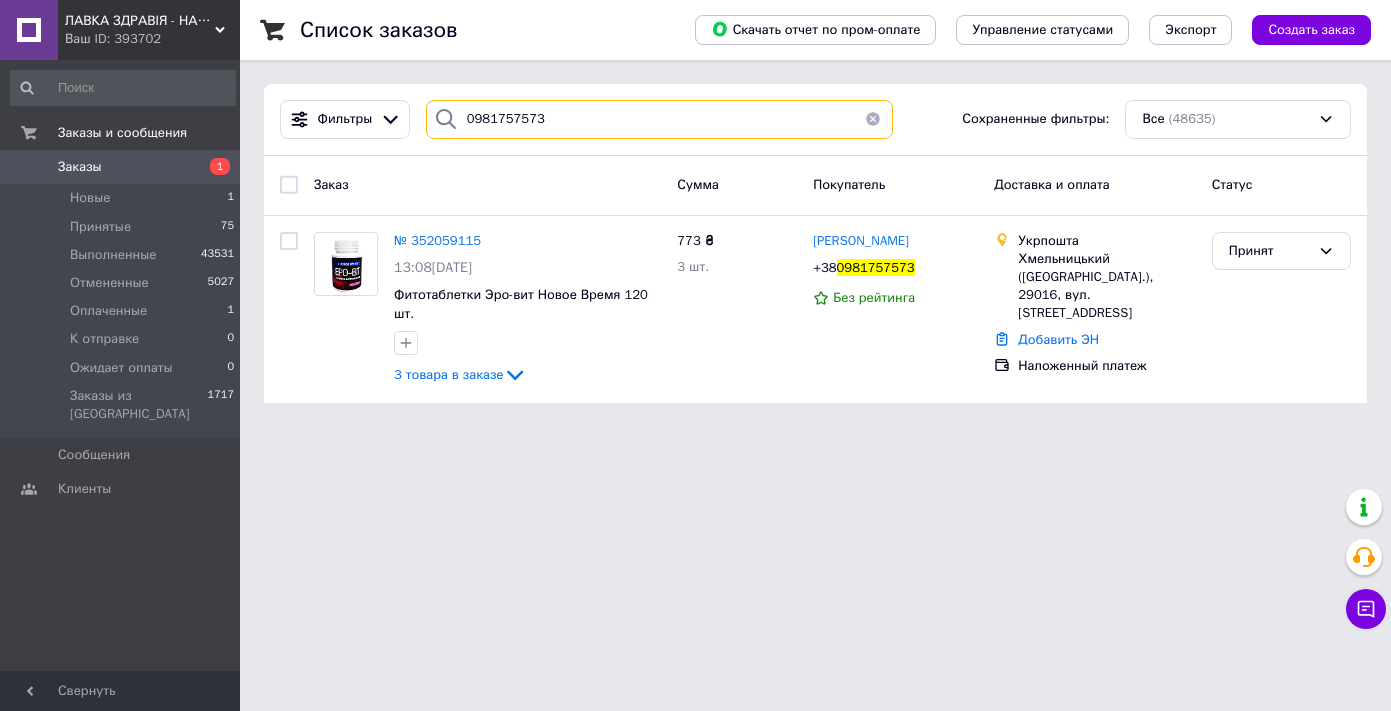 drag, startPoint x: 542, startPoint y: 115, endPoint x: 439, endPoint y: 113, distance: 103.01942 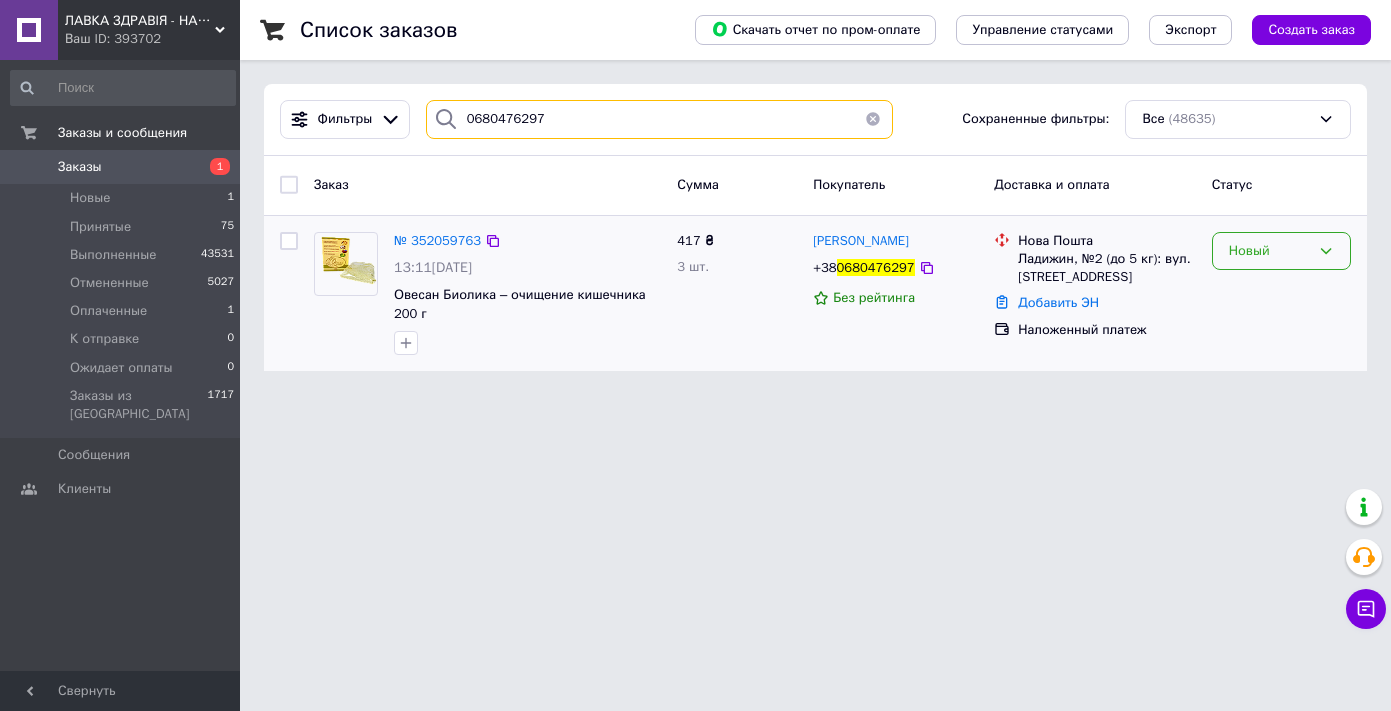 type on "0680476297" 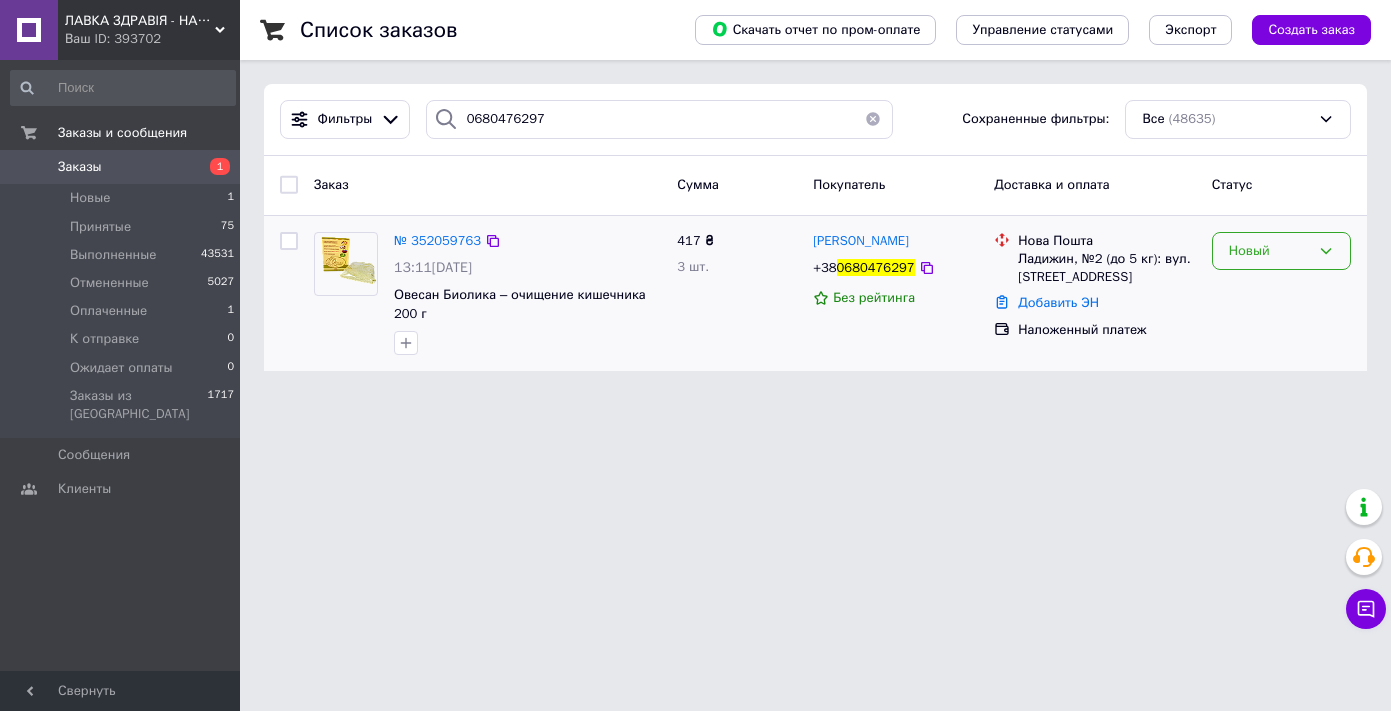 click on "Новый" at bounding box center (1269, 251) 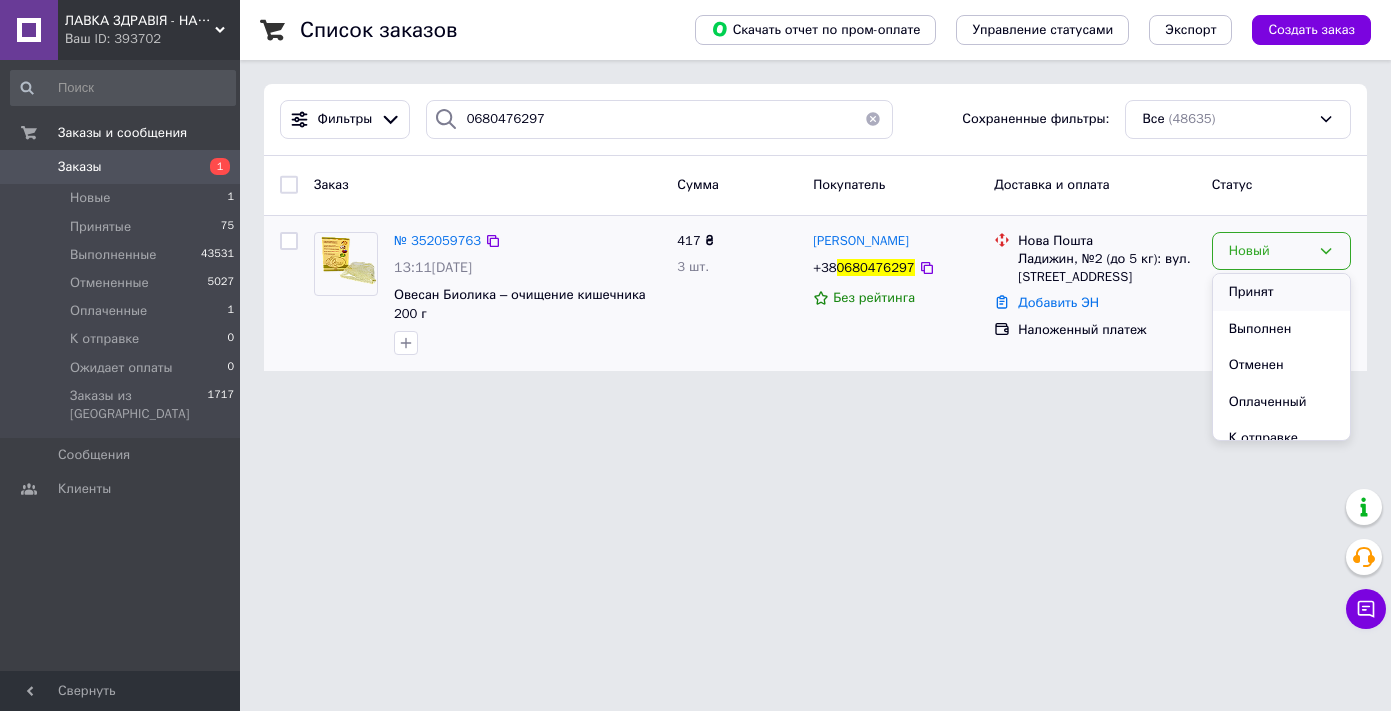click on "Принят" at bounding box center [1281, 292] 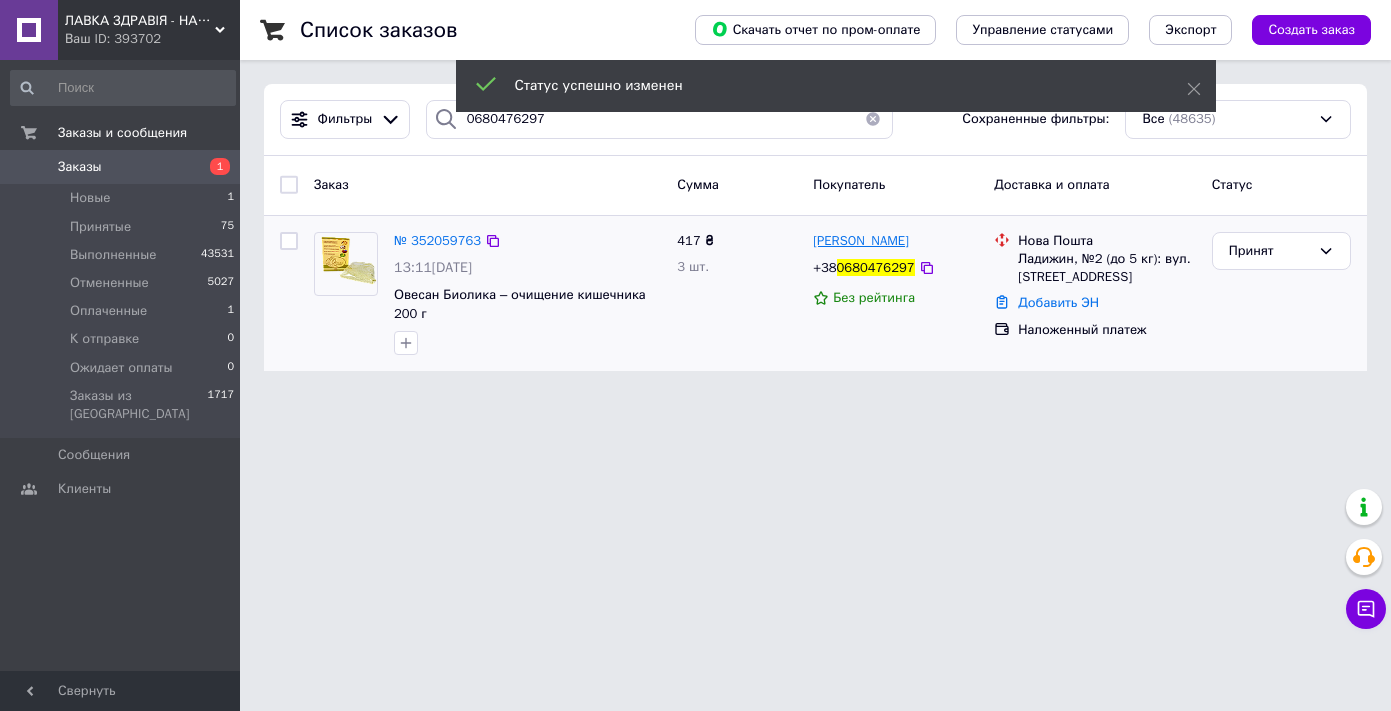 click on "[PERSON_NAME]" at bounding box center [861, 240] 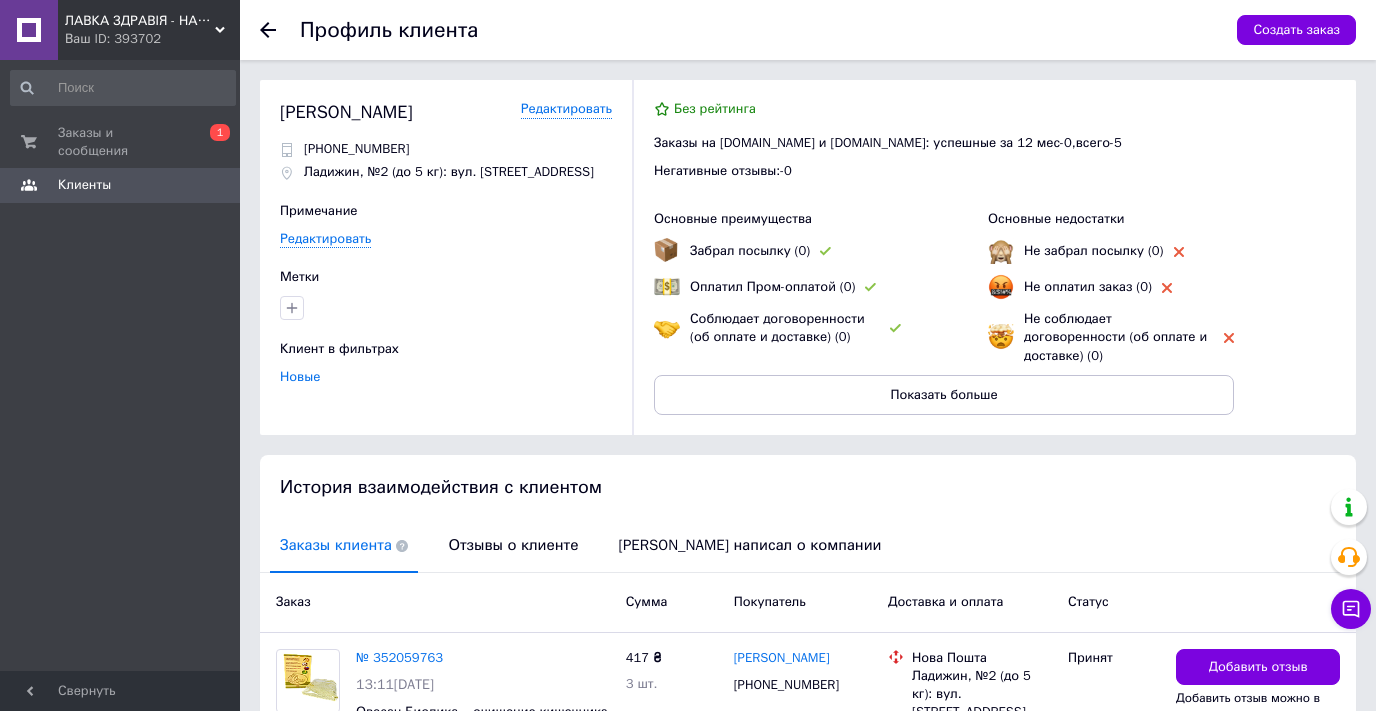 click 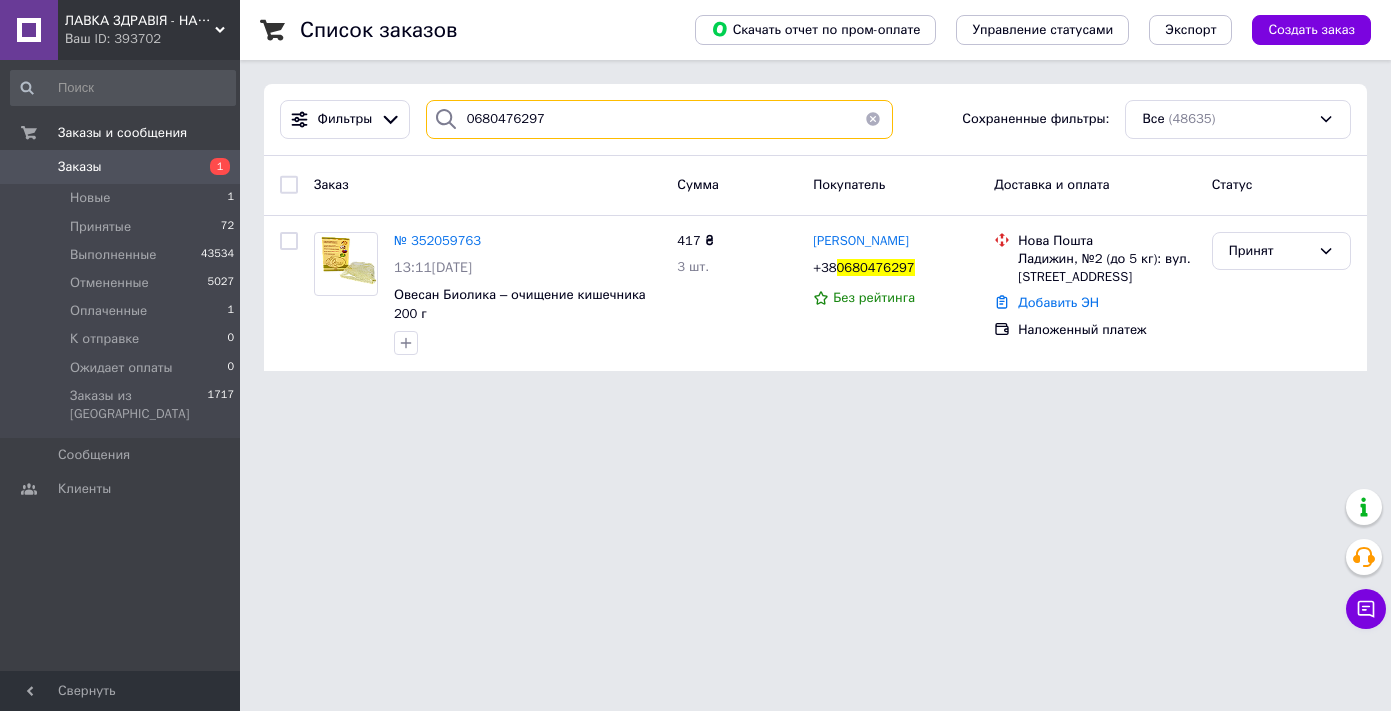 drag, startPoint x: 453, startPoint y: 120, endPoint x: 416, endPoint y: 121, distance: 37.01351 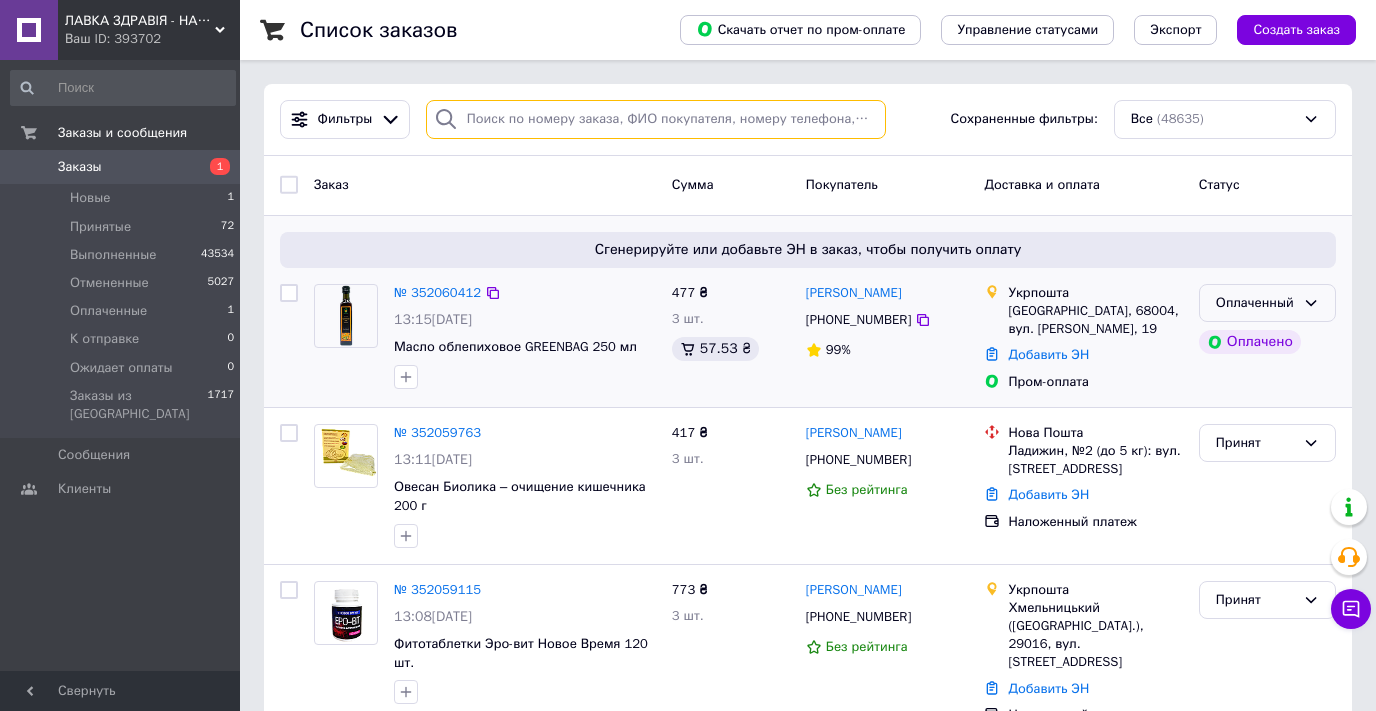 type 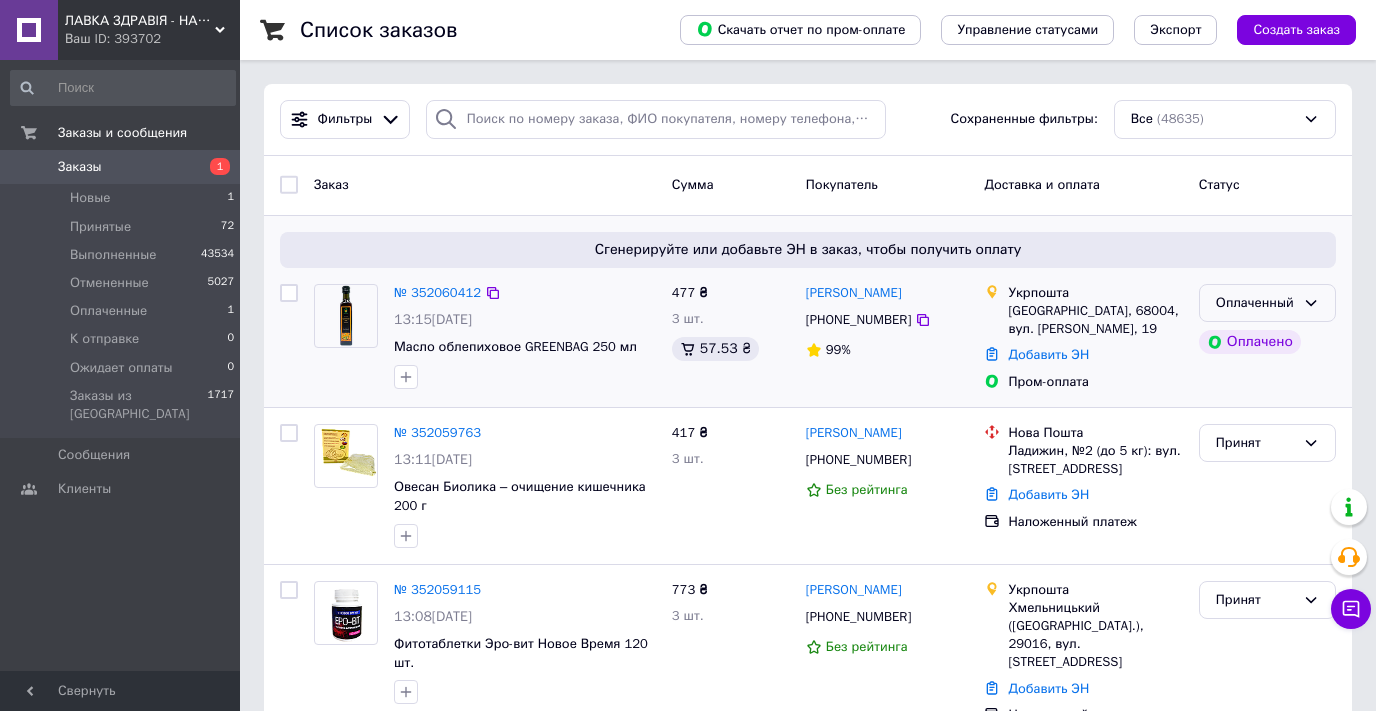 click on "Оплаченный" at bounding box center (1255, 303) 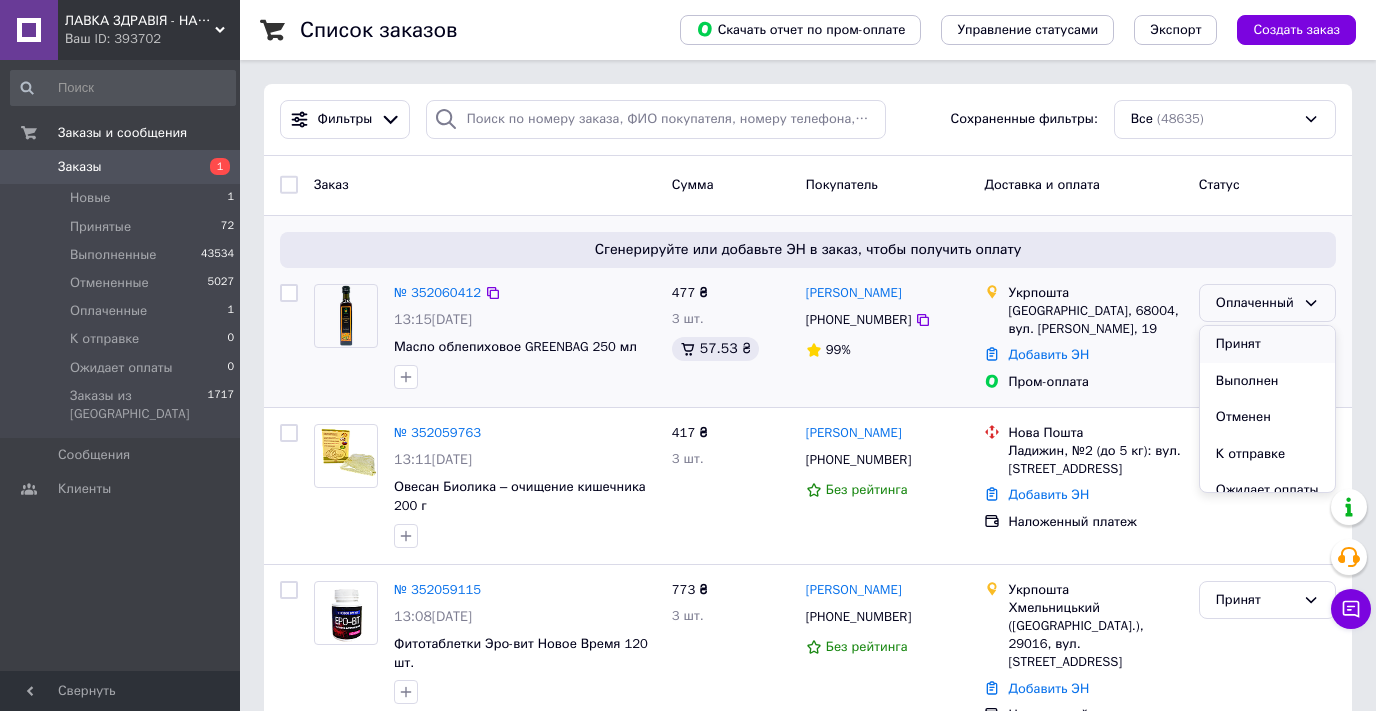 click on "Принят" at bounding box center [1267, 344] 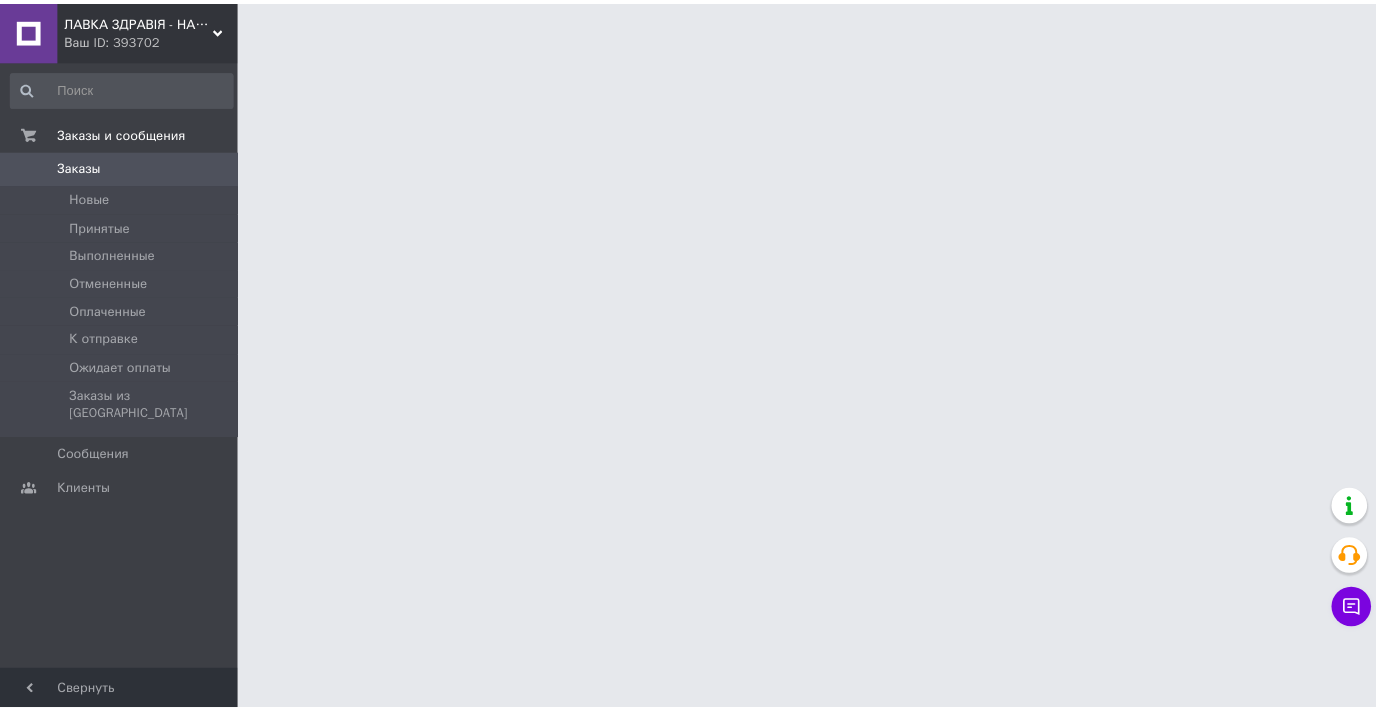scroll, scrollTop: 0, scrollLeft: 0, axis: both 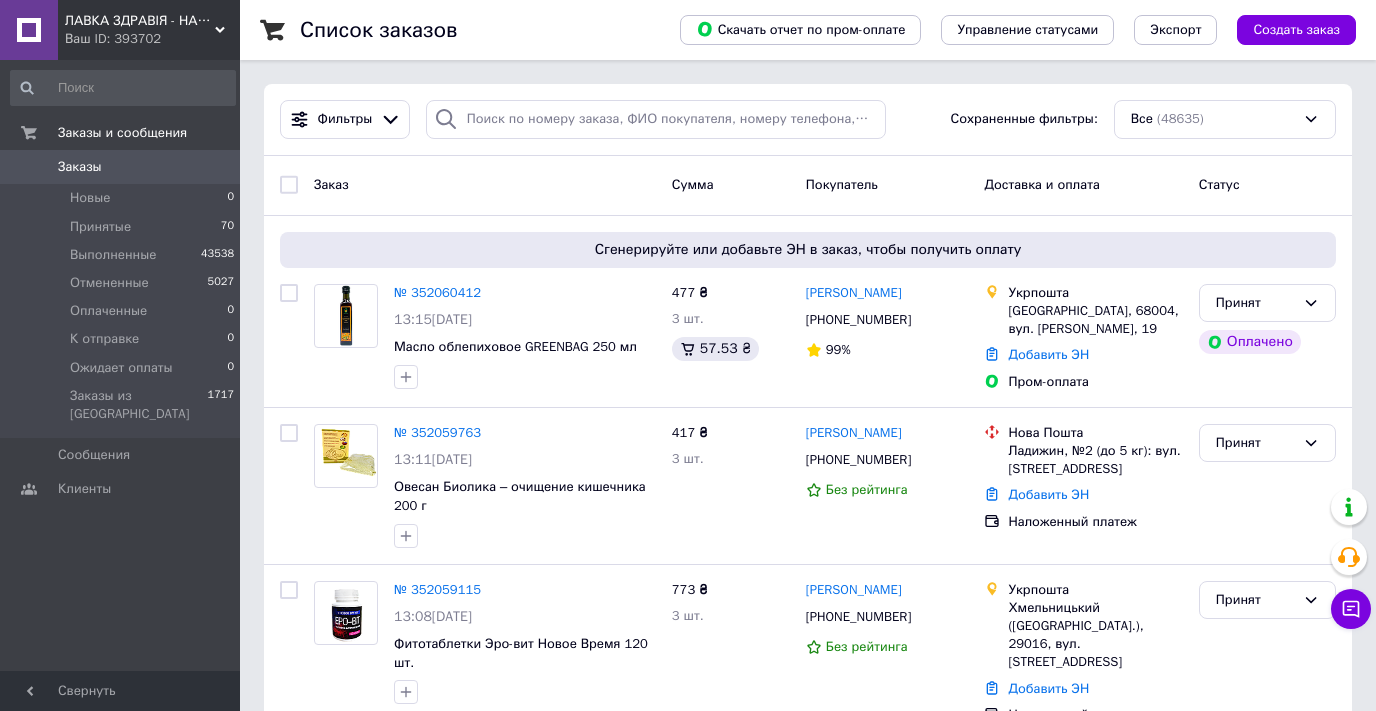 click 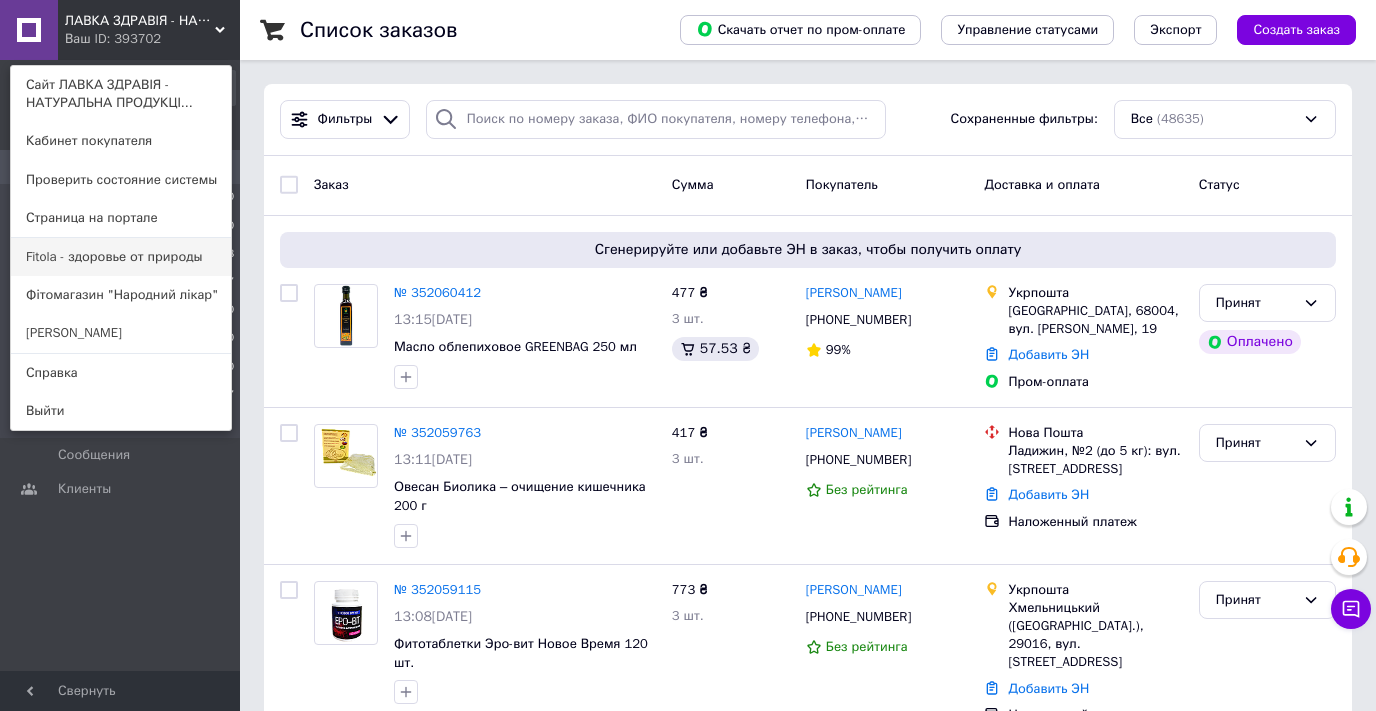 click on "Fitola - здоровье от природы" at bounding box center [121, 257] 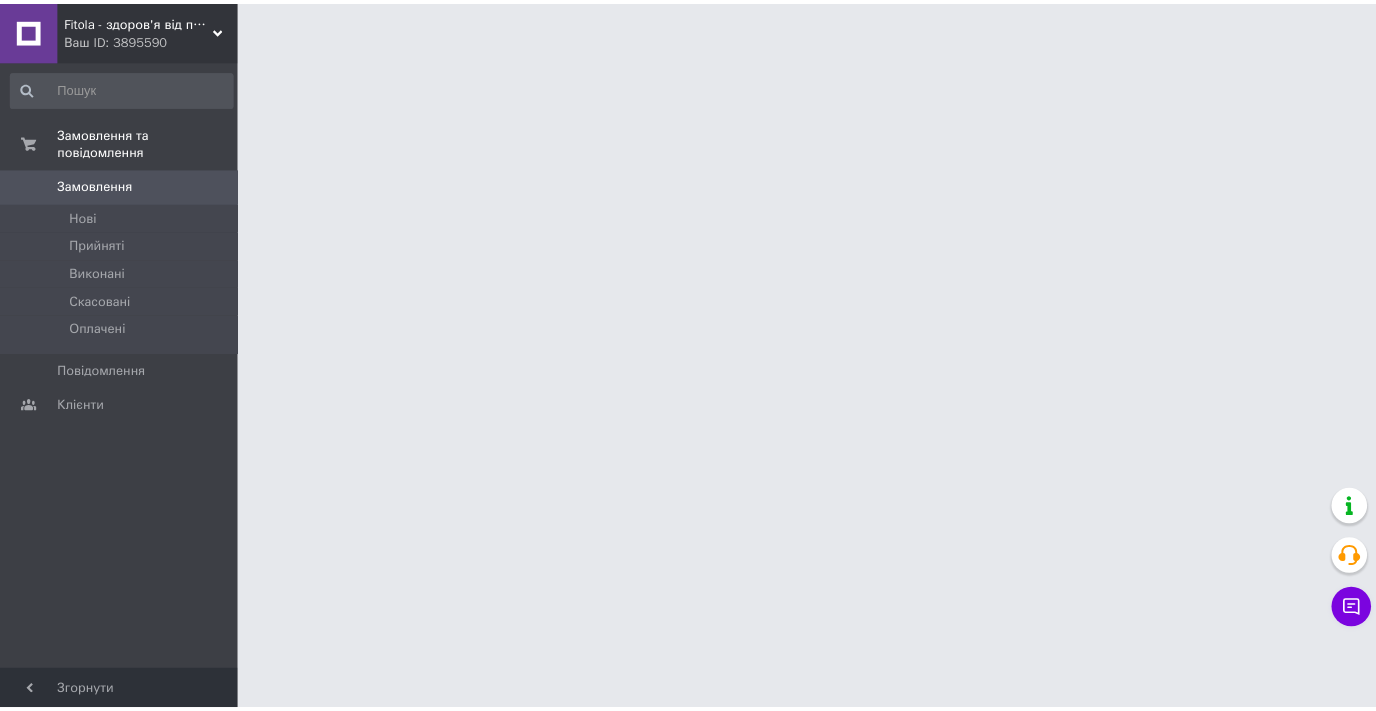 scroll, scrollTop: 0, scrollLeft: 0, axis: both 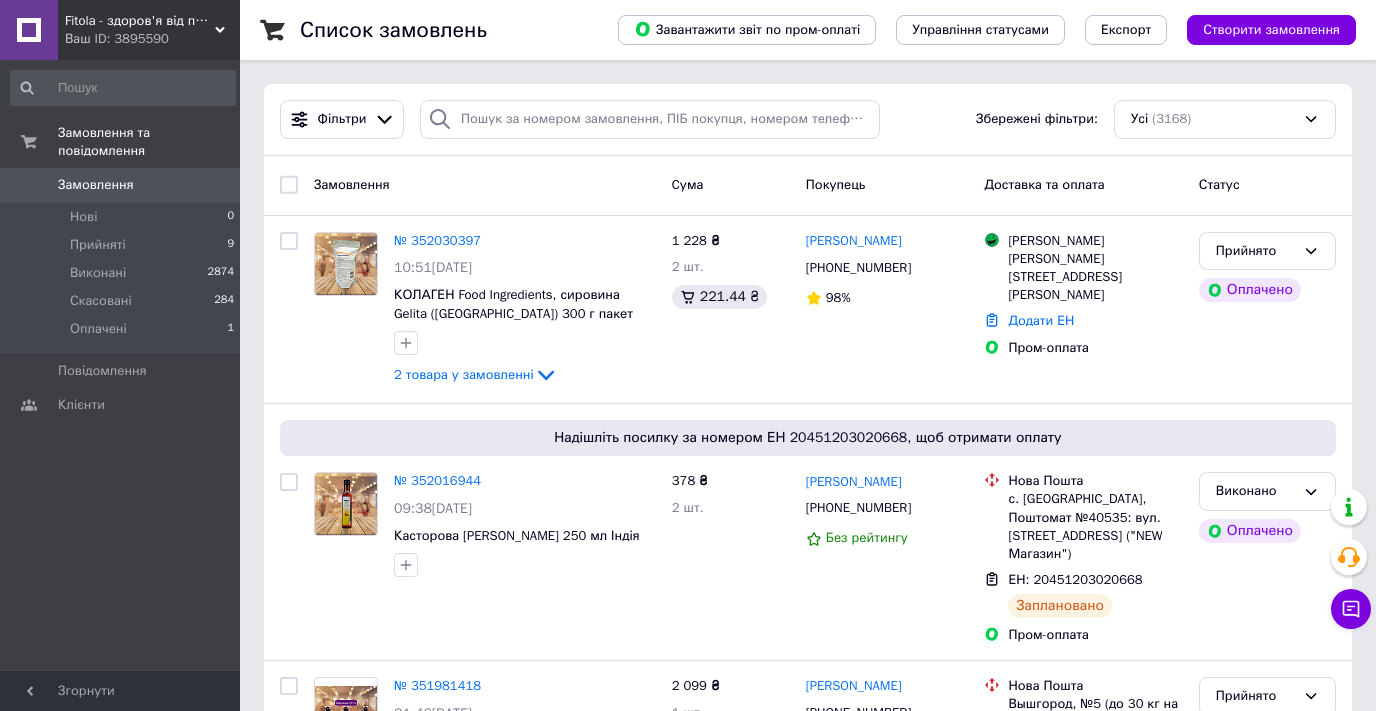 click 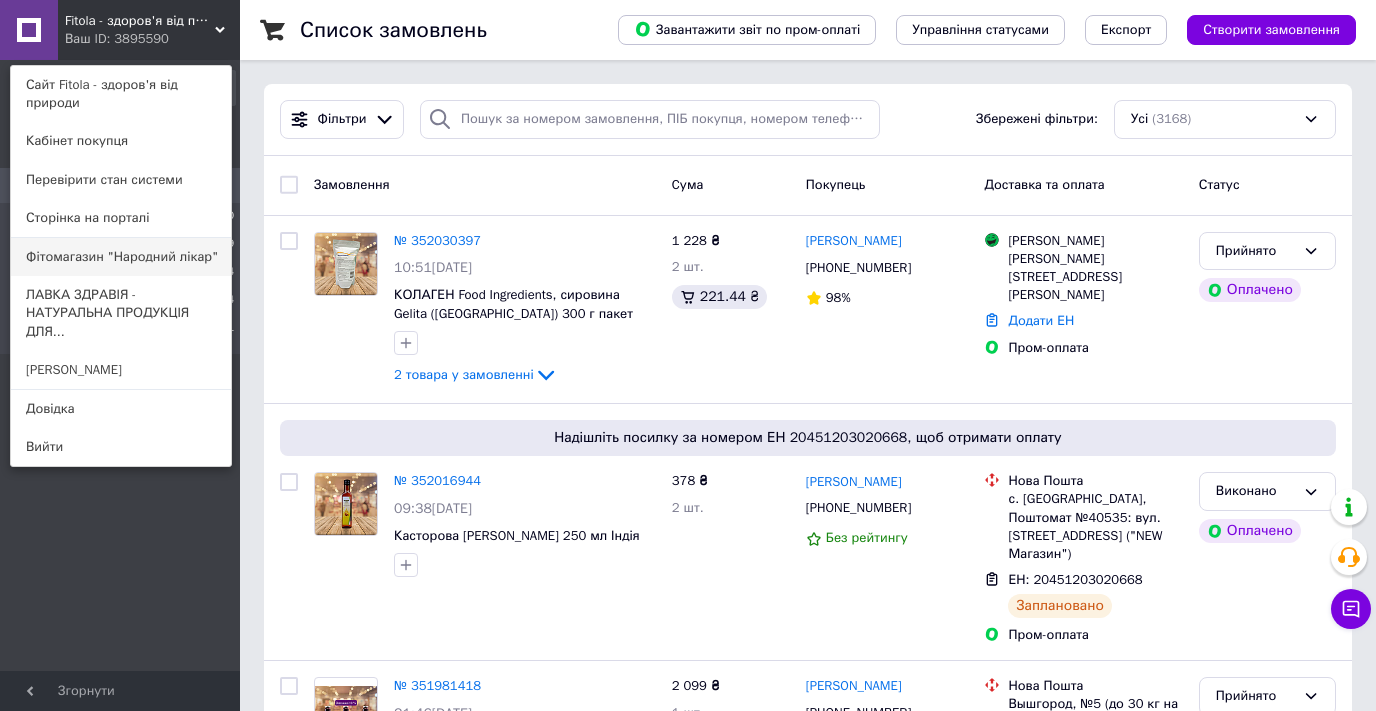 click on "Фітомагазин "Народний лікар"" at bounding box center [121, 257] 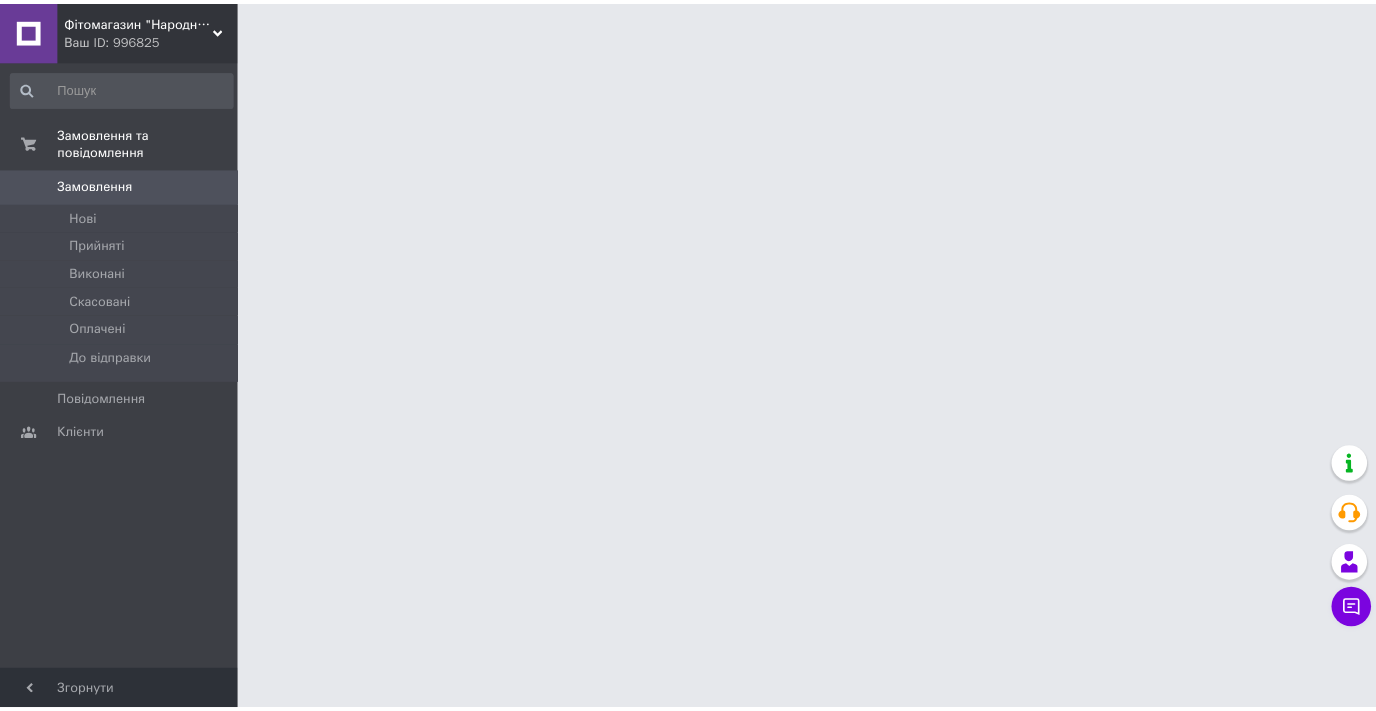 scroll, scrollTop: 0, scrollLeft: 0, axis: both 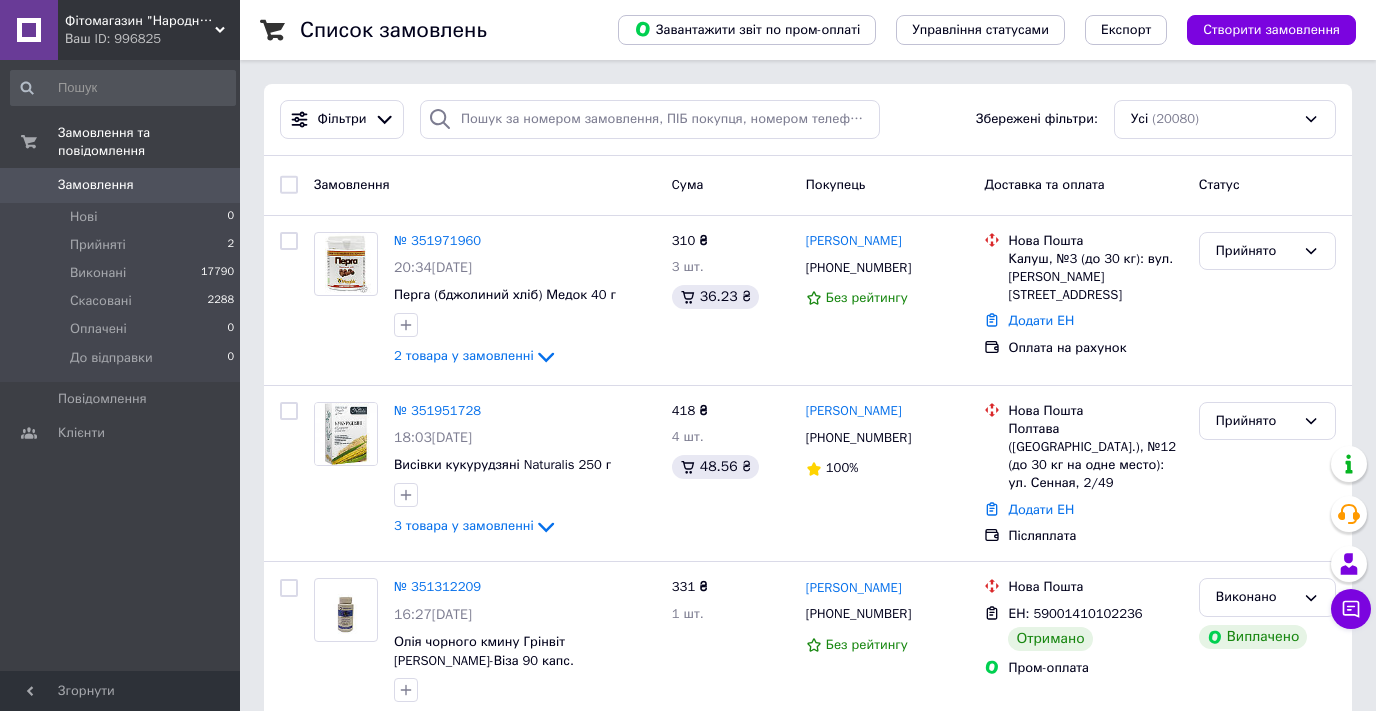 click 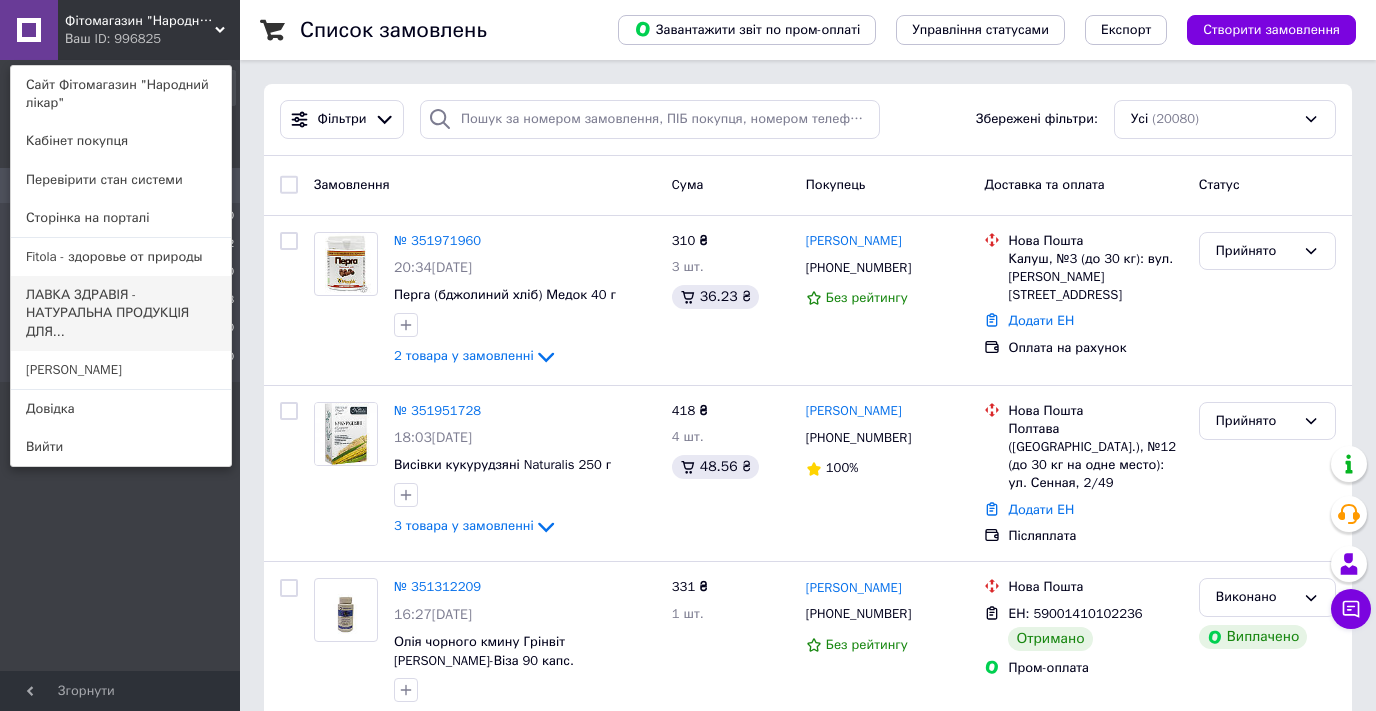 click on "ЛАВКА ЗДРАВІЯ - НАТУРАЛЬНА ПРОДУКЦІЯ ДЛЯ..." at bounding box center [121, 313] 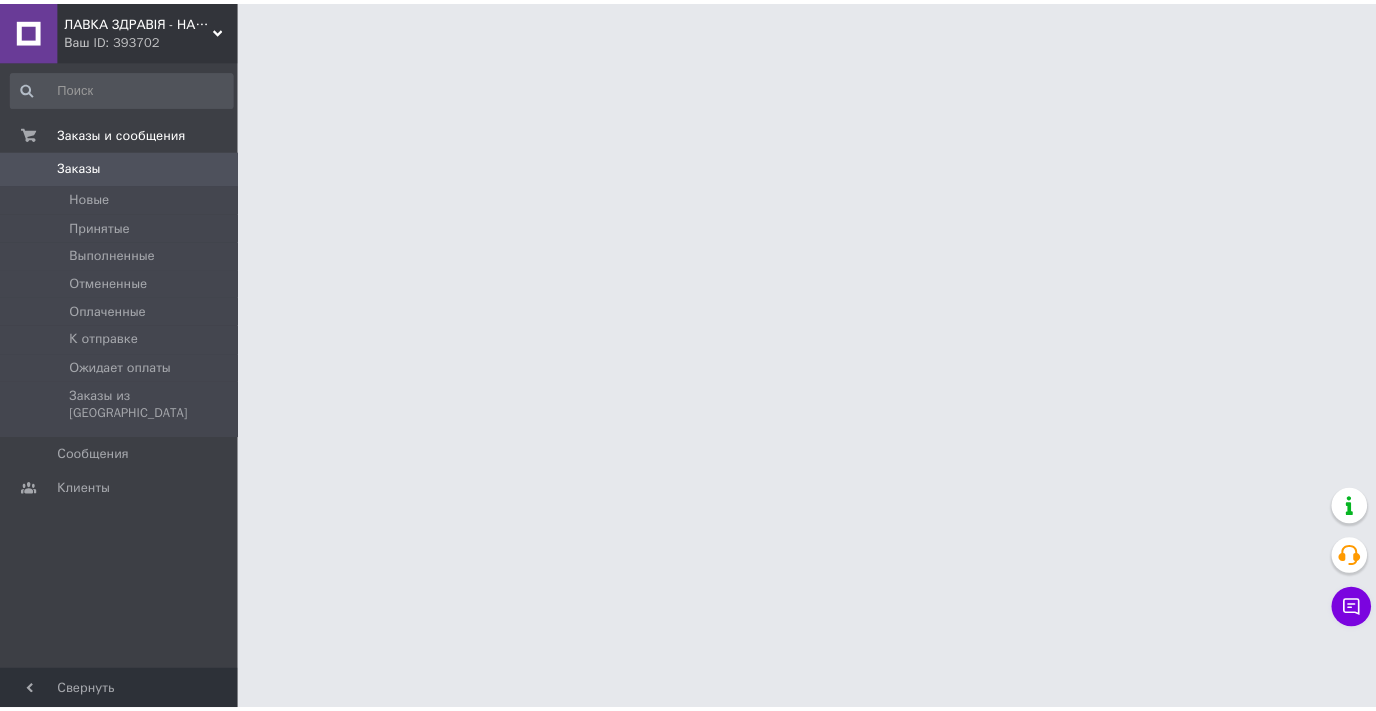 scroll, scrollTop: 0, scrollLeft: 0, axis: both 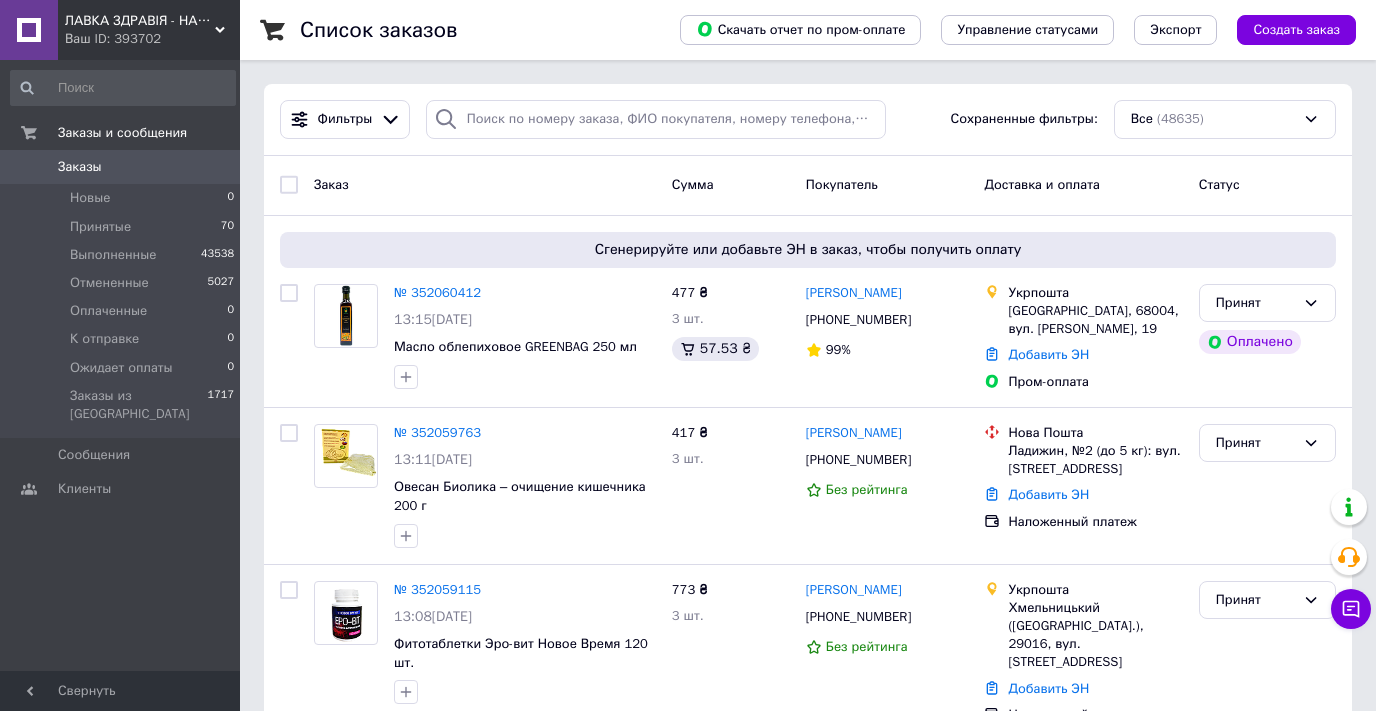 click 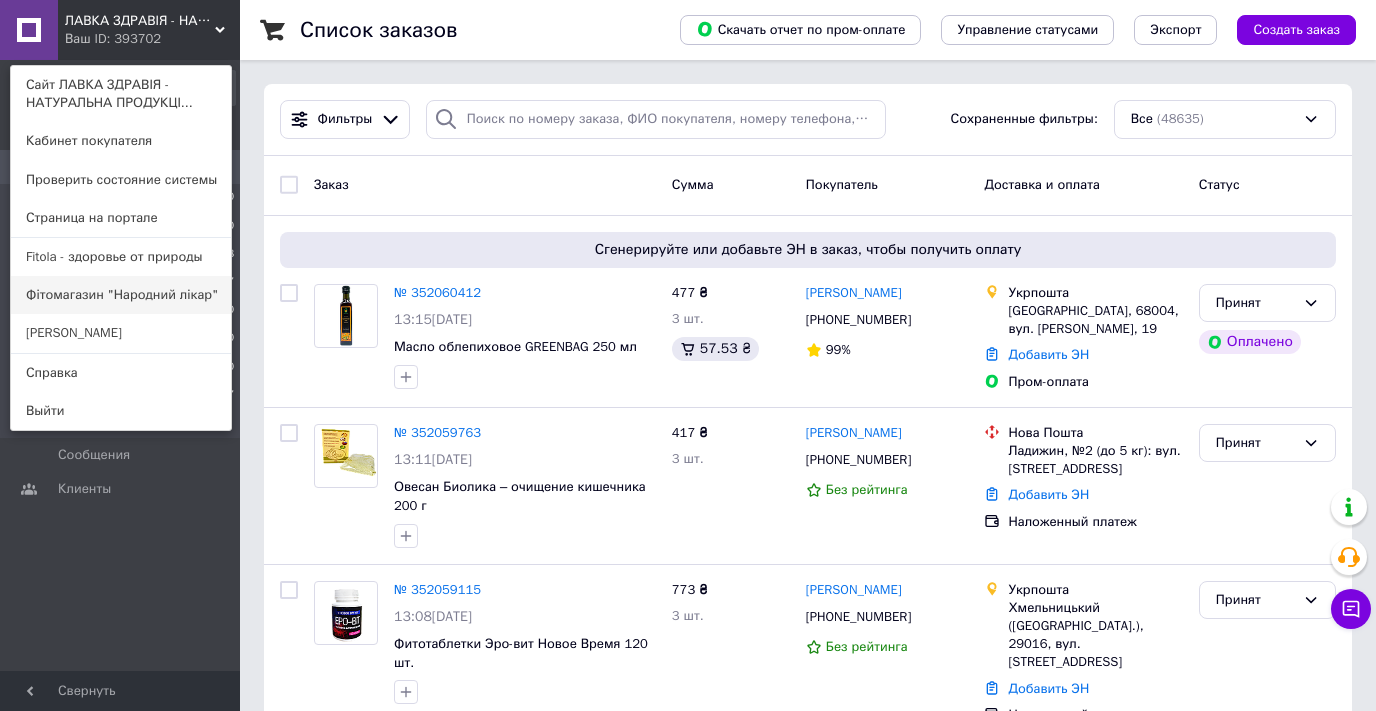 click on "Фітомагазин "Народний лікар"" at bounding box center [121, 295] 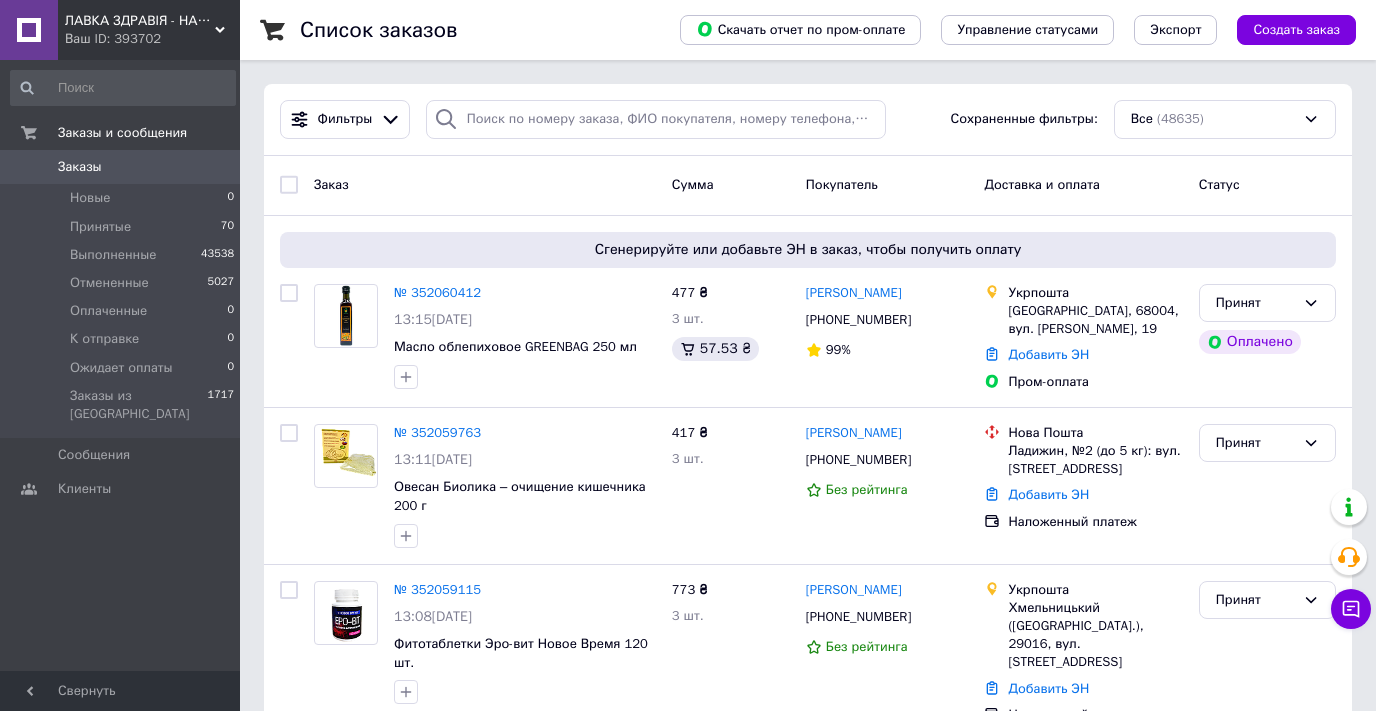 click 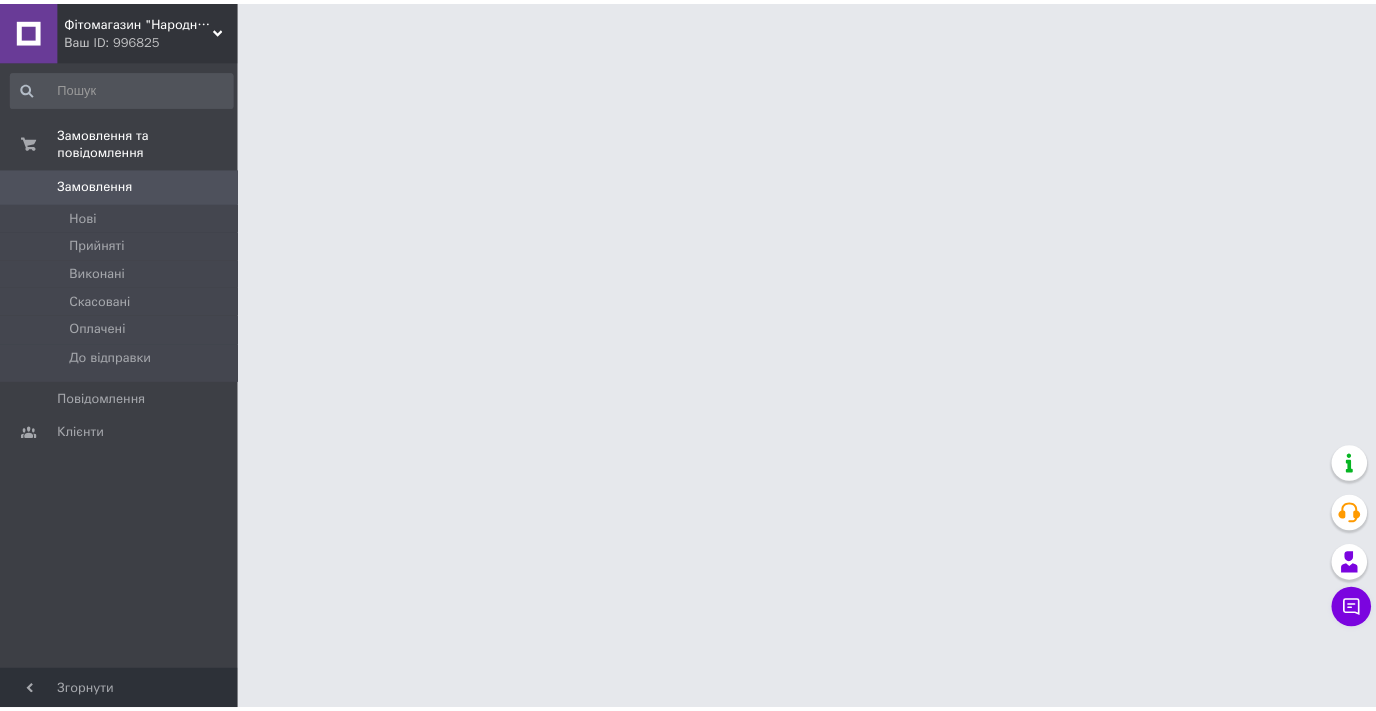 scroll, scrollTop: 0, scrollLeft: 0, axis: both 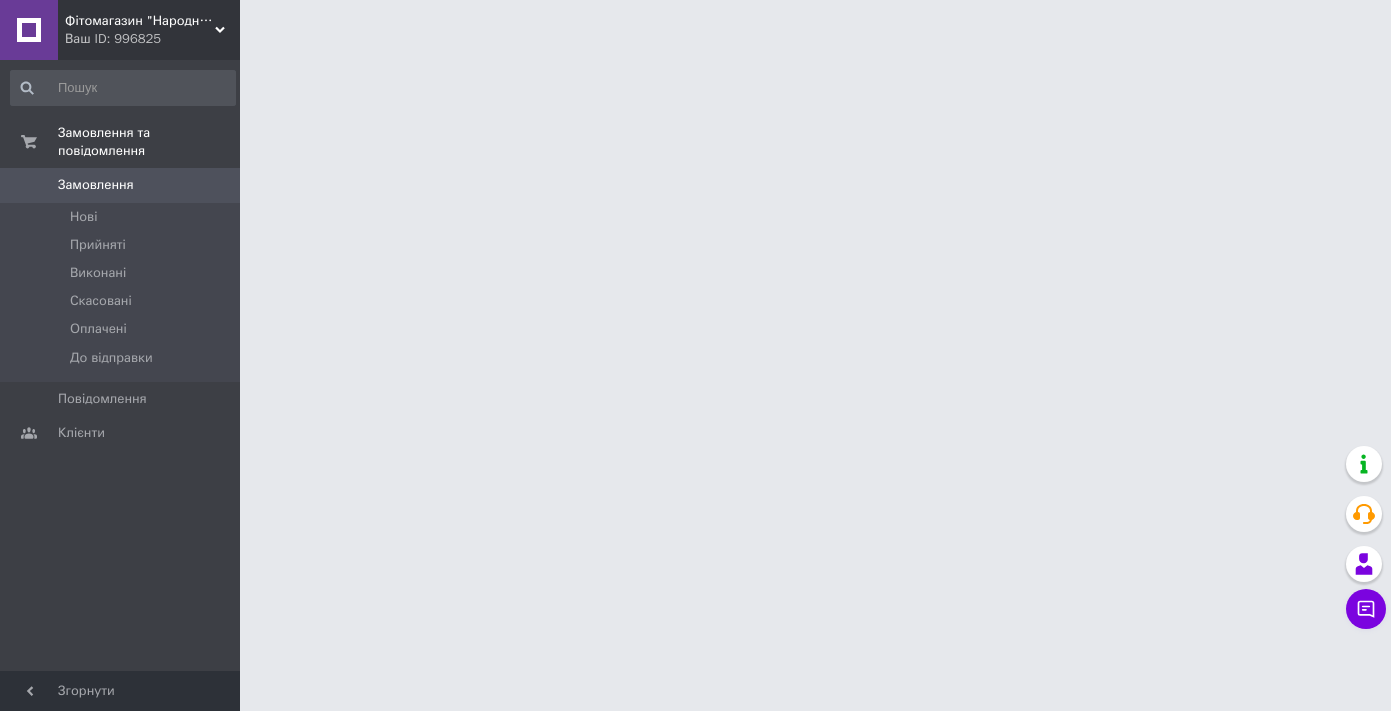 click on "Фітомагазин "Народний лікар" Ваш ID: 996825" at bounding box center [149, 30] 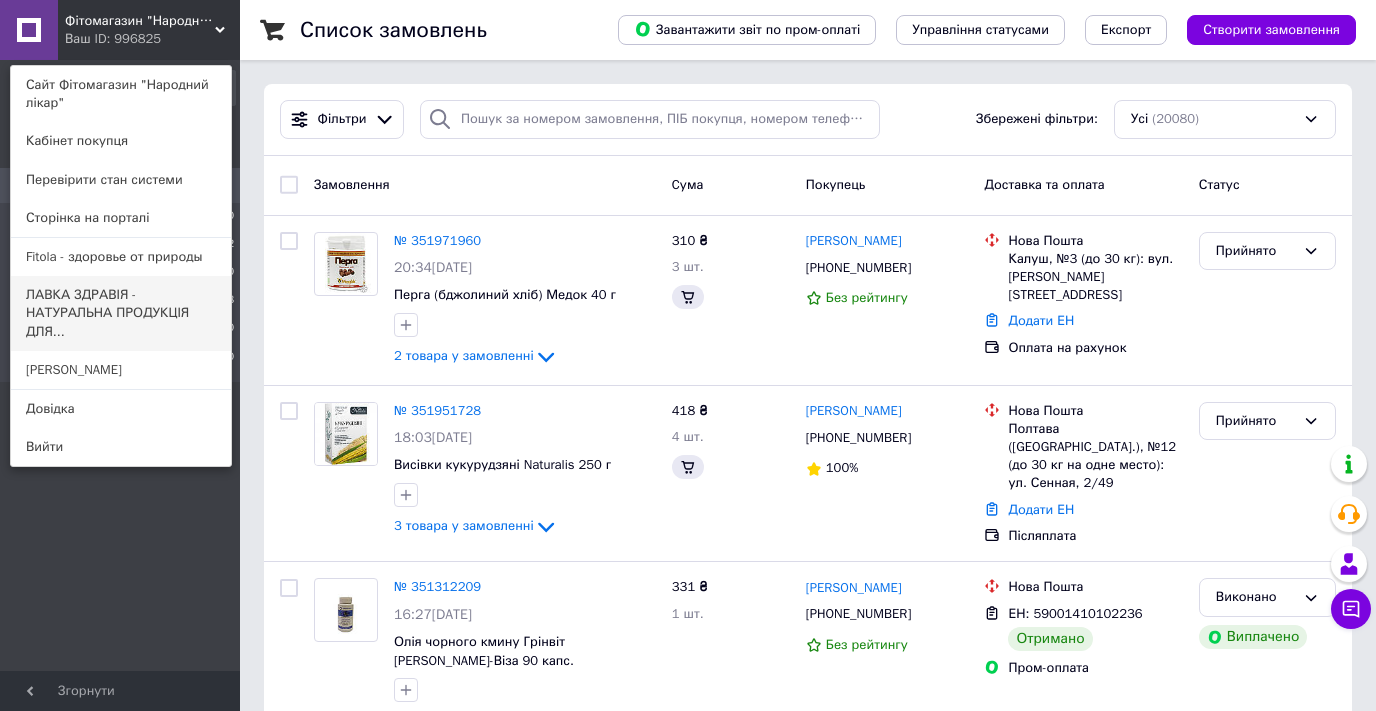 click on "ЛАВКА ЗДРАВІЯ - НАТУРАЛЬНА ПРОДУКЦІЯ ДЛЯ..." at bounding box center [121, 313] 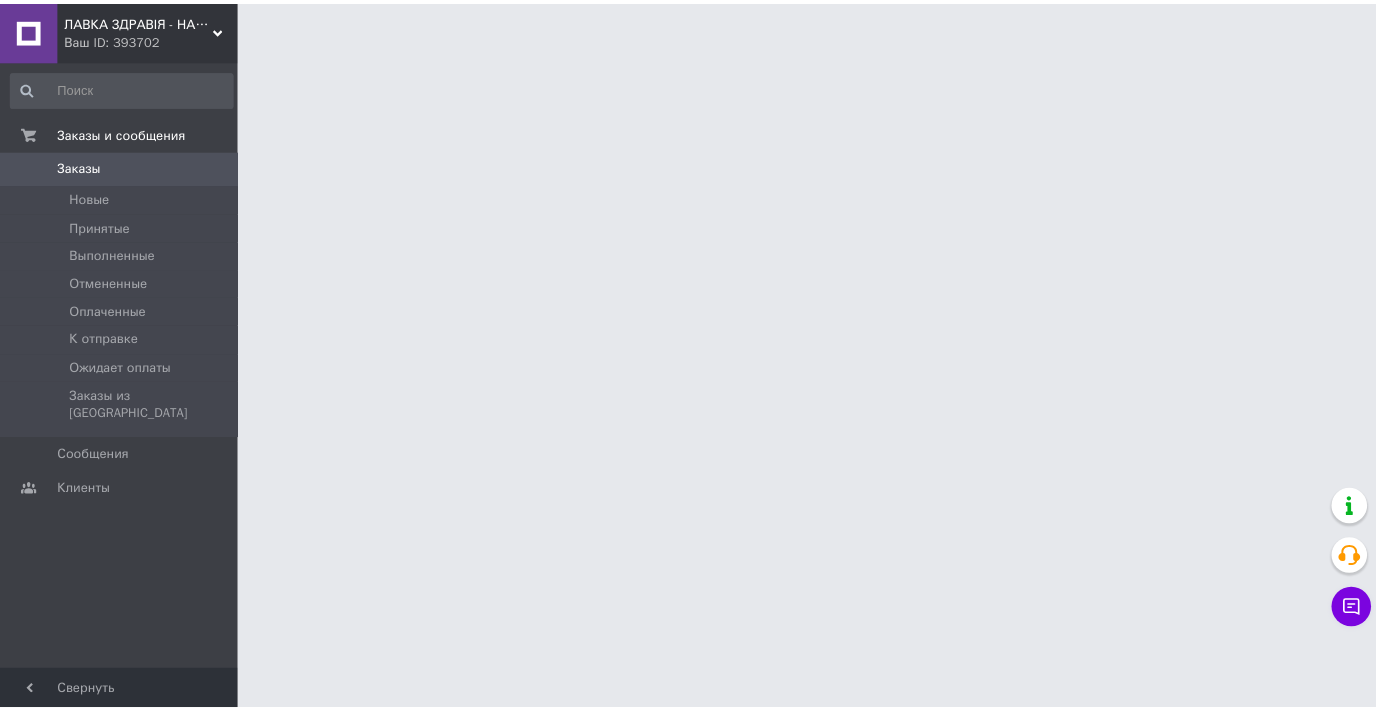 scroll, scrollTop: 0, scrollLeft: 0, axis: both 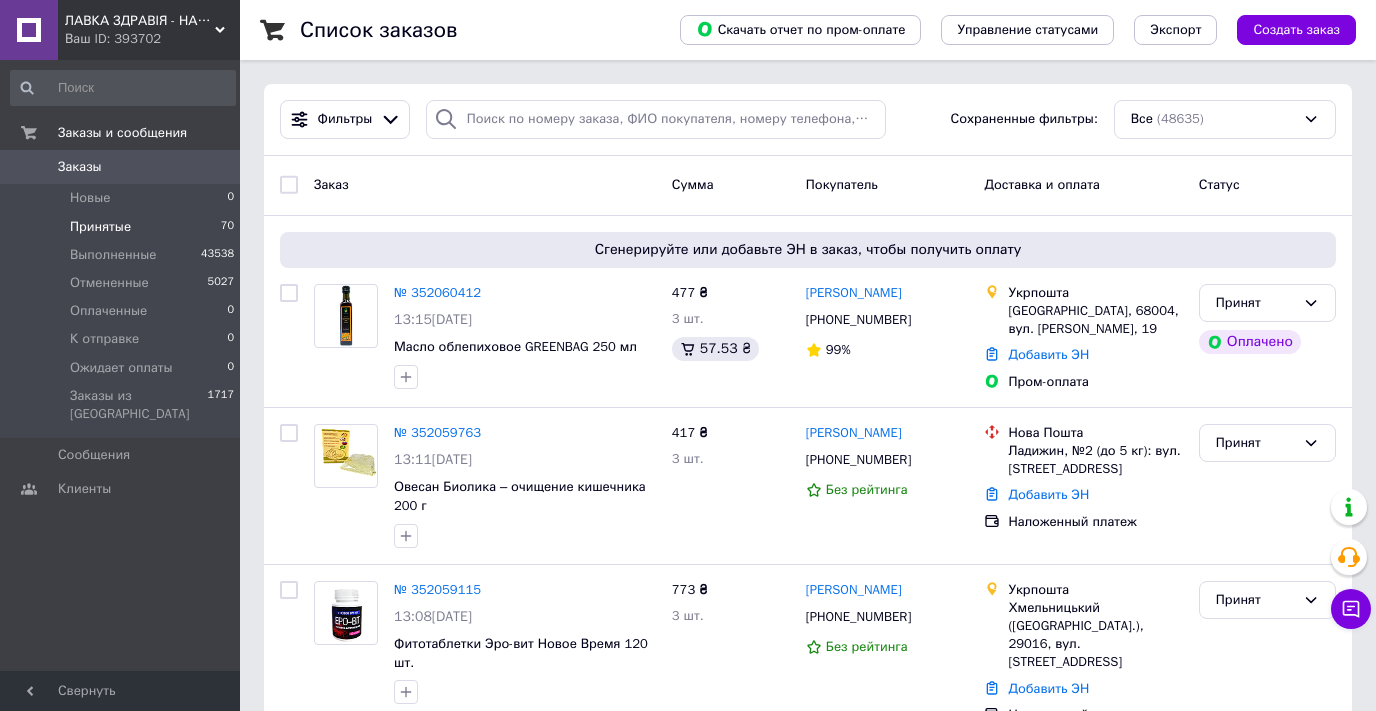 click on "Принятые 70" at bounding box center (123, 227) 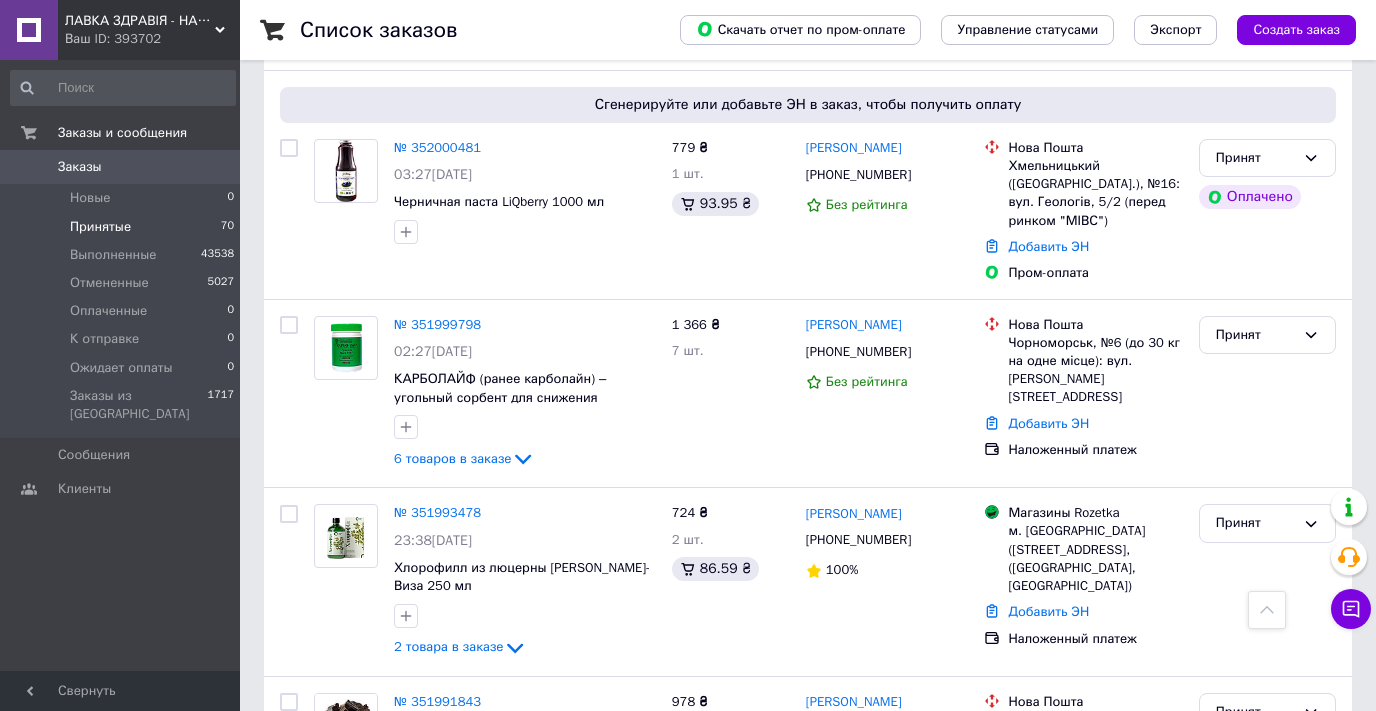 scroll, scrollTop: 3438, scrollLeft: 0, axis: vertical 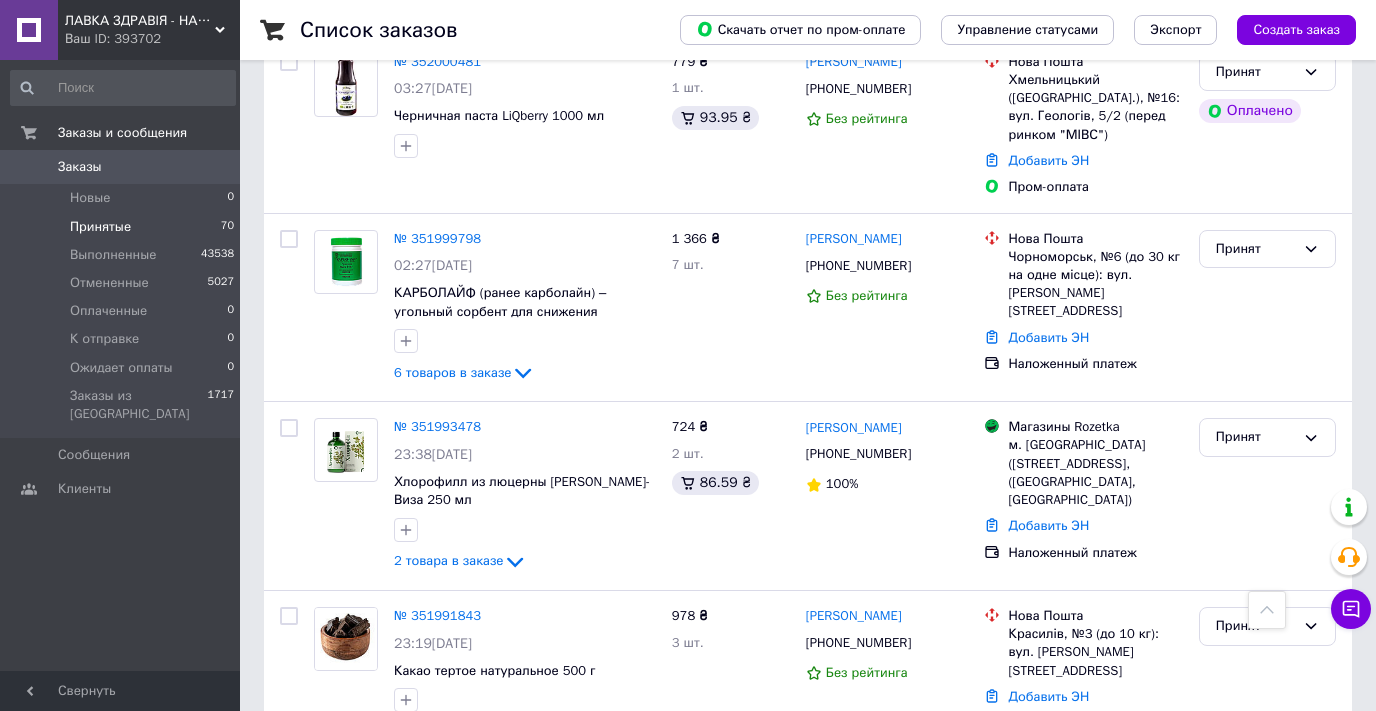 click on "4" at bounding box center (416, 805) 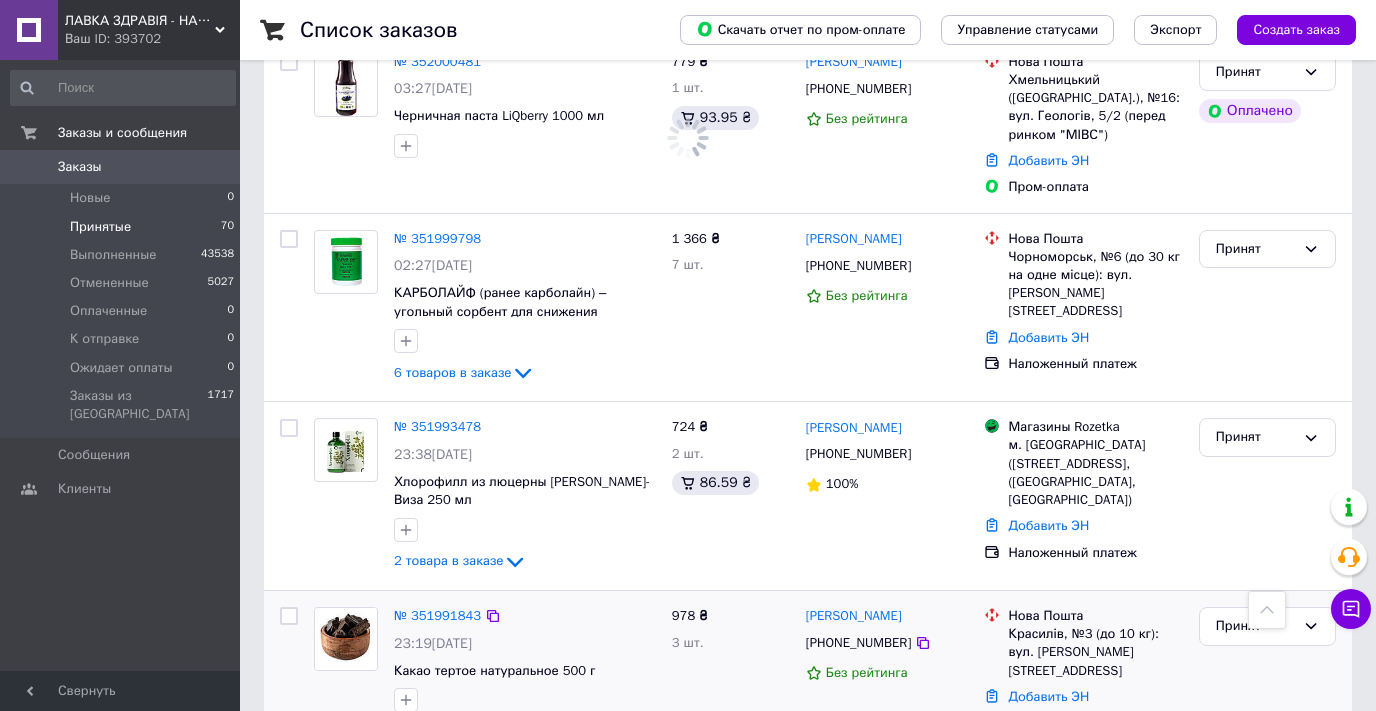 scroll, scrollTop: 0, scrollLeft: 0, axis: both 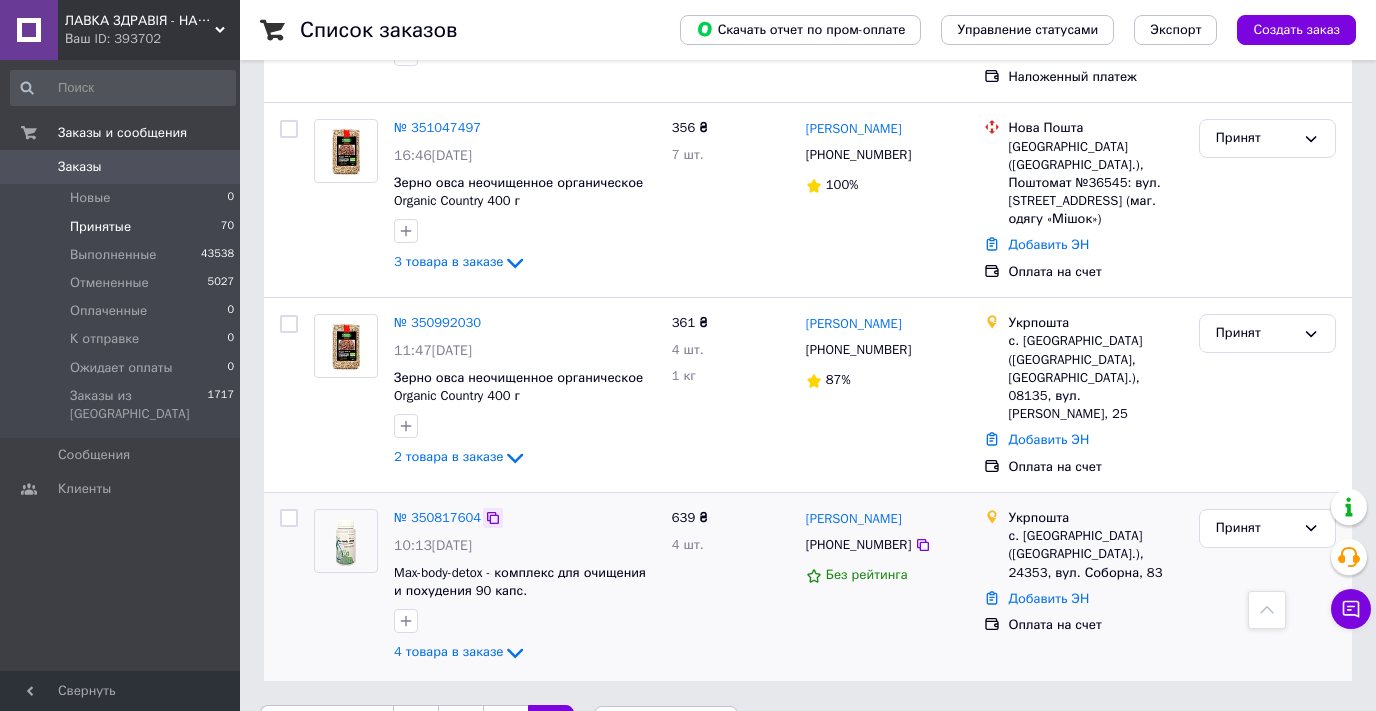 click 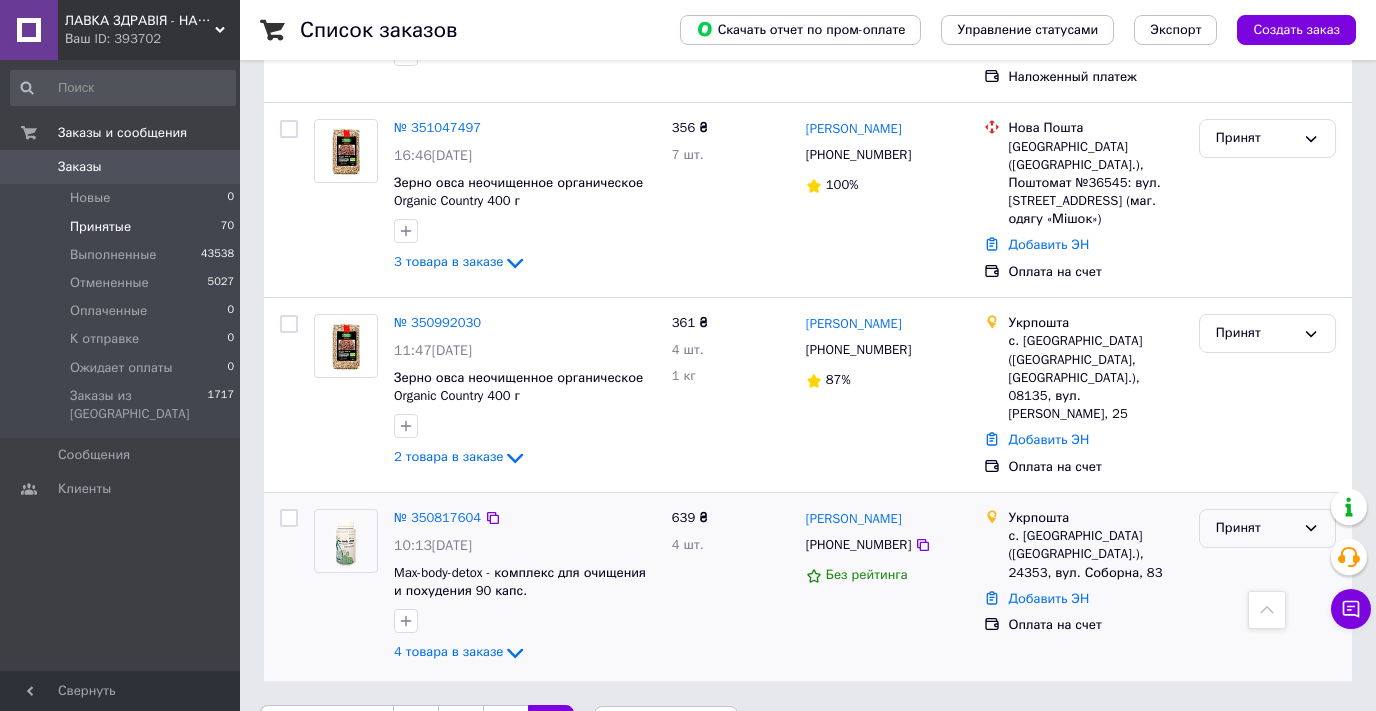 click on "Принят" at bounding box center (1255, 528) 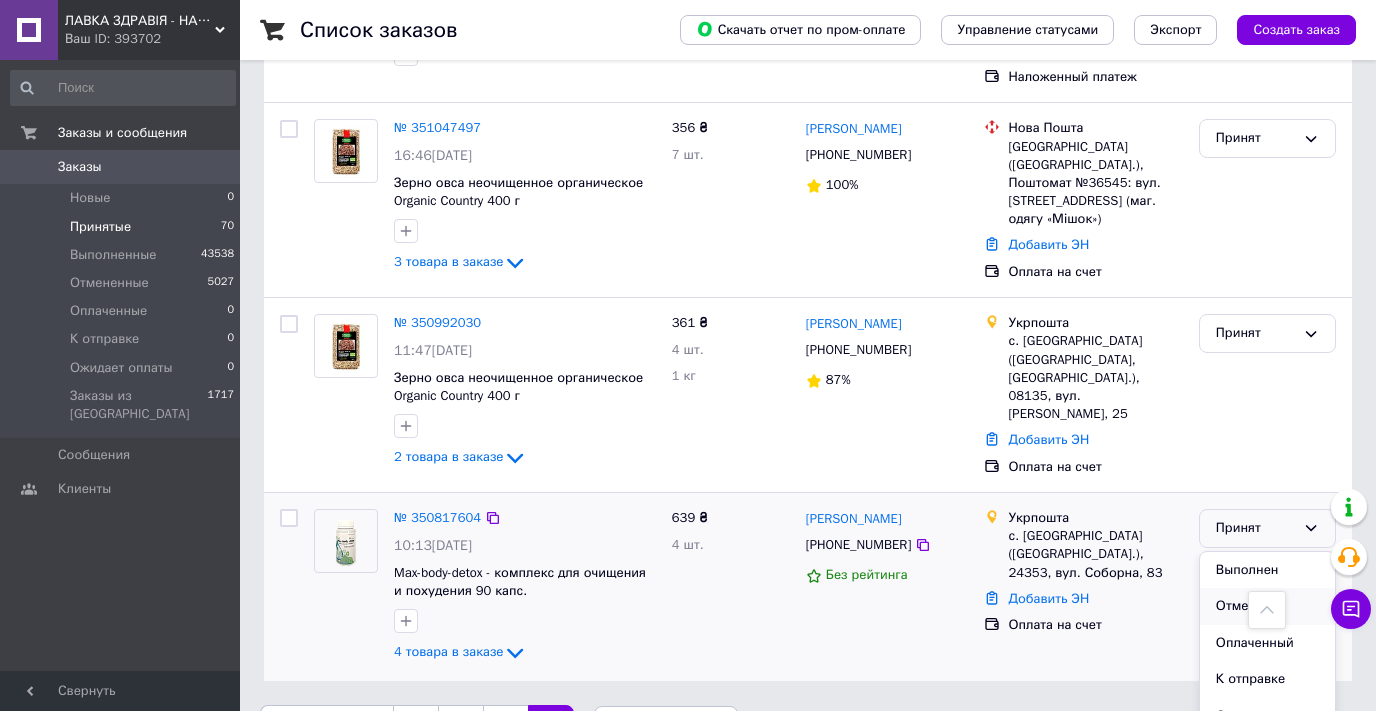 click on "Отменен" at bounding box center [1267, 606] 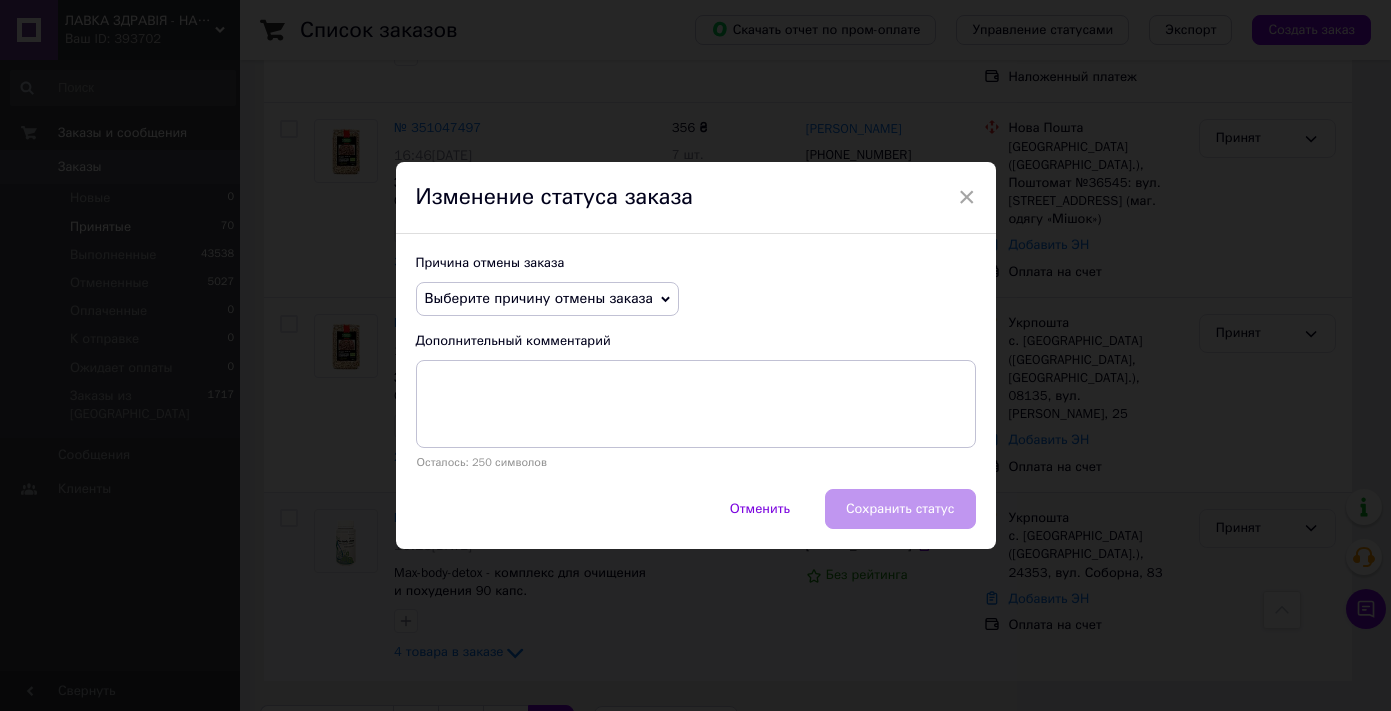 click 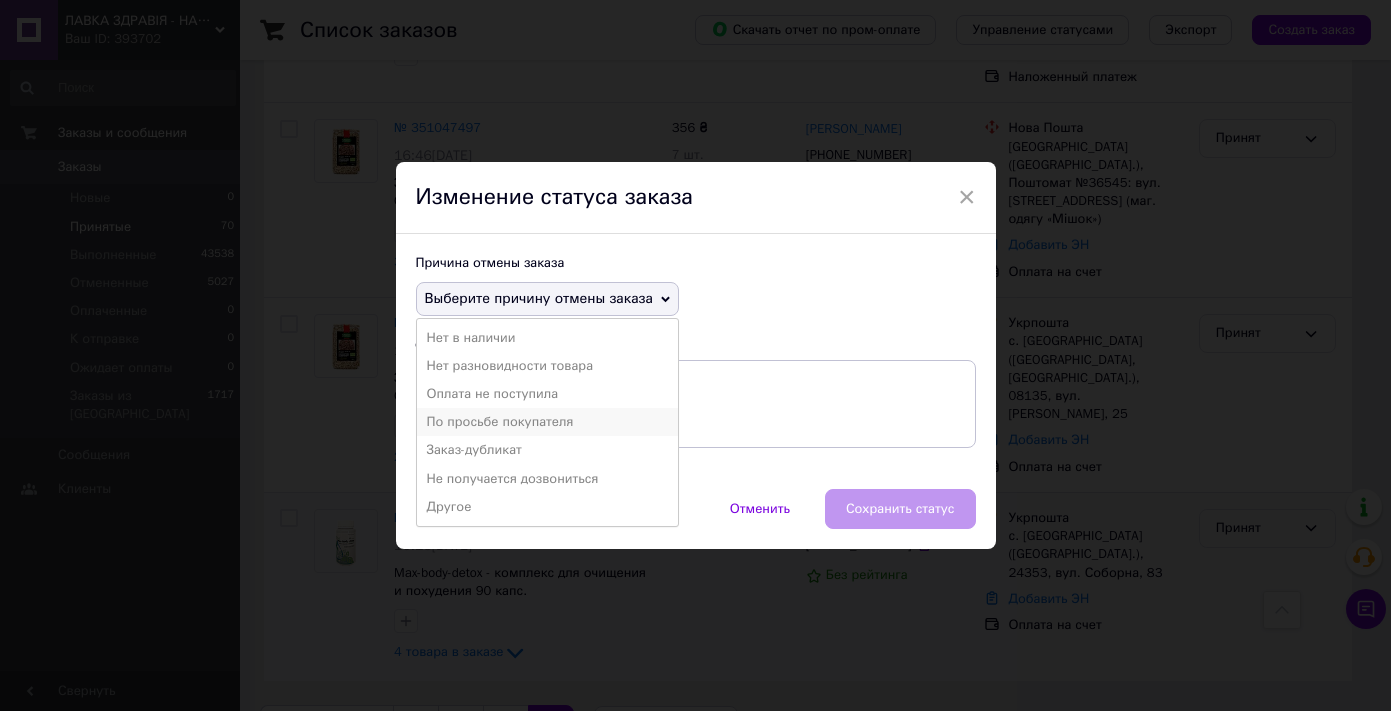 click on "По просьбе покупателя" at bounding box center [547, 422] 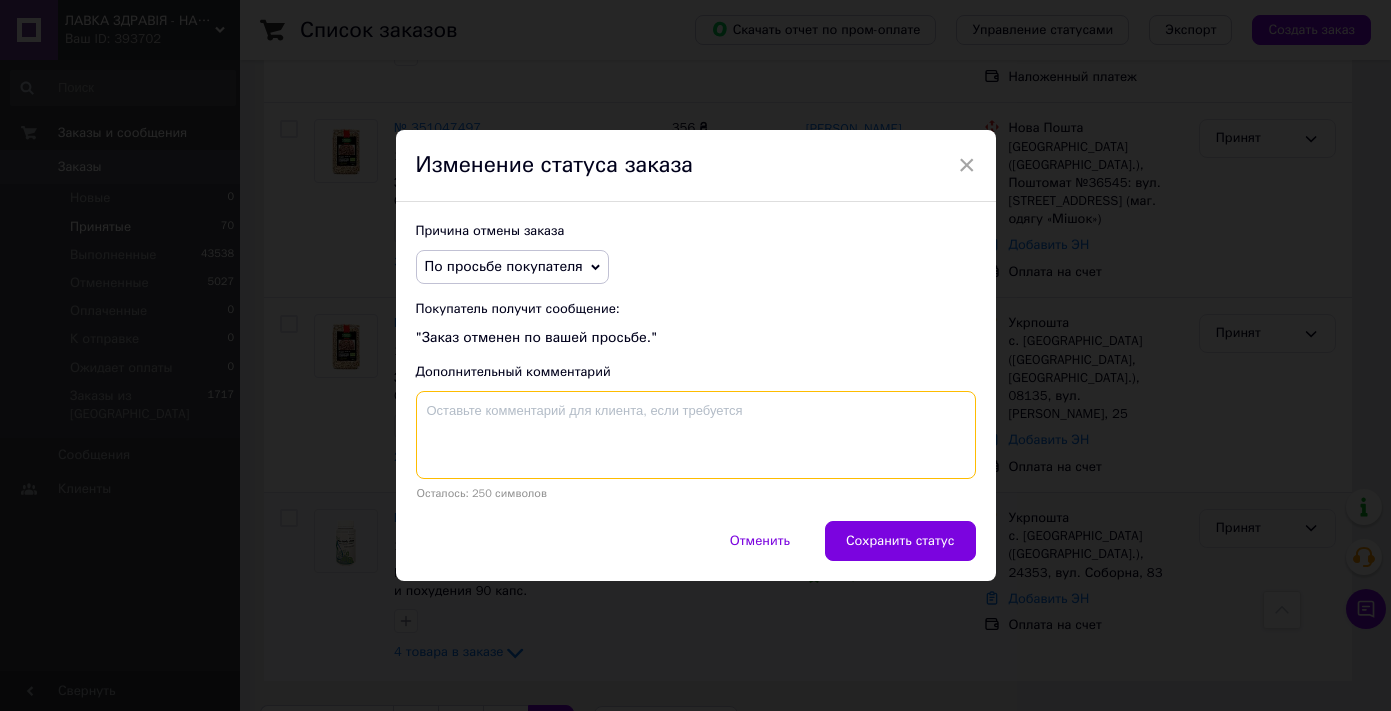 click at bounding box center (696, 435) 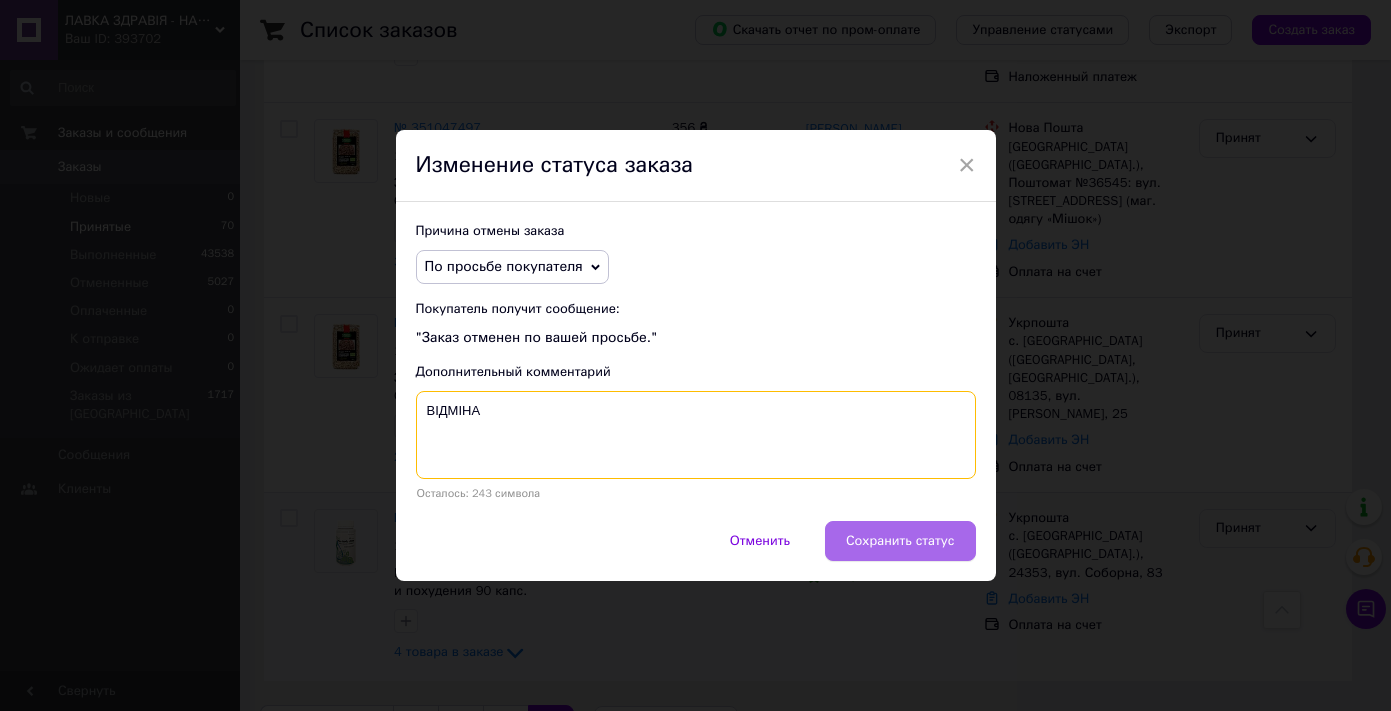 type on "ВІДМІНА" 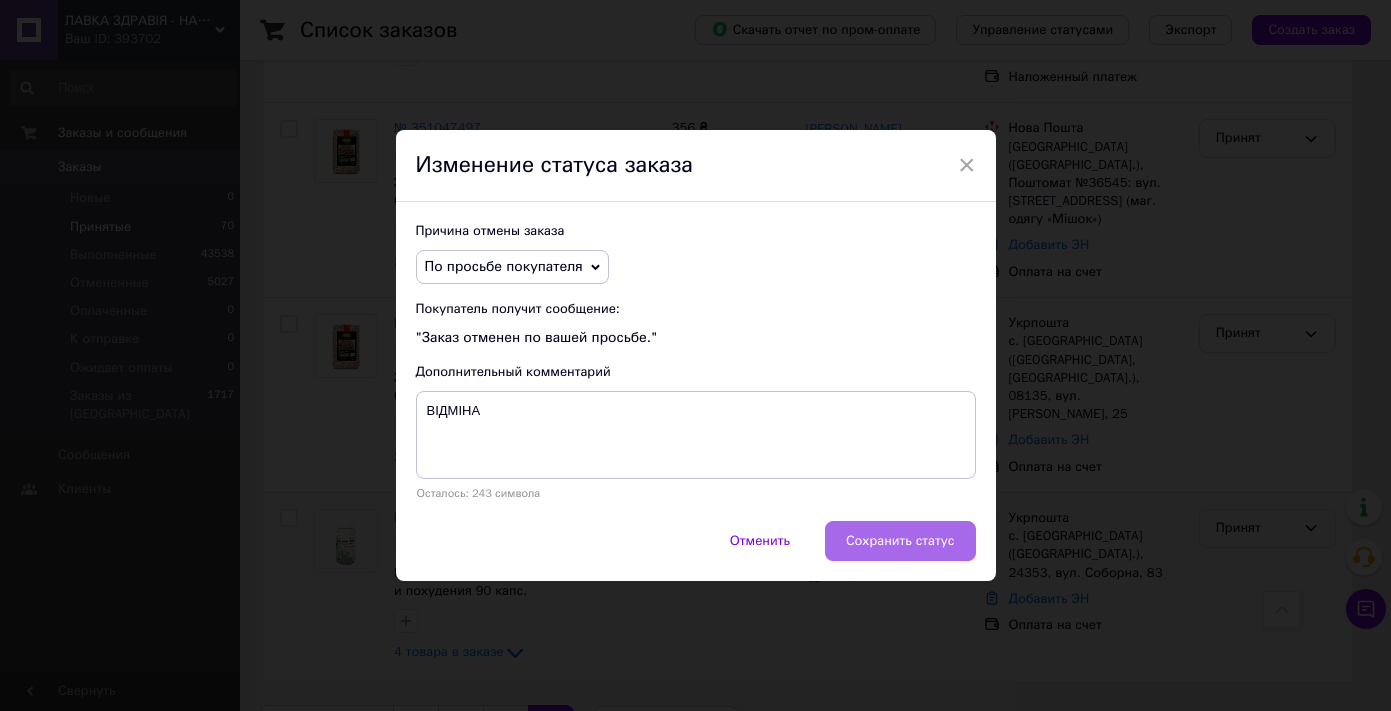 click on "Сохранить статус" at bounding box center (900, 541) 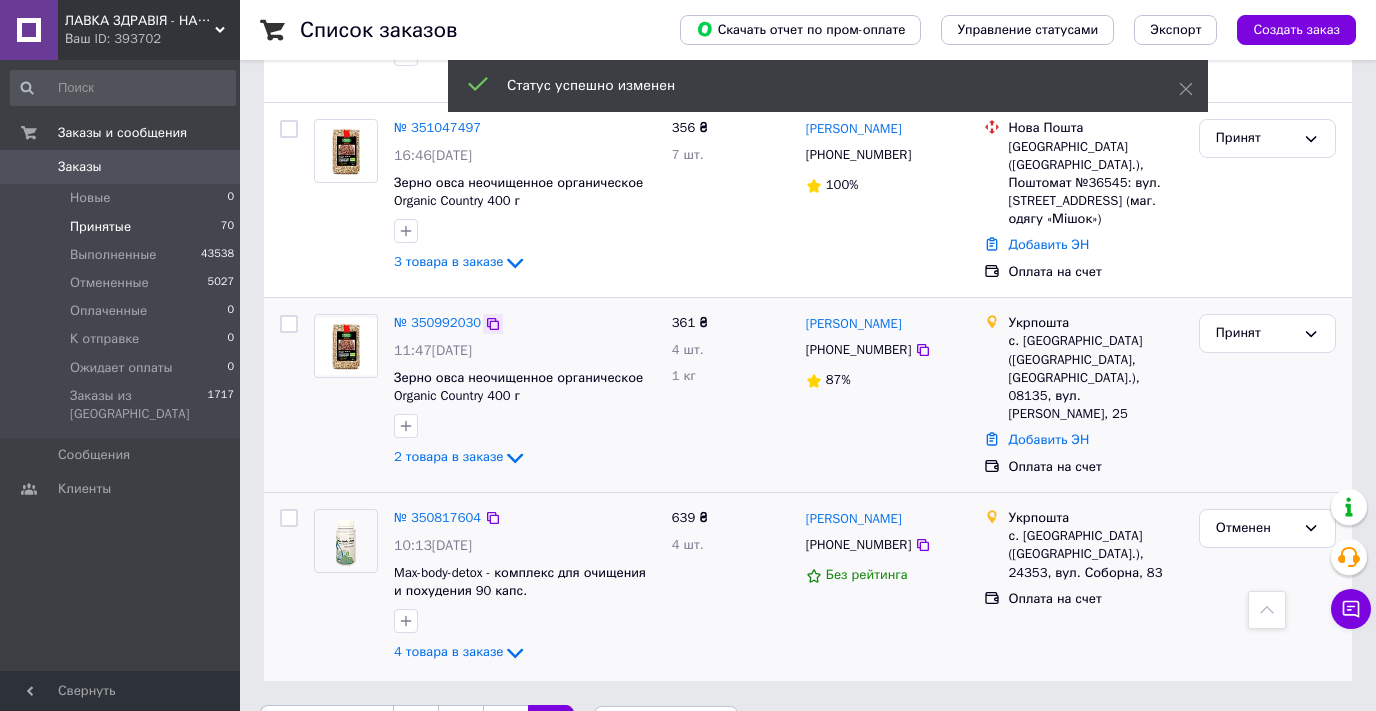 click 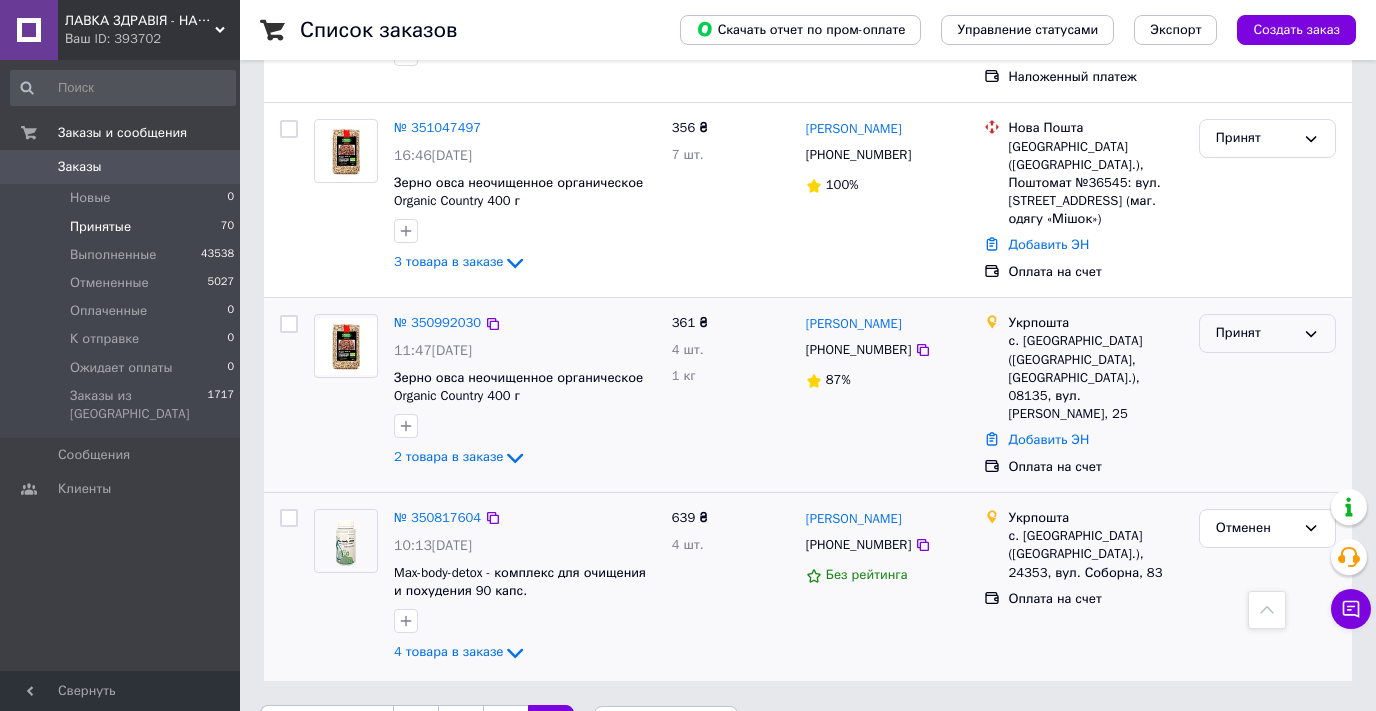 click on "Принят" at bounding box center [1255, 333] 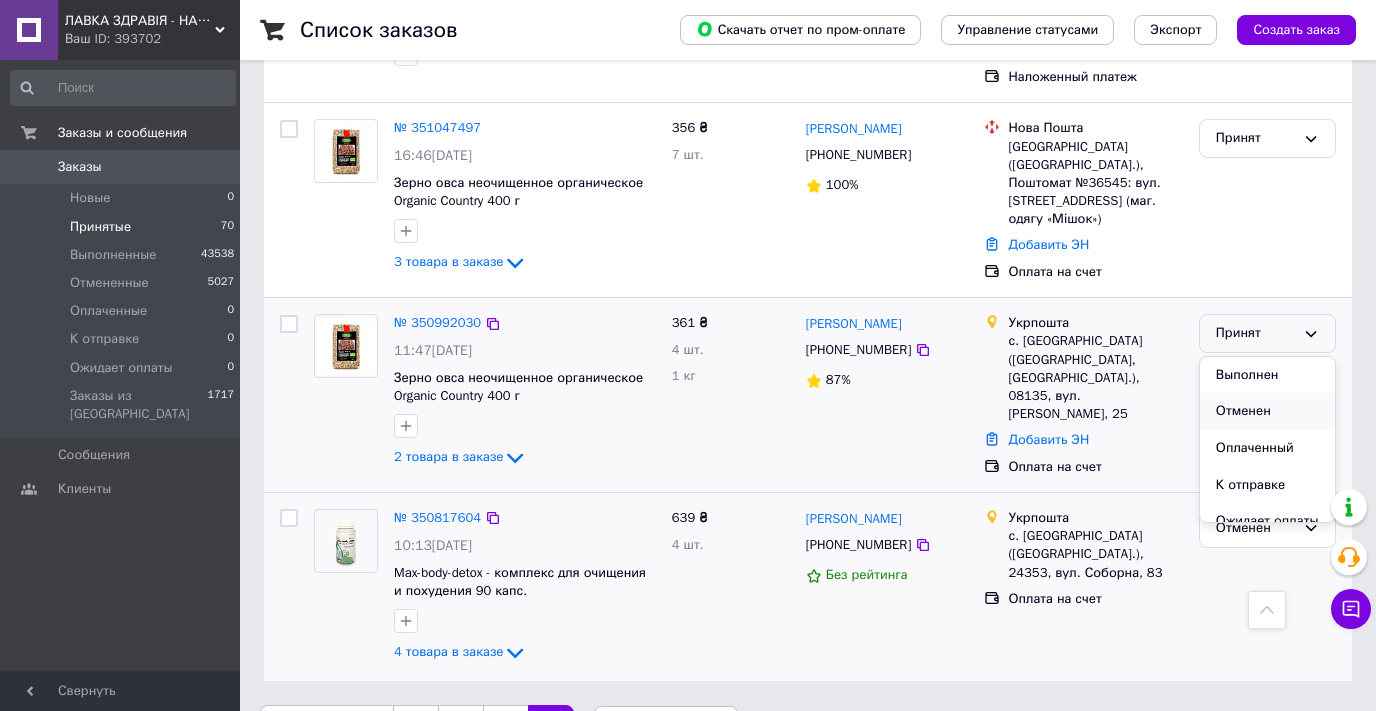 click on "Отменен" at bounding box center [1267, 411] 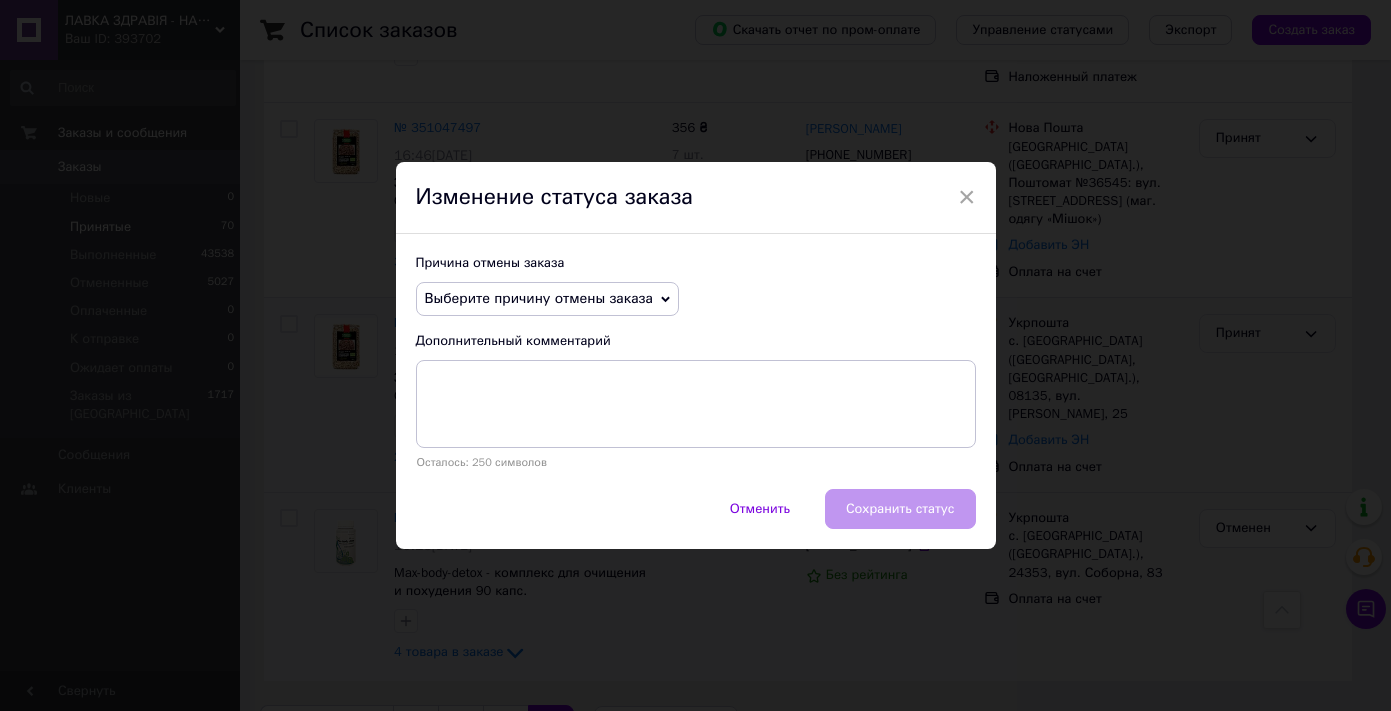 click on "Выберите причину отмены заказа" at bounding box center [547, 299] 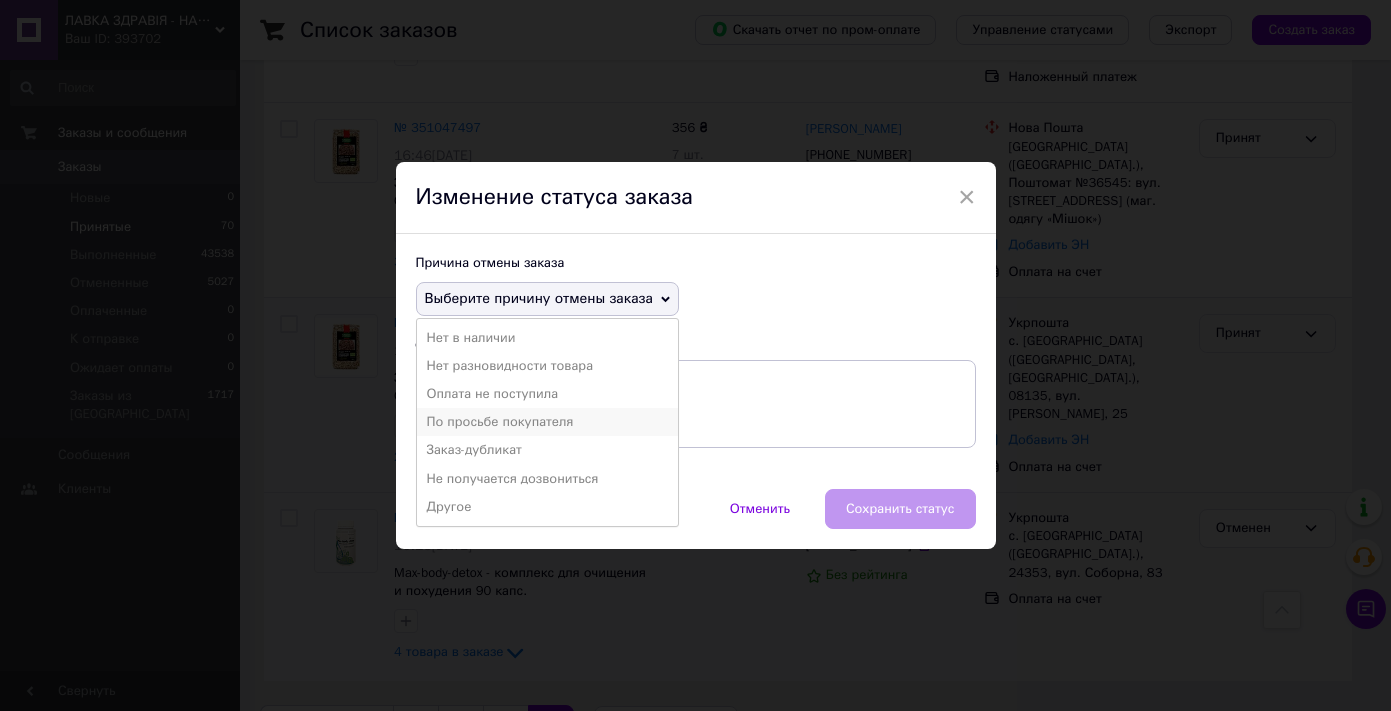 click on "По просьбе покупателя" at bounding box center (547, 422) 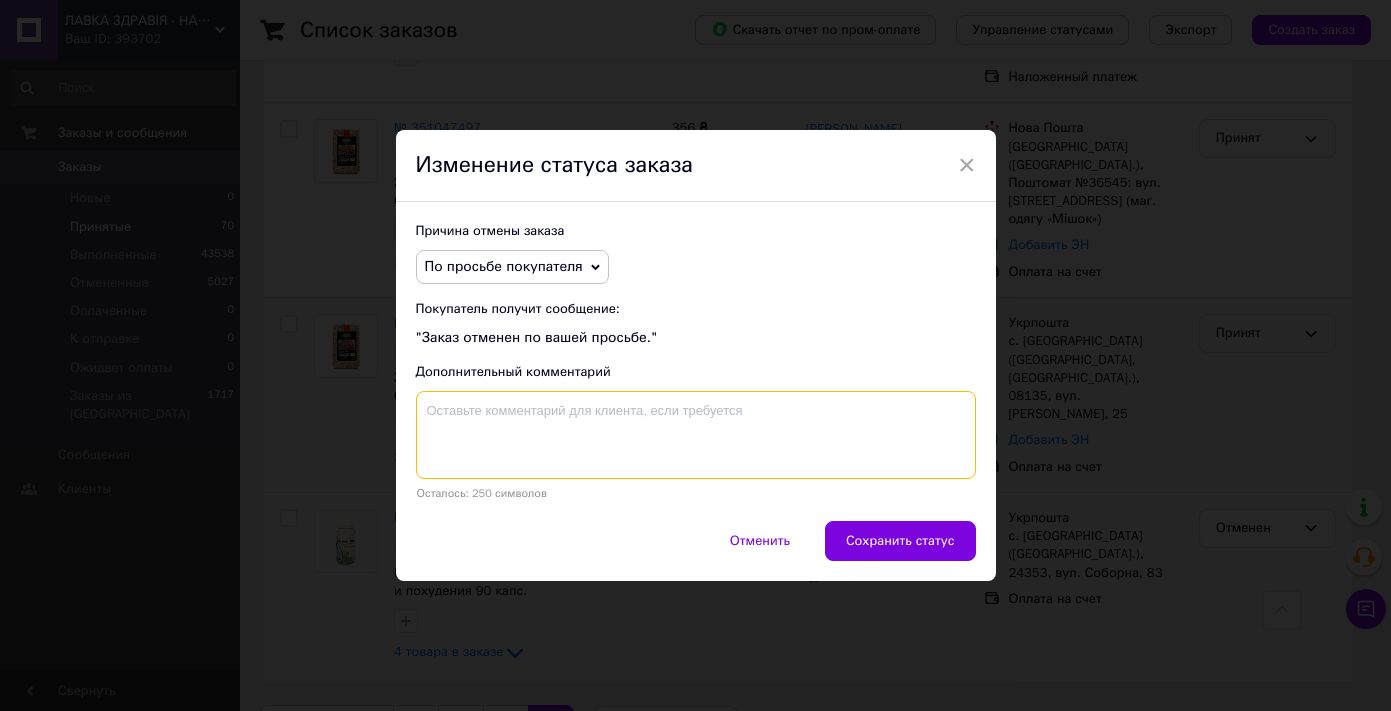 click at bounding box center [696, 435] 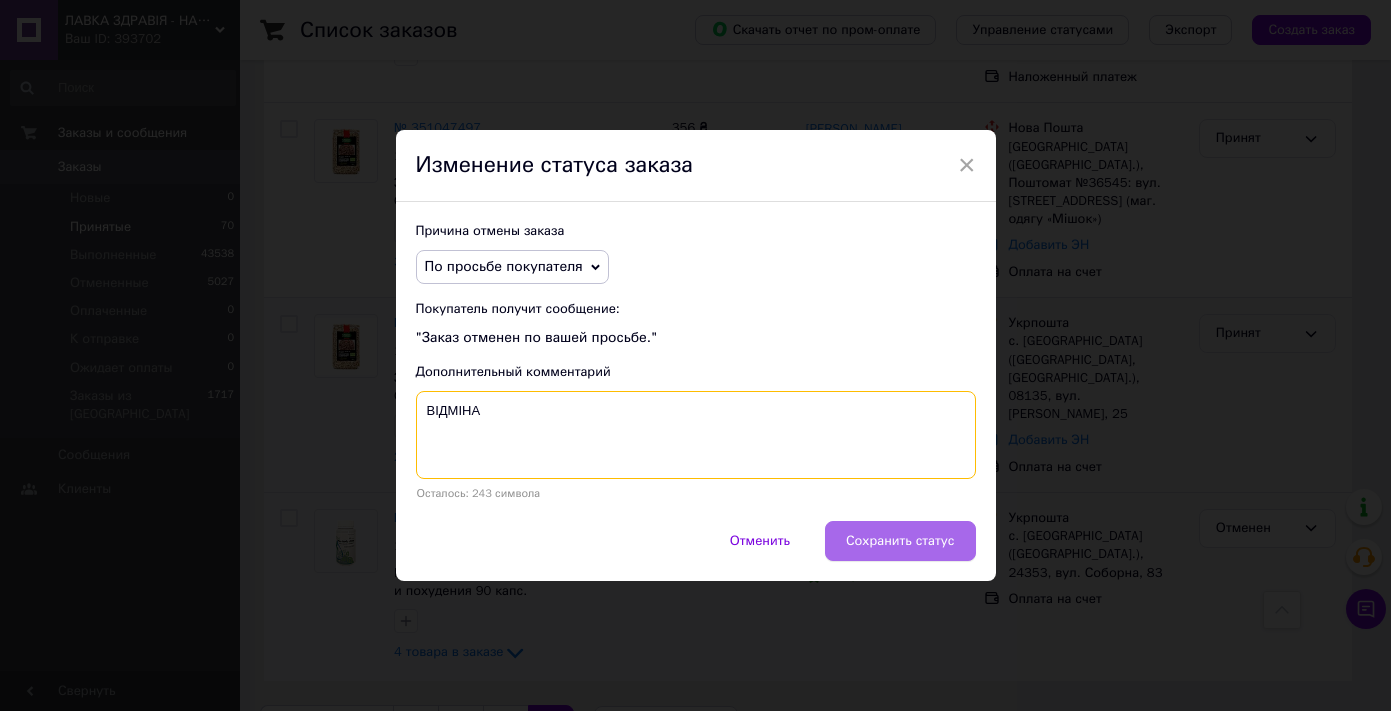 type on "ВІДМІНА" 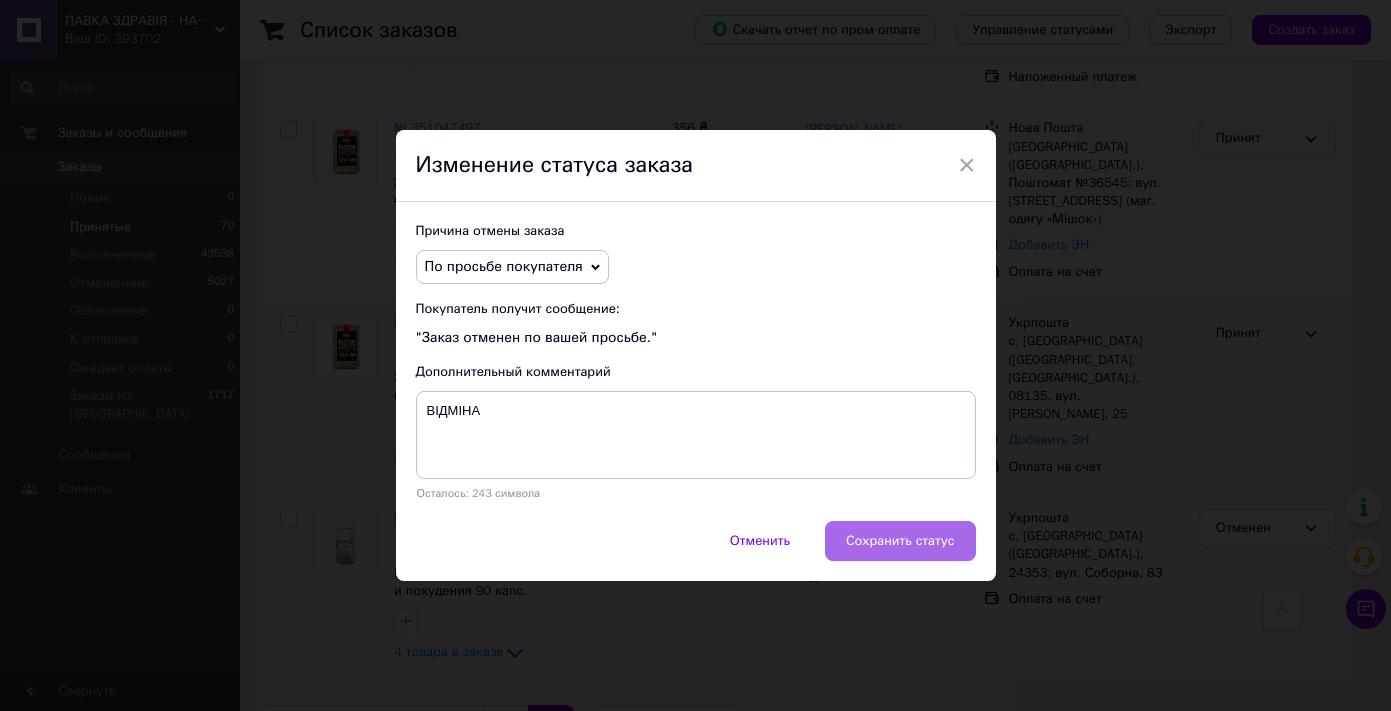 click on "Сохранить статус" at bounding box center [900, 541] 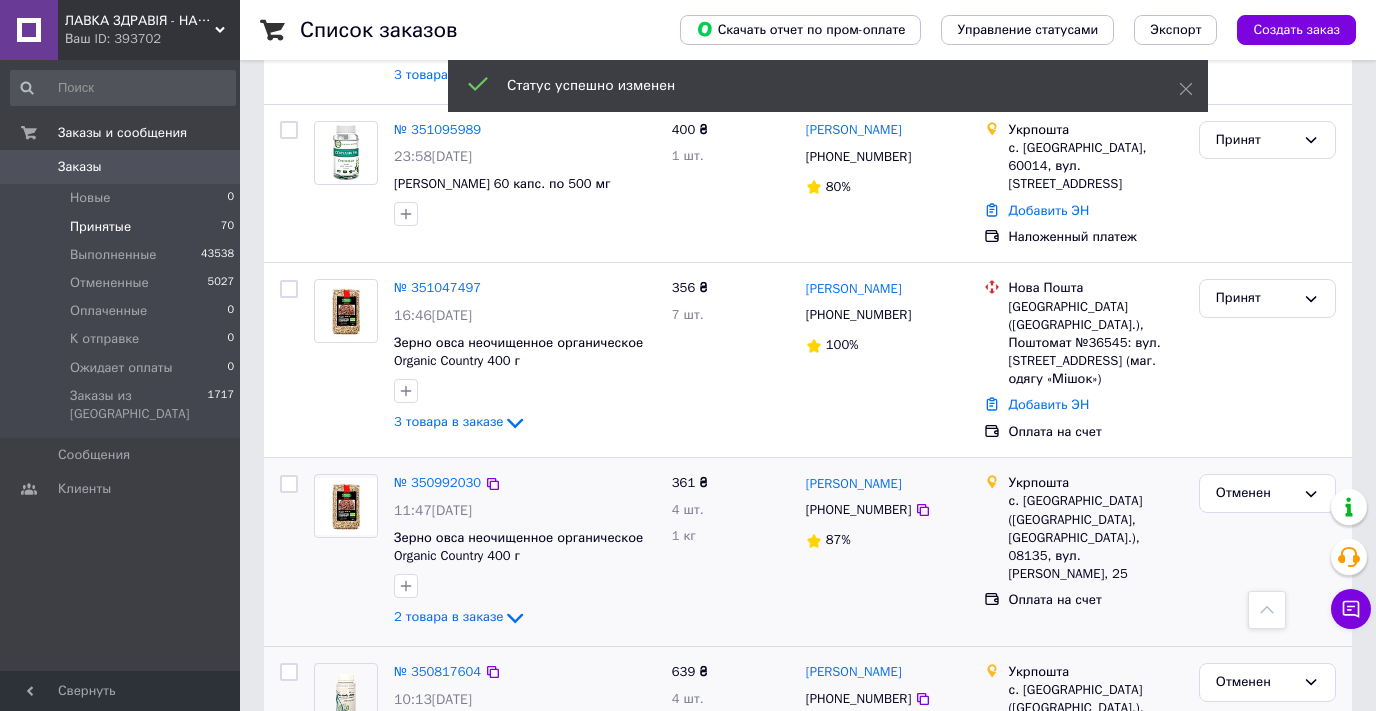 scroll, scrollTop: 1287, scrollLeft: 0, axis: vertical 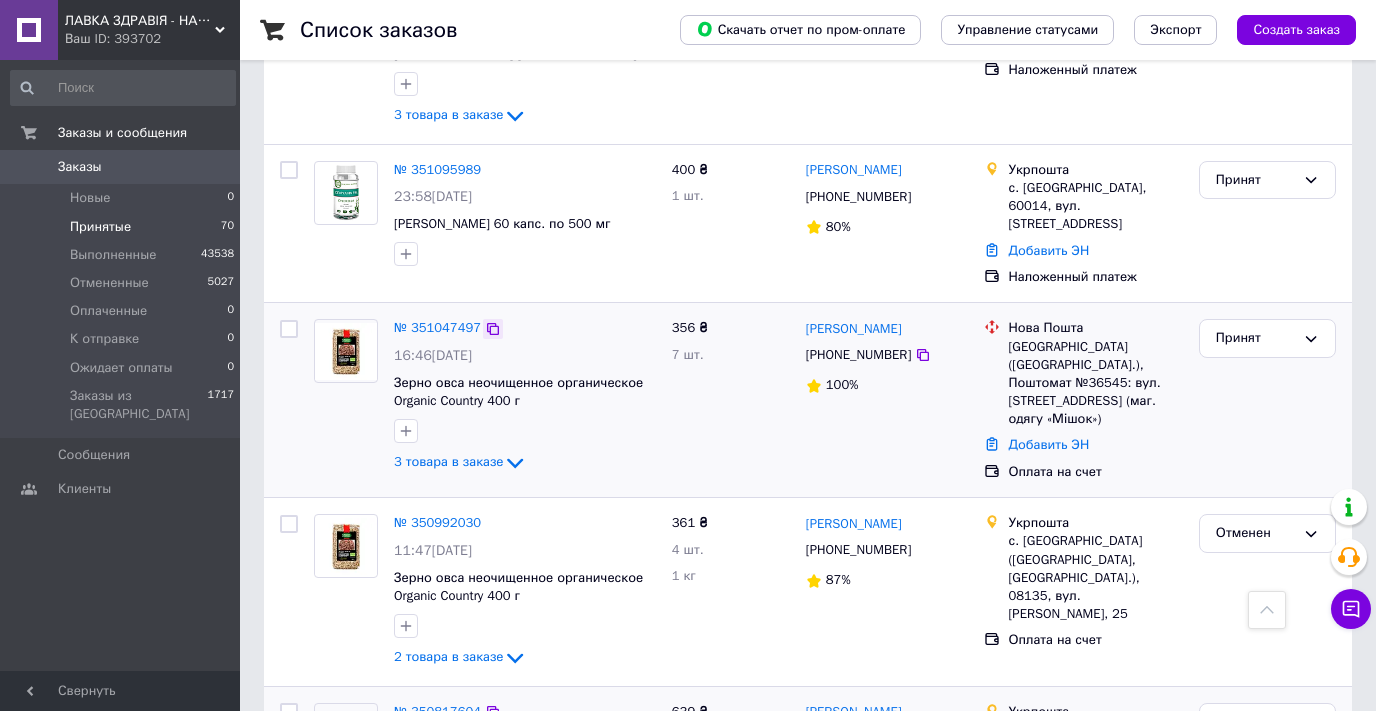 click 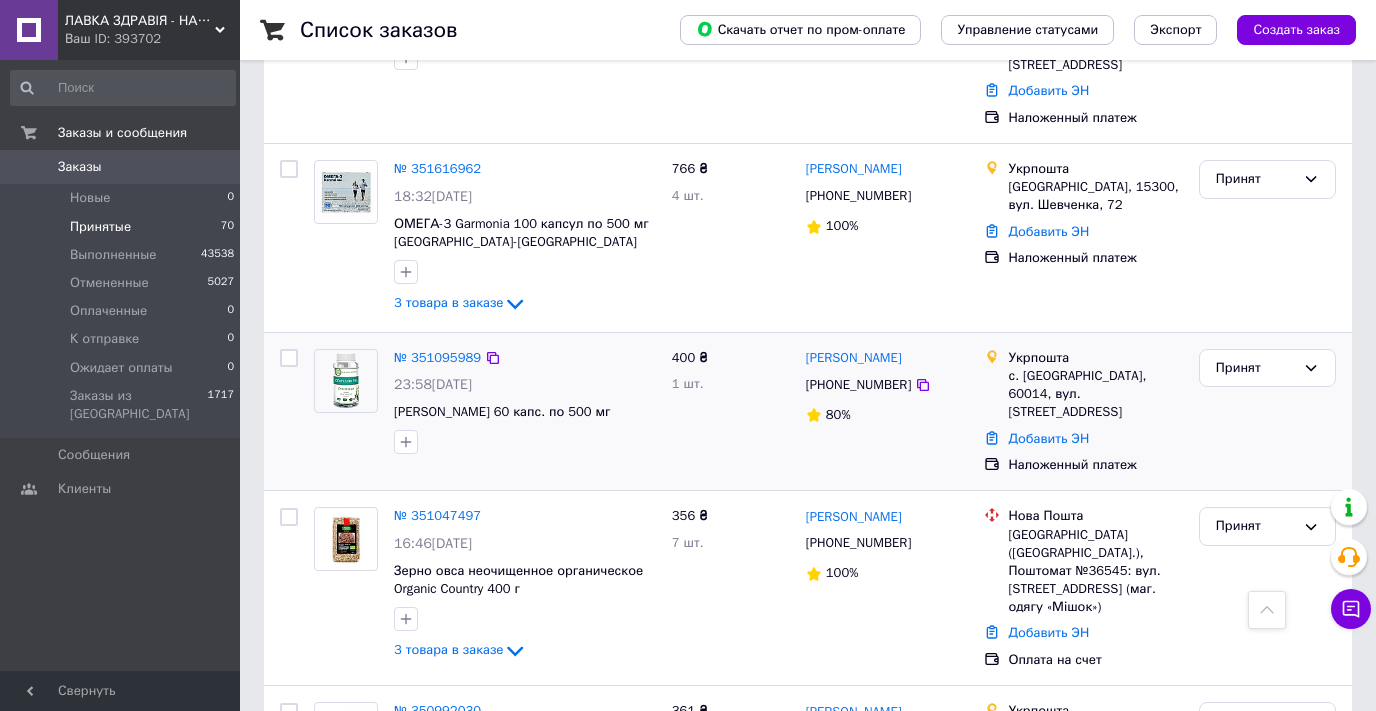 scroll, scrollTop: 1087, scrollLeft: 0, axis: vertical 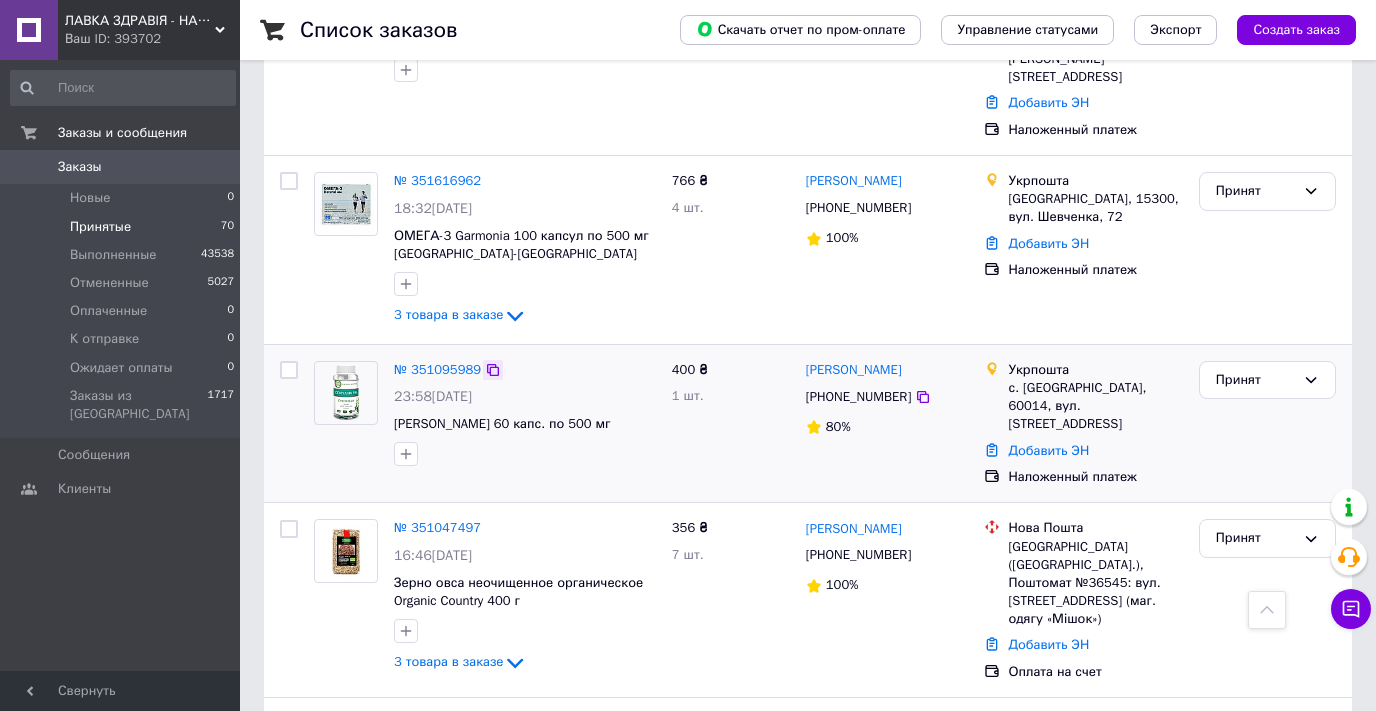 click 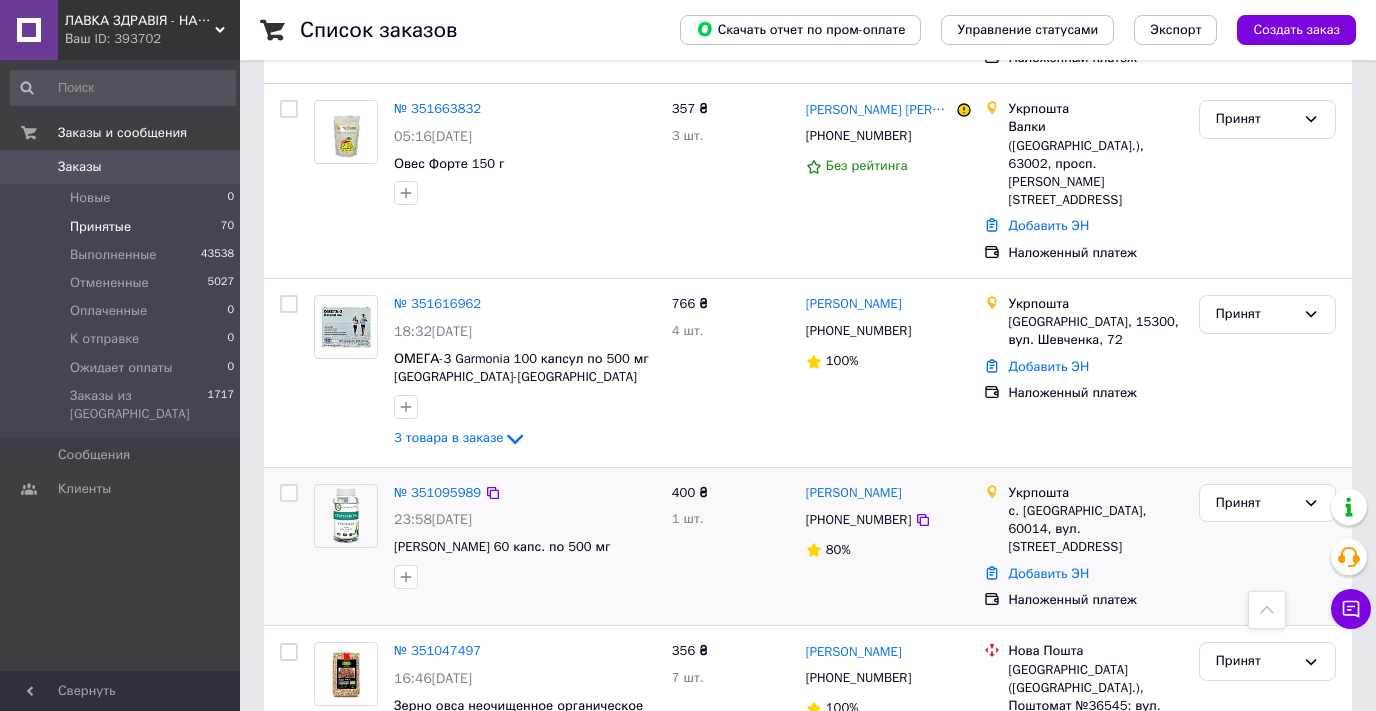 scroll, scrollTop: 887, scrollLeft: 0, axis: vertical 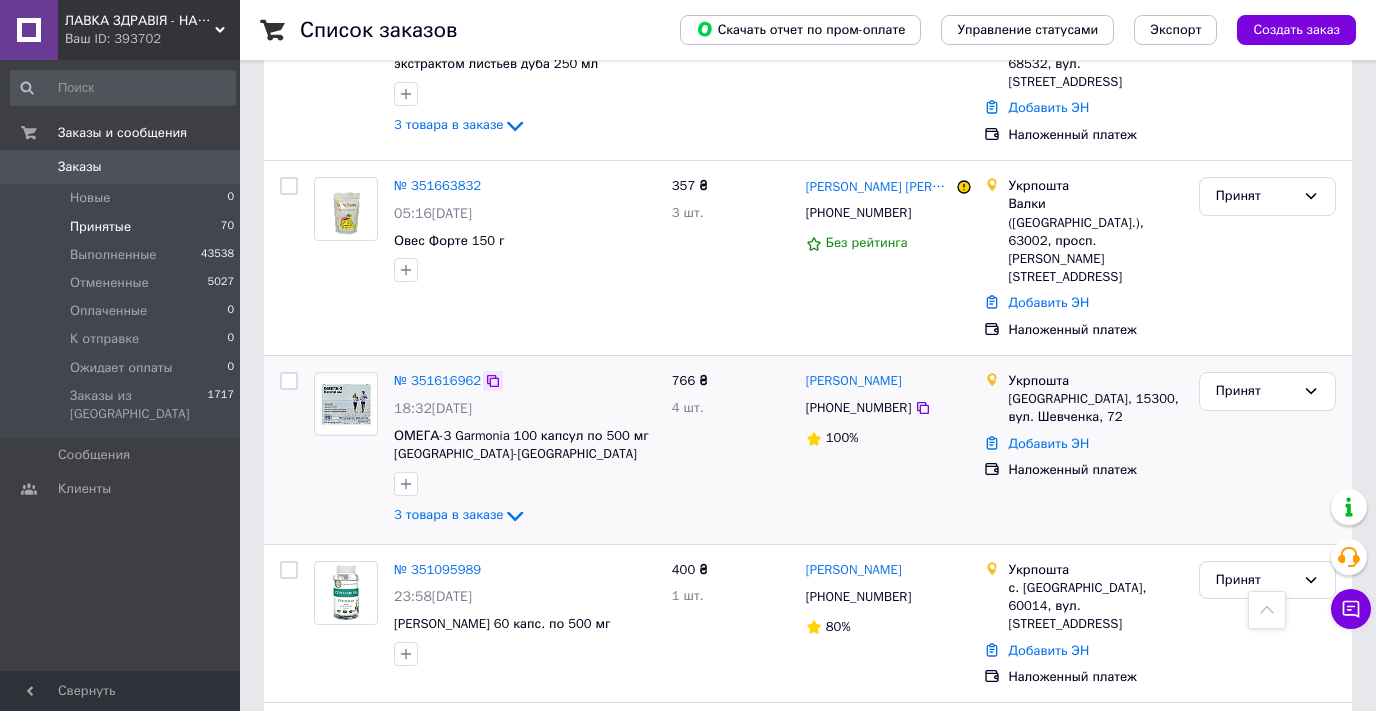 click 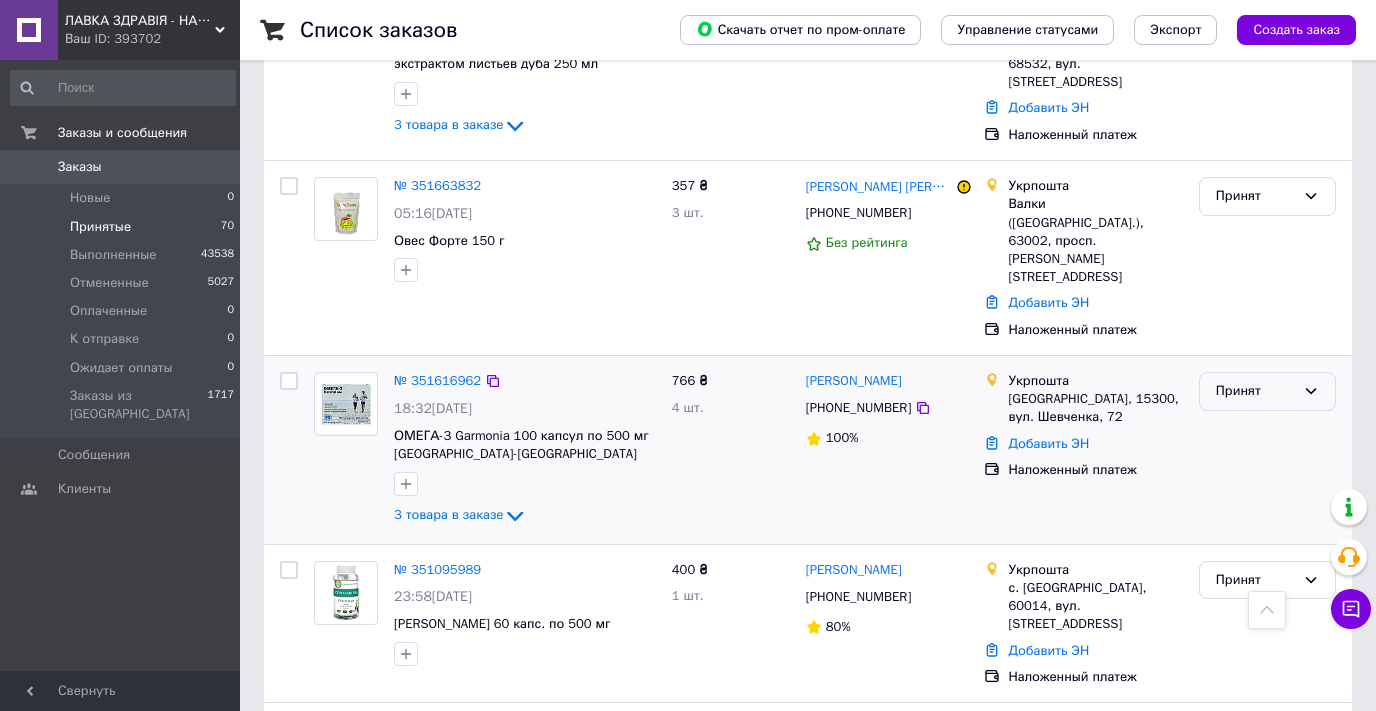 click on "Принят" at bounding box center (1255, 391) 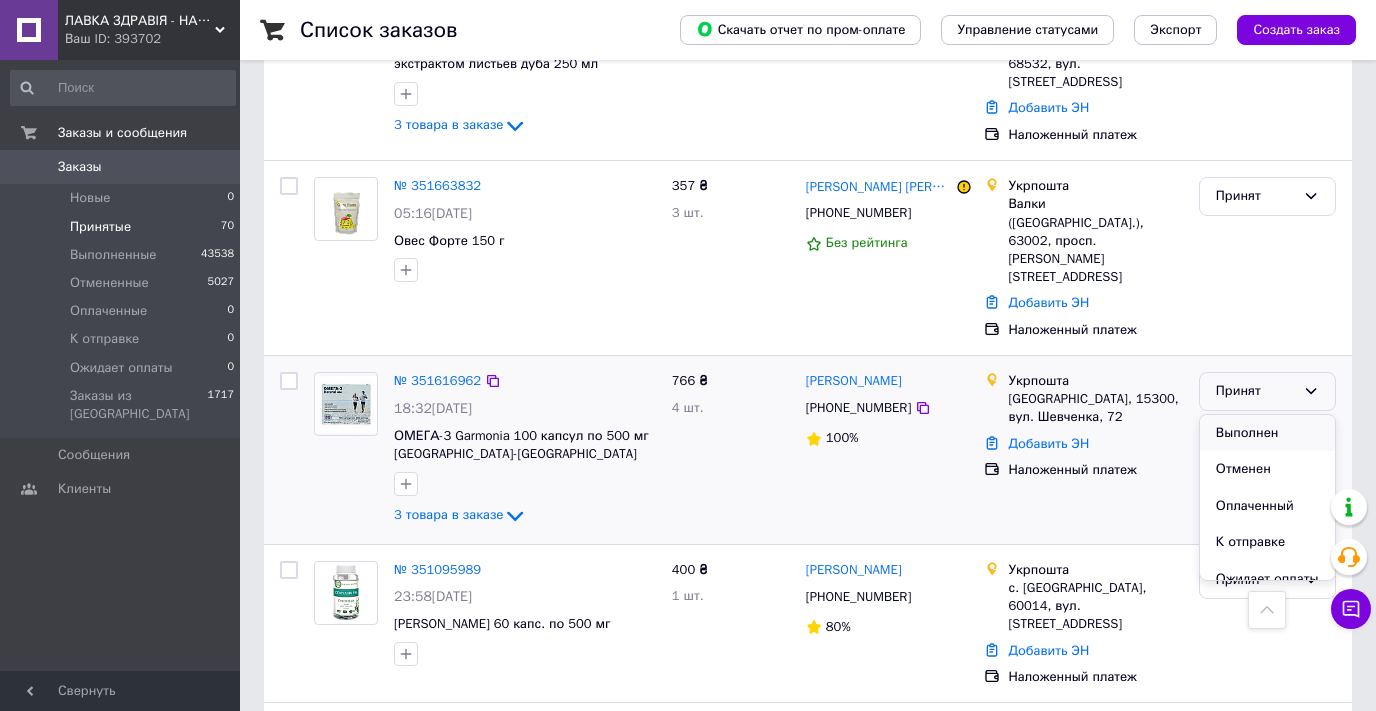 click on "Выполнен" at bounding box center (1267, 433) 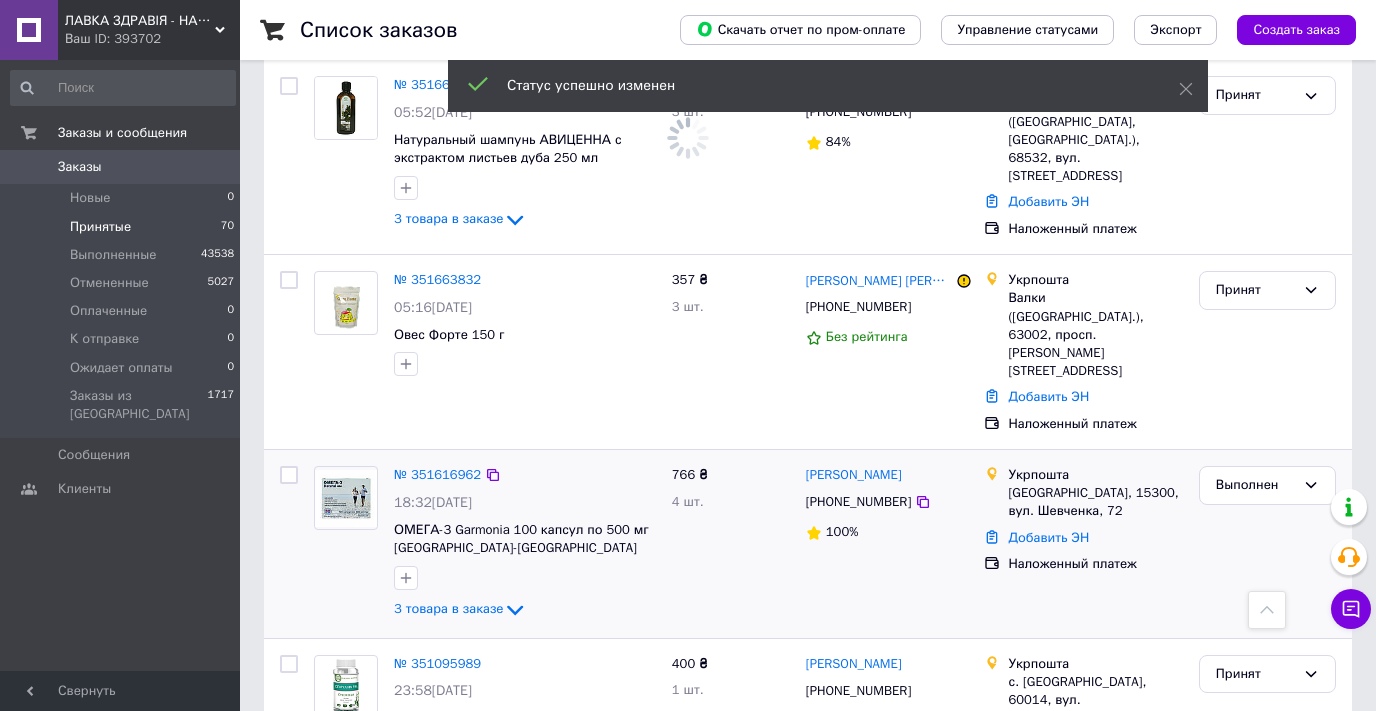 scroll, scrollTop: 787, scrollLeft: 0, axis: vertical 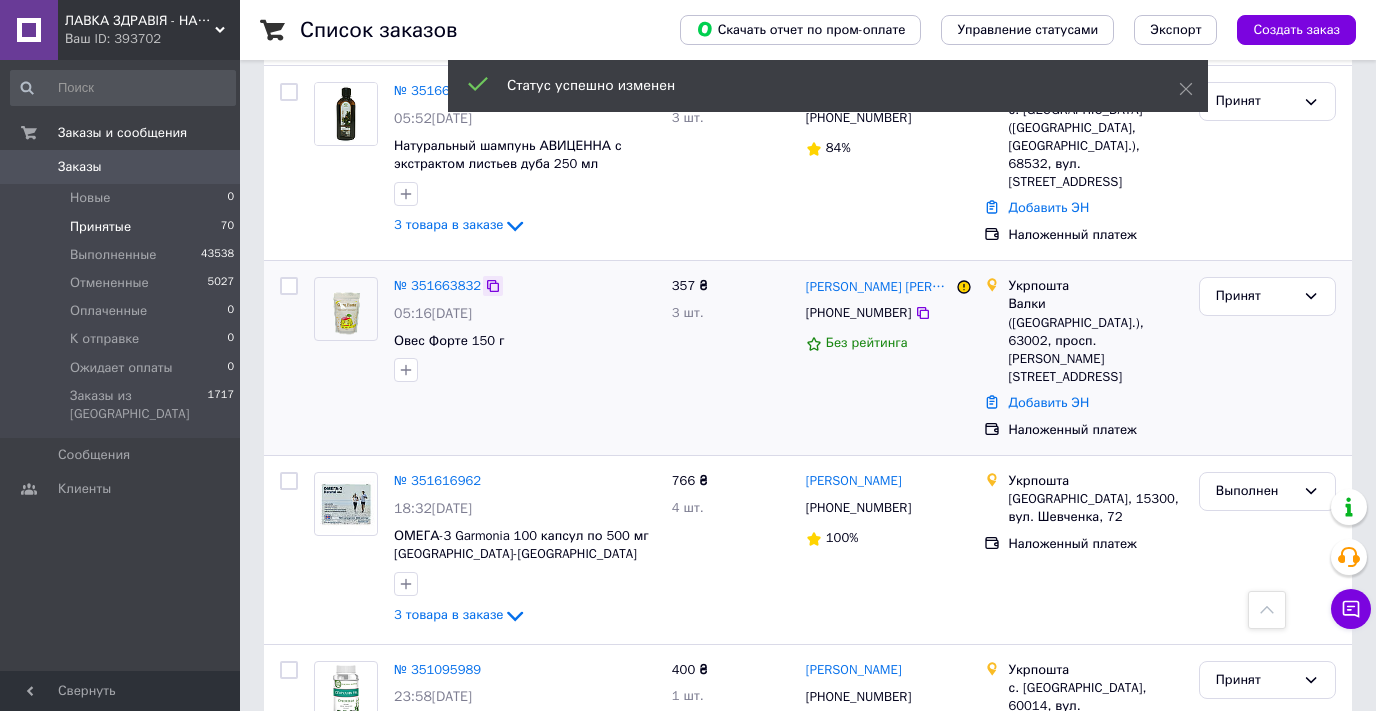 click 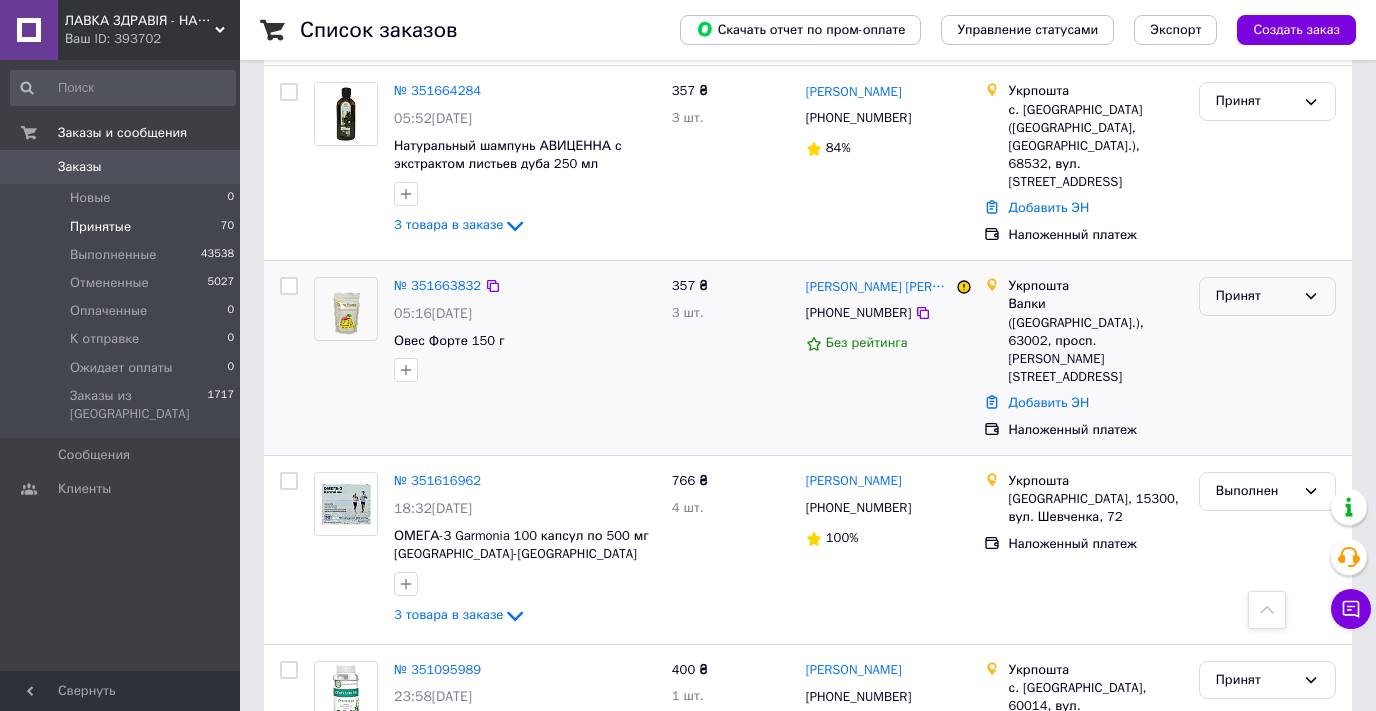 click on "Принят" at bounding box center [1255, 296] 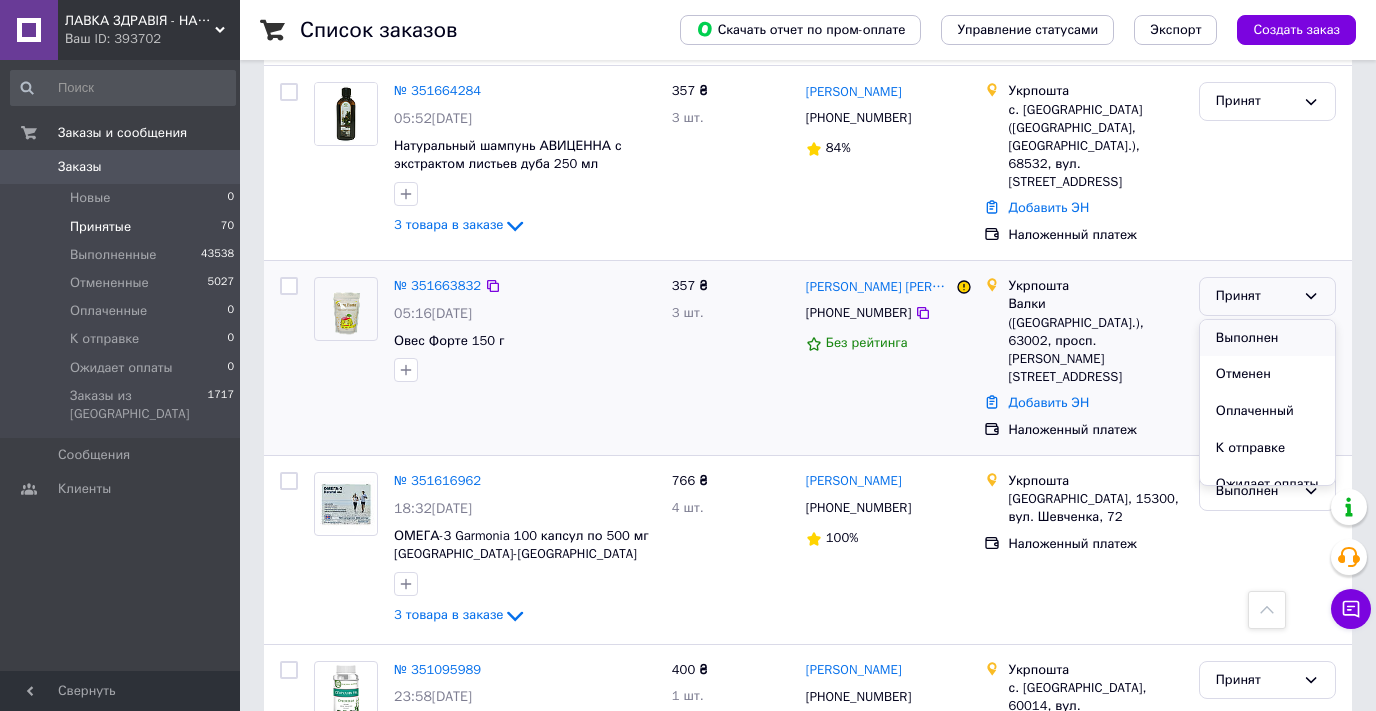 click on "Выполнен" at bounding box center (1267, 338) 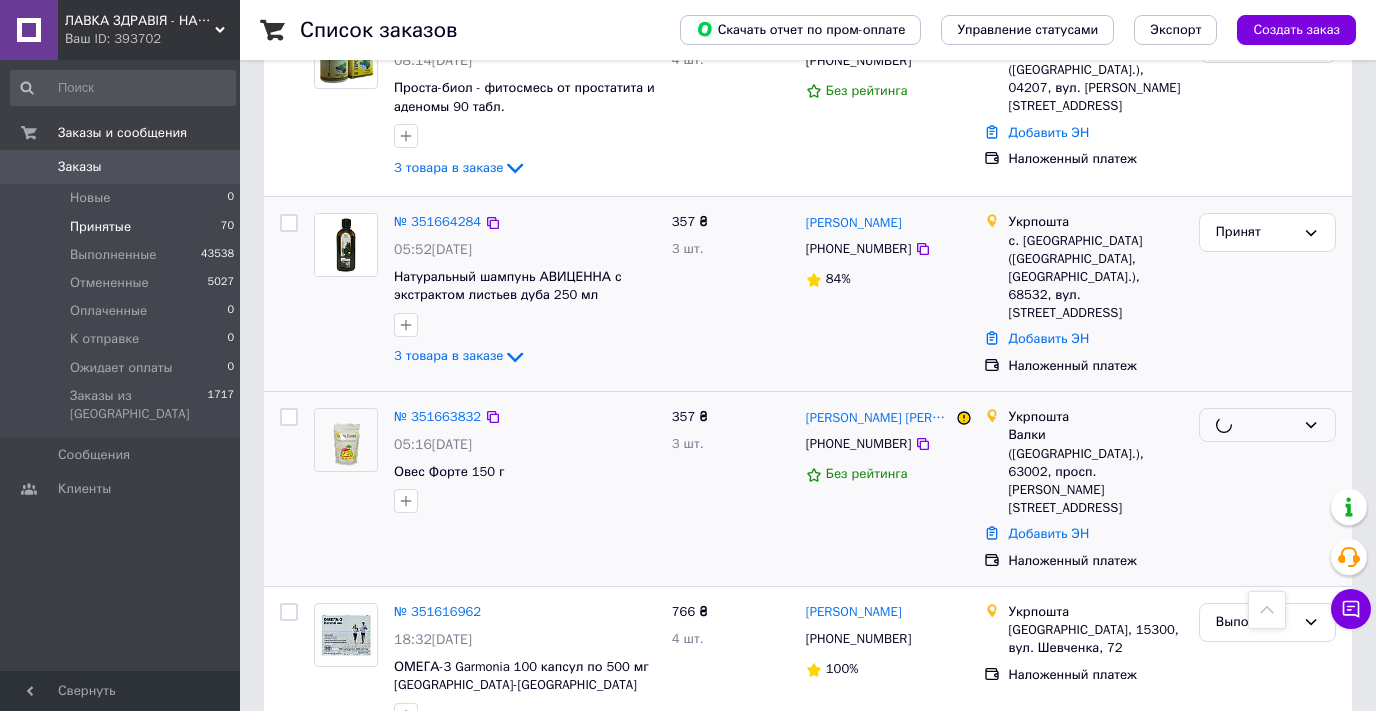 scroll, scrollTop: 587, scrollLeft: 0, axis: vertical 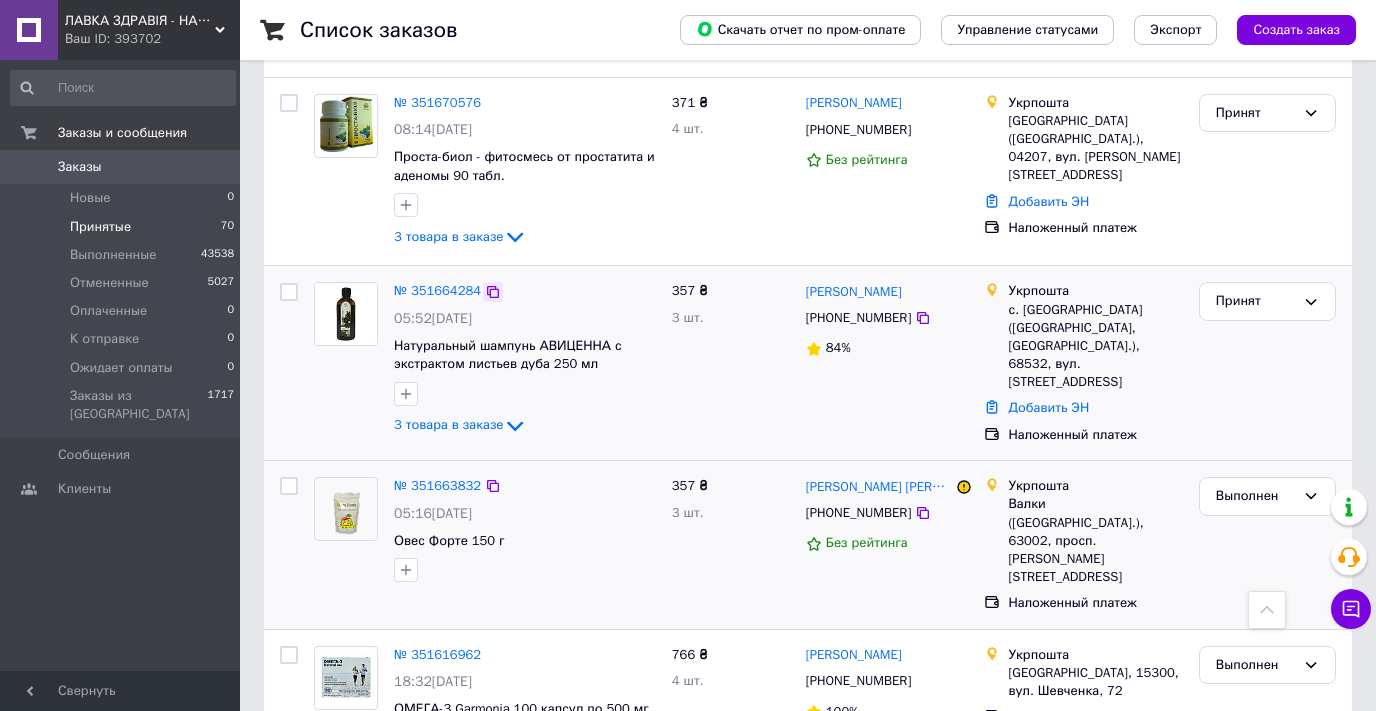 click 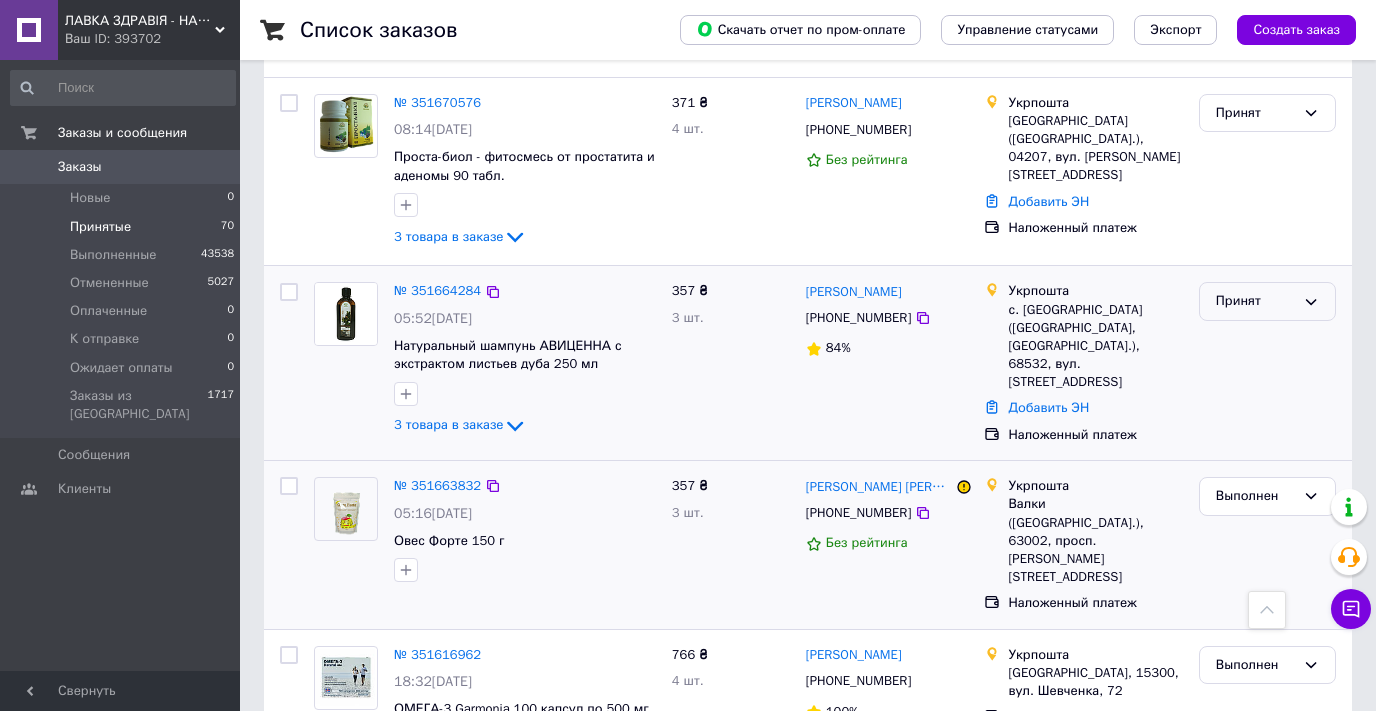 click on "Принят" at bounding box center (1255, 301) 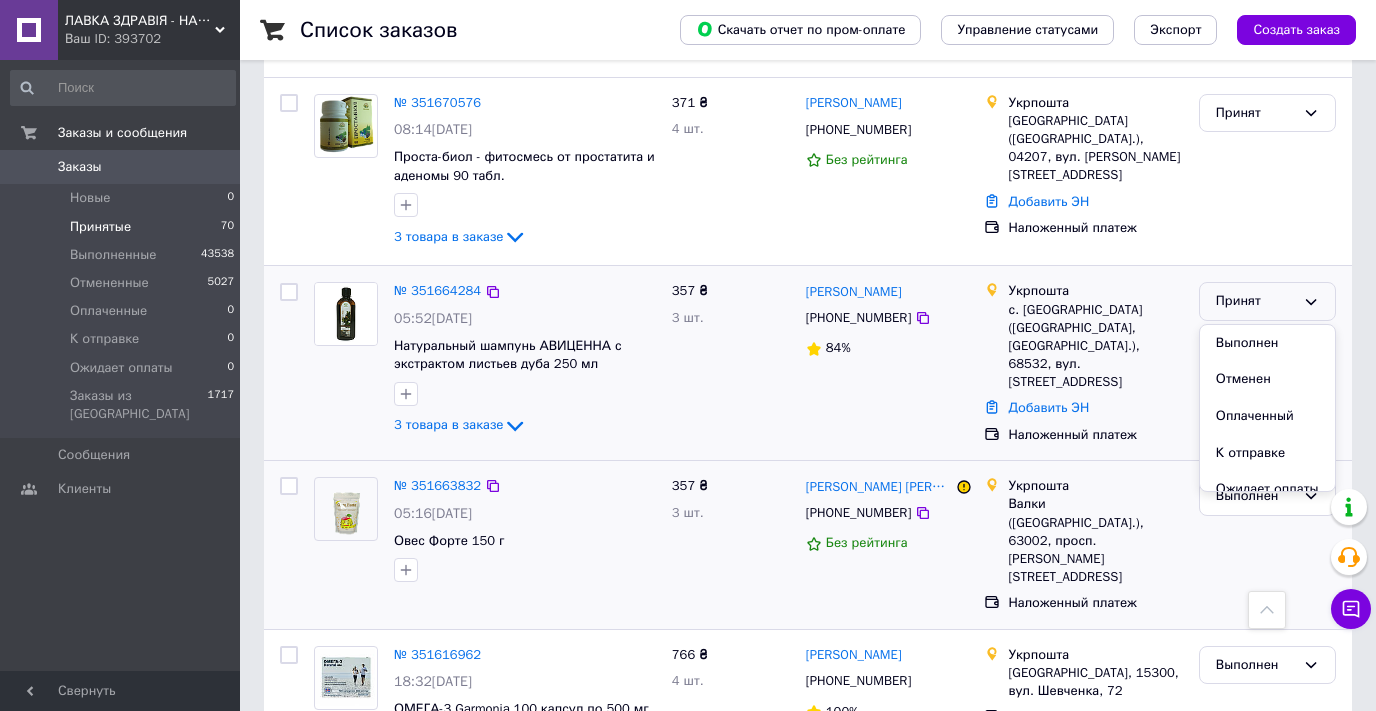 click at bounding box center [346, 314] 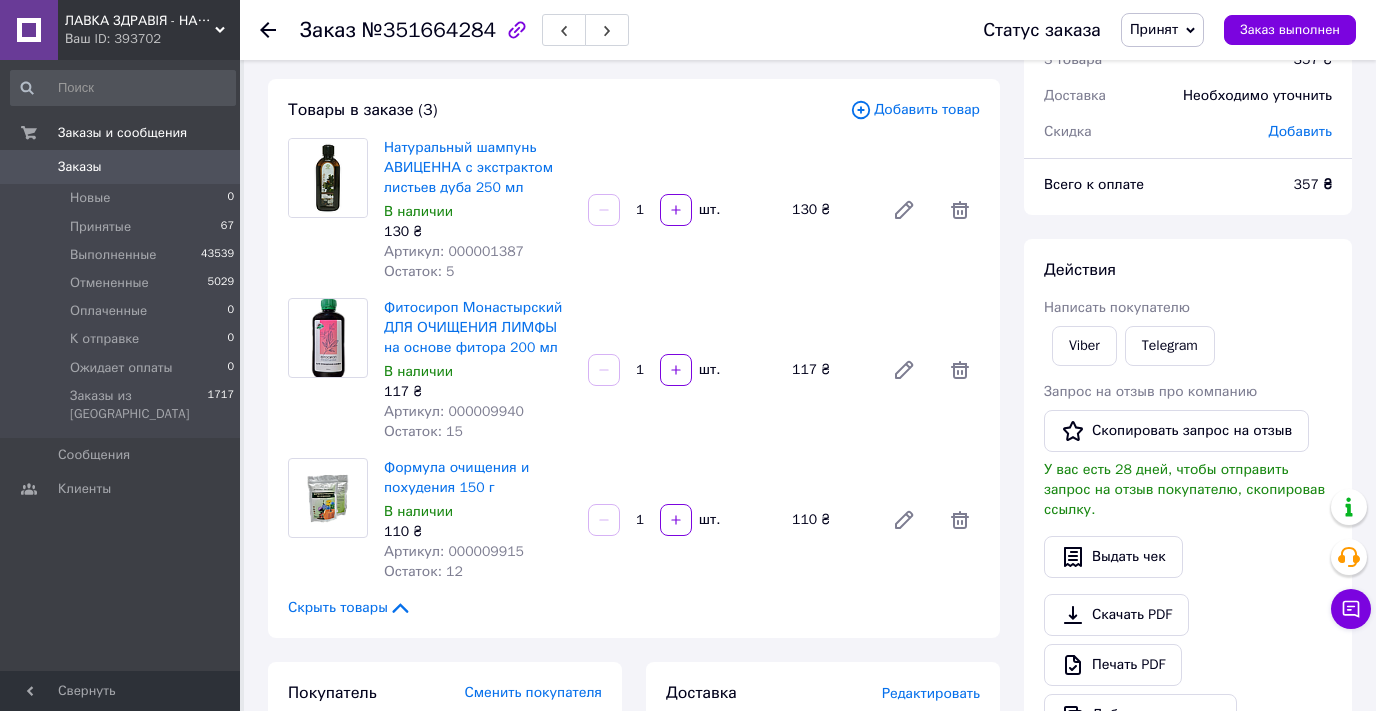 scroll, scrollTop: 100, scrollLeft: 0, axis: vertical 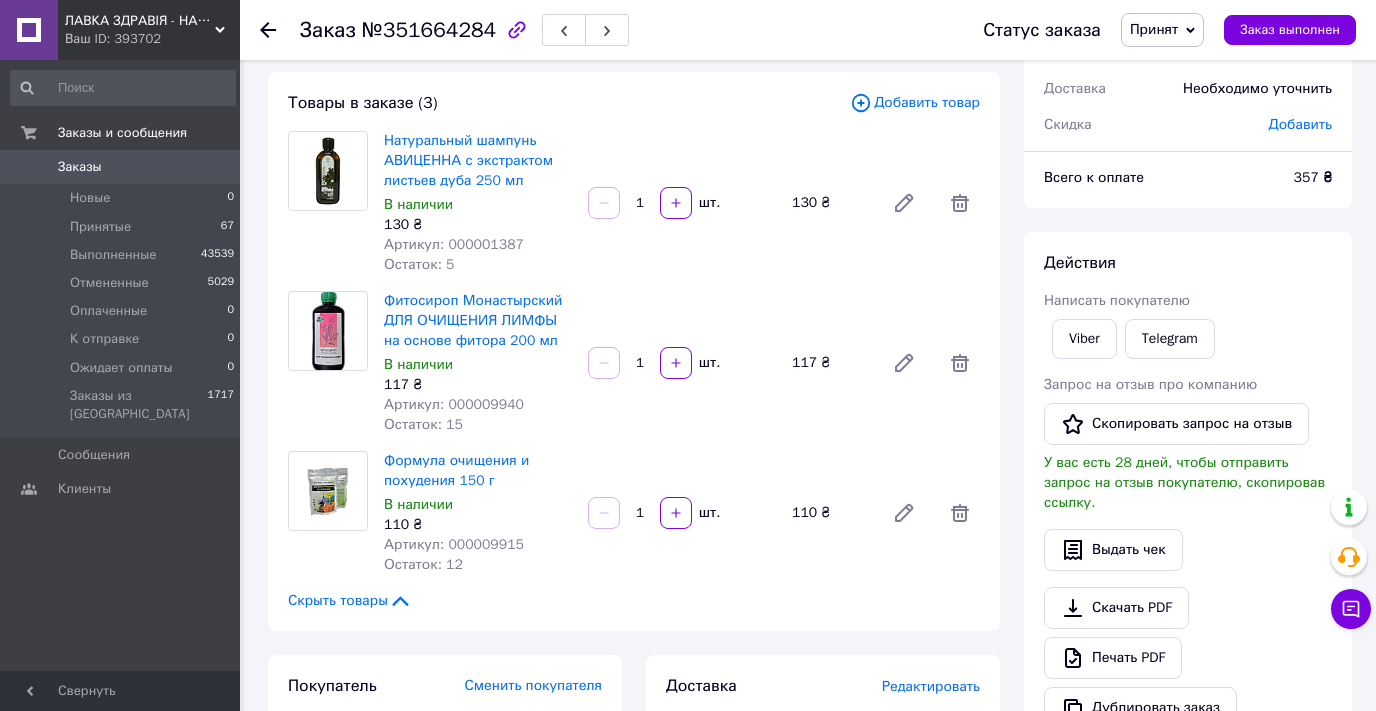 click 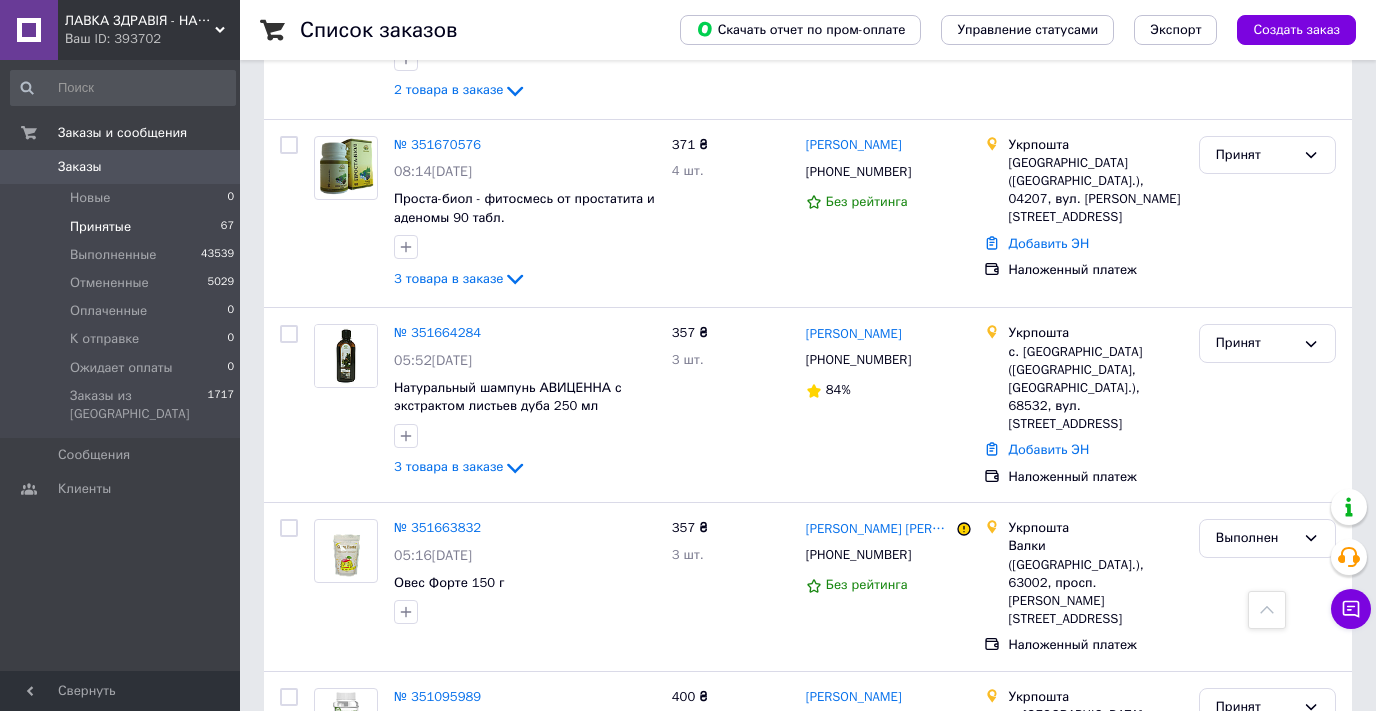 scroll, scrollTop: 500, scrollLeft: 0, axis: vertical 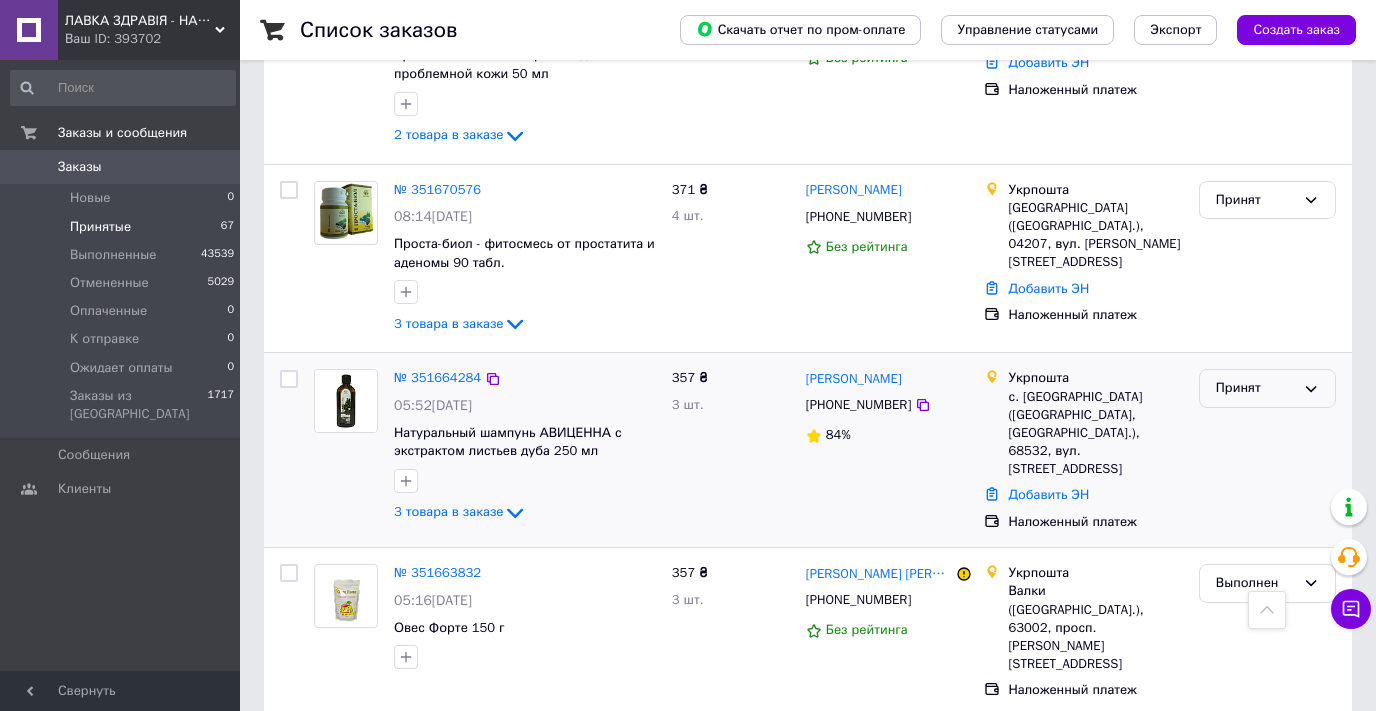 click on "Принят" at bounding box center (1255, 388) 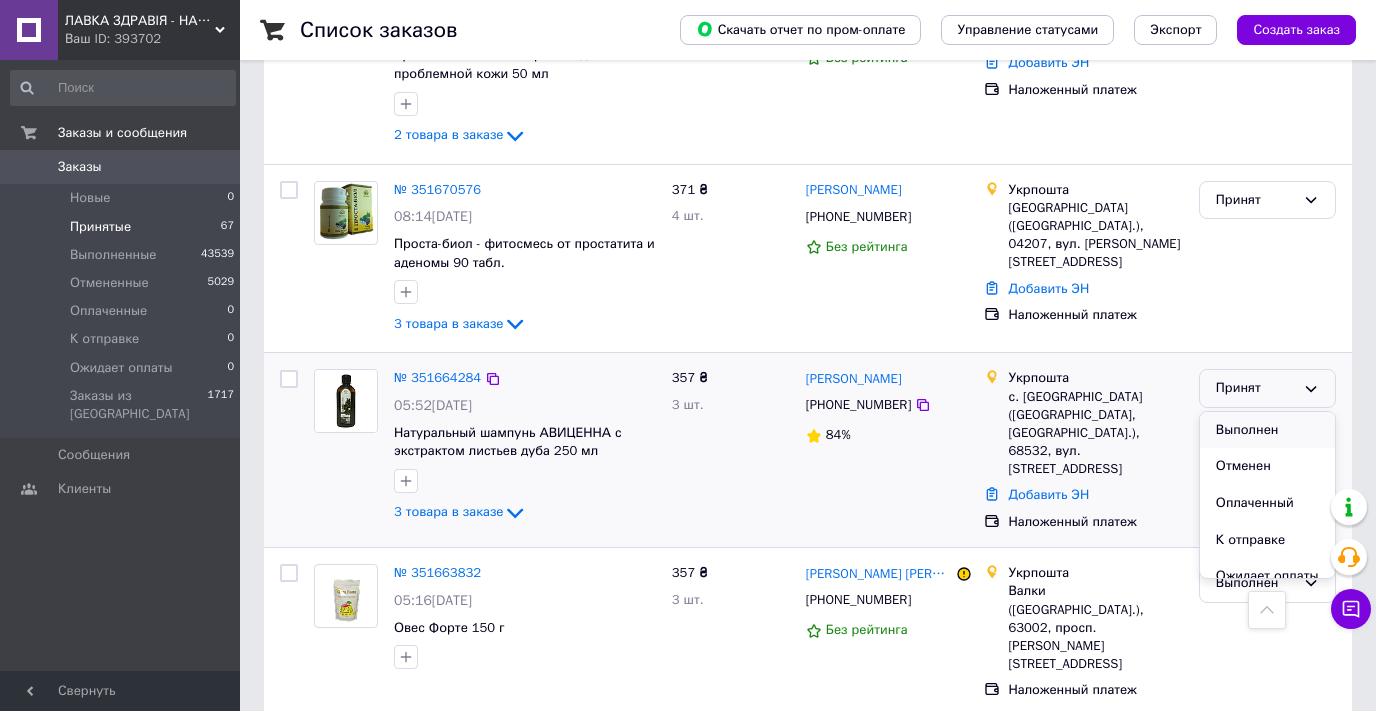 click on "Выполнен" at bounding box center (1267, 430) 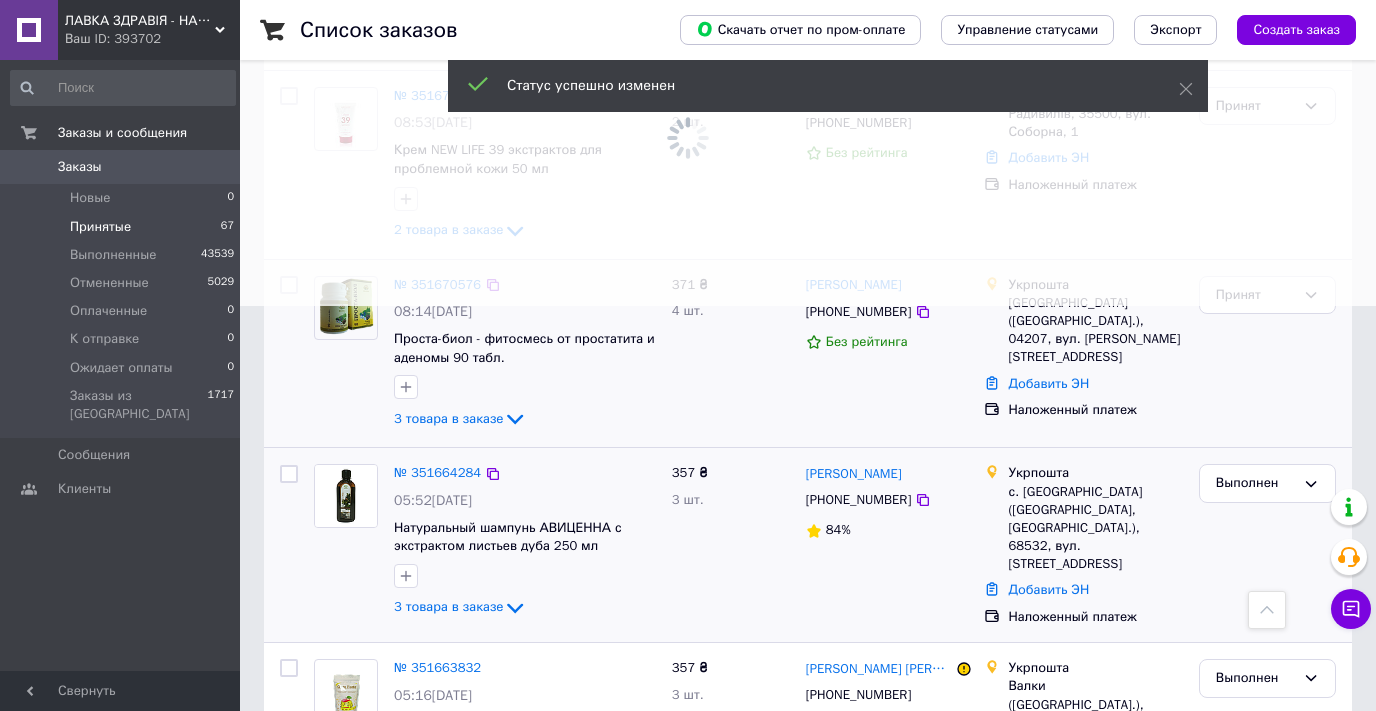 scroll, scrollTop: 400, scrollLeft: 0, axis: vertical 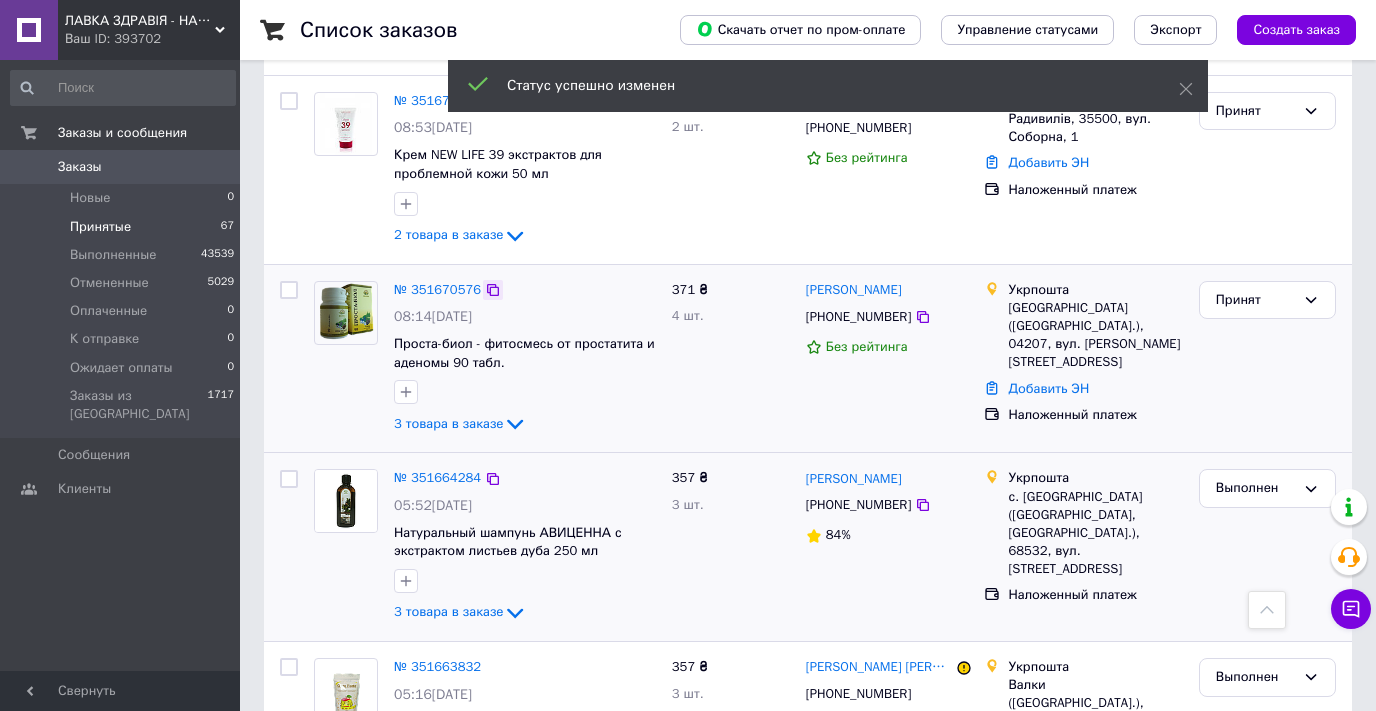 click 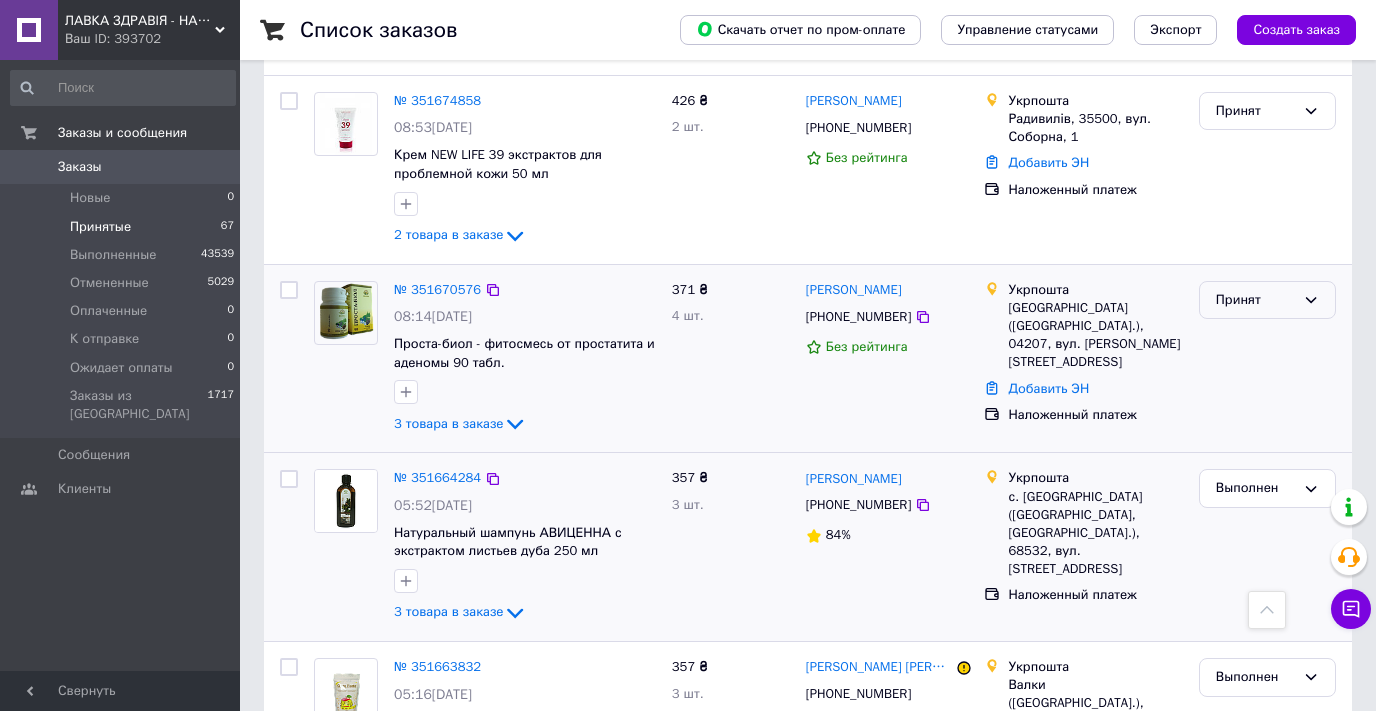 click on "Принят" at bounding box center (1255, 300) 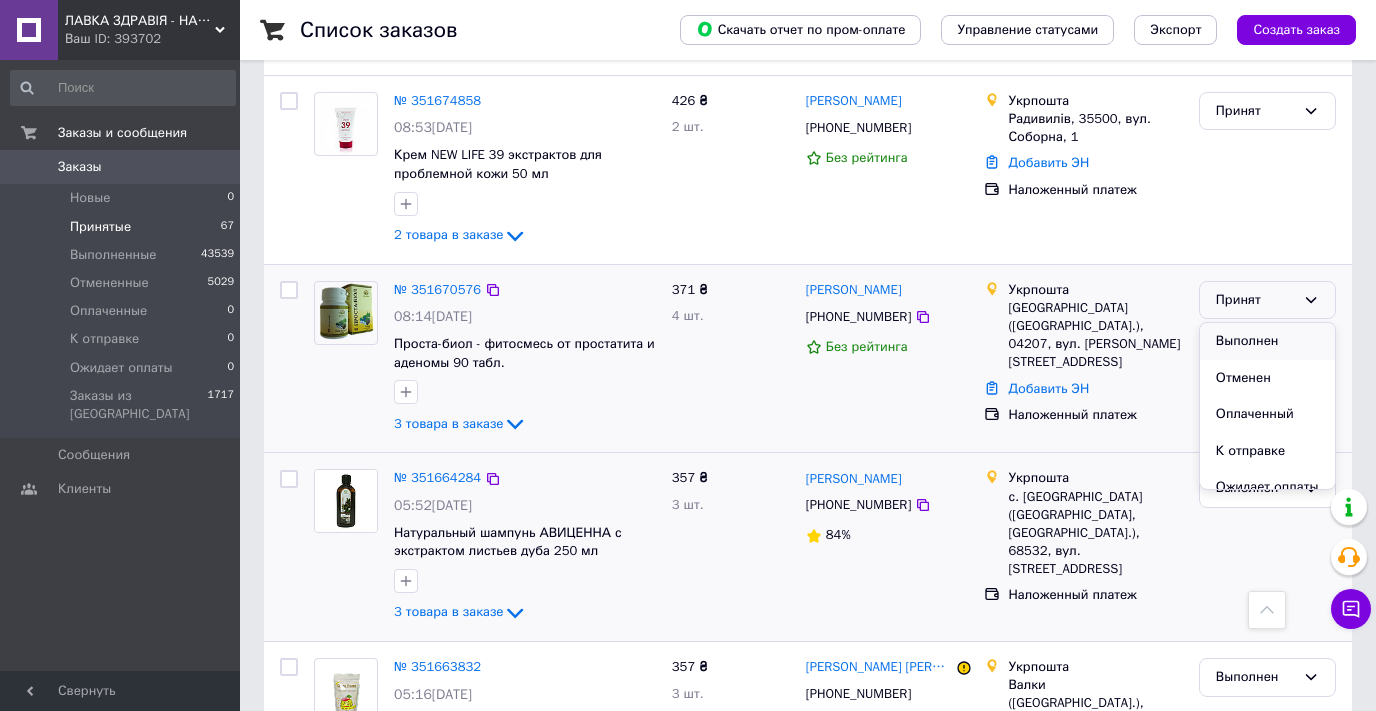 click on "Выполнен" at bounding box center (1267, 341) 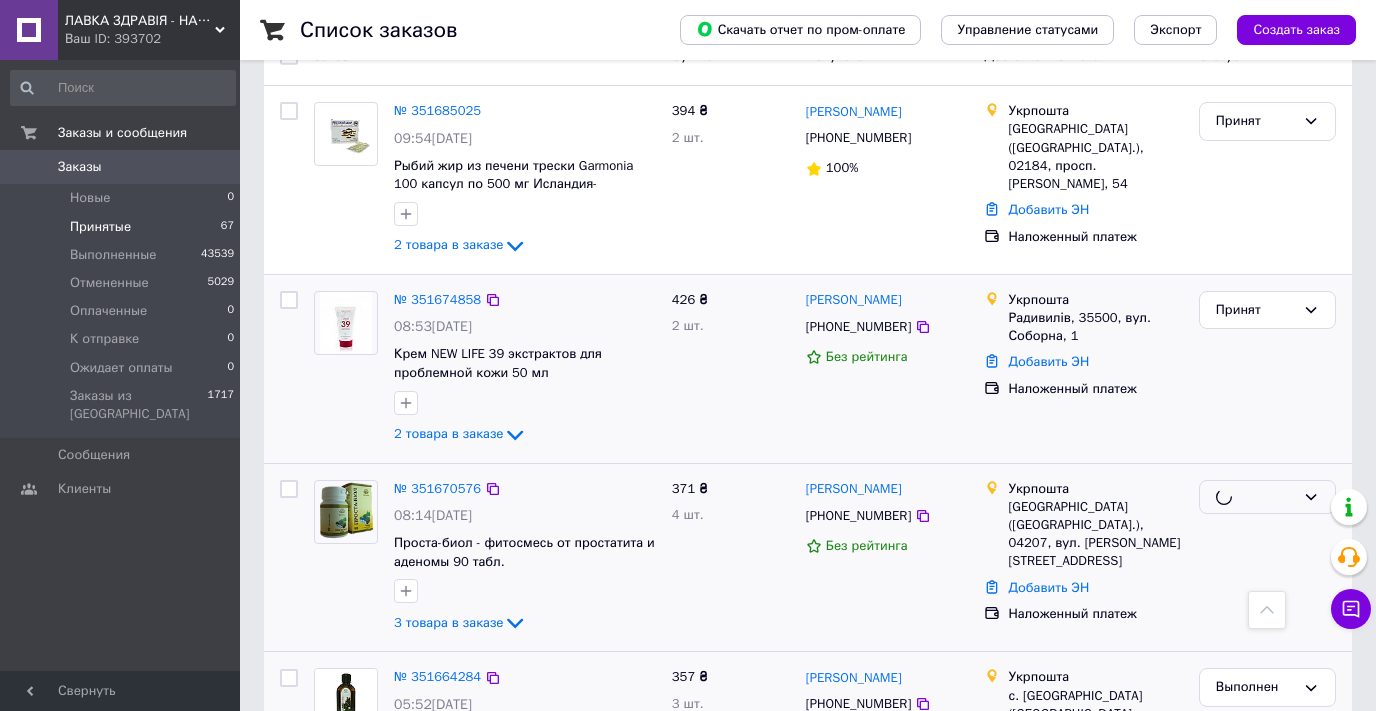 scroll, scrollTop: 200, scrollLeft: 0, axis: vertical 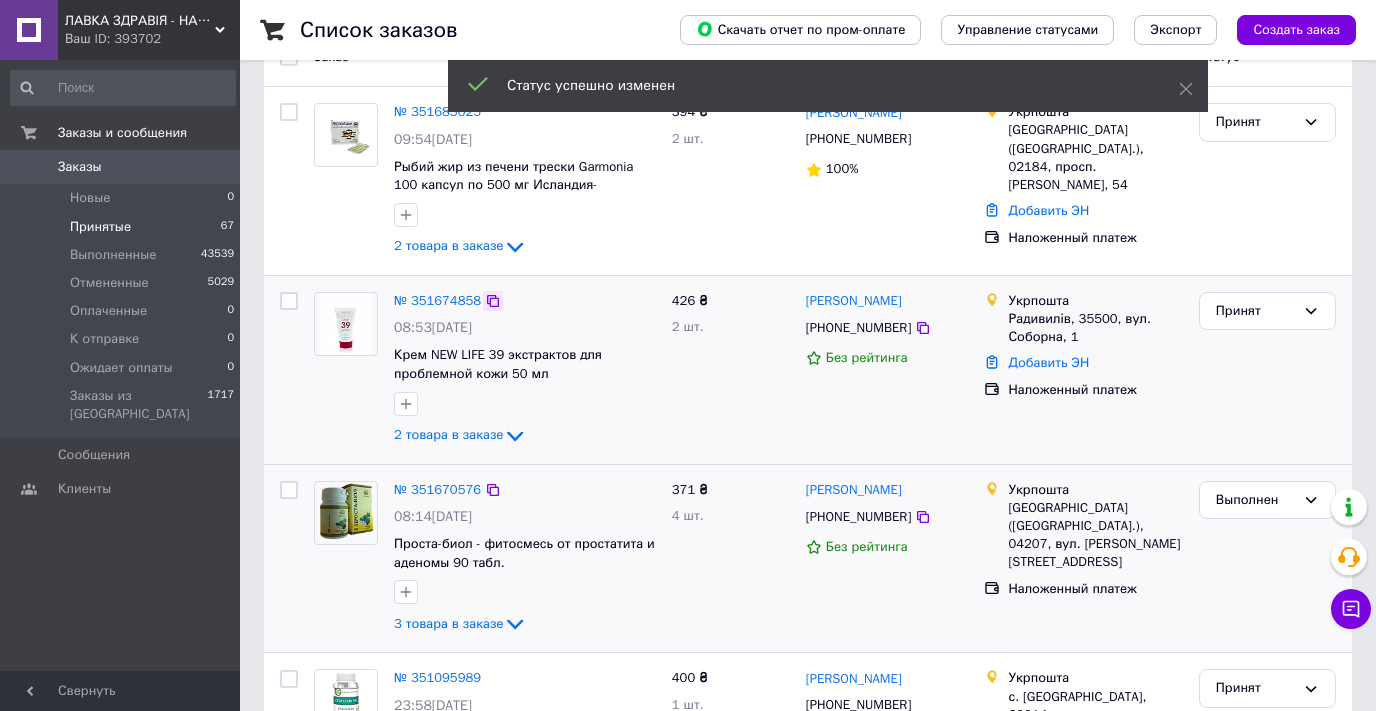 click 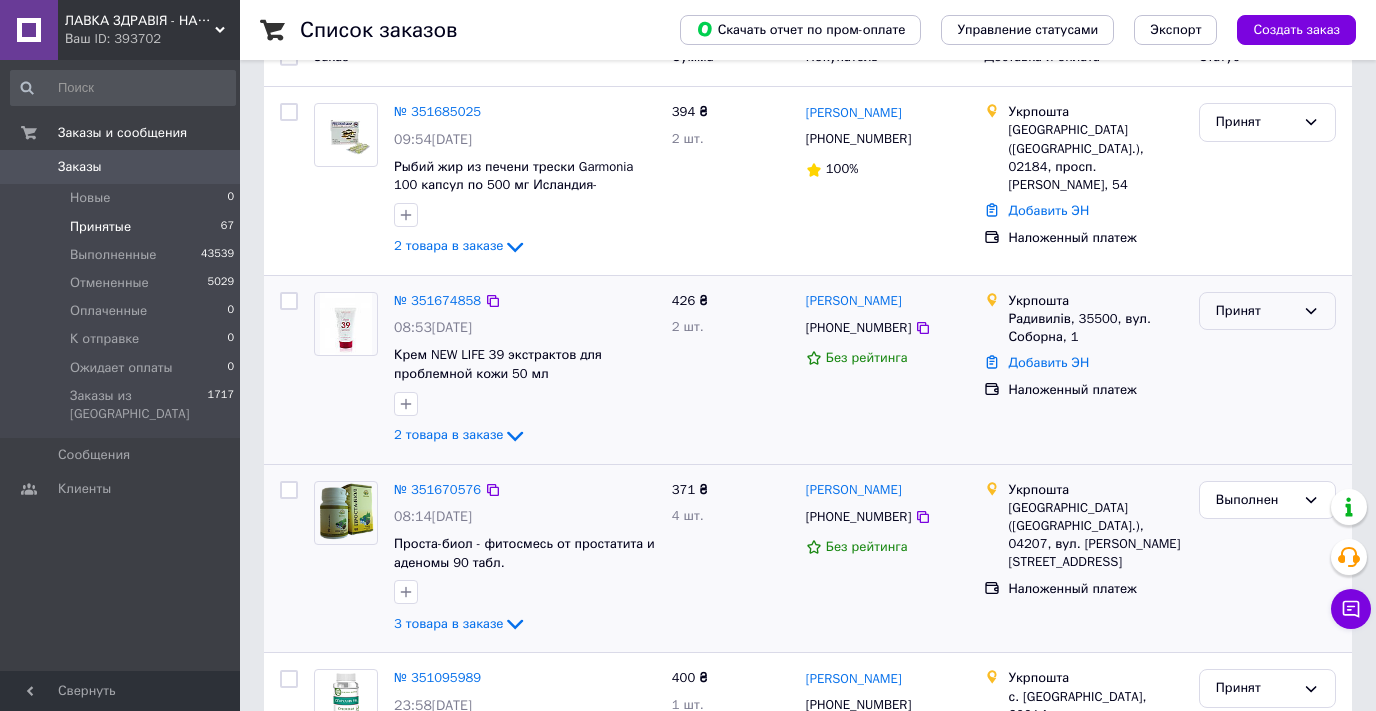 click on "Принят" at bounding box center [1255, 311] 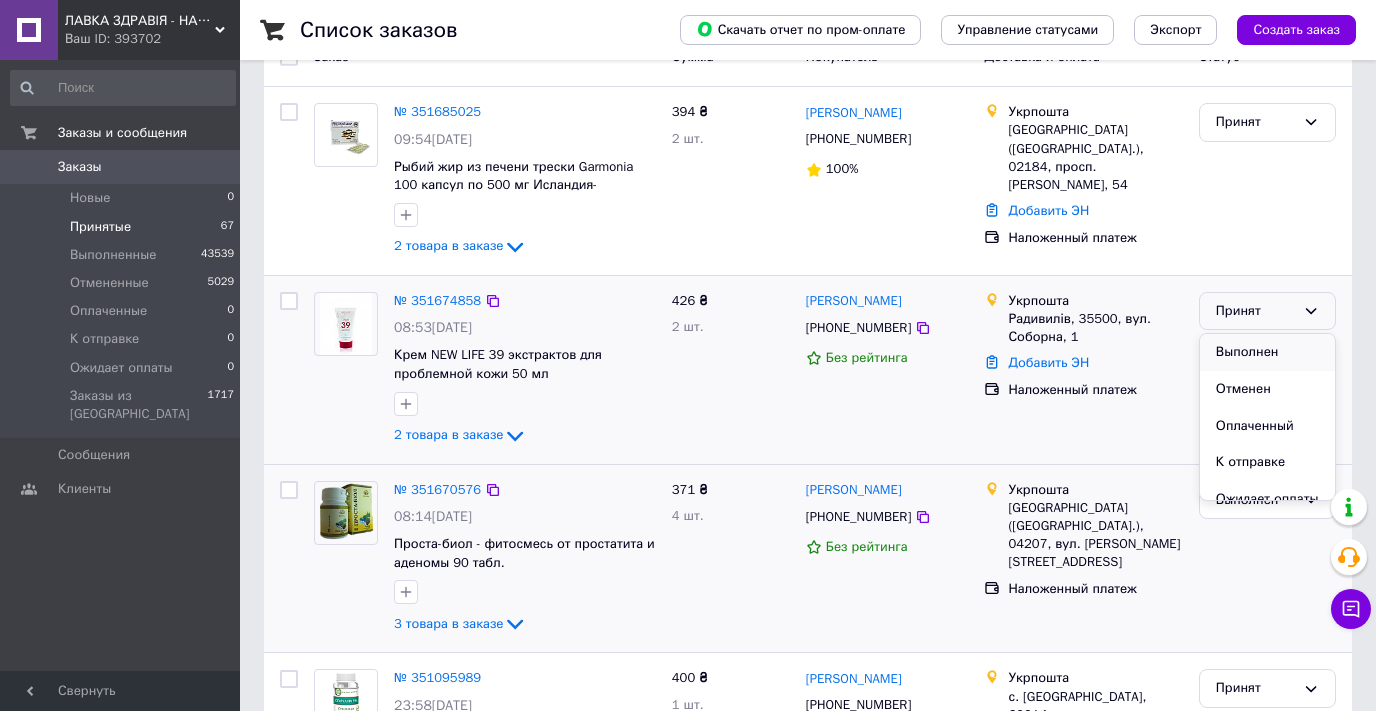 click on "Выполнен" at bounding box center (1267, 352) 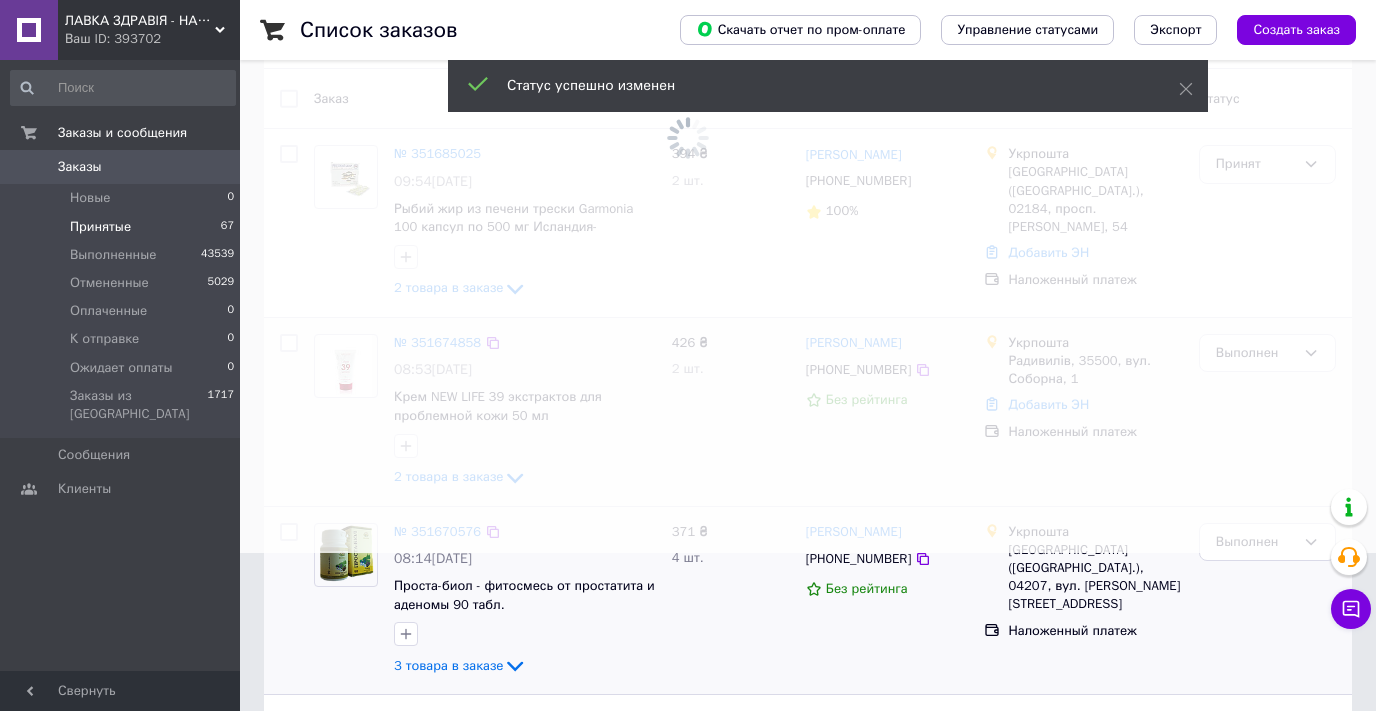 scroll, scrollTop: 100, scrollLeft: 0, axis: vertical 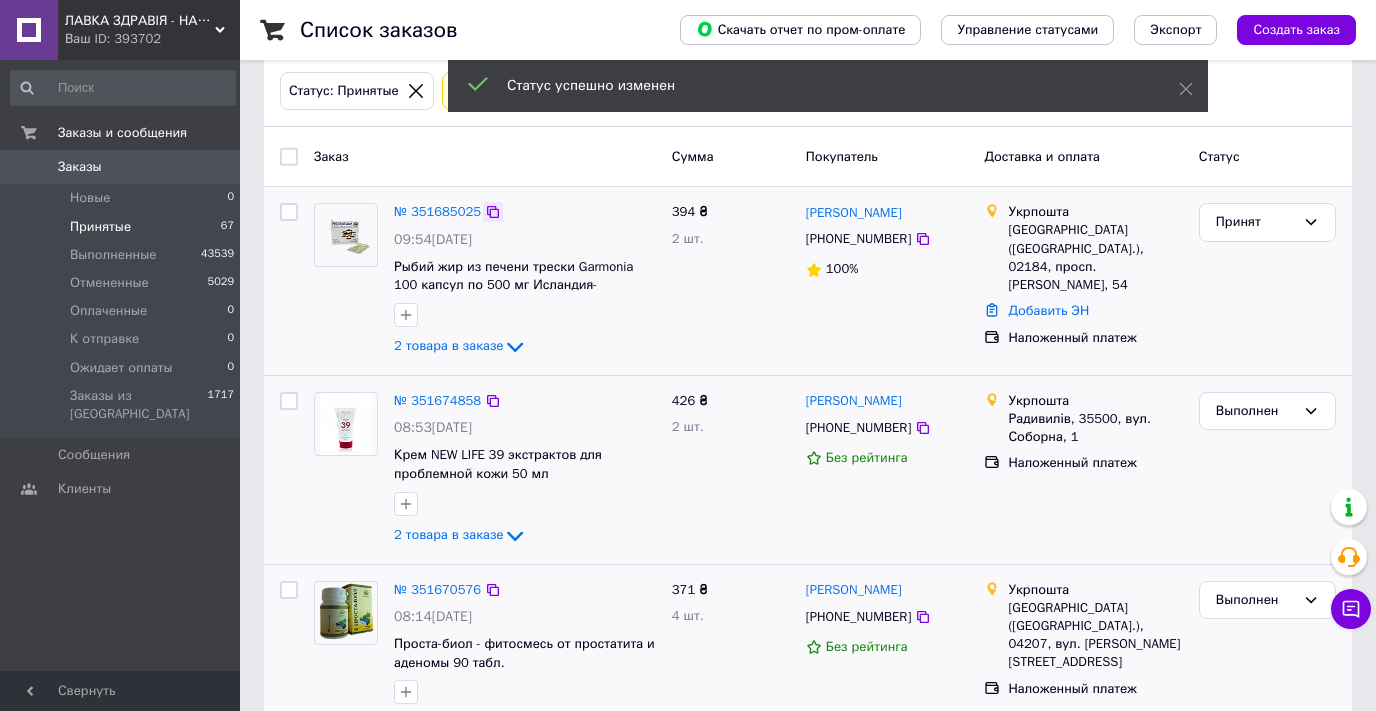 click 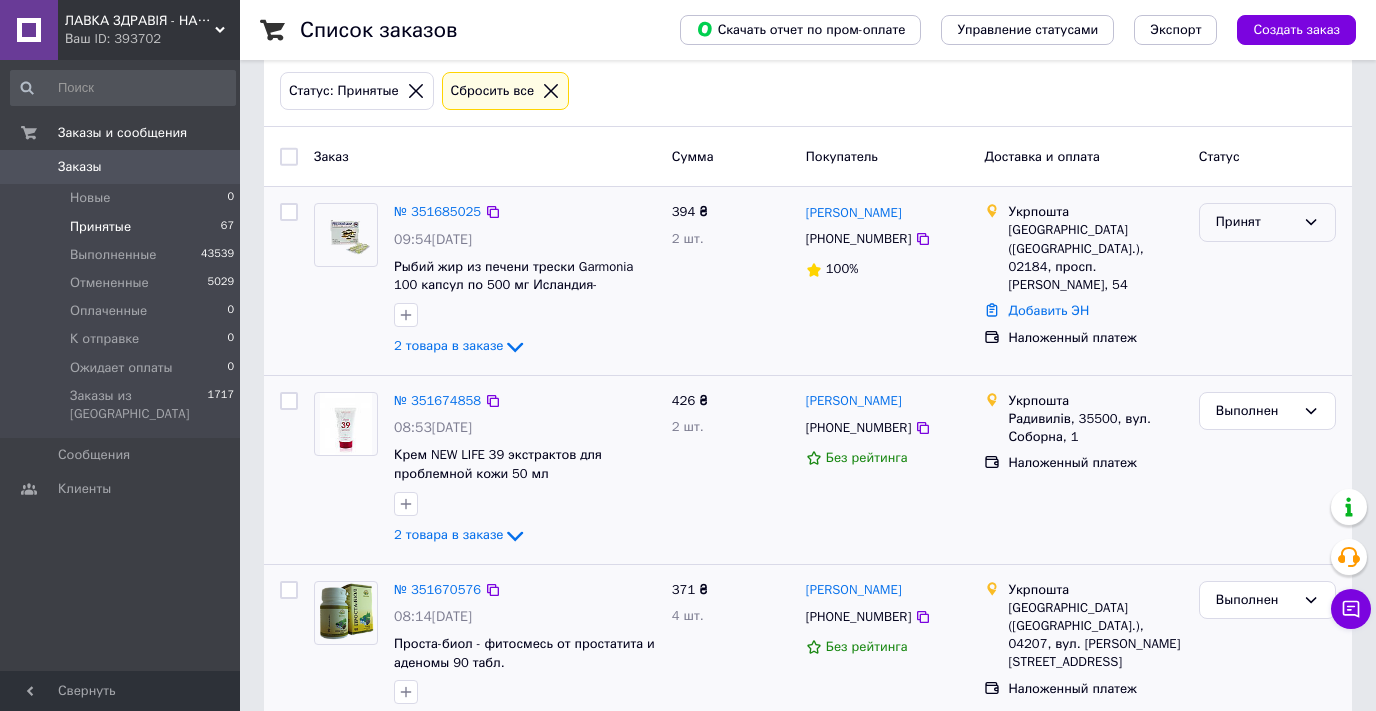 click on "Принят" at bounding box center (1255, 222) 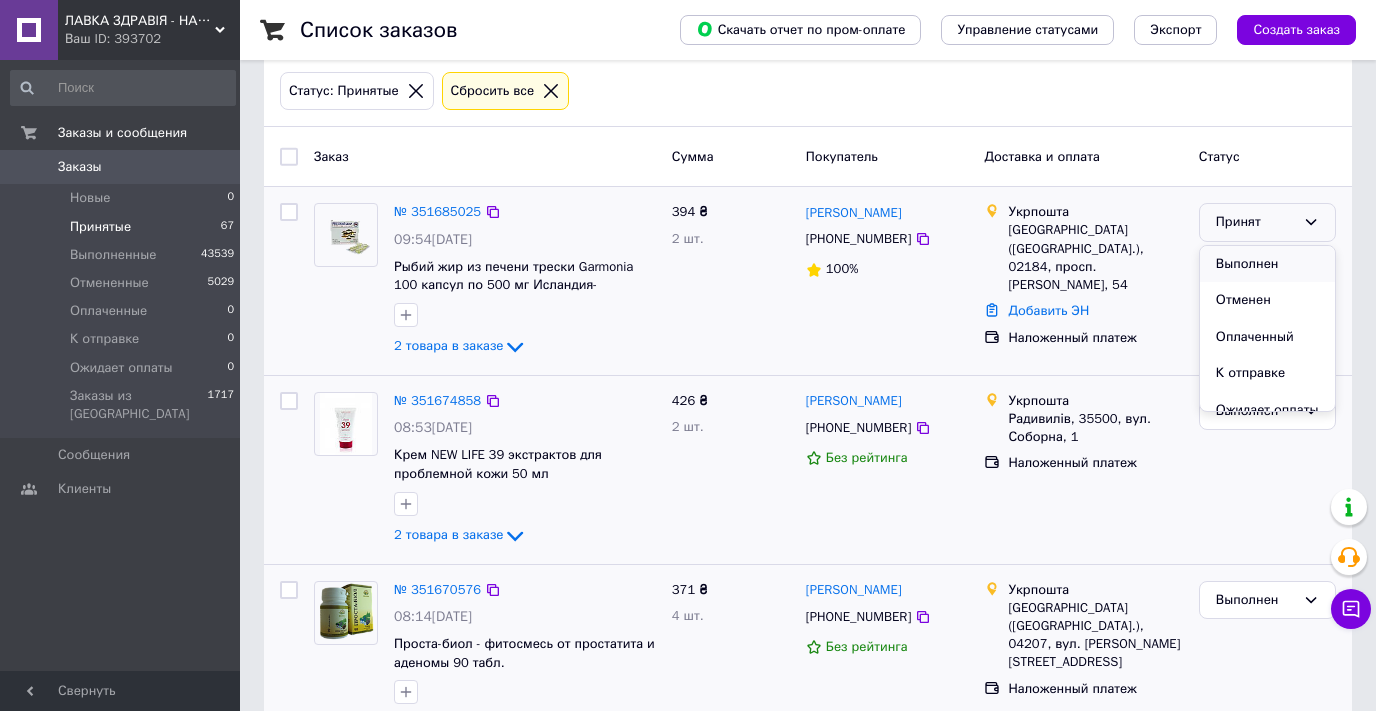 click on "Выполнен" at bounding box center [1267, 264] 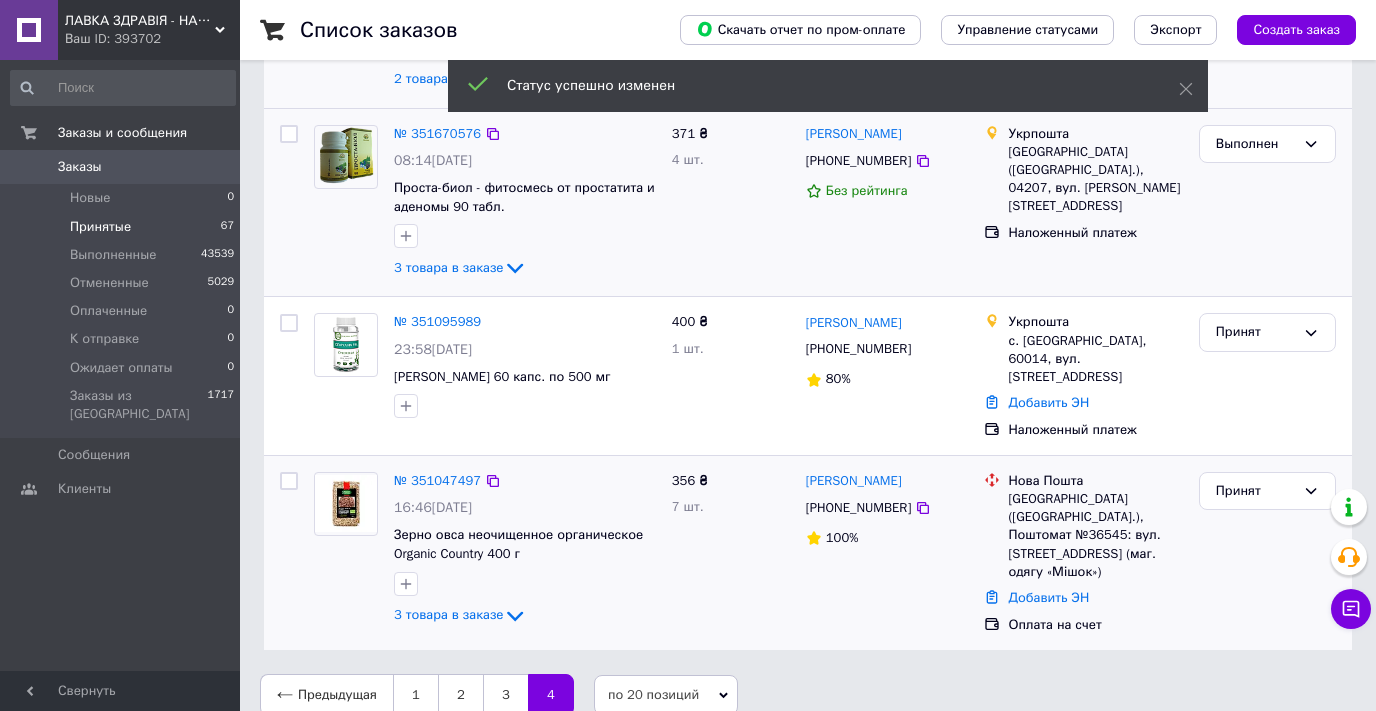 scroll, scrollTop: 574, scrollLeft: 0, axis: vertical 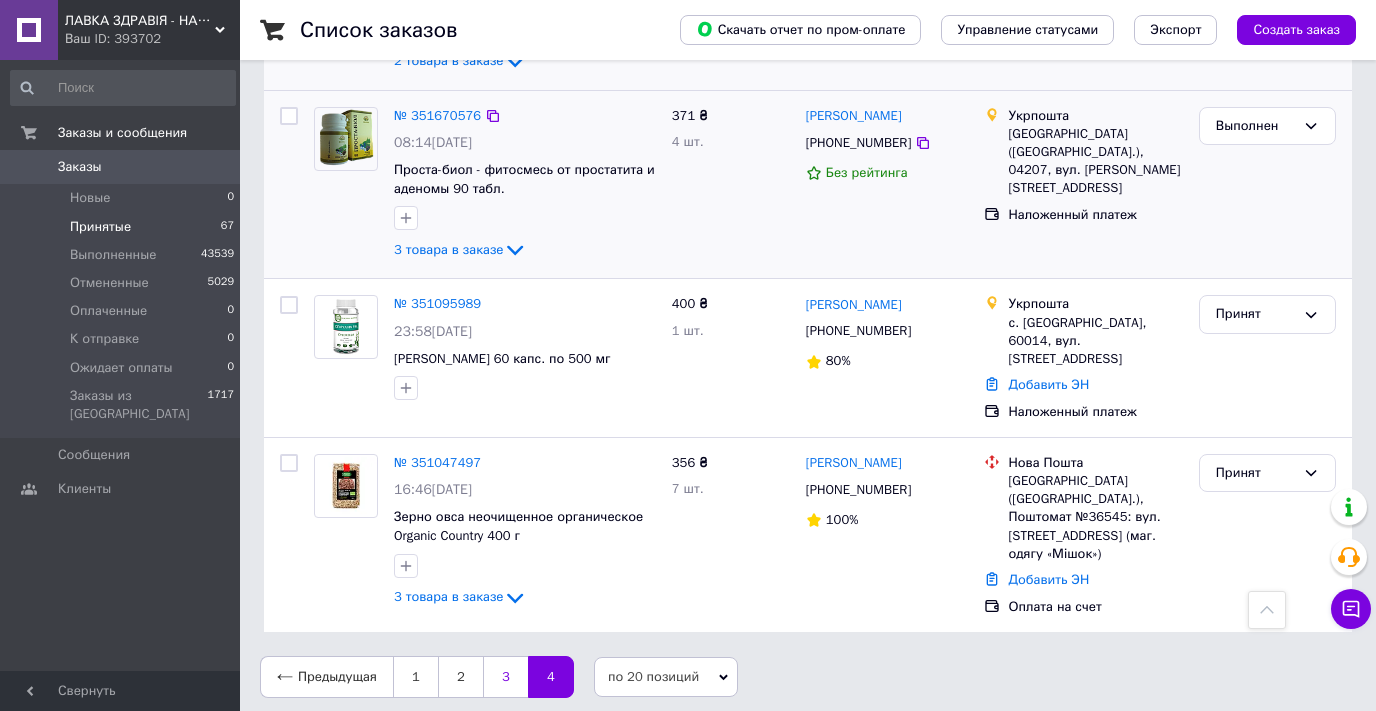 click on "3" at bounding box center (505, 677) 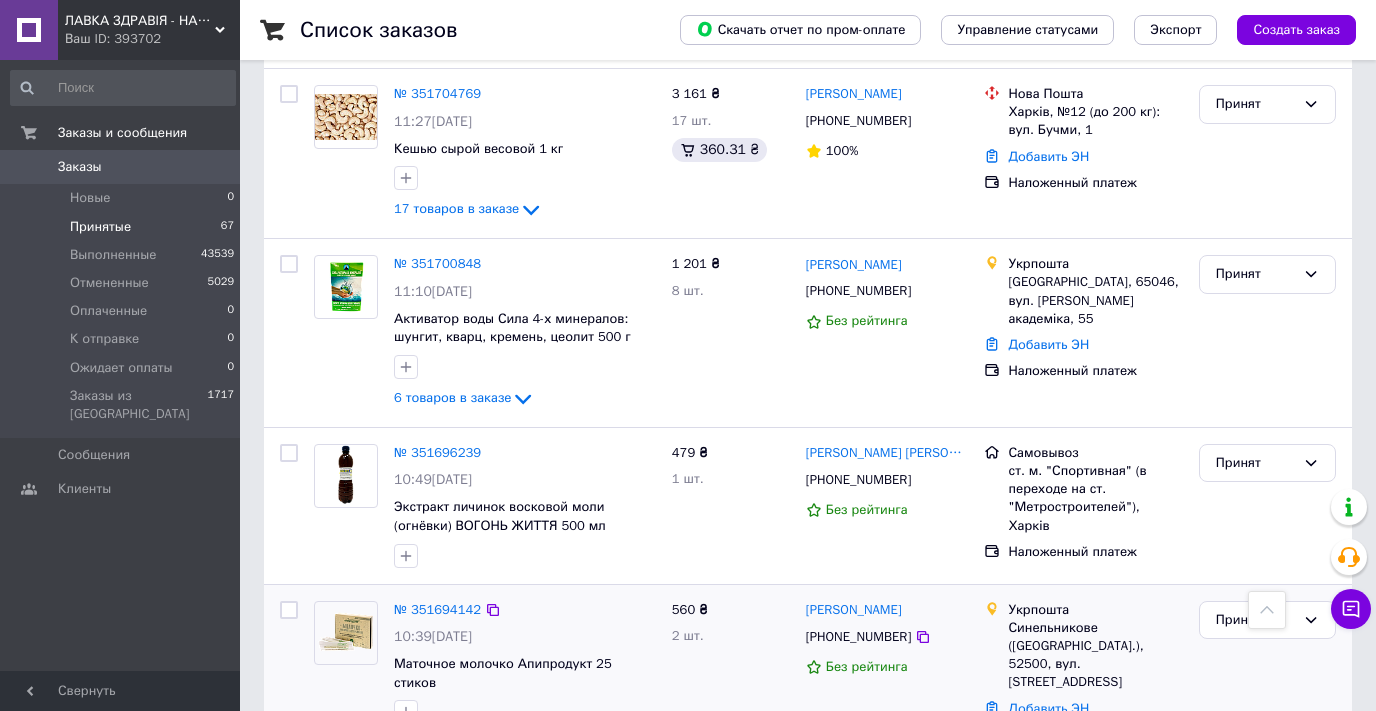 scroll, scrollTop: 3228, scrollLeft: 0, axis: vertical 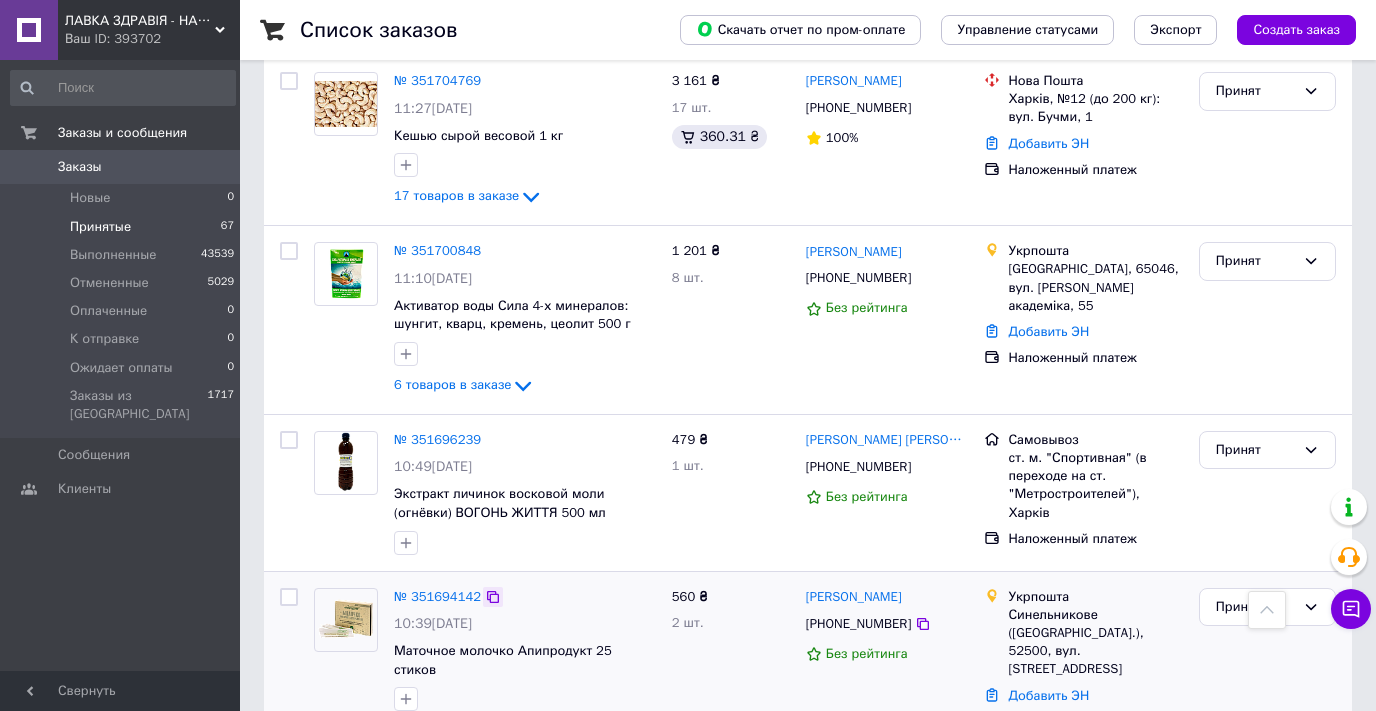 click 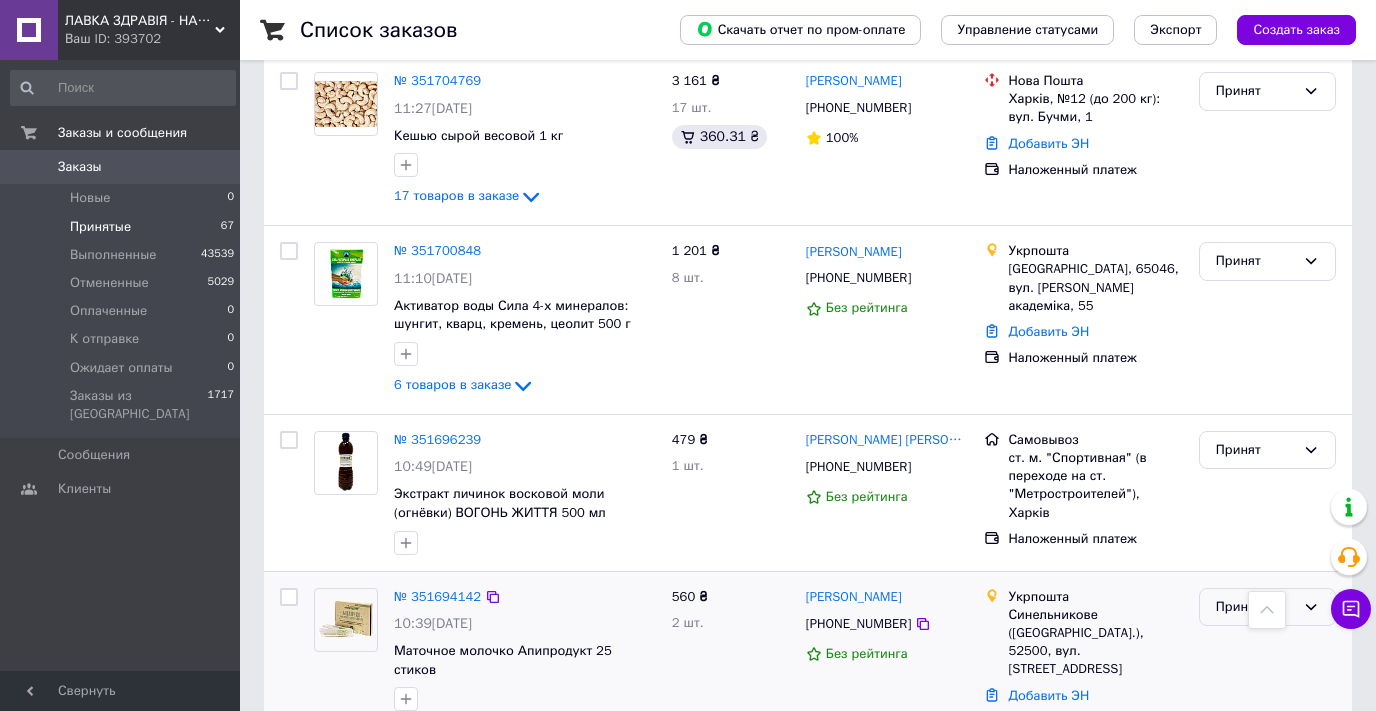 click on "Принят" at bounding box center (1255, 607) 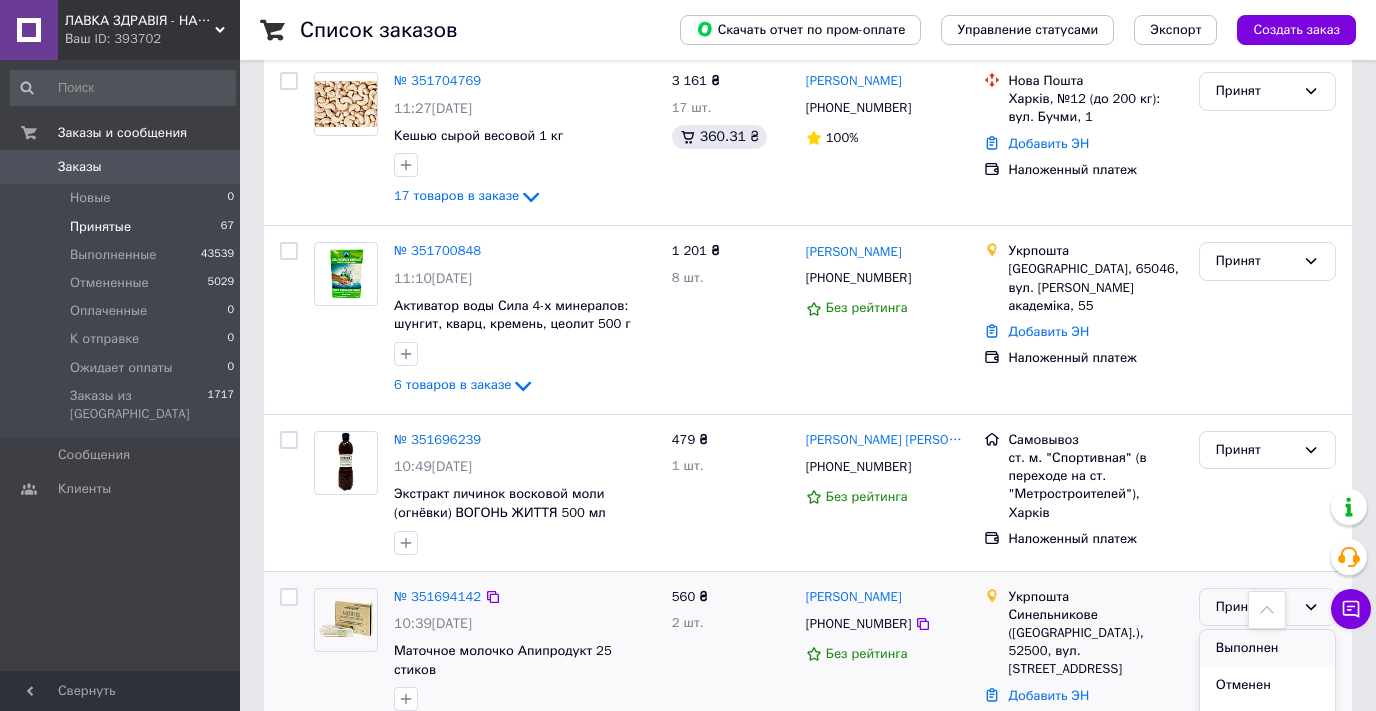 click on "Выполнен" at bounding box center (1267, 648) 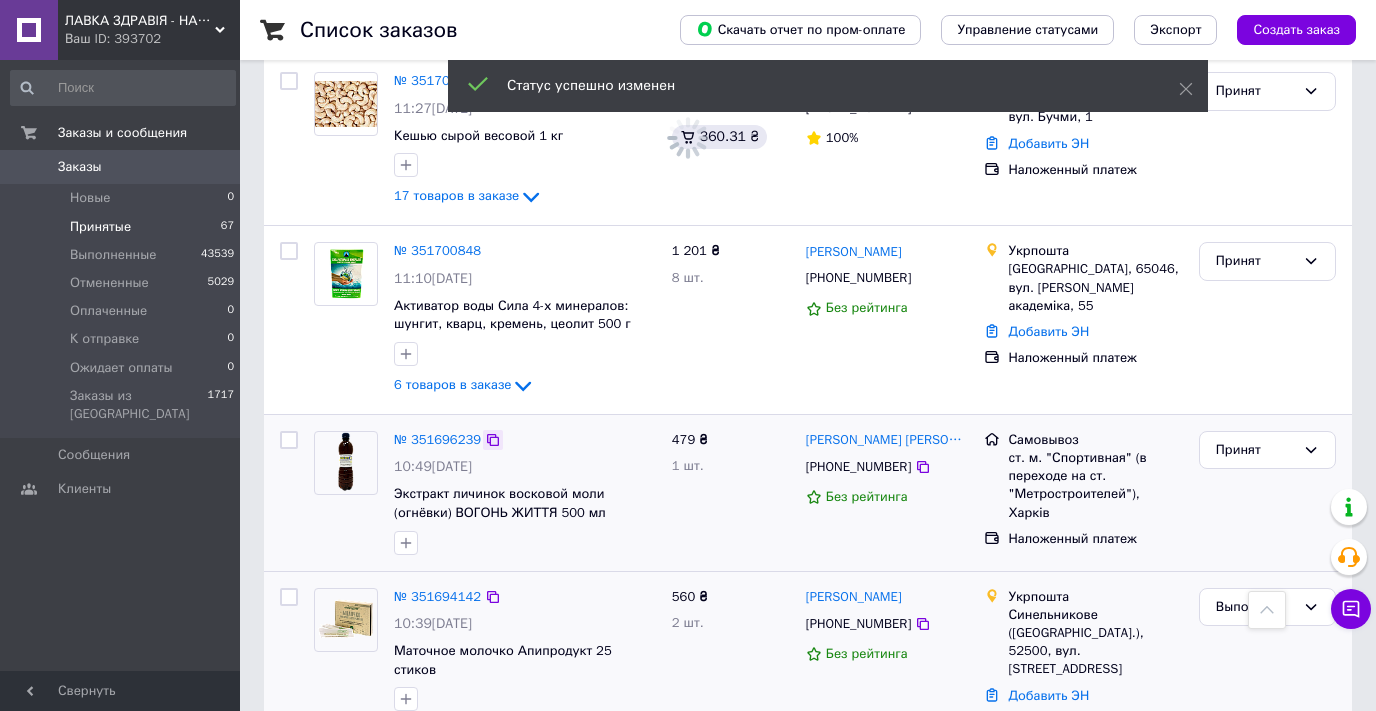 click 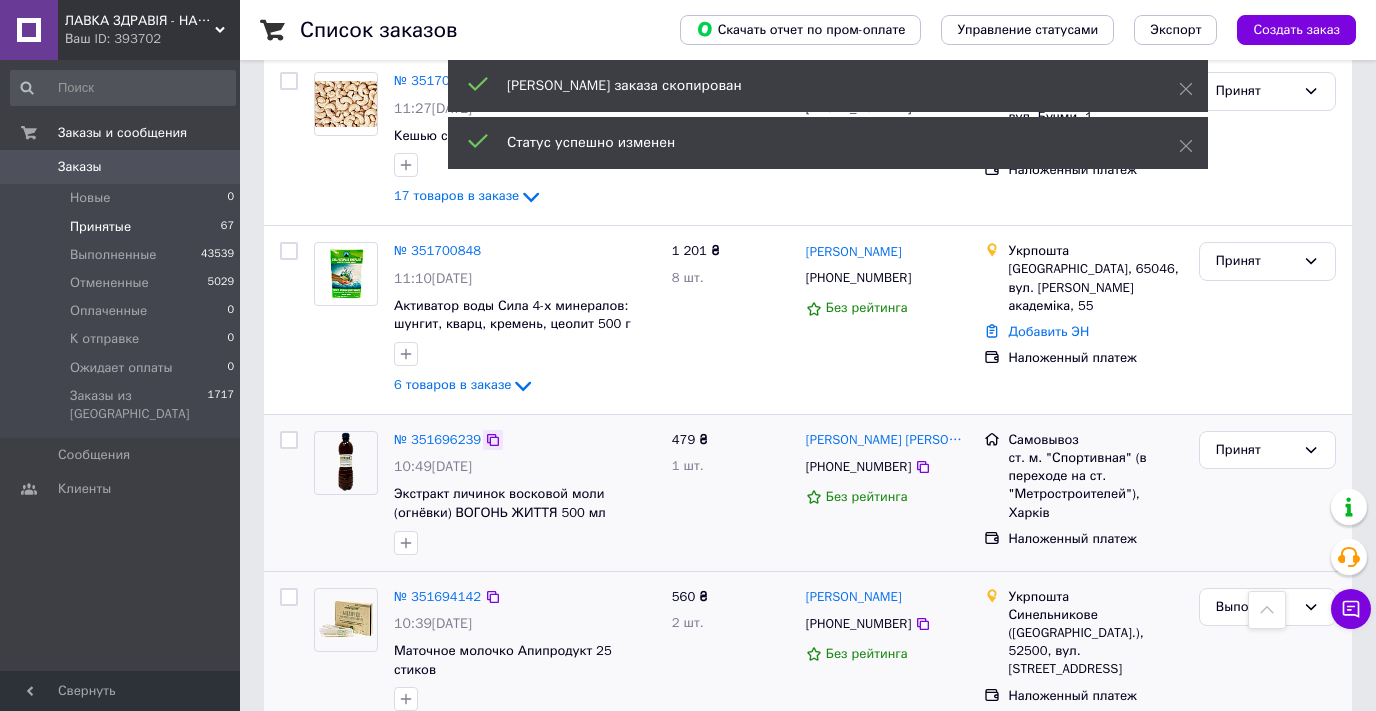 scroll, scrollTop: 3207, scrollLeft: 0, axis: vertical 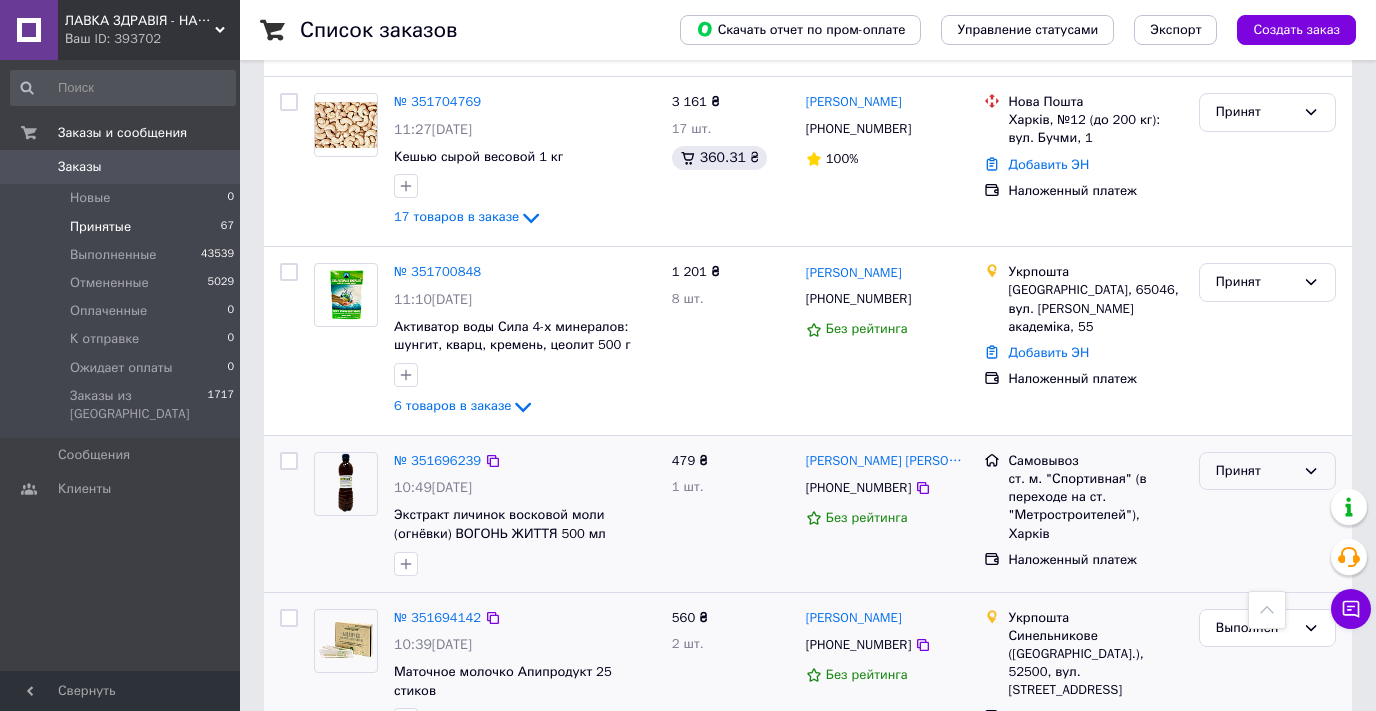 click on "Принят" at bounding box center (1255, 471) 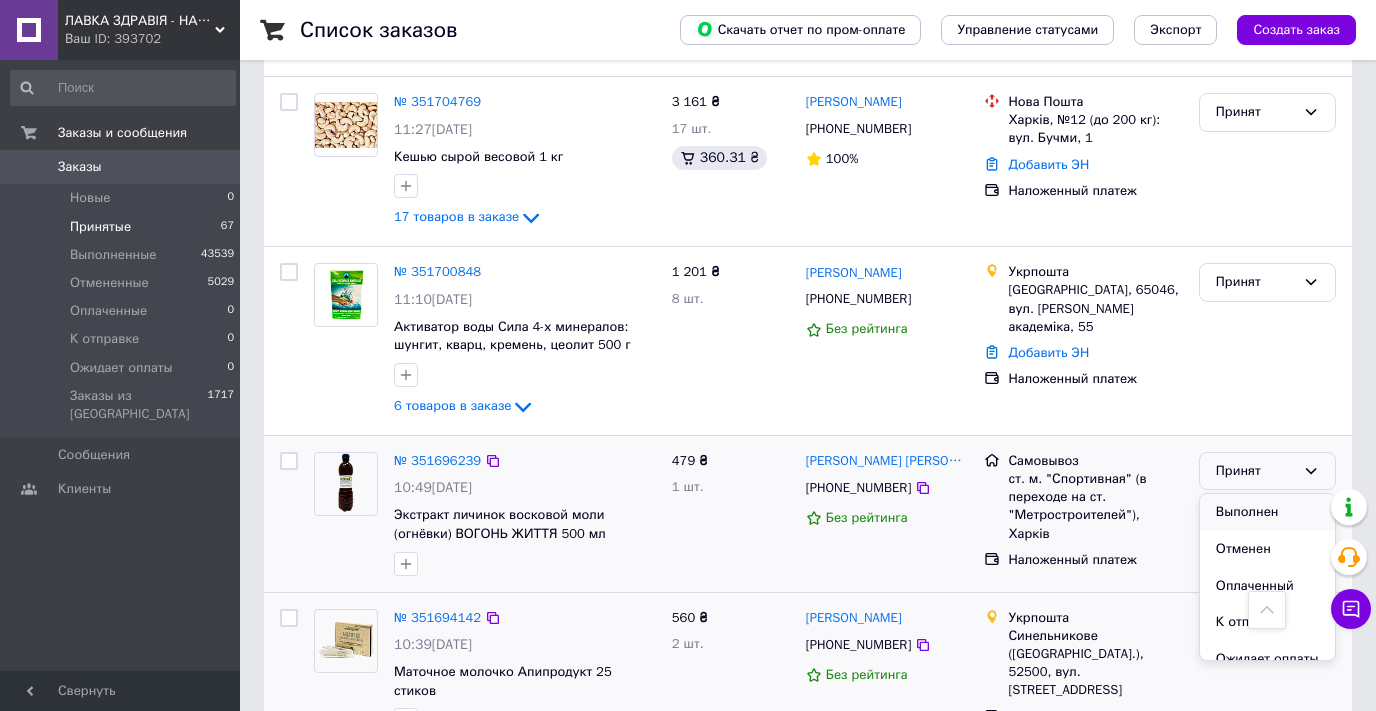 click on "Выполнен" at bounding box center [1267, 512] 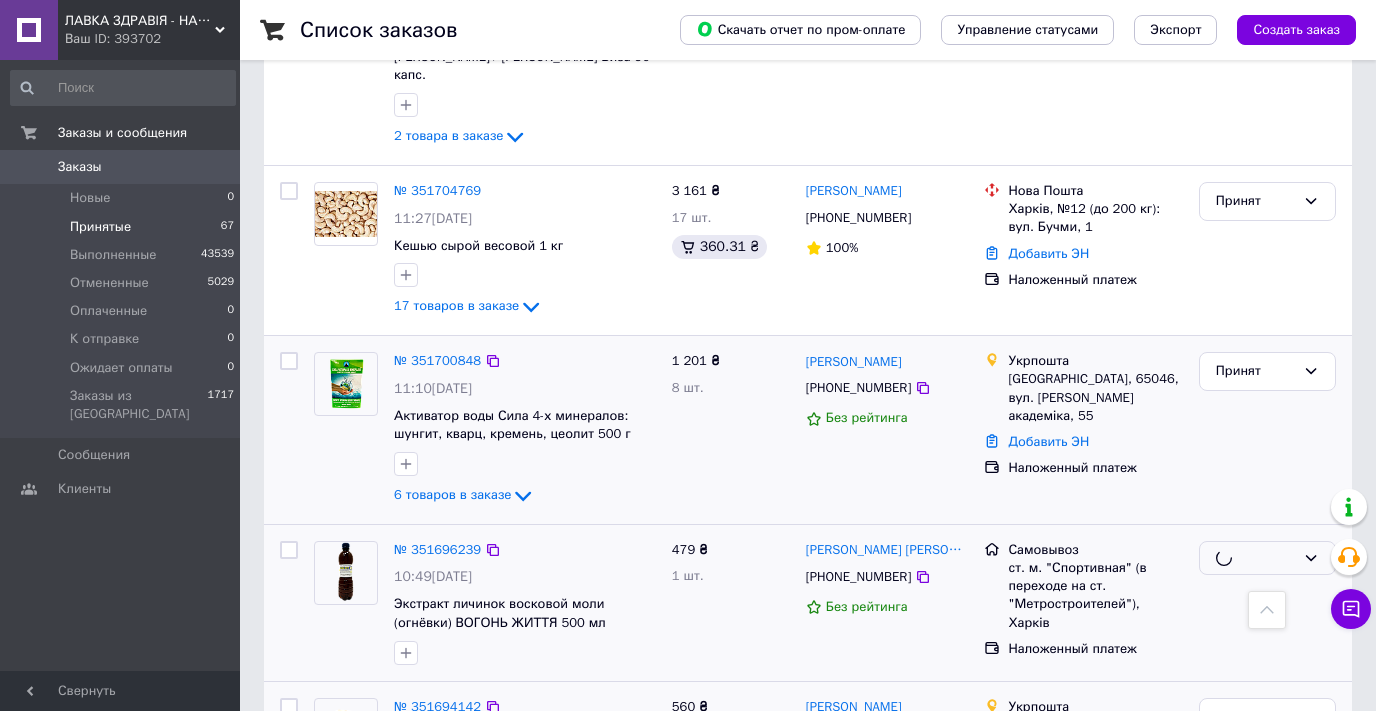 scroll, scrollTop: 3107, scrollLeft: 0, axis: vertical 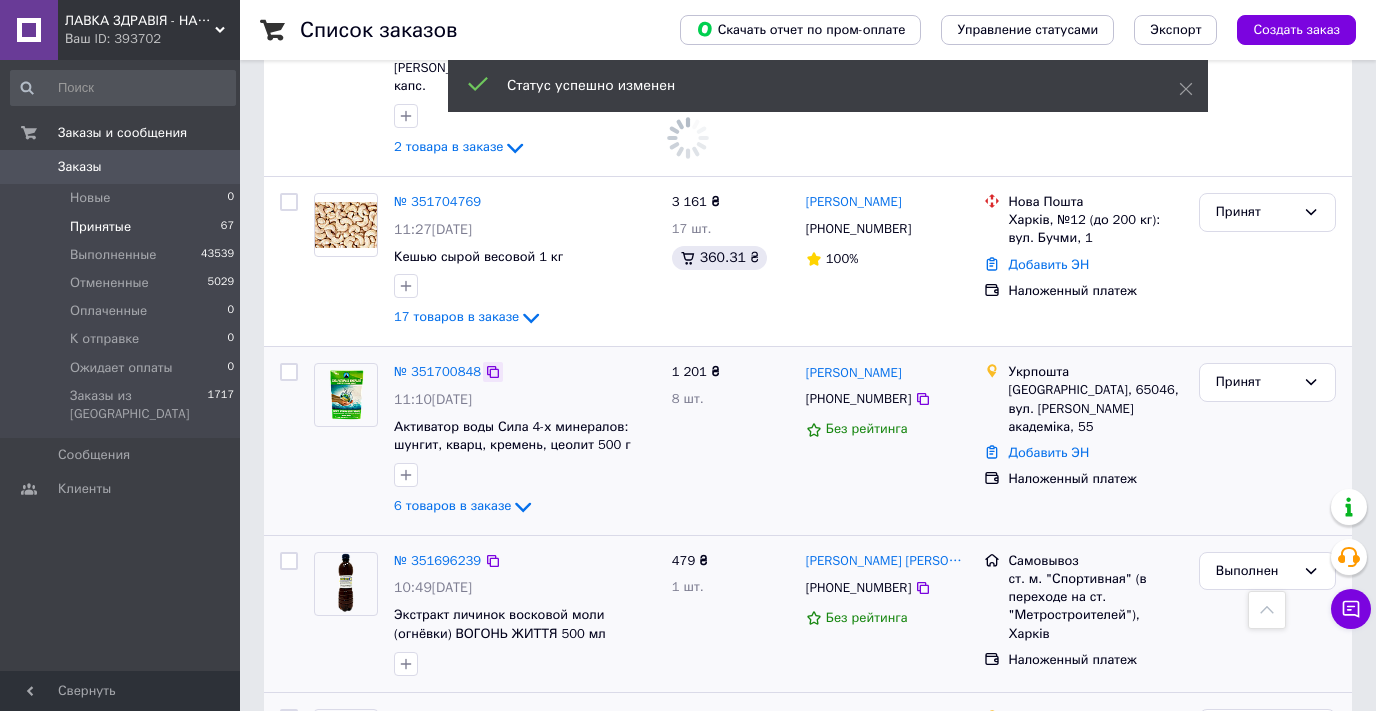 click 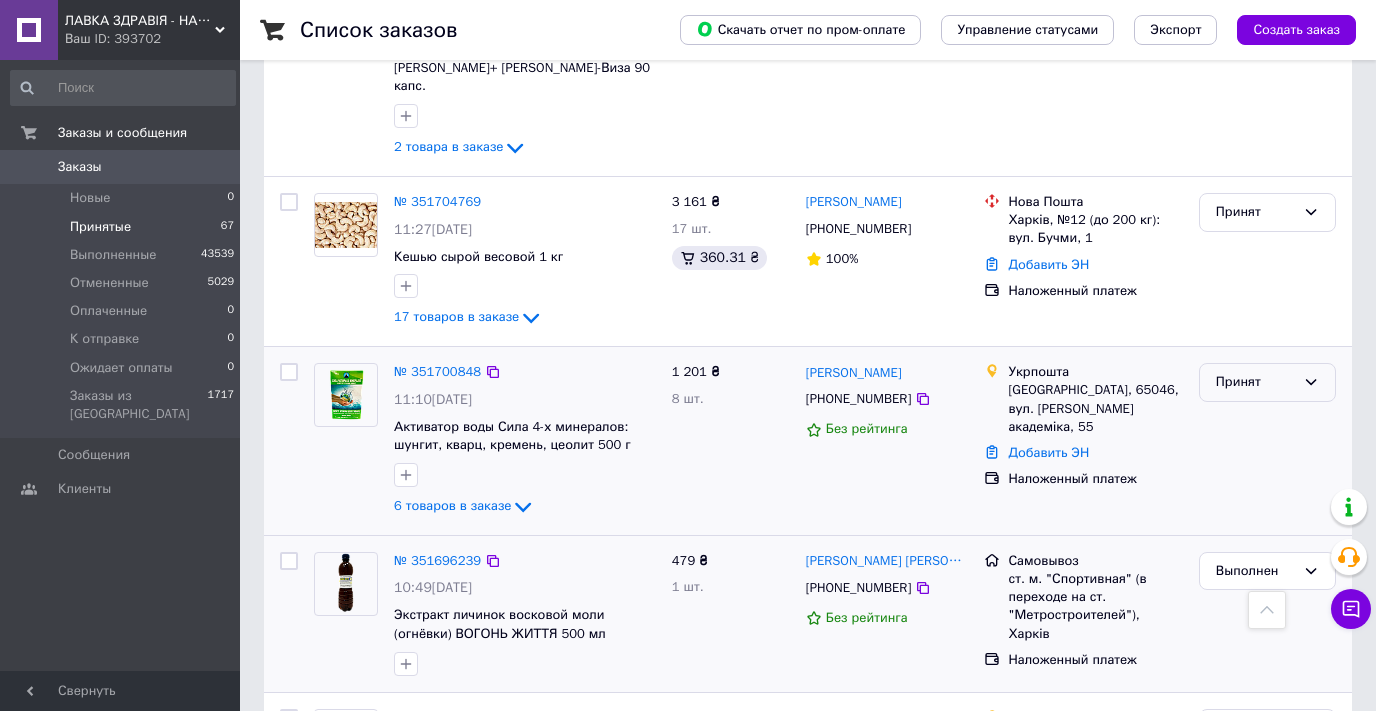click on "Принят" at bounding box center [1255, 382] 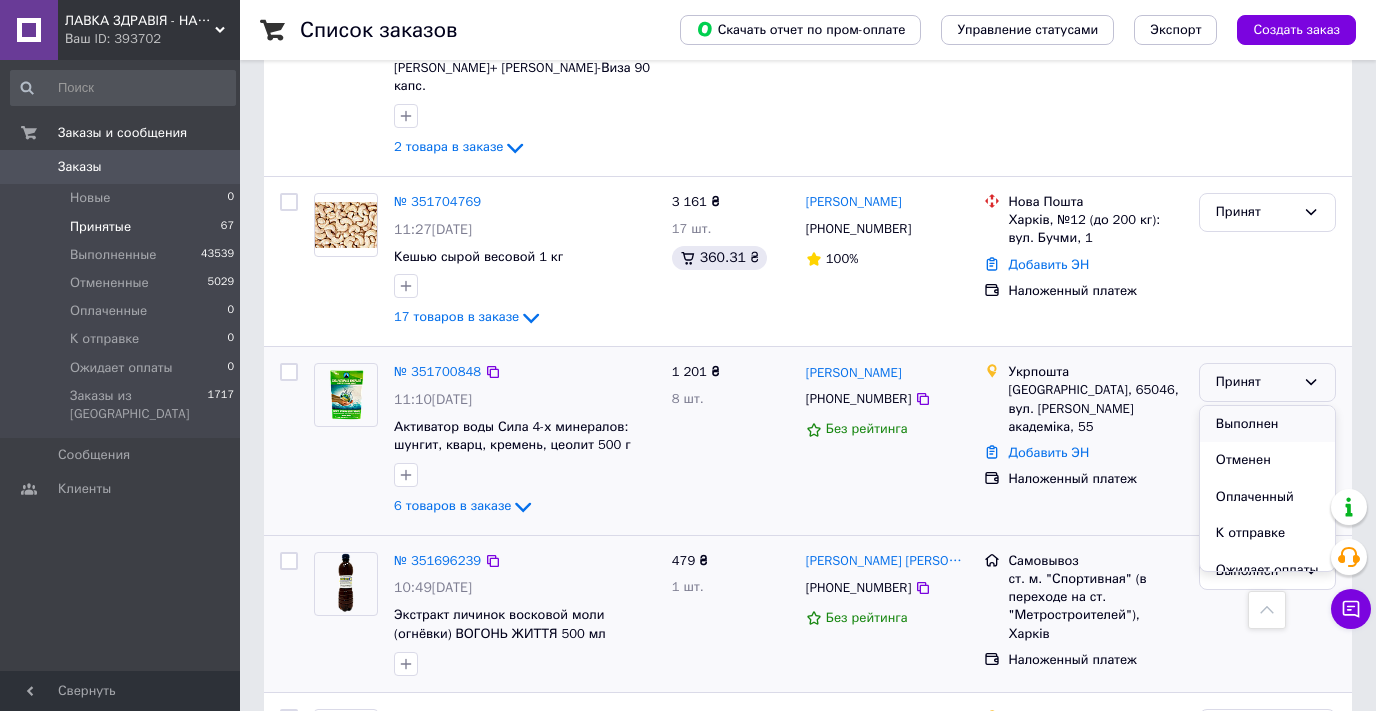 click on "Выполнен" at bounding box center (1267, 424) 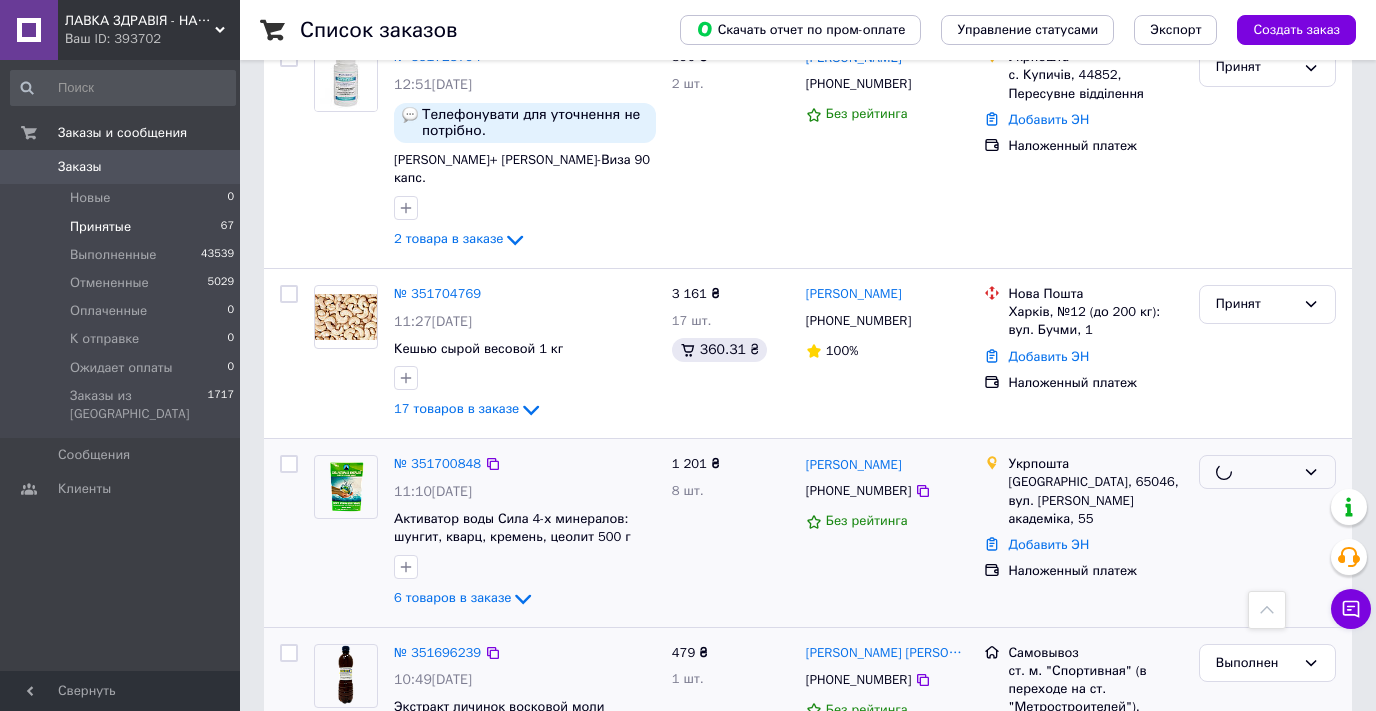 scroll, scrollTop: 3007, scrollLeft: 0, axis: vertical 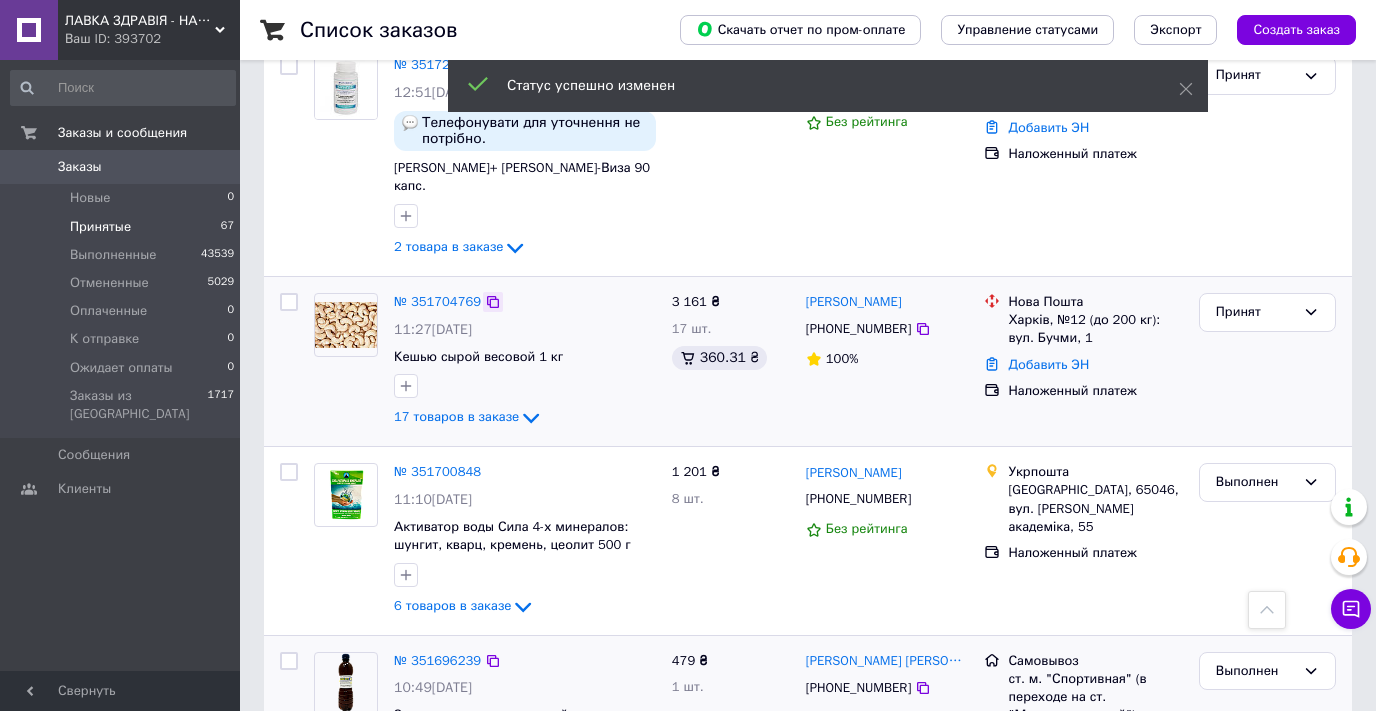 click 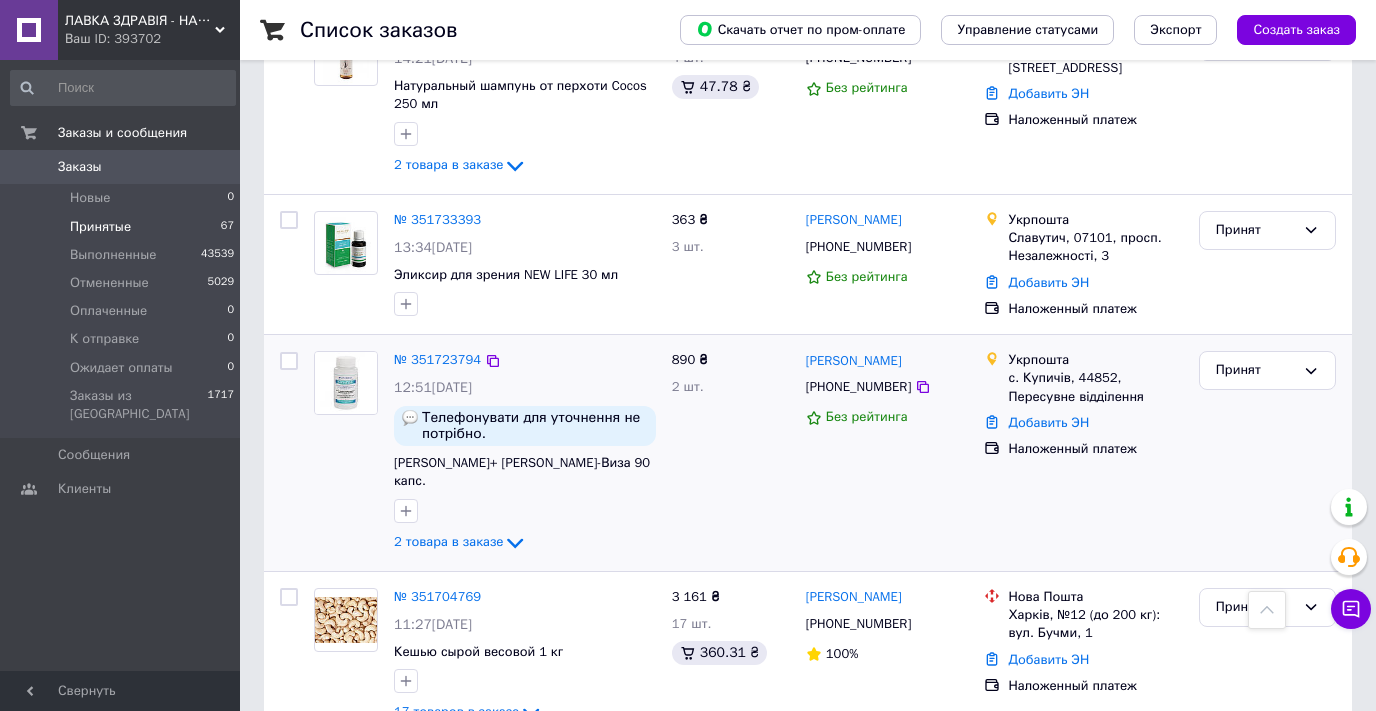 scroll, scrollTop: 2707, scrollLeft: 0, axis: vertical 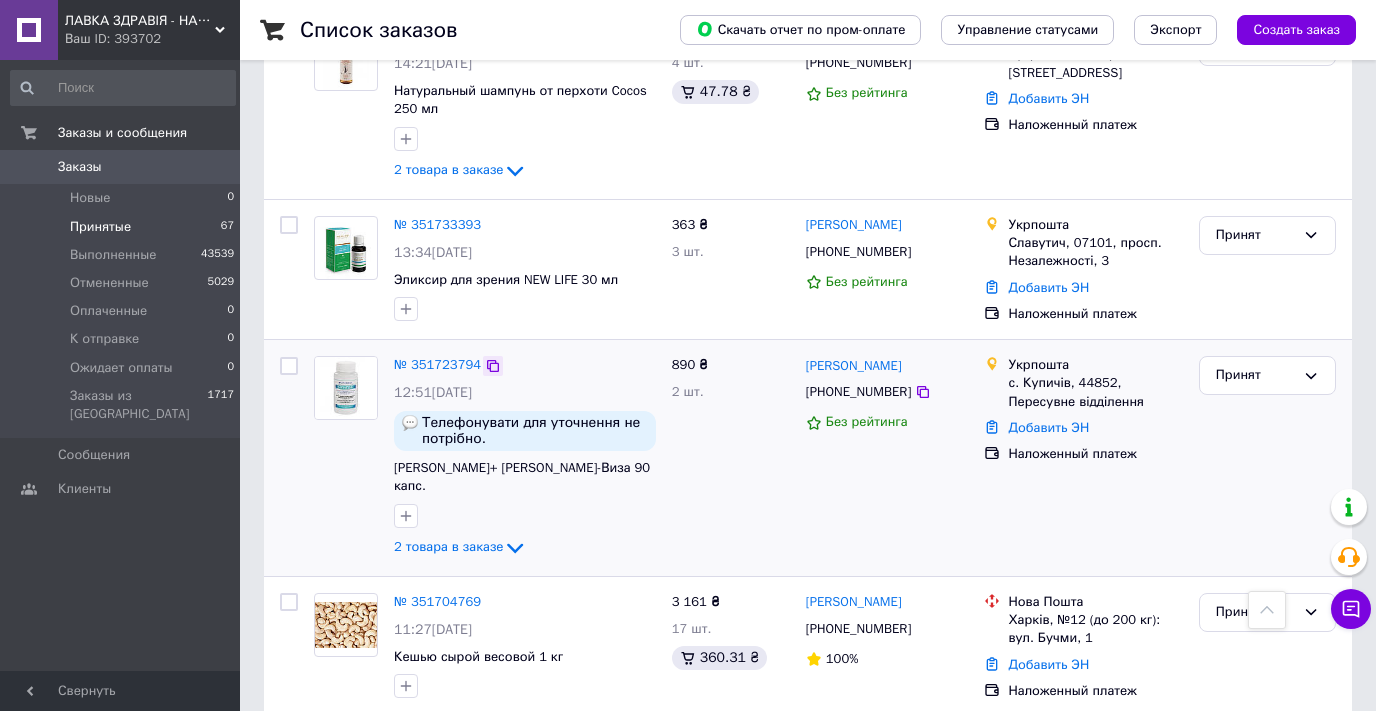 click 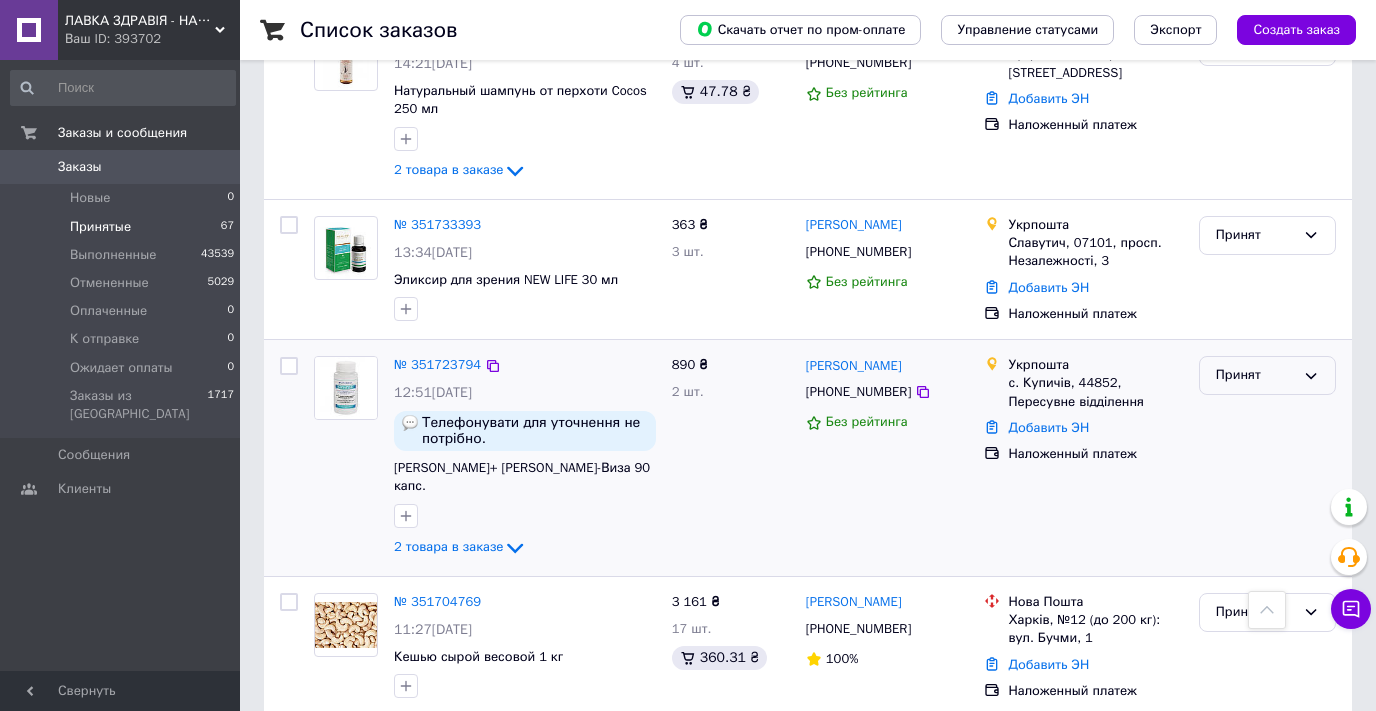 click on "Принят" at bounding box center (1255, 375) 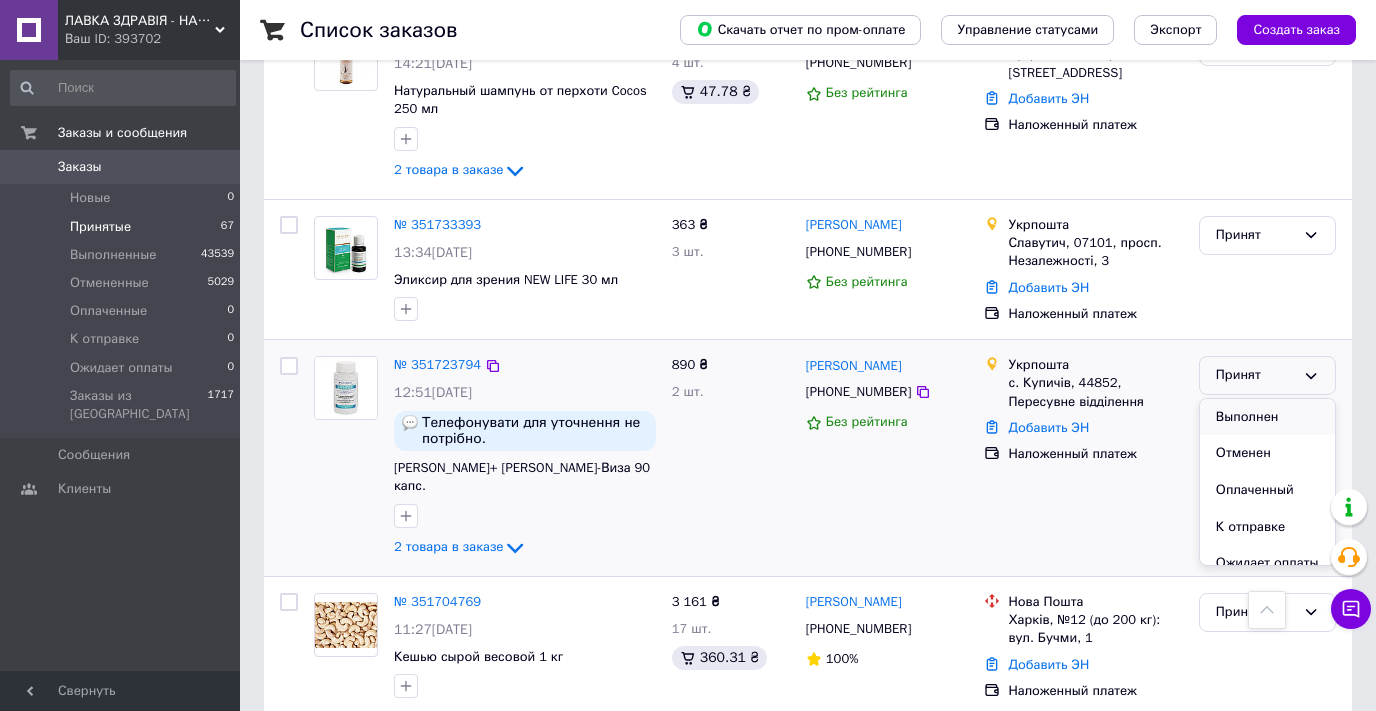 click on "Выполнен" at bounding box center [1267, 417] 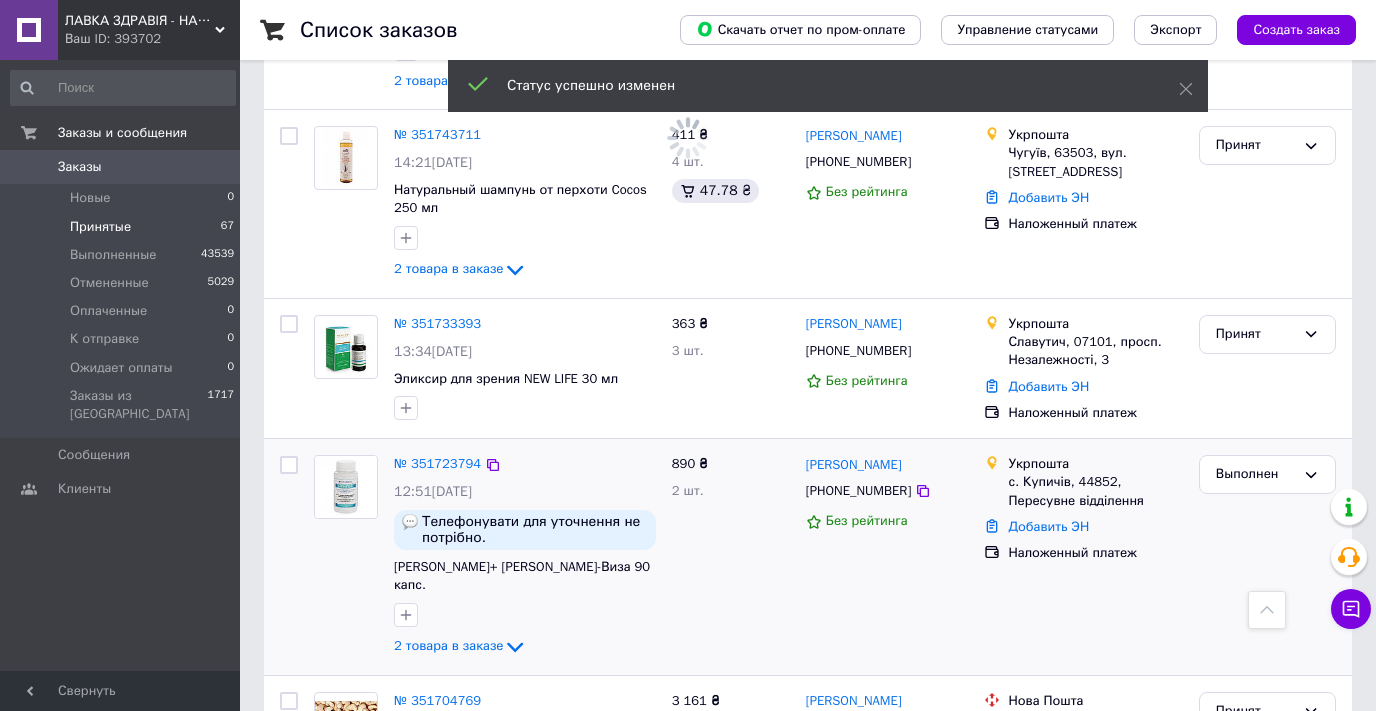 scroll, scrollTop: 2607, scrollLeft: 0, axis: vertical 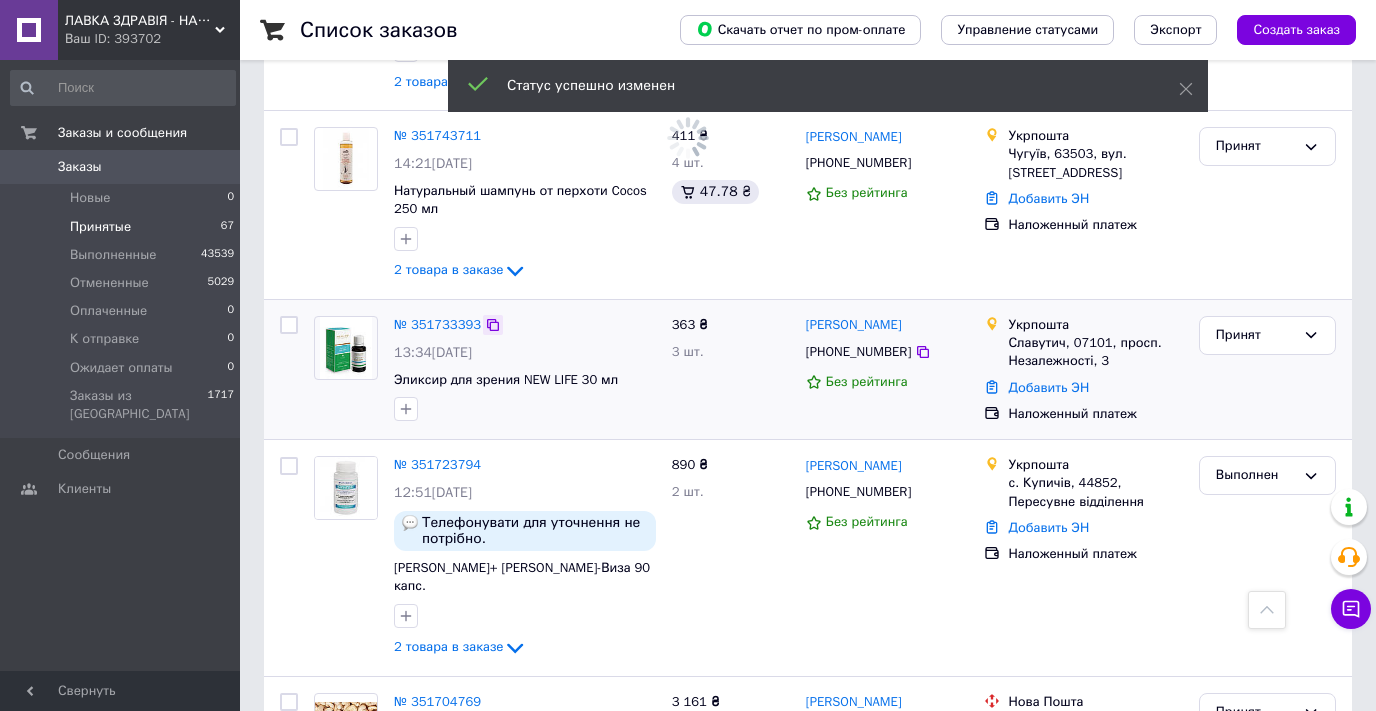 click 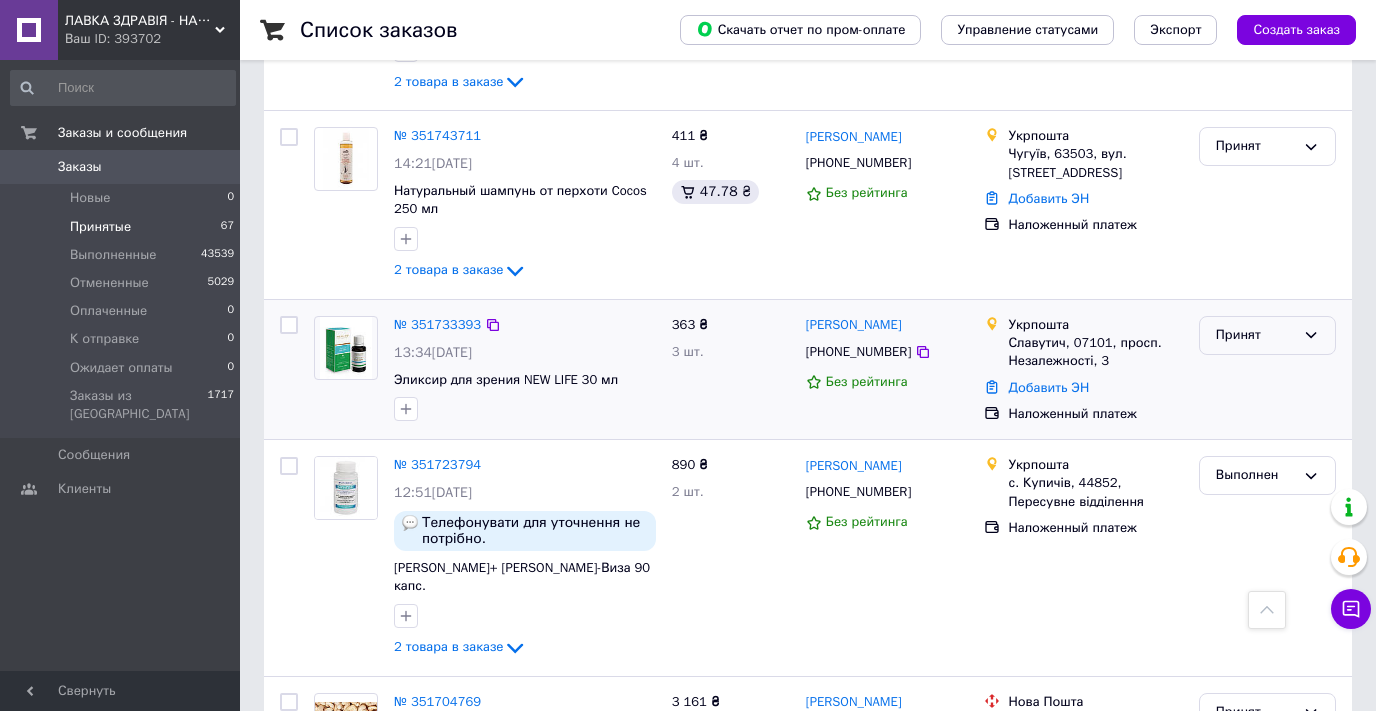 click on "Принят" at bounding box center (1255, 335) 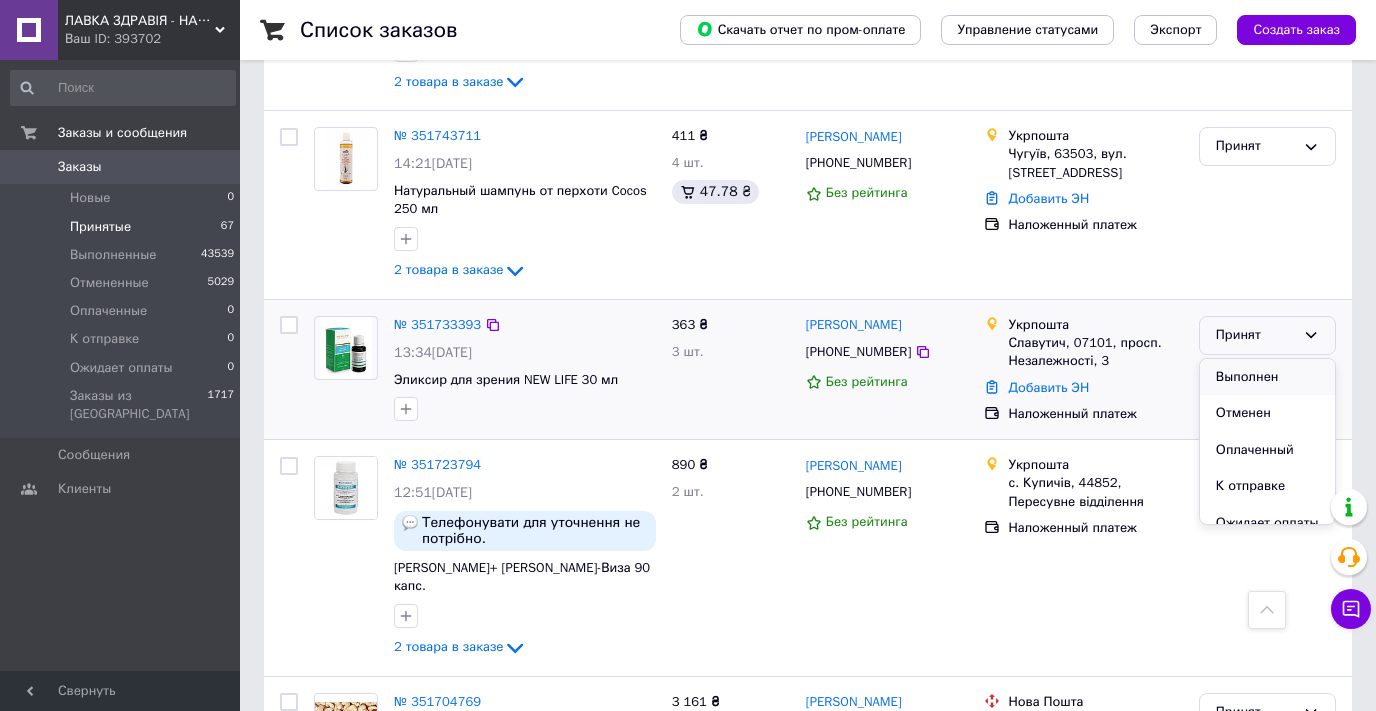 click on "Выполнен" at bounding box center (1267, 377) 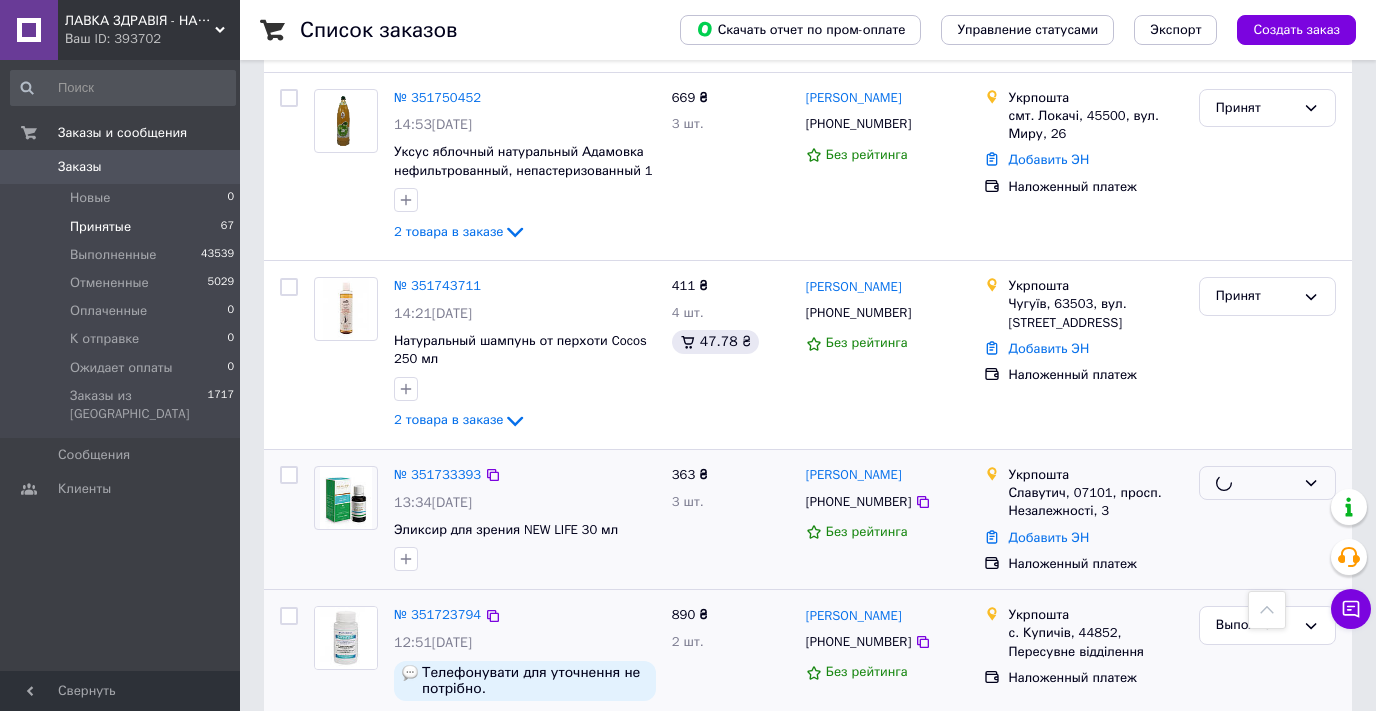 scroll, scrollTop: 2407, scrollLeft: 0, axis: vertical 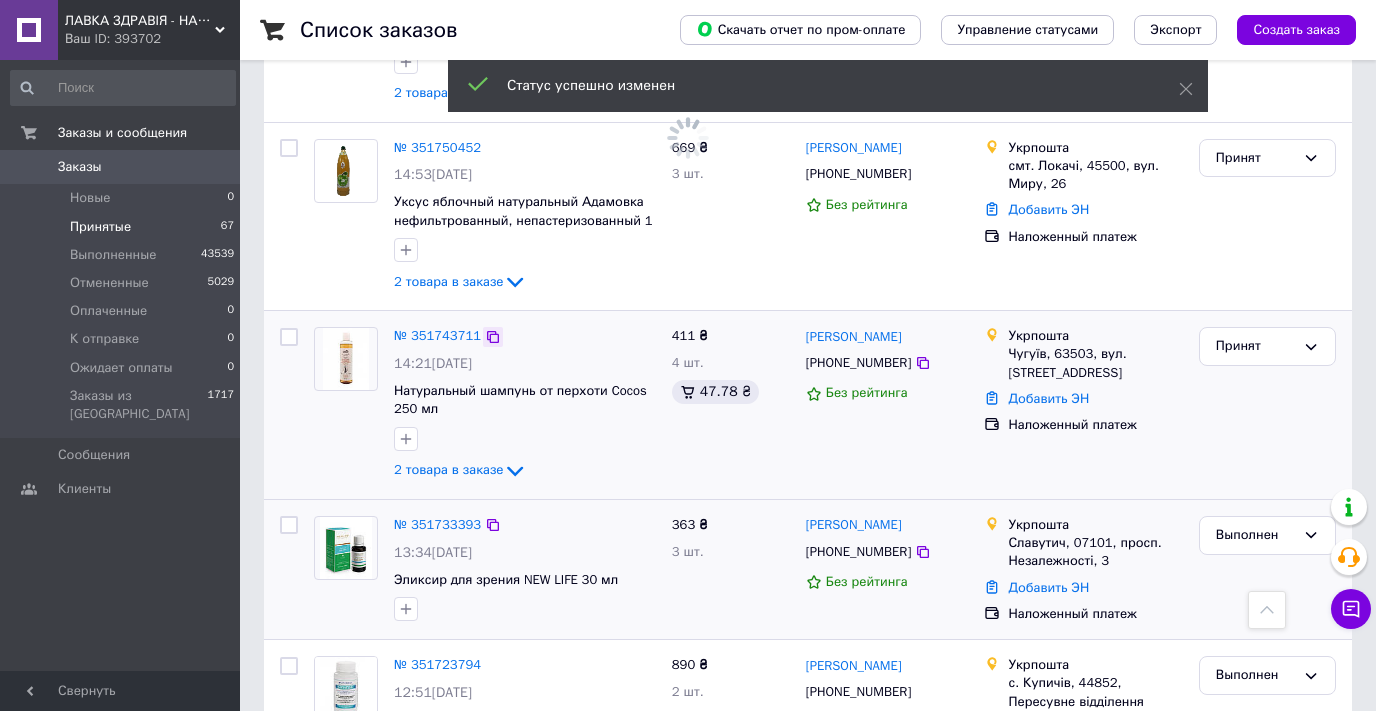 click 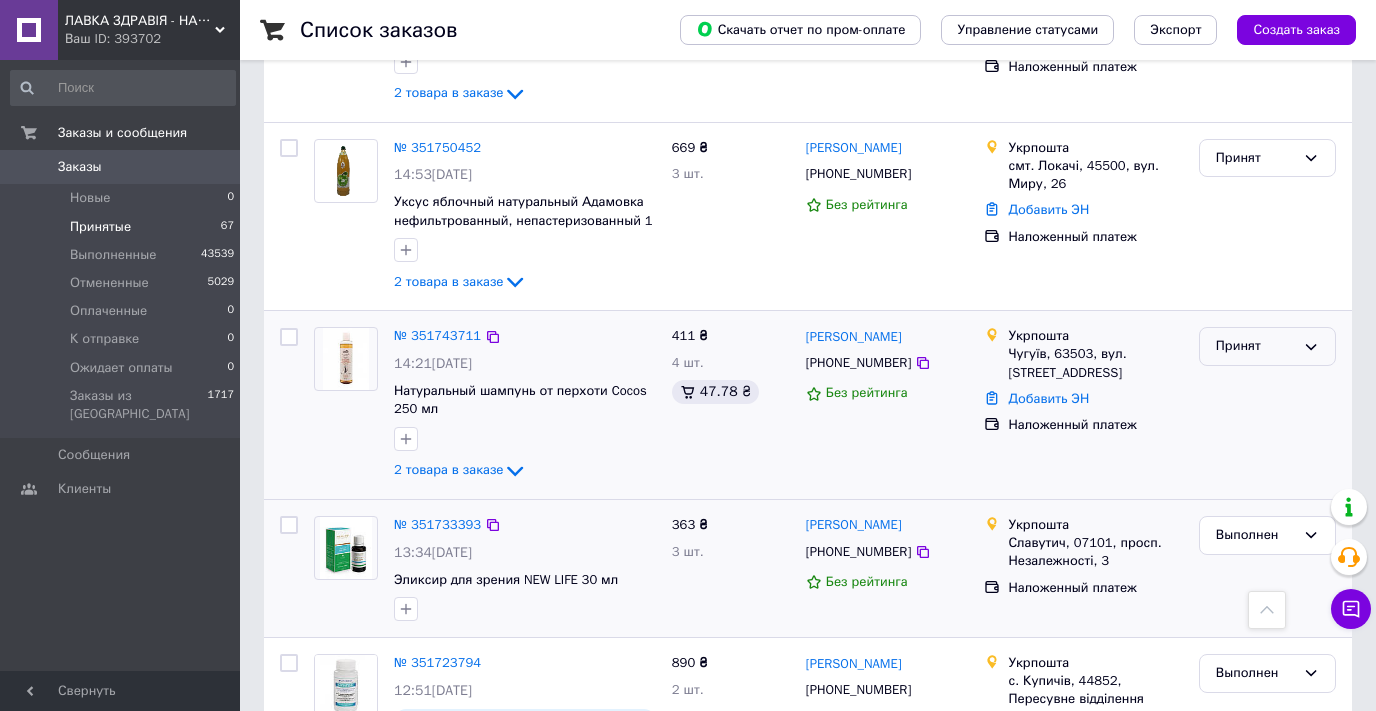 click on "Принят" at bounding box center [1255, 346] 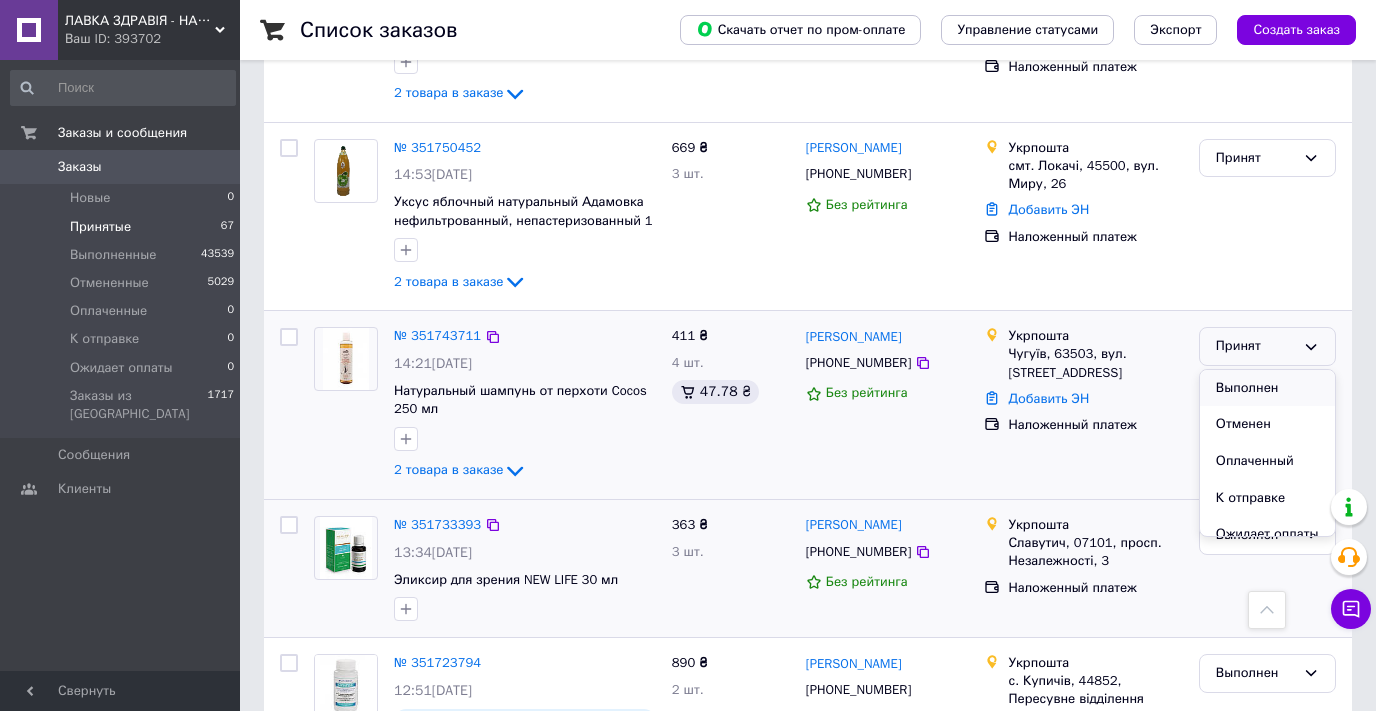 click on "Выполнен" at bounding box center [1267, 388] 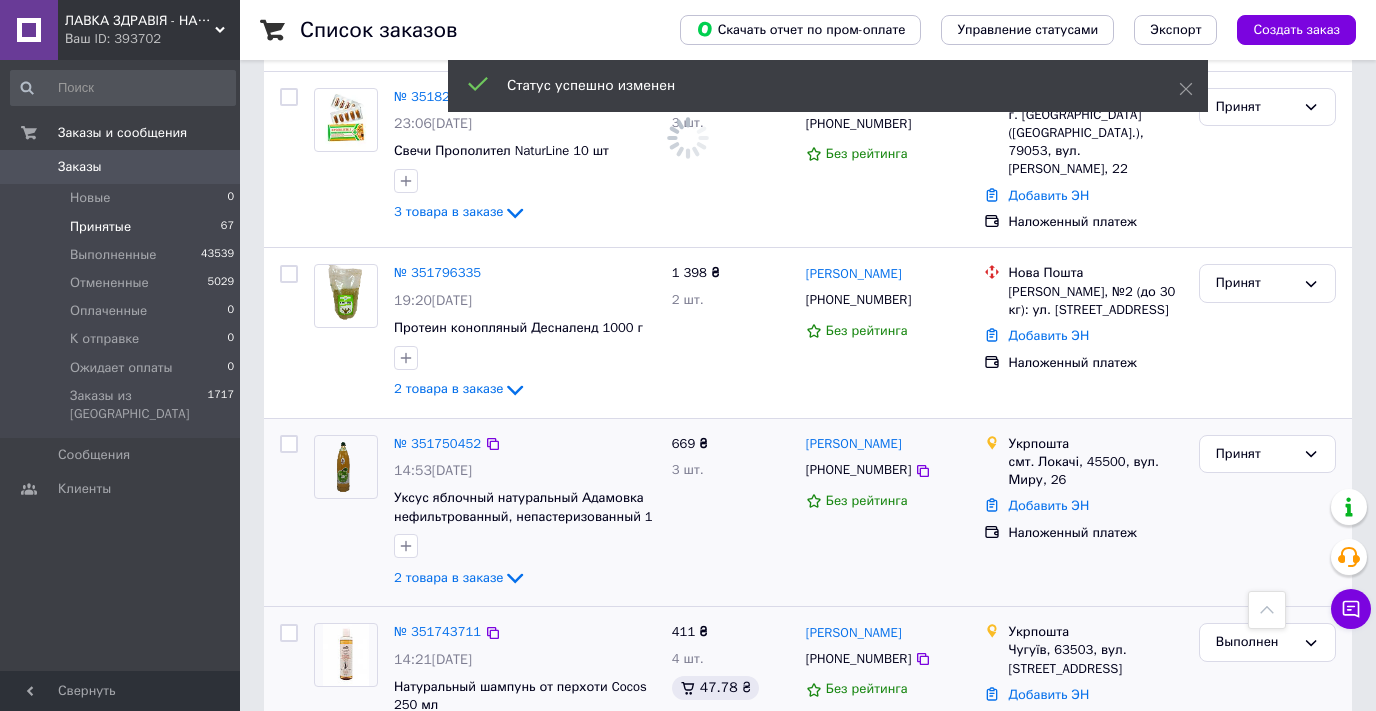 scroll, scrollTop: 2107, scrollLeft: 0, axis: vertical 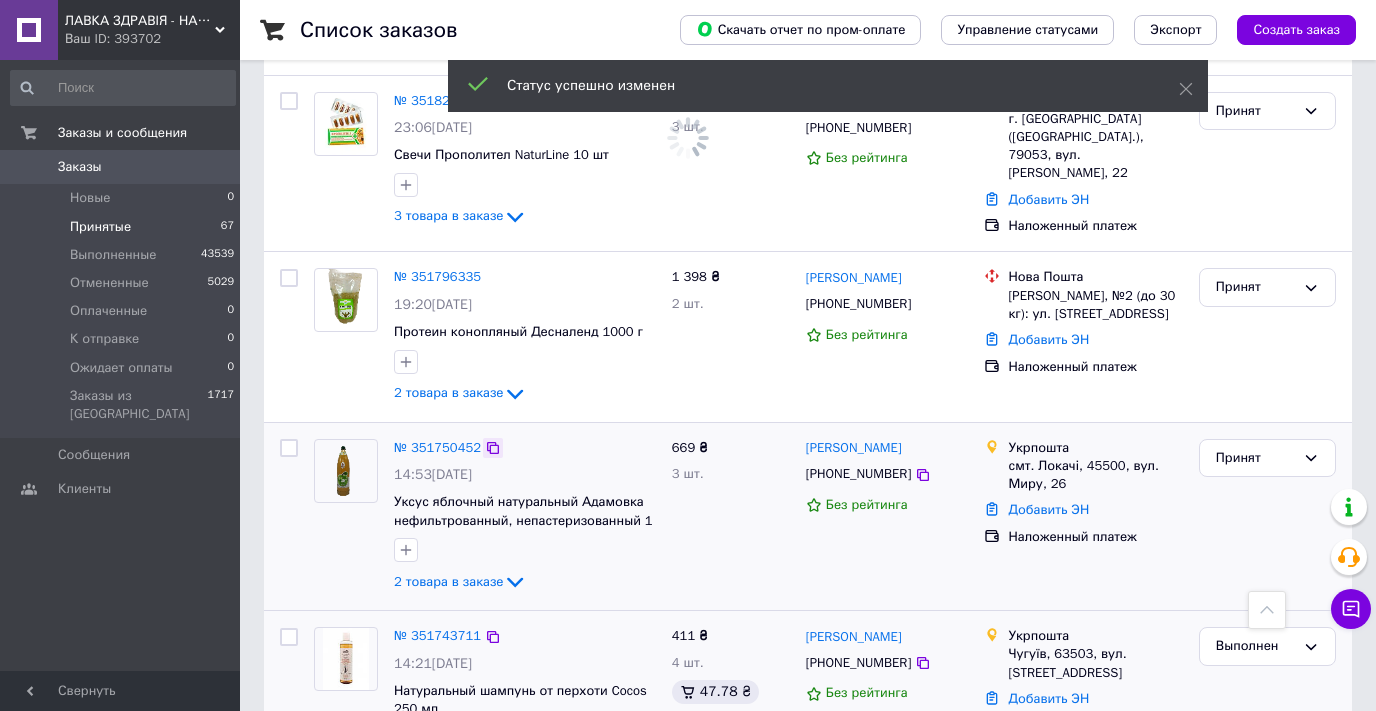 click 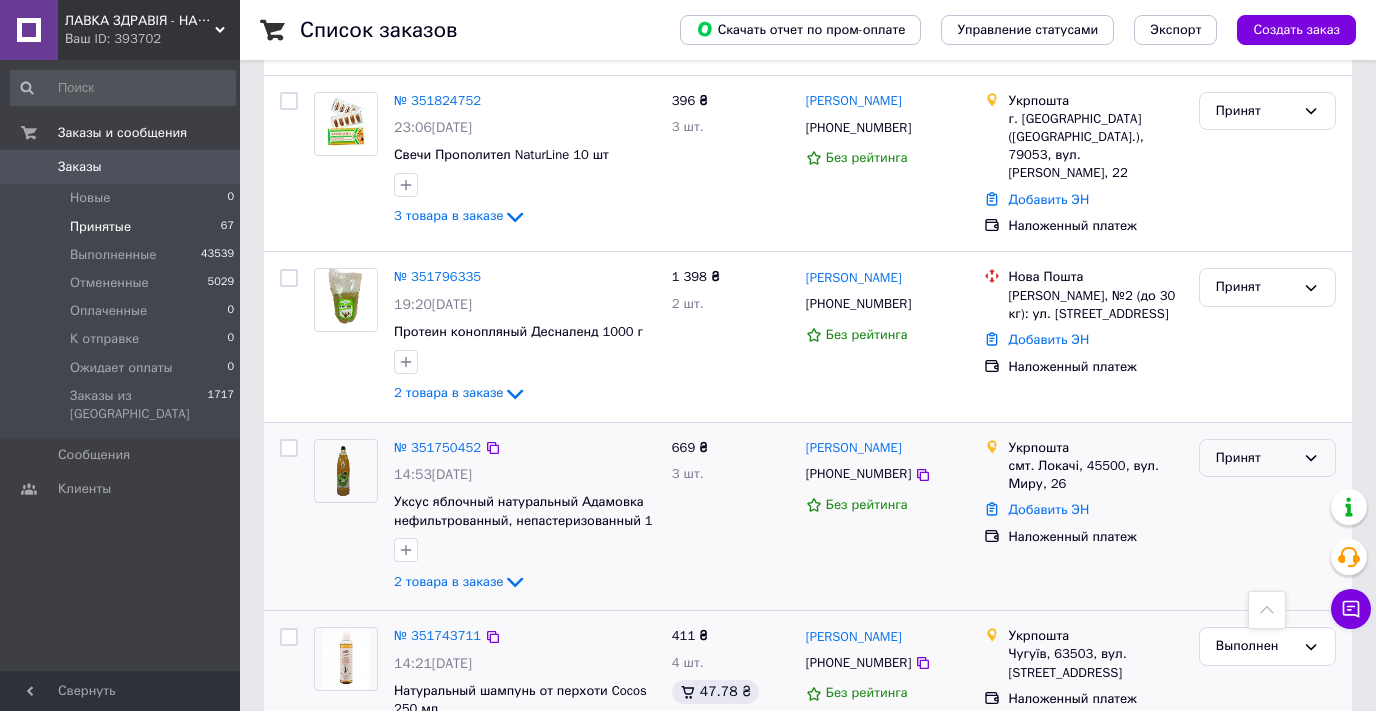 click on "Принят" at bounding box center (1255, 458) 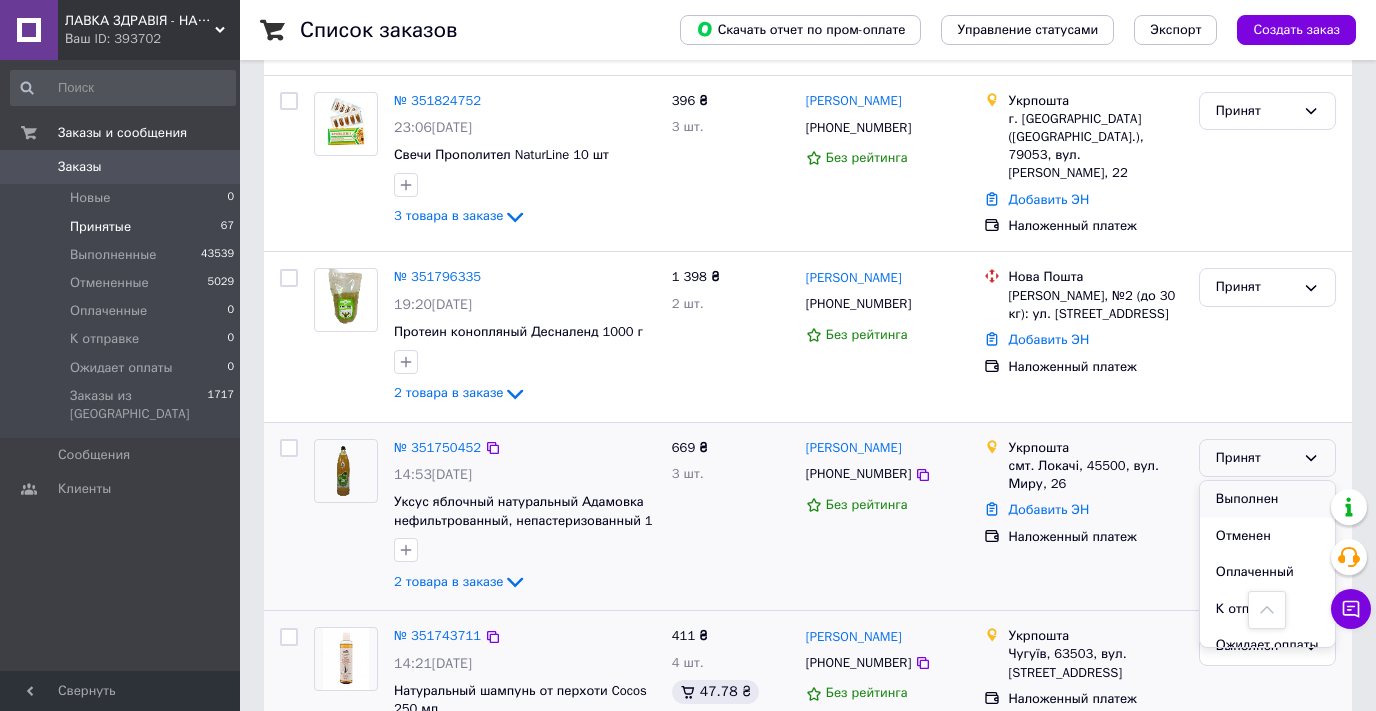 click on "Выполнен" at bounding box center [1267, 499] 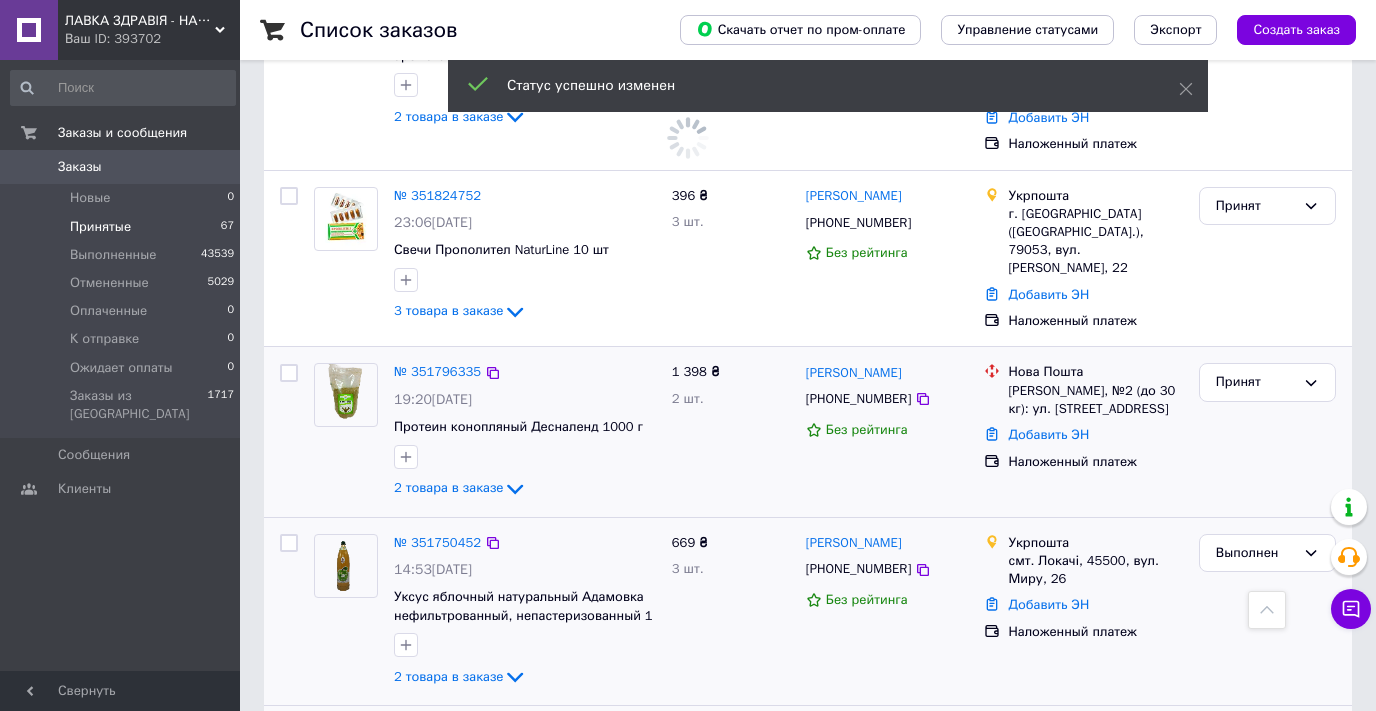 scroll, scrollTop: 2007, scrollLeft: 0, axis: vertical 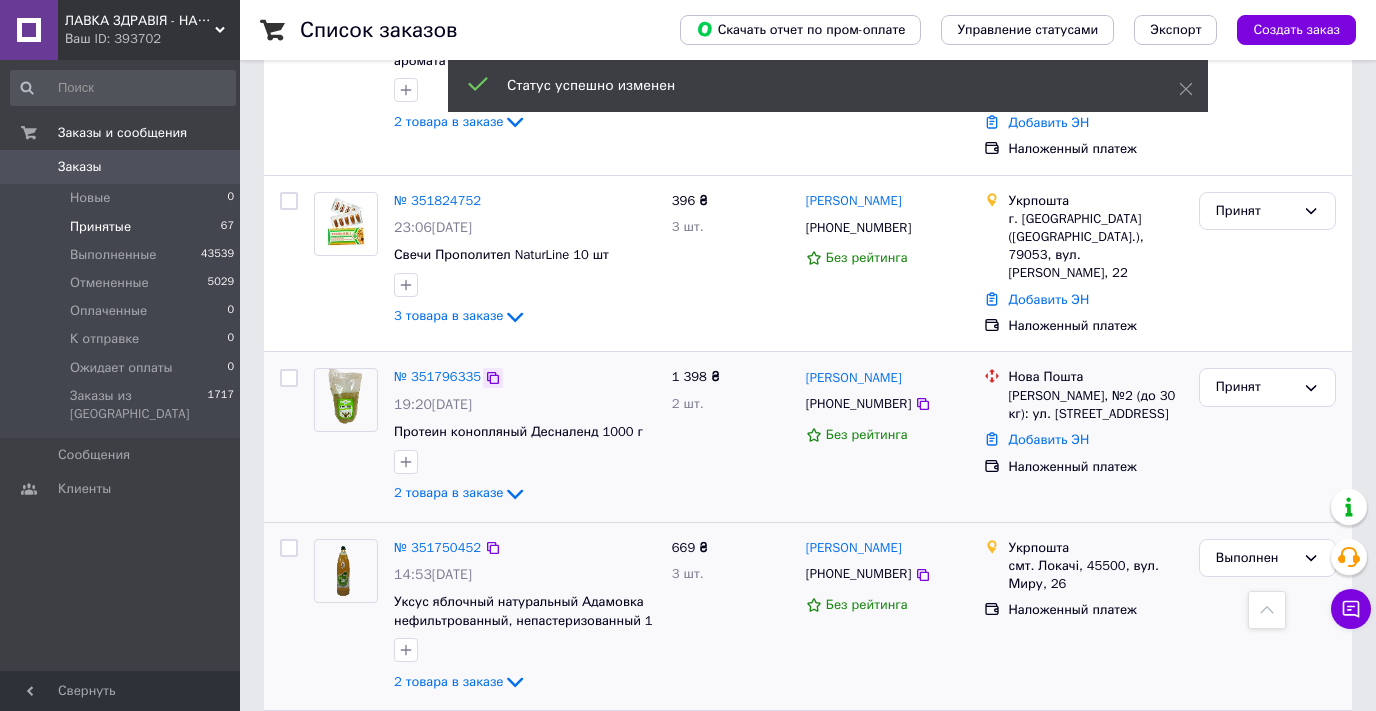 click 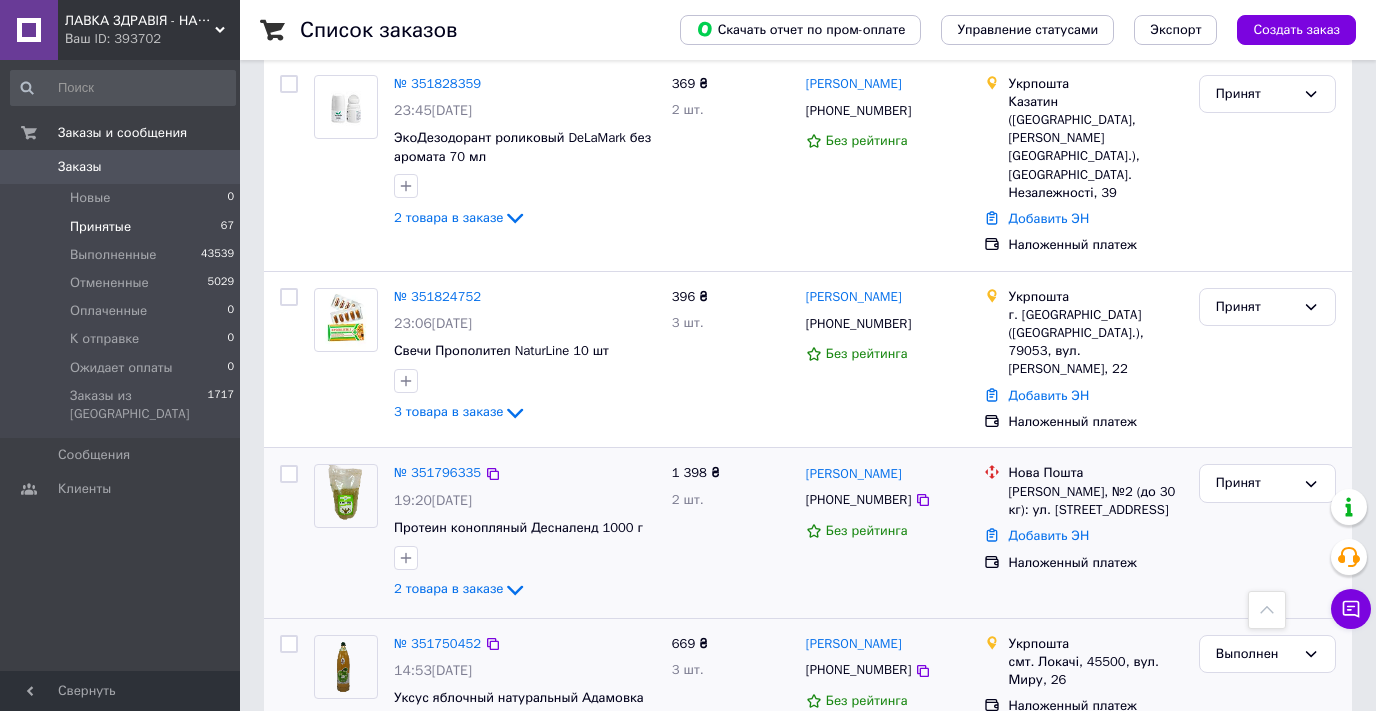 scroll, scrollTop: 1907, scrollLeft: 0, axis: vertical 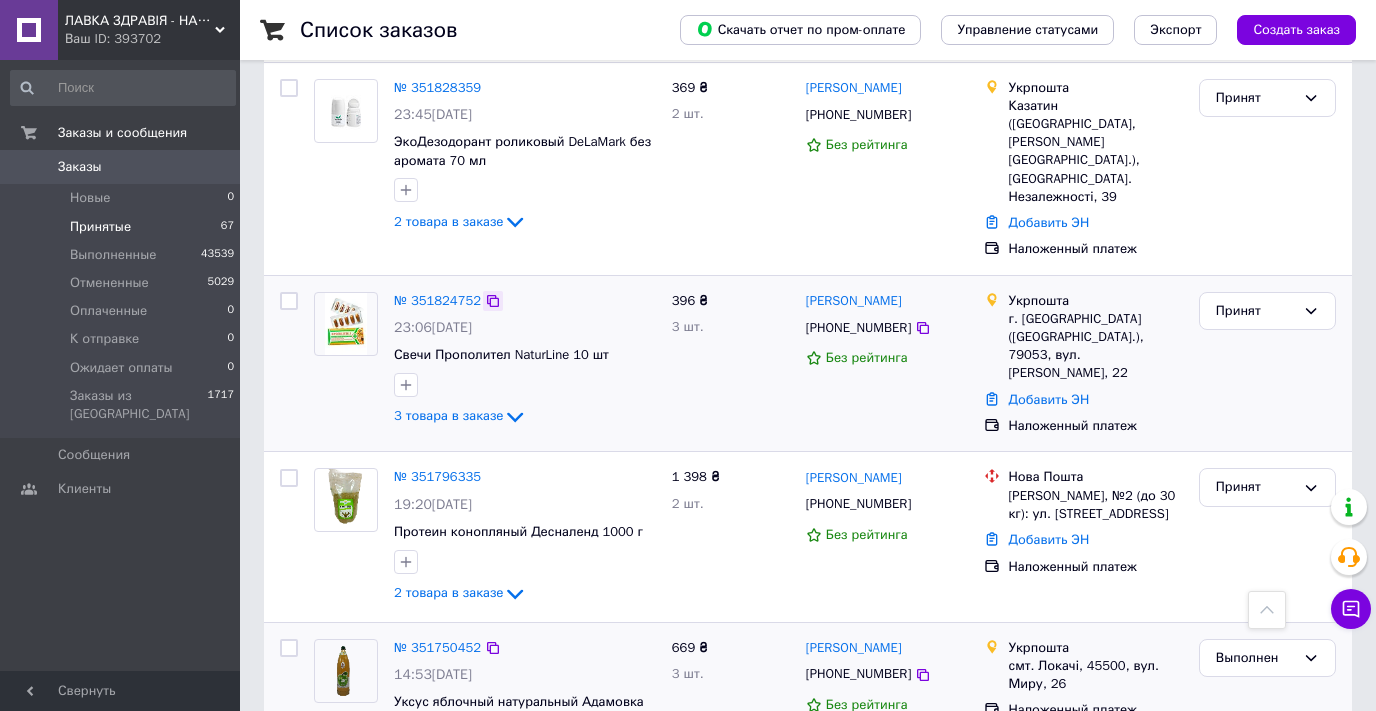 click 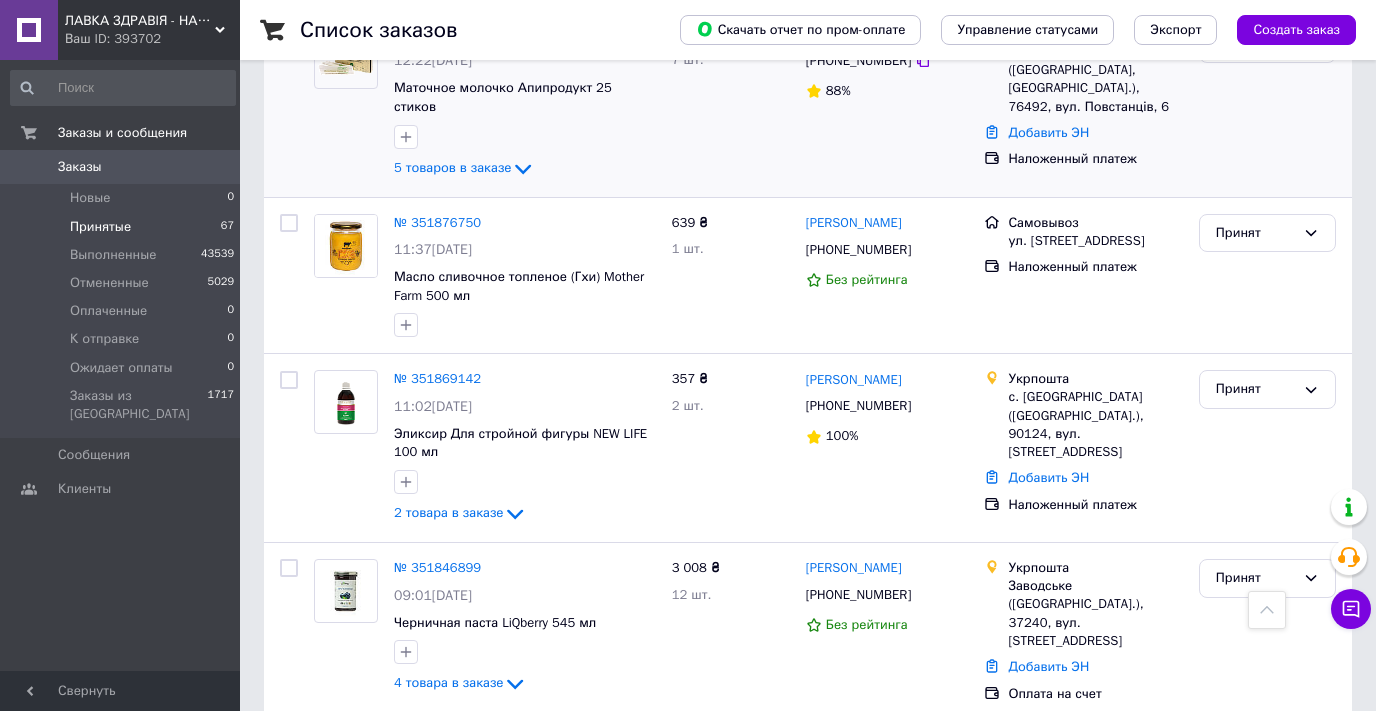 scroll, scrollTop: 0, scrollLeft: 0, axis: both 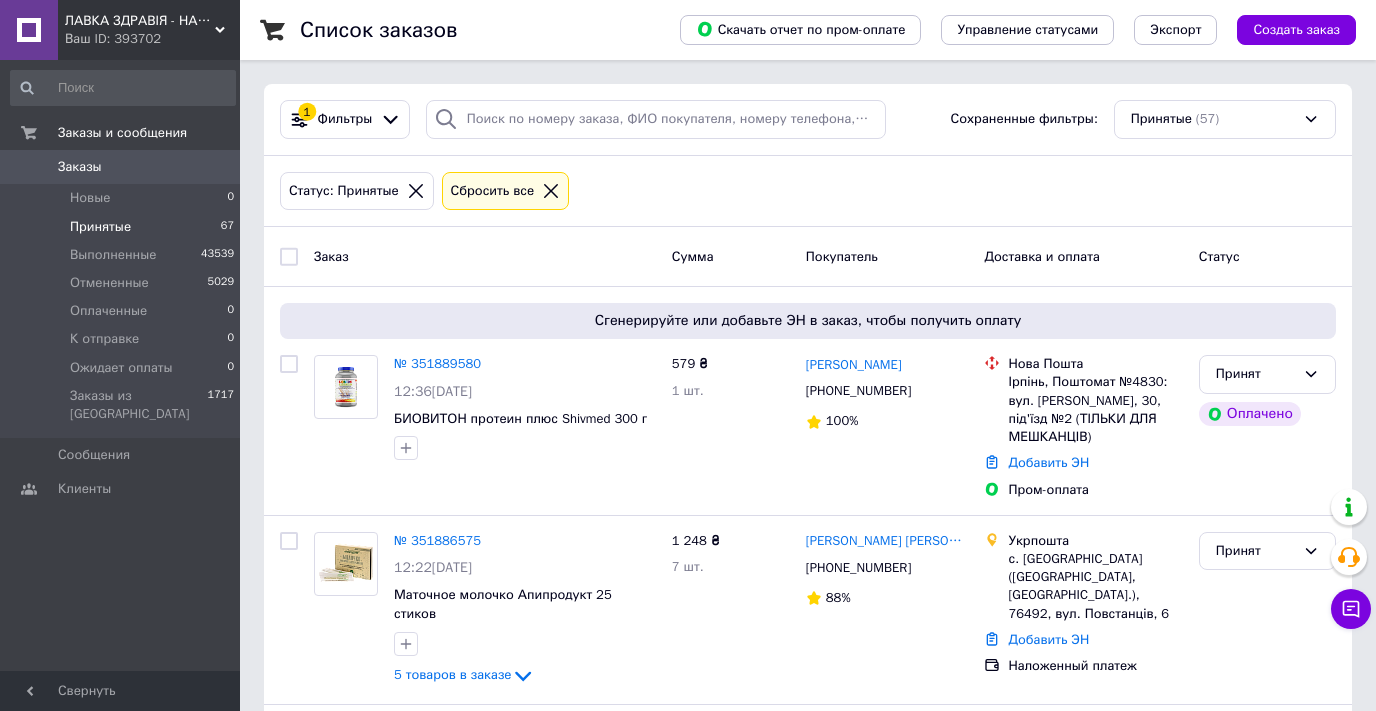 click 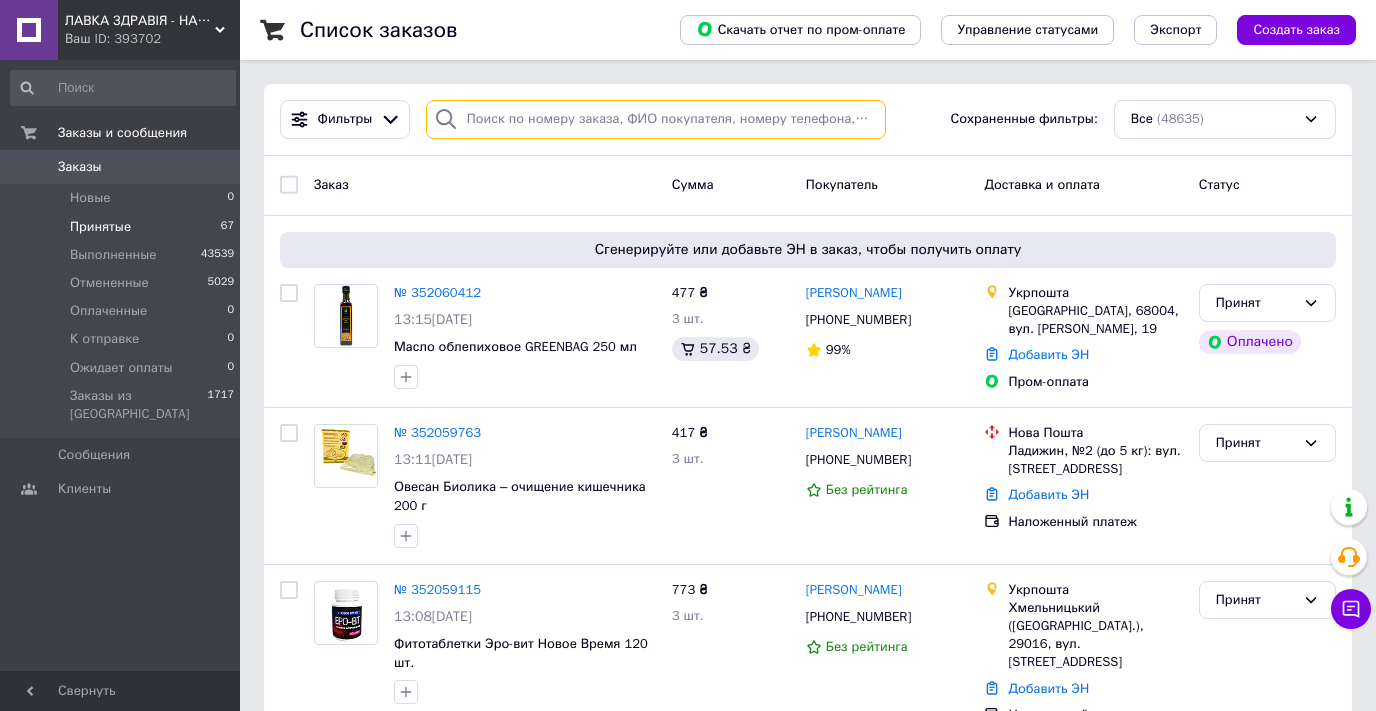 click at bounding box center [656, 119] 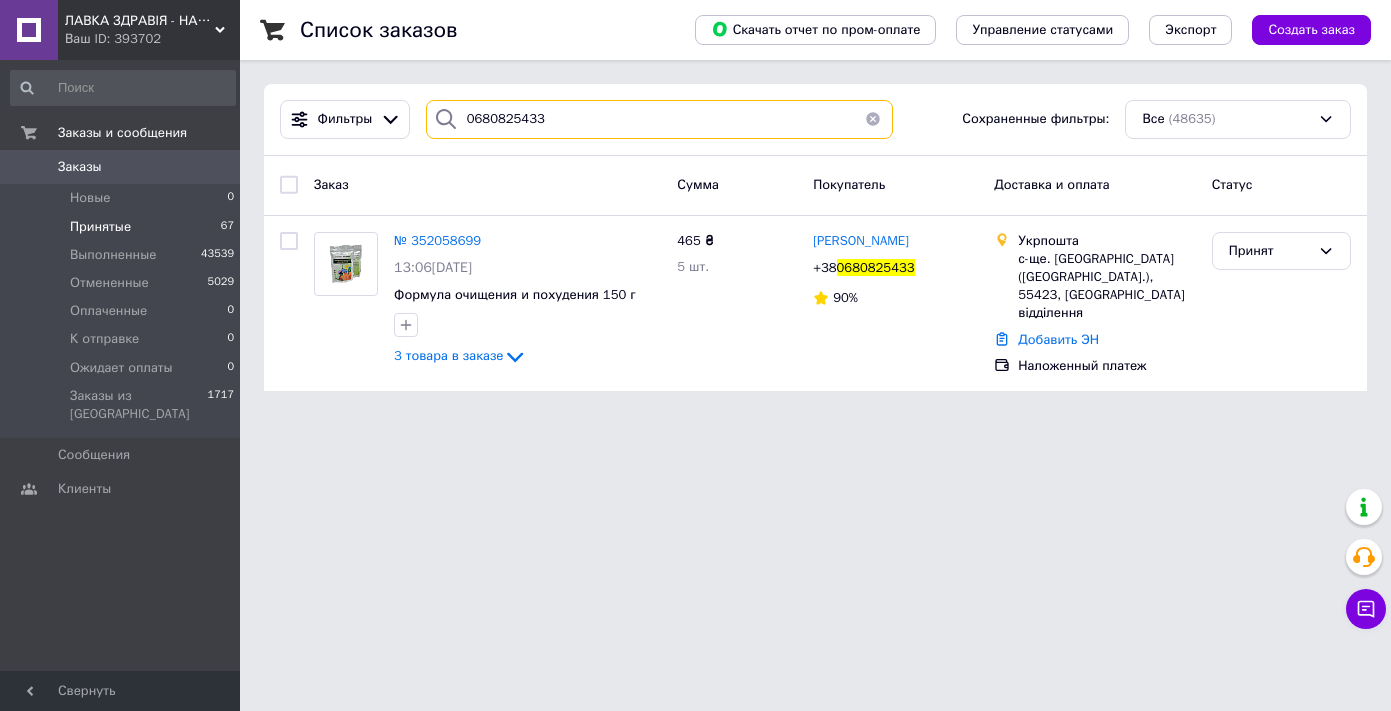 type on "0680825433" 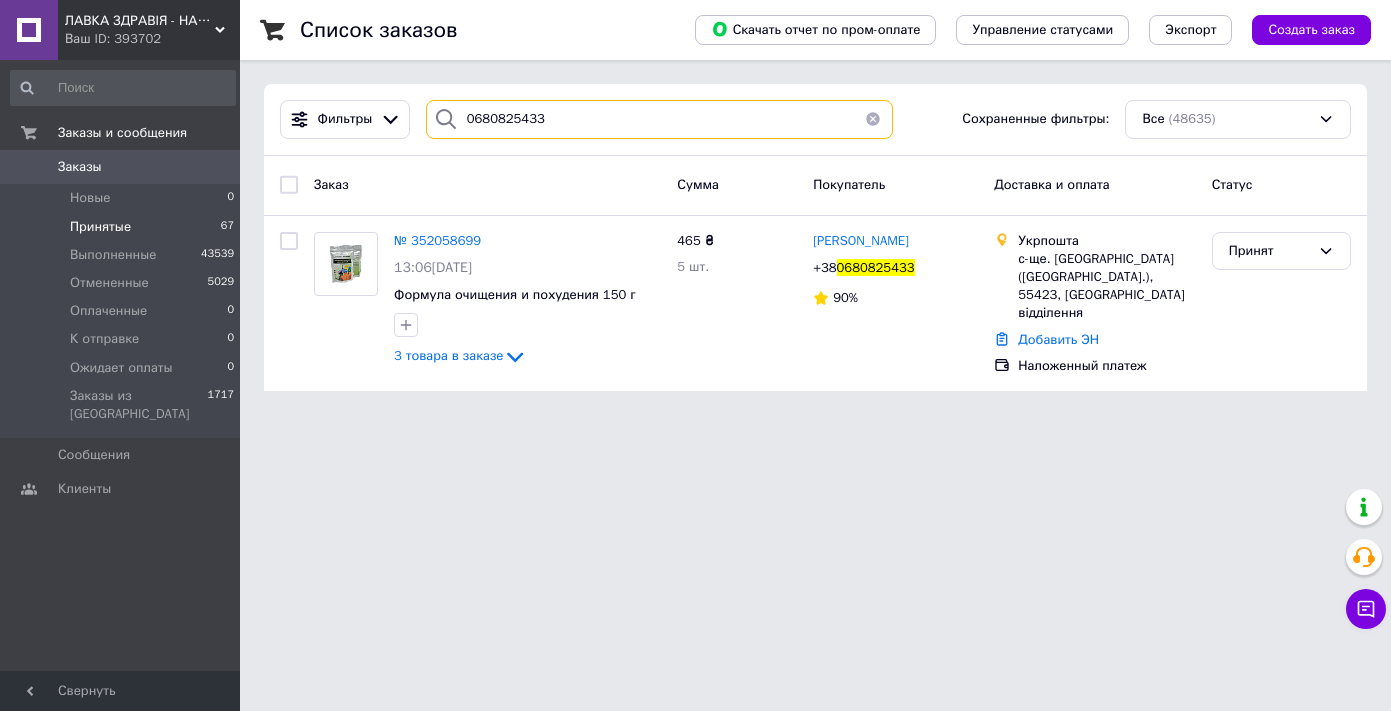 drag, startPoint x: 566, startPoint y: 111, endPoint x: 419, endPoint y: 114, distance: 147.03061 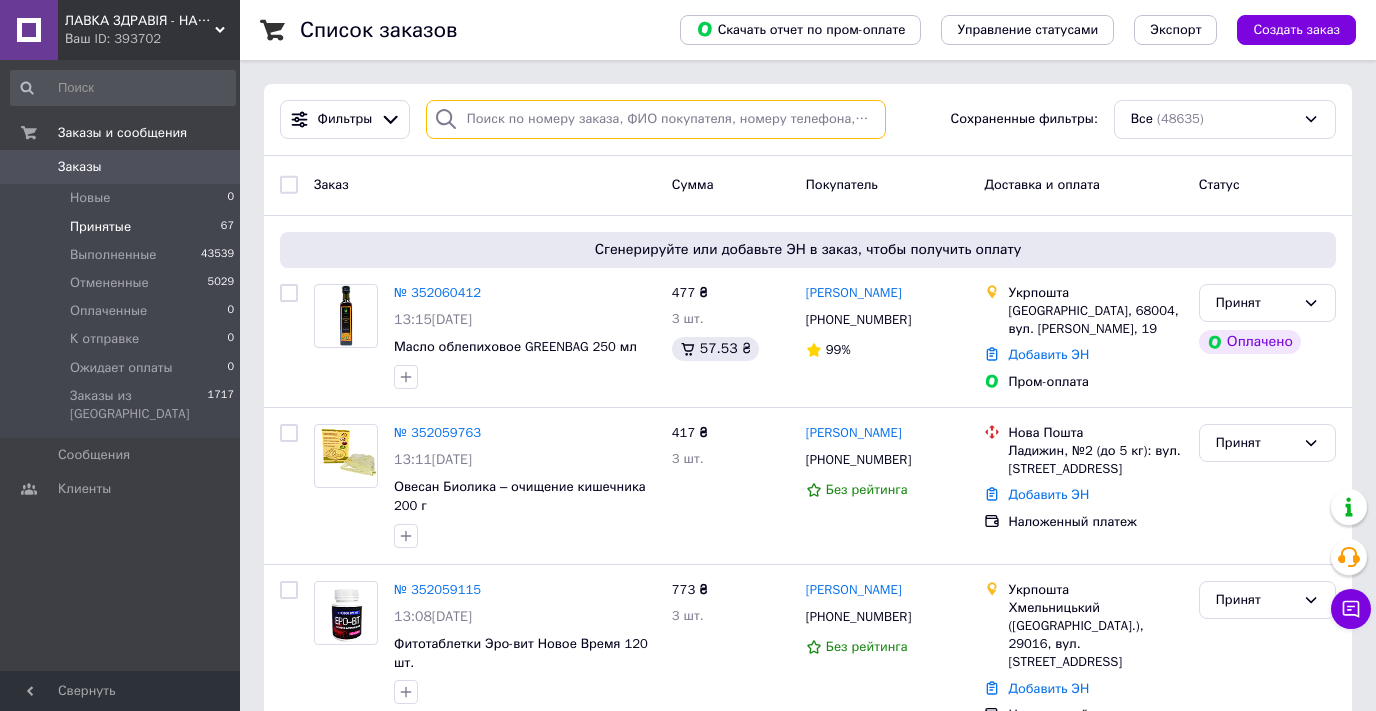 type 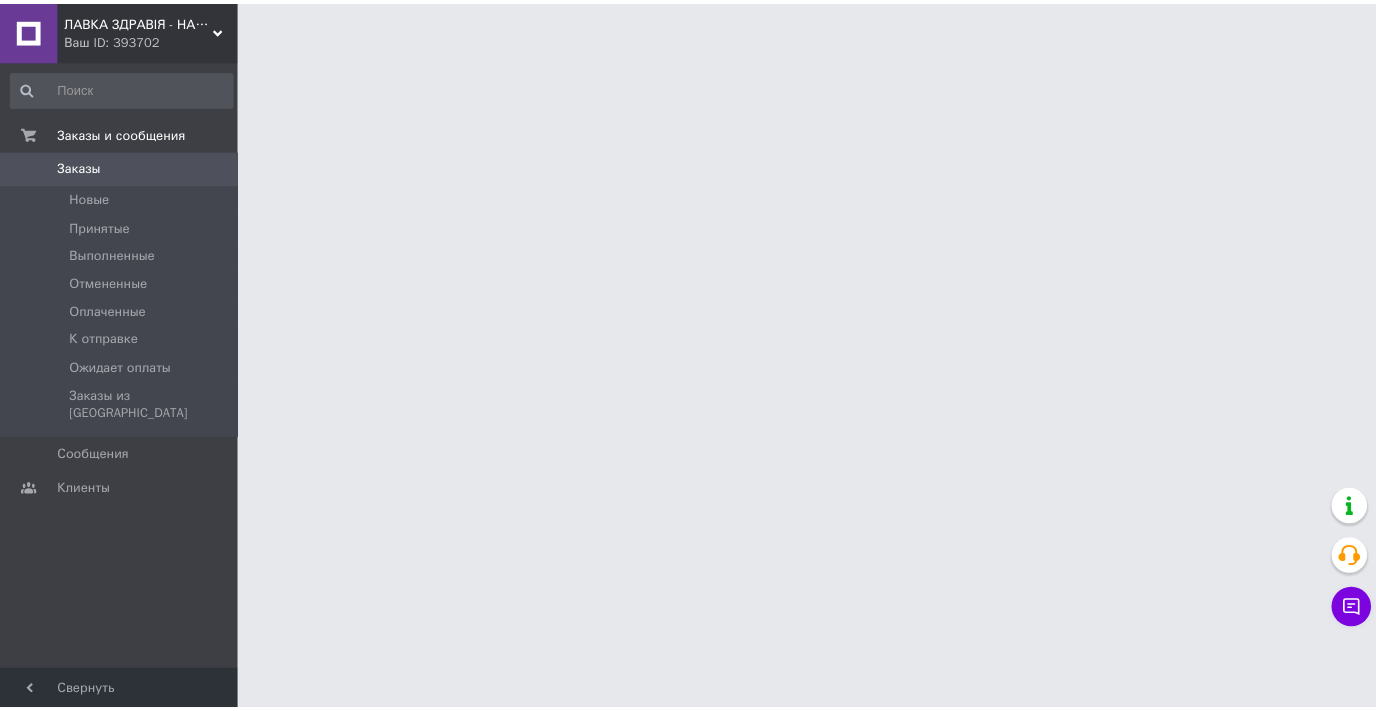 scroll, scrollTop: 0, scrollLeft: 0, axis: both 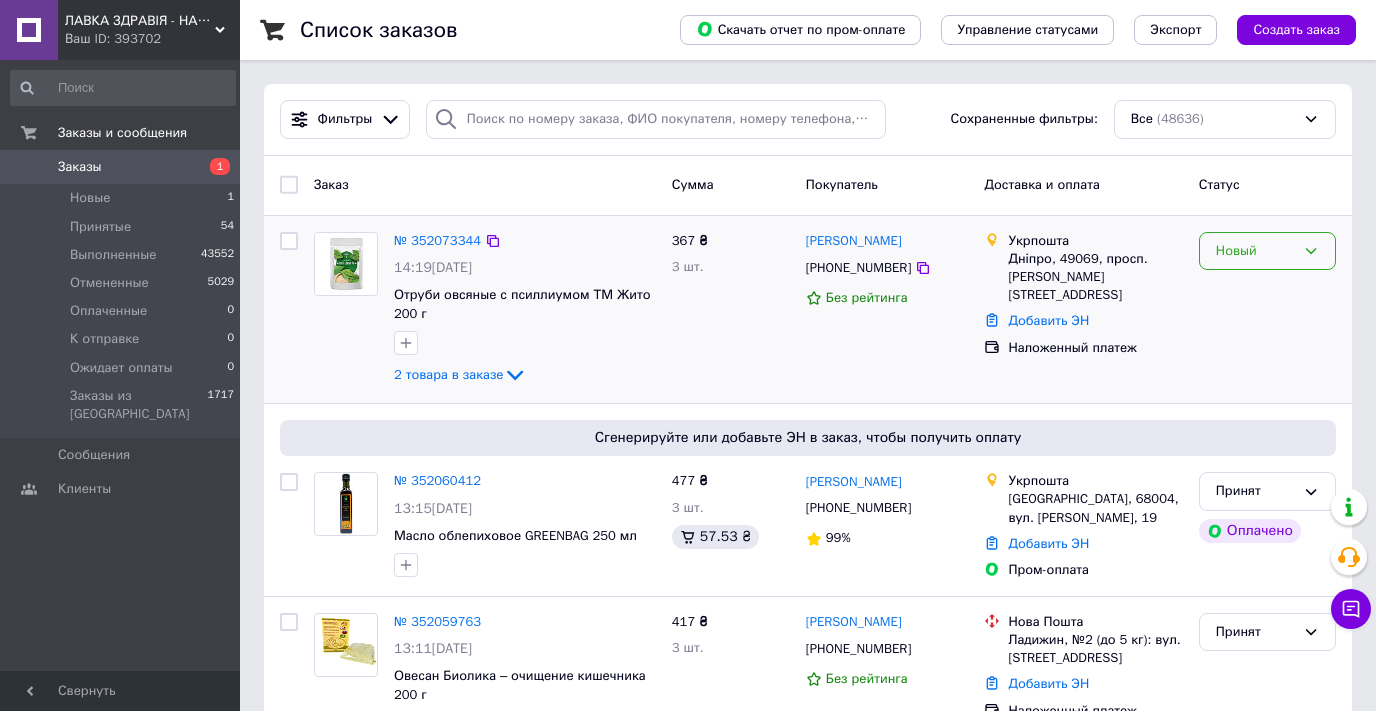click on "Новый" at bounding box center [1255, 251] 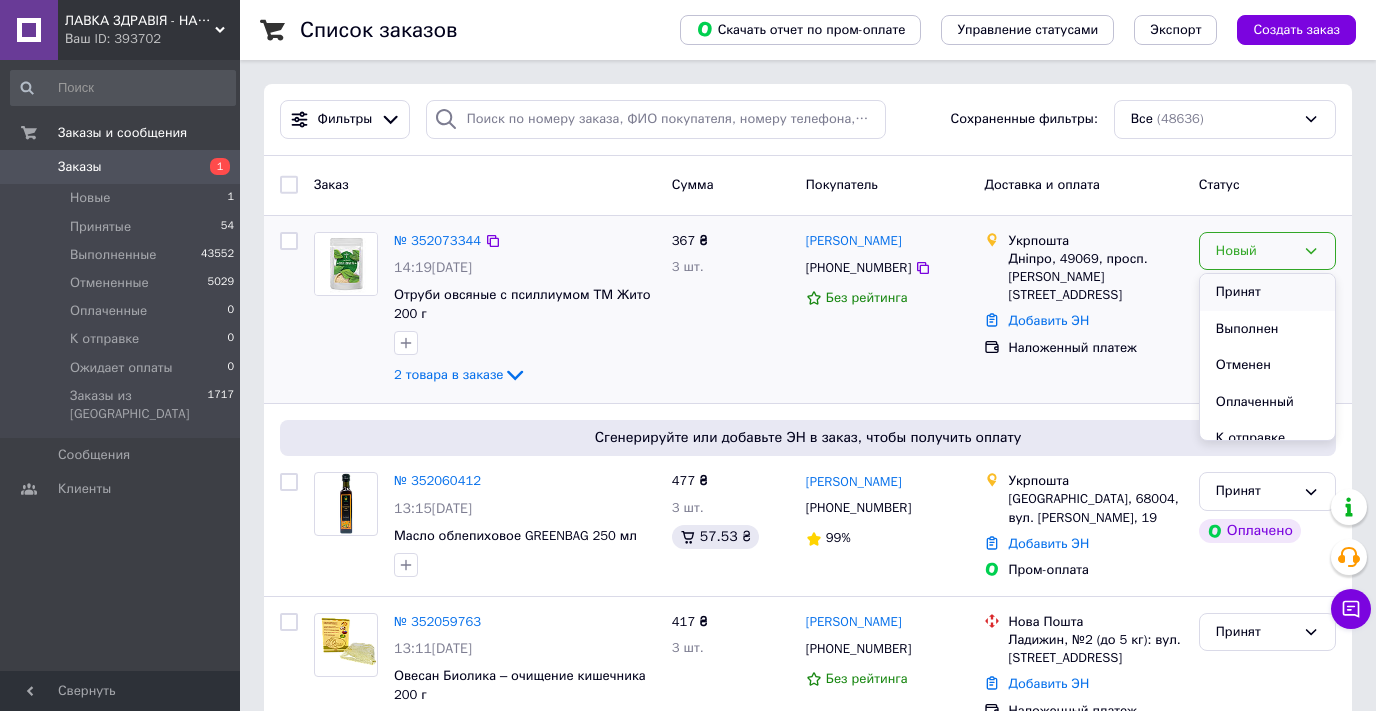 click on "Принят" at bounding box center (1267, 292) 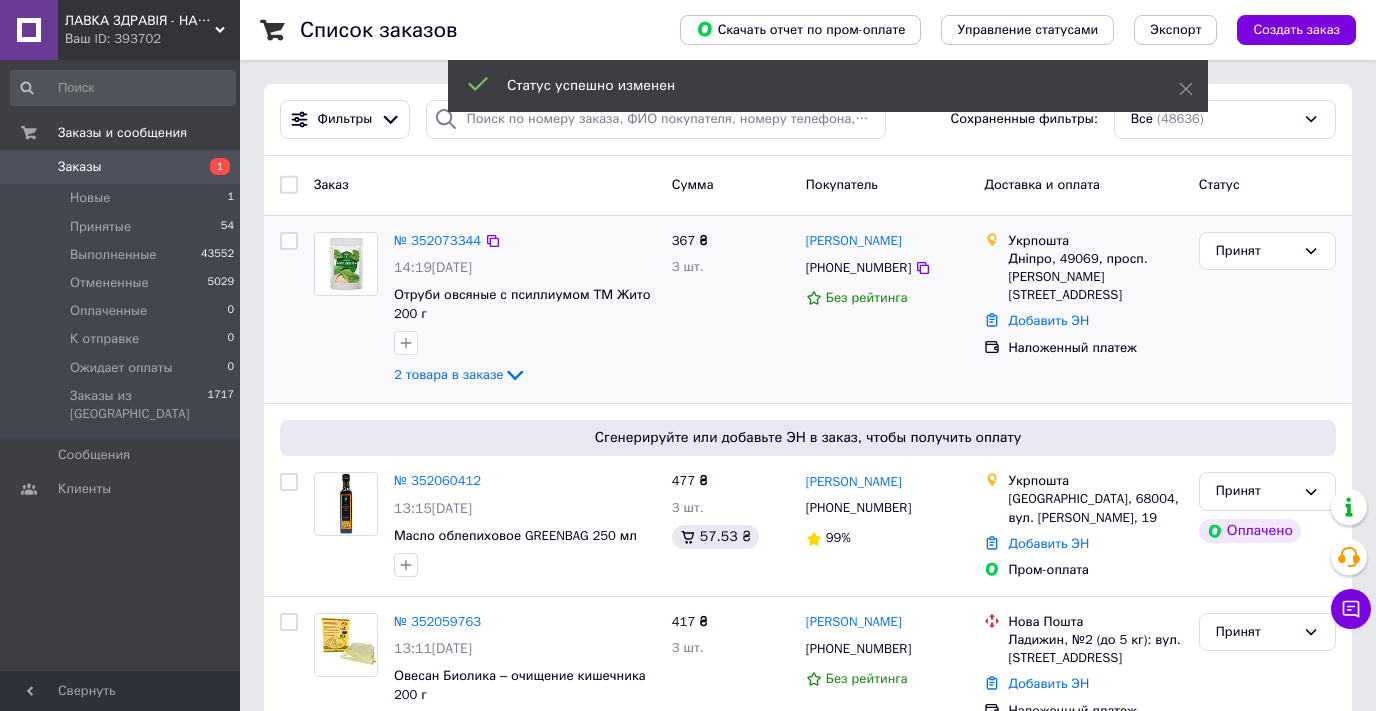 click at bounding box center [345, 264] 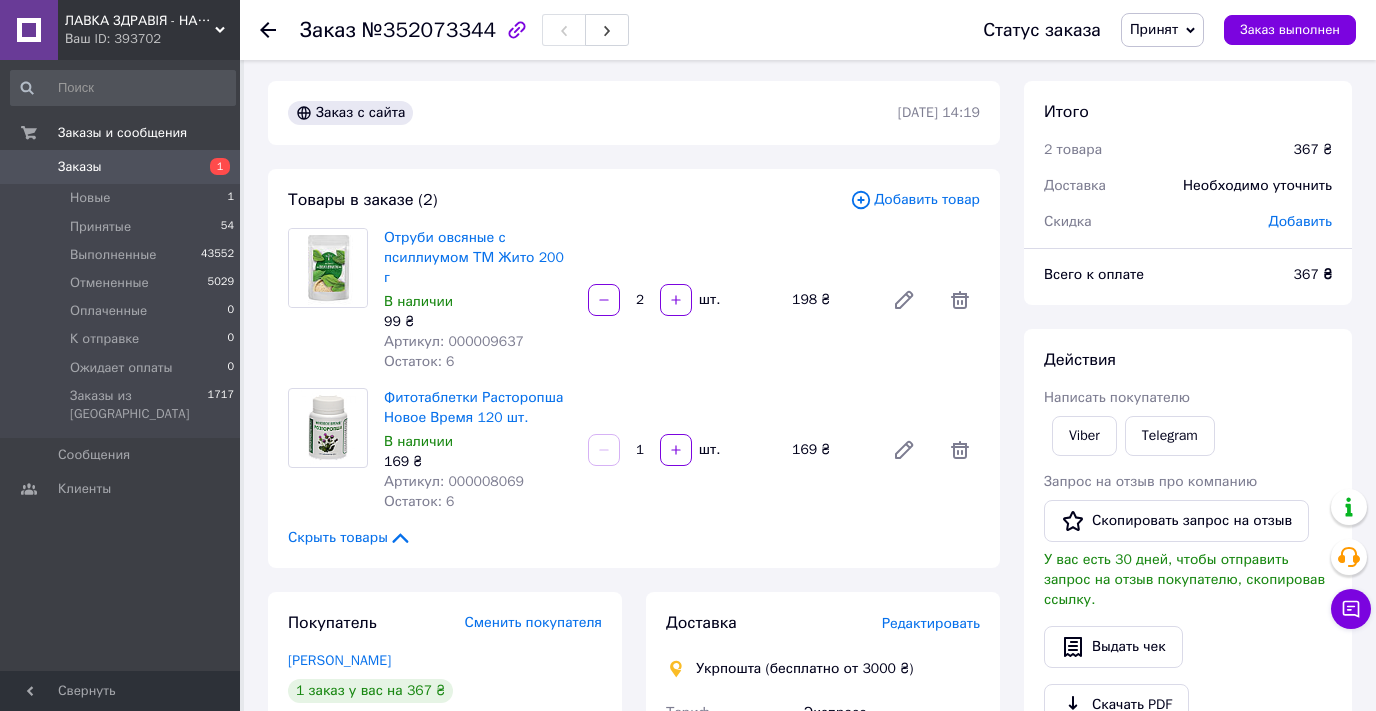 scroll, scrollTop: 0, scrollLeft: 0, axis: both 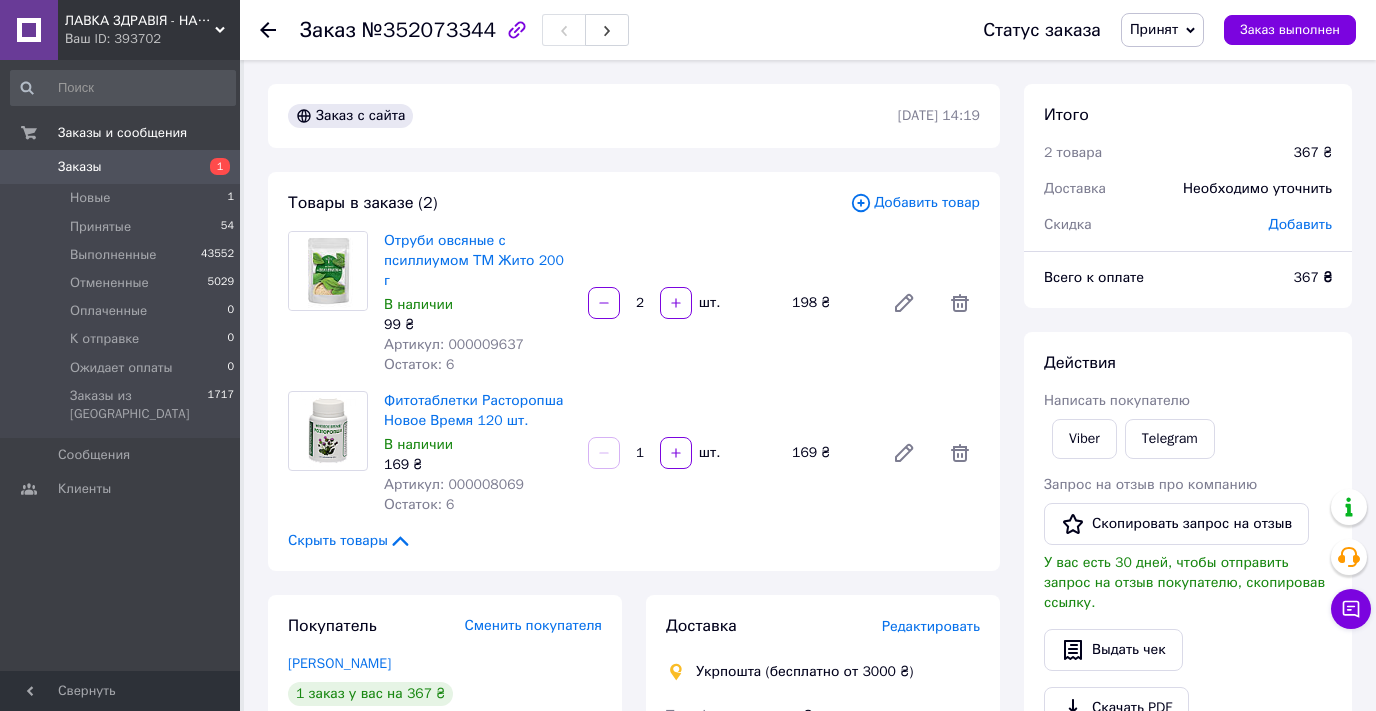 click 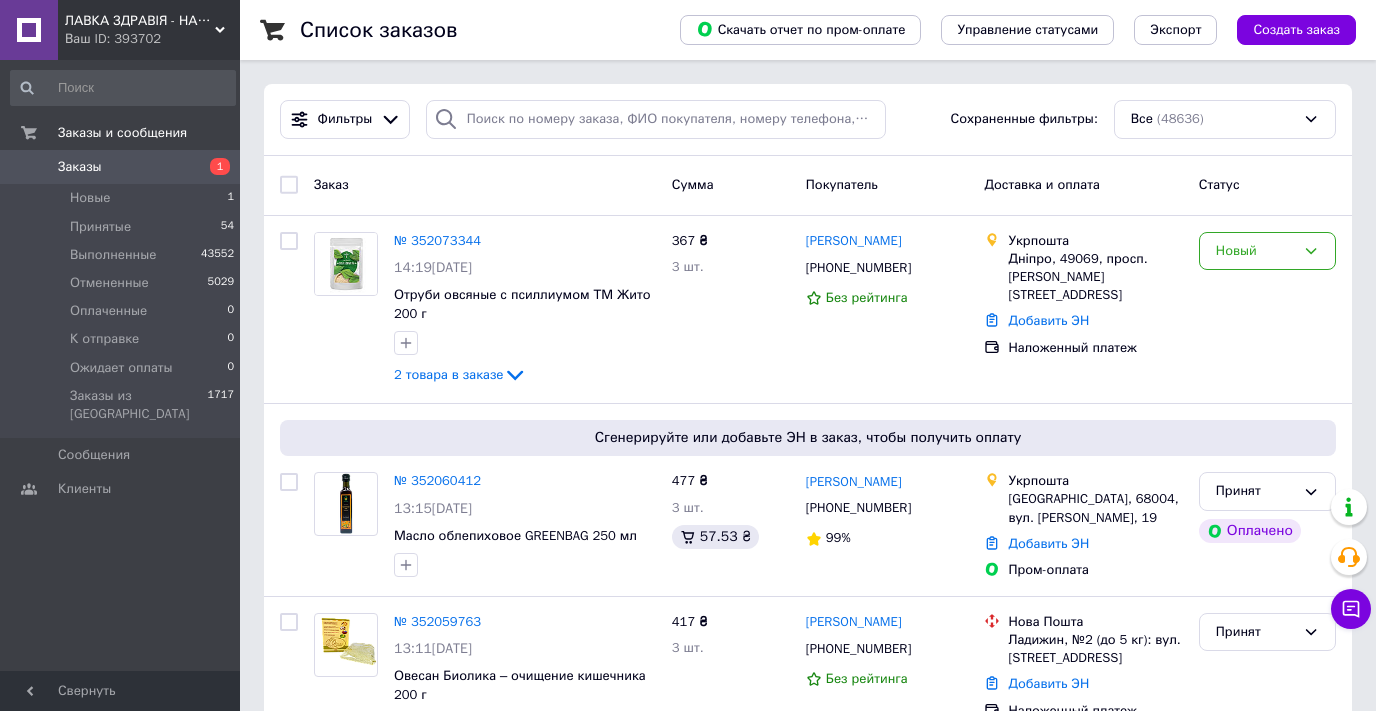 scroll, scrollTop: 0, scrollLeft: 0, axis: both 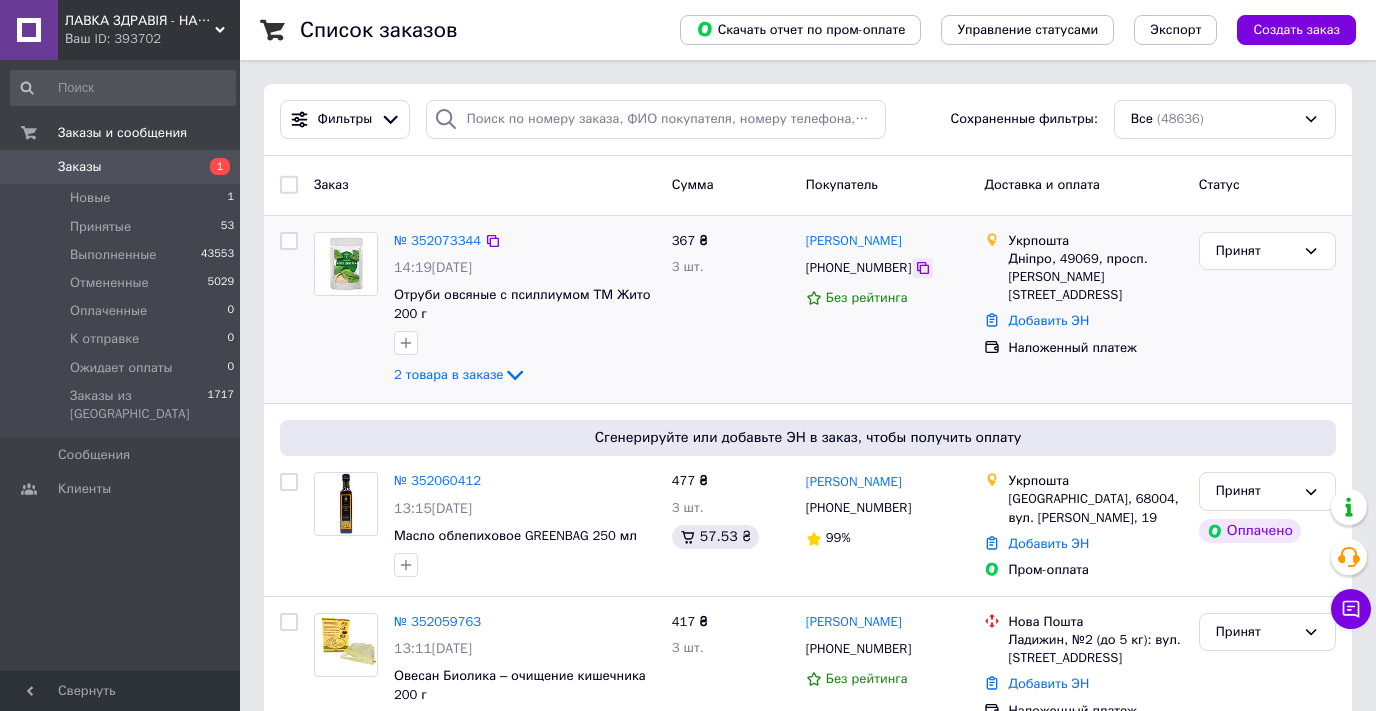 click 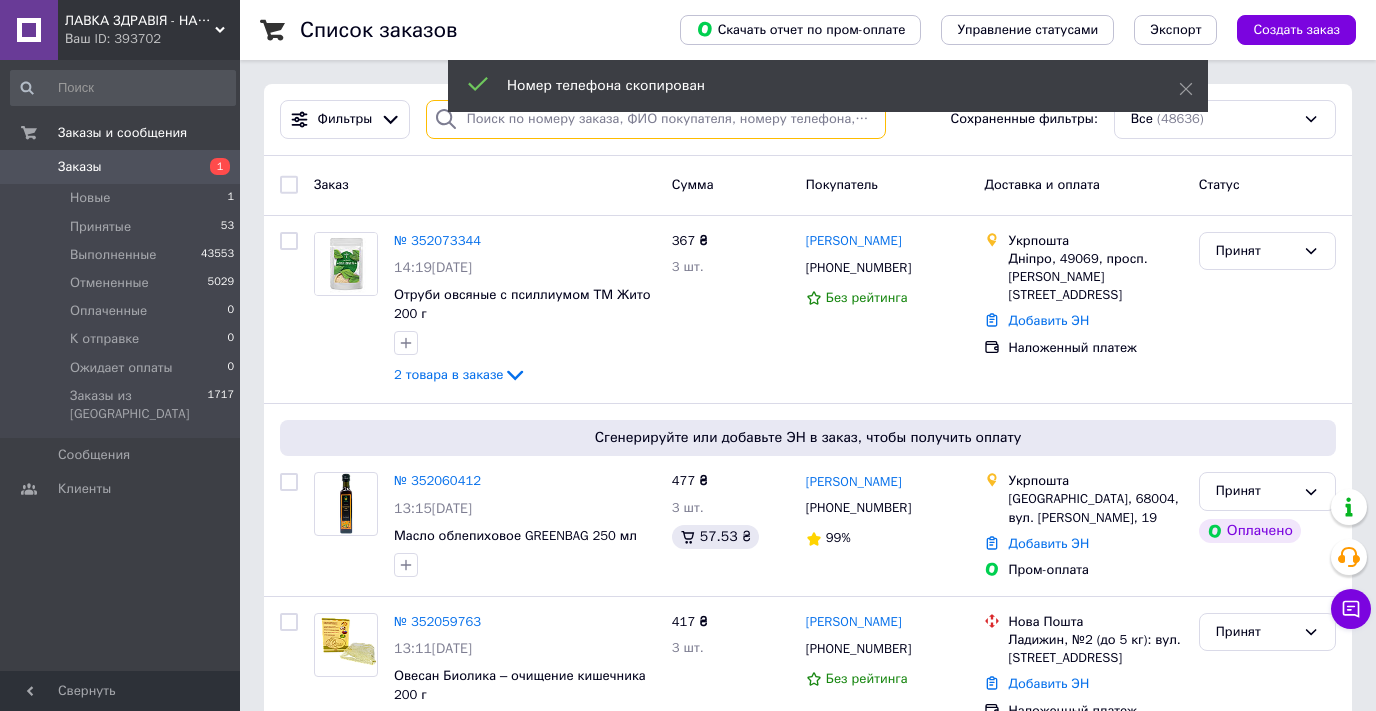 click at bounding box center (656, 119) 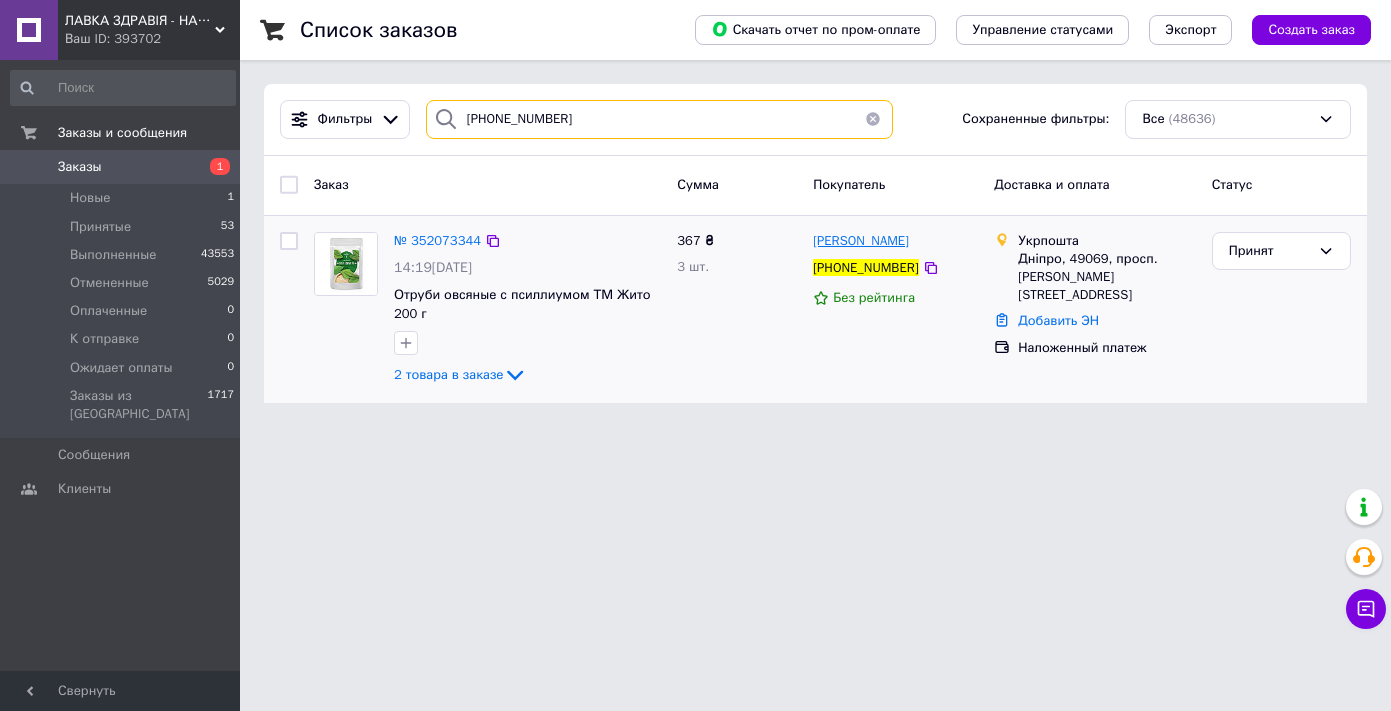 type on "[PHONE_NUMBER]" 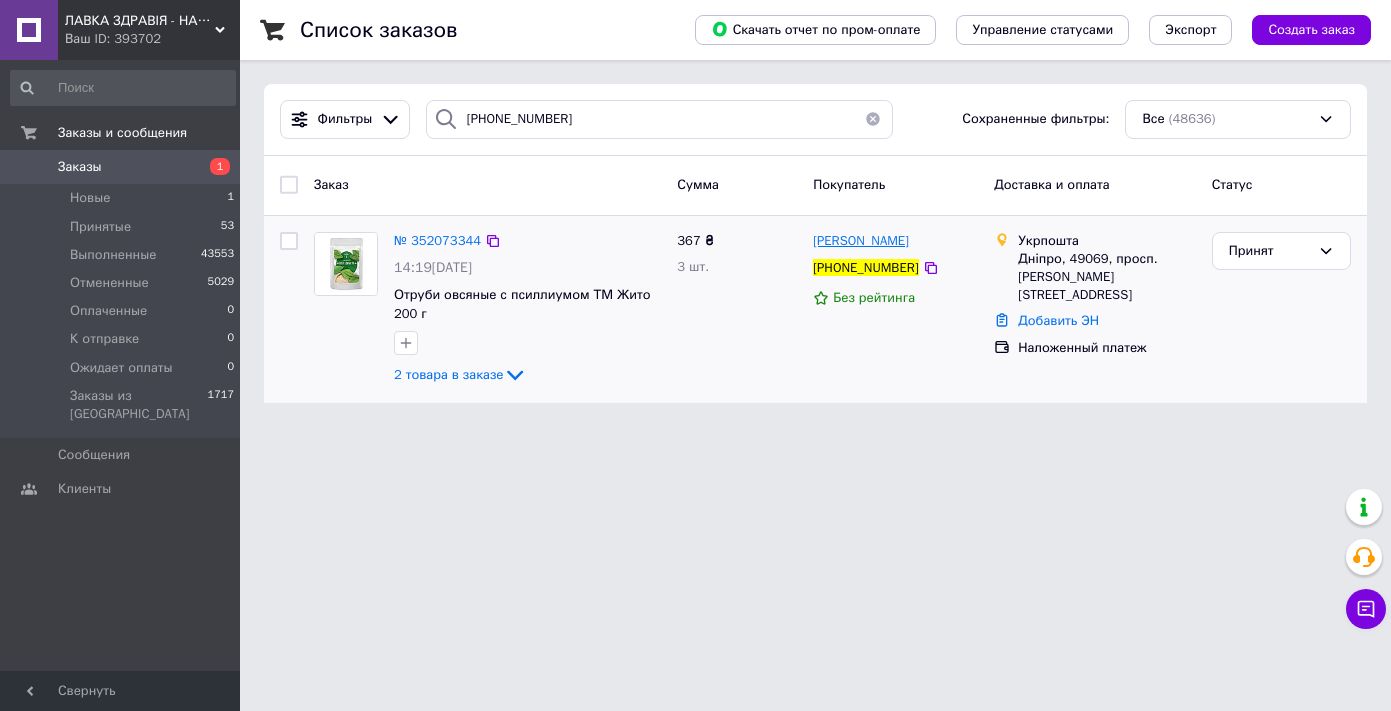 click on "[PERSON_NAME]" at bounding box center [861, 240] 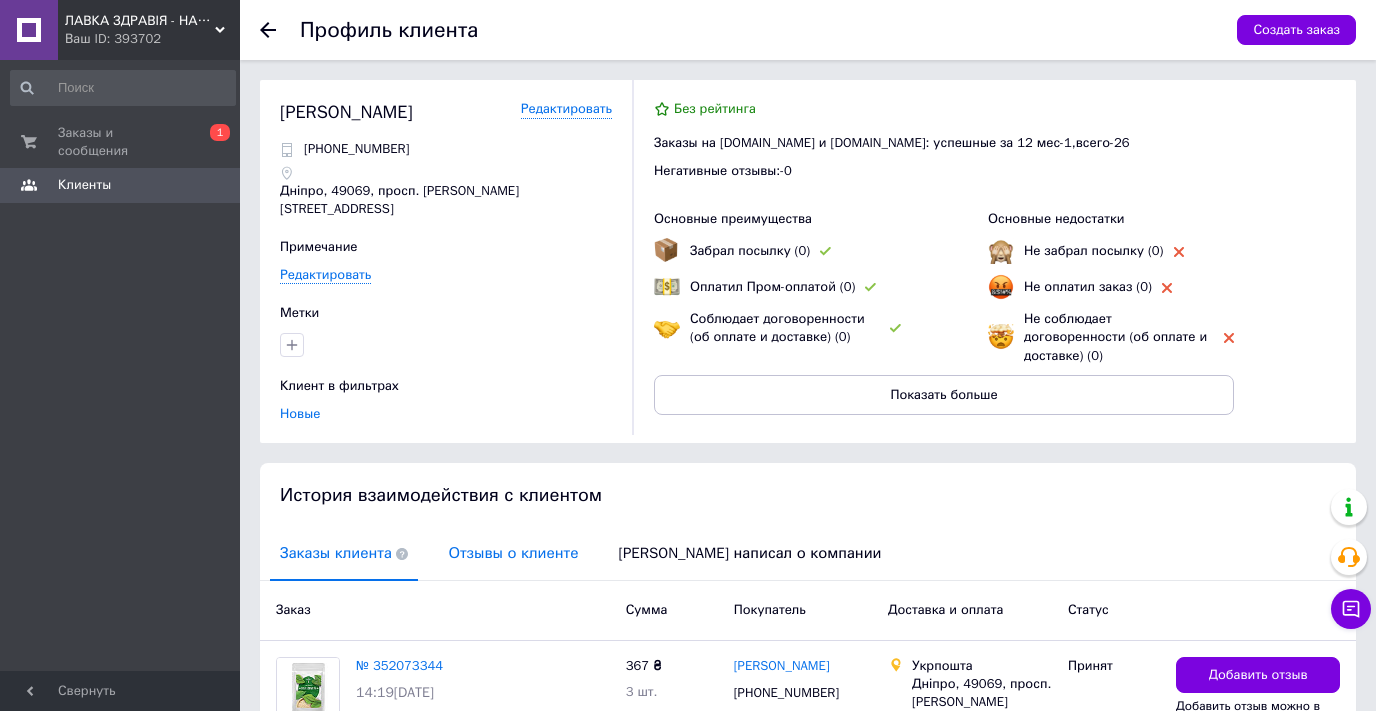 click on "Отзывы о клиенте" at bounding box center (513, 553) 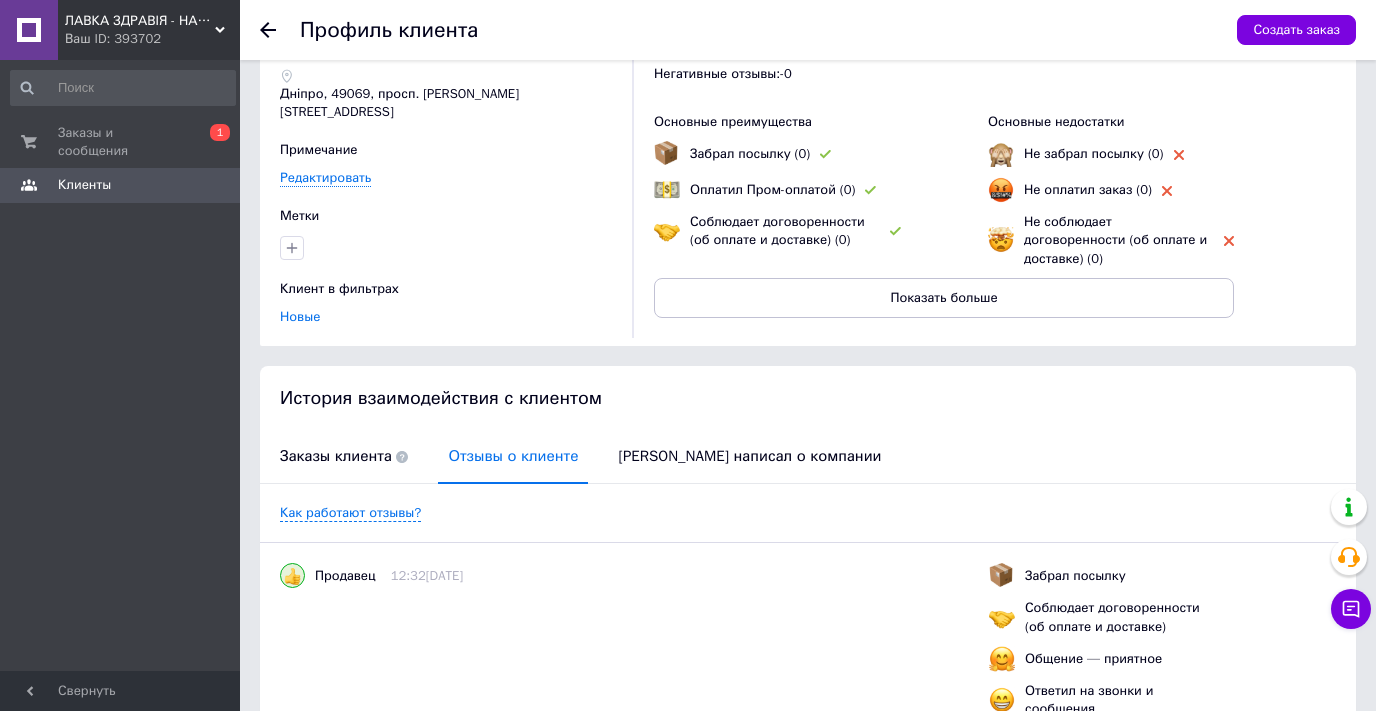 scroll, scrollTop: 178, scrollLeft: 0, axis: vertical 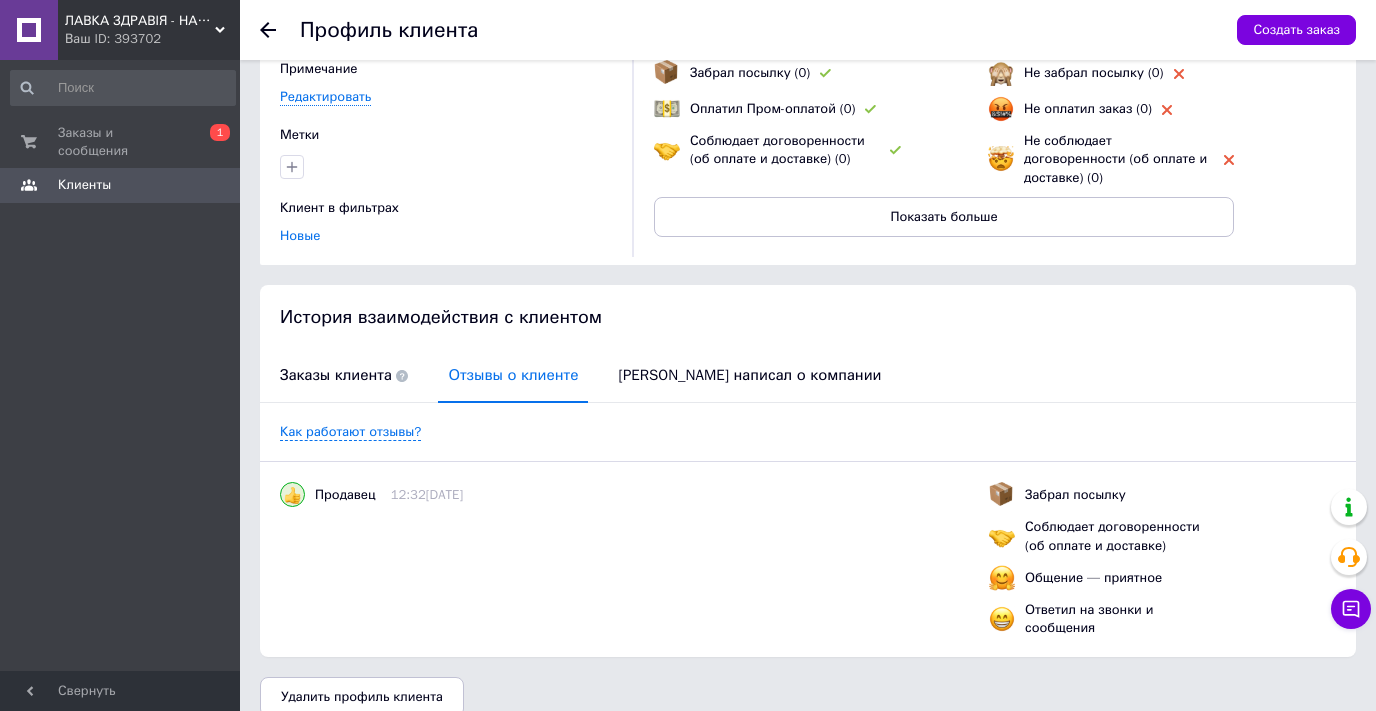 click 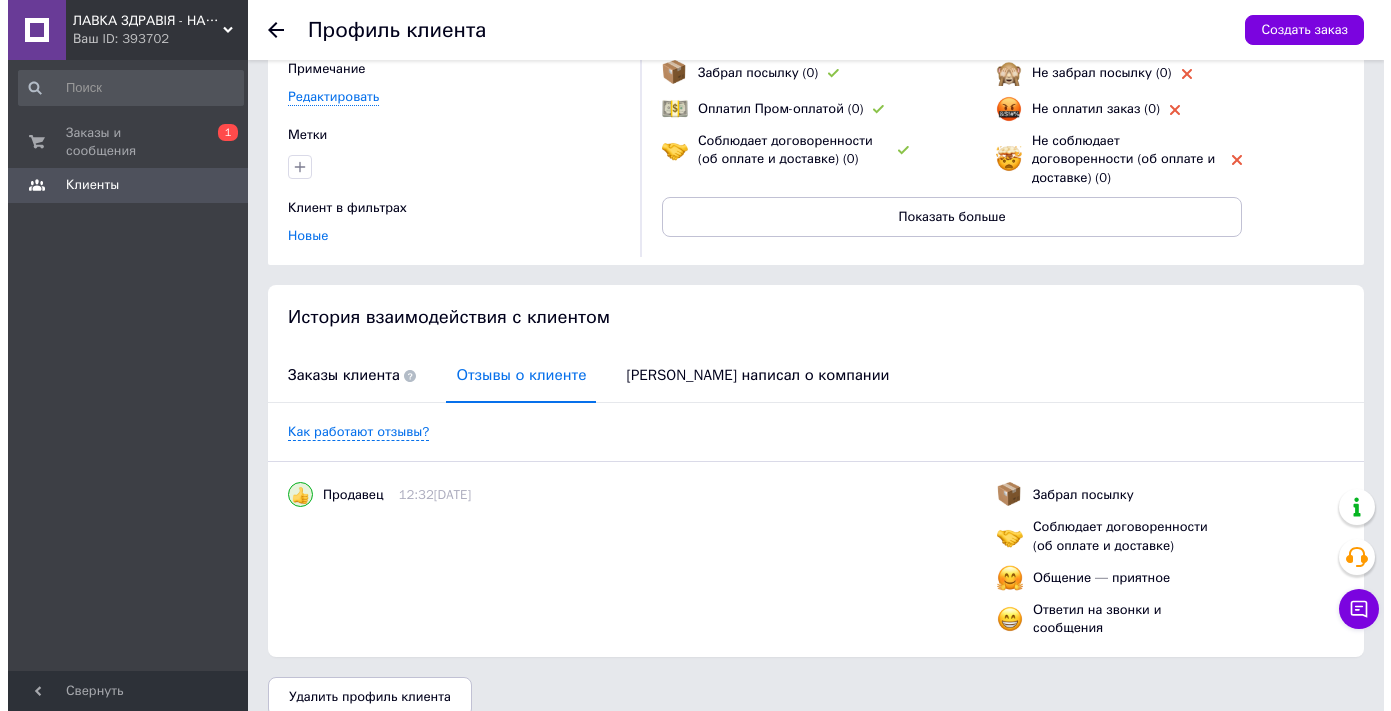 scroll, scrollTop: 0, scrollLeft: 0, axis: both 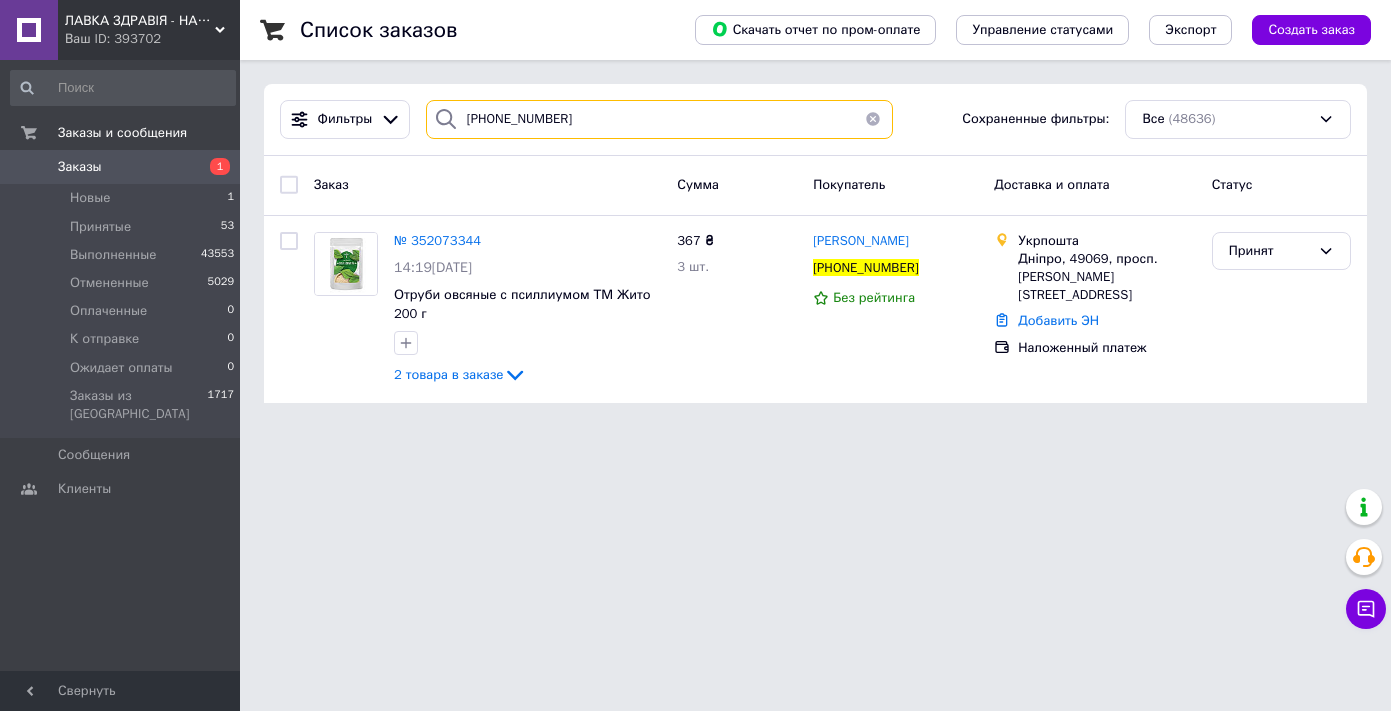 drag, startPoint x: 490, startPoint y: 121, endPoint x: 604, endPoint y: 121, distance: 114 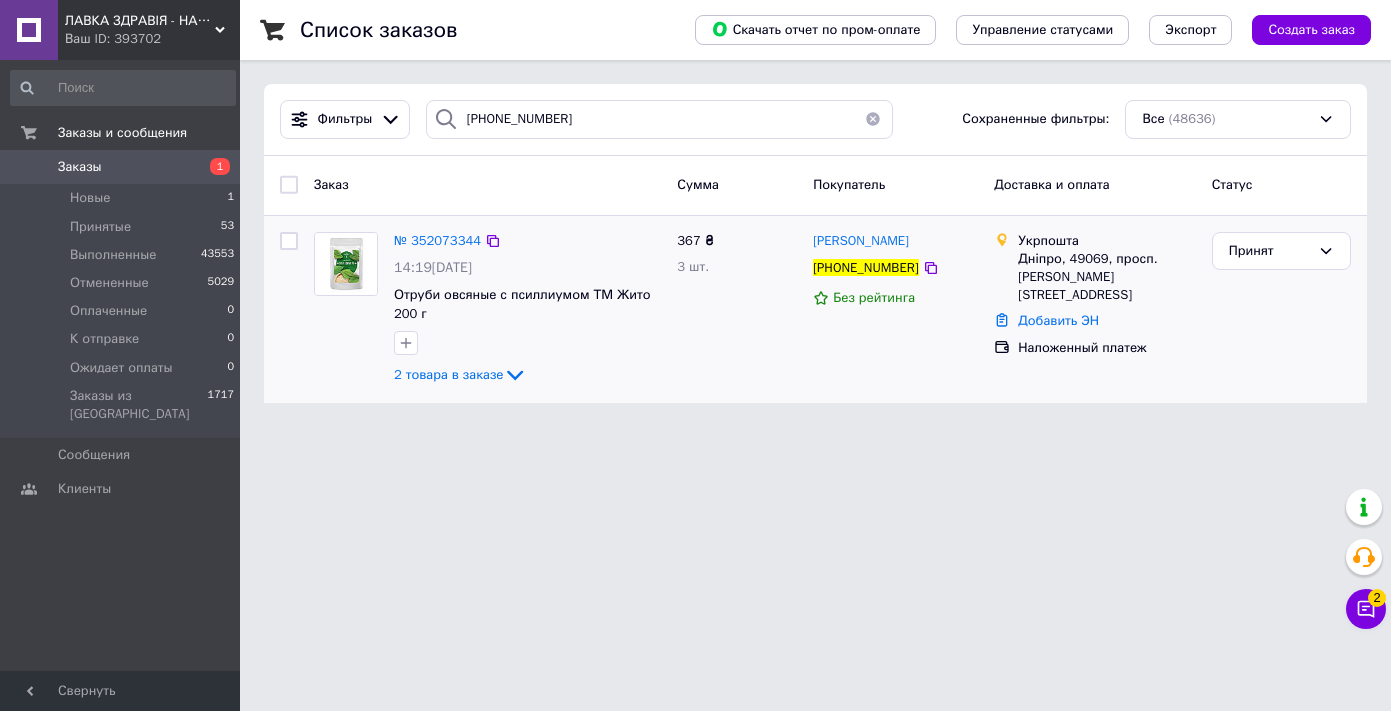 click at bounding box center [345, 264] 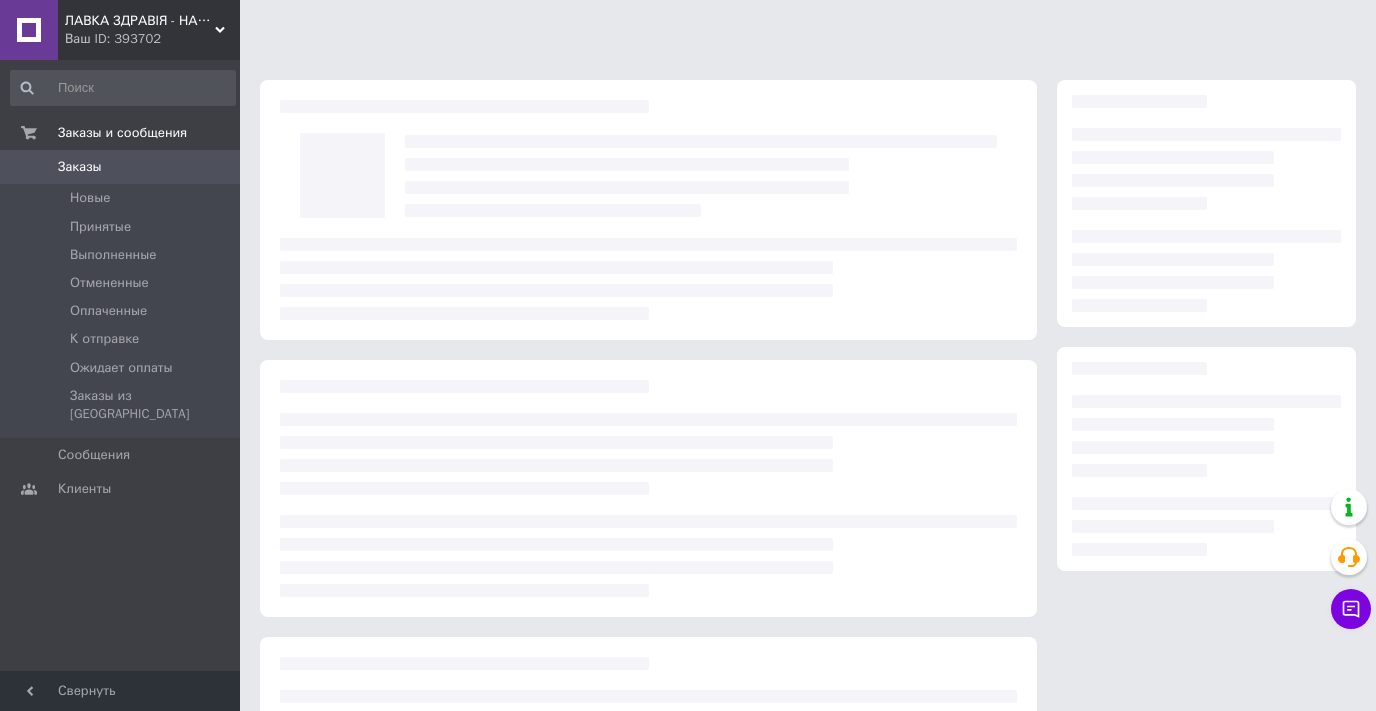 scroll, scrollTop: 0, scrollLeft: 0, axis: both 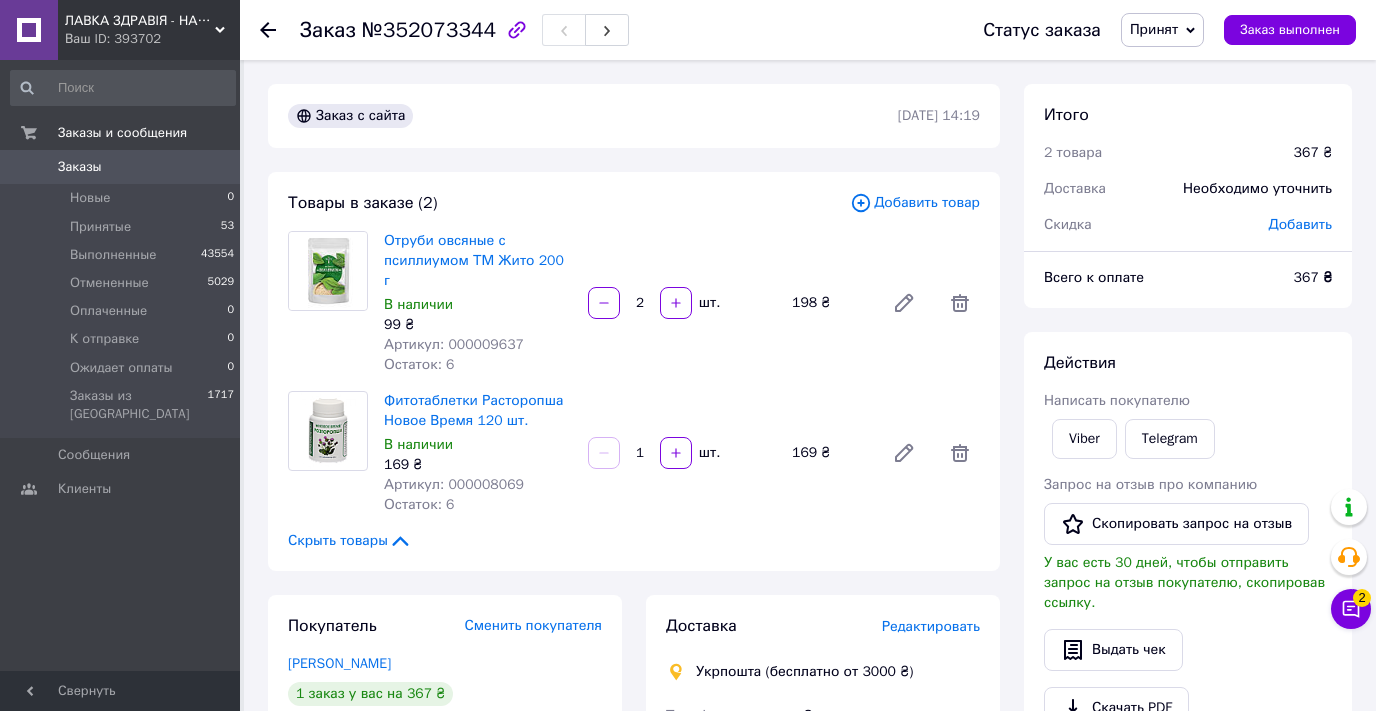 click 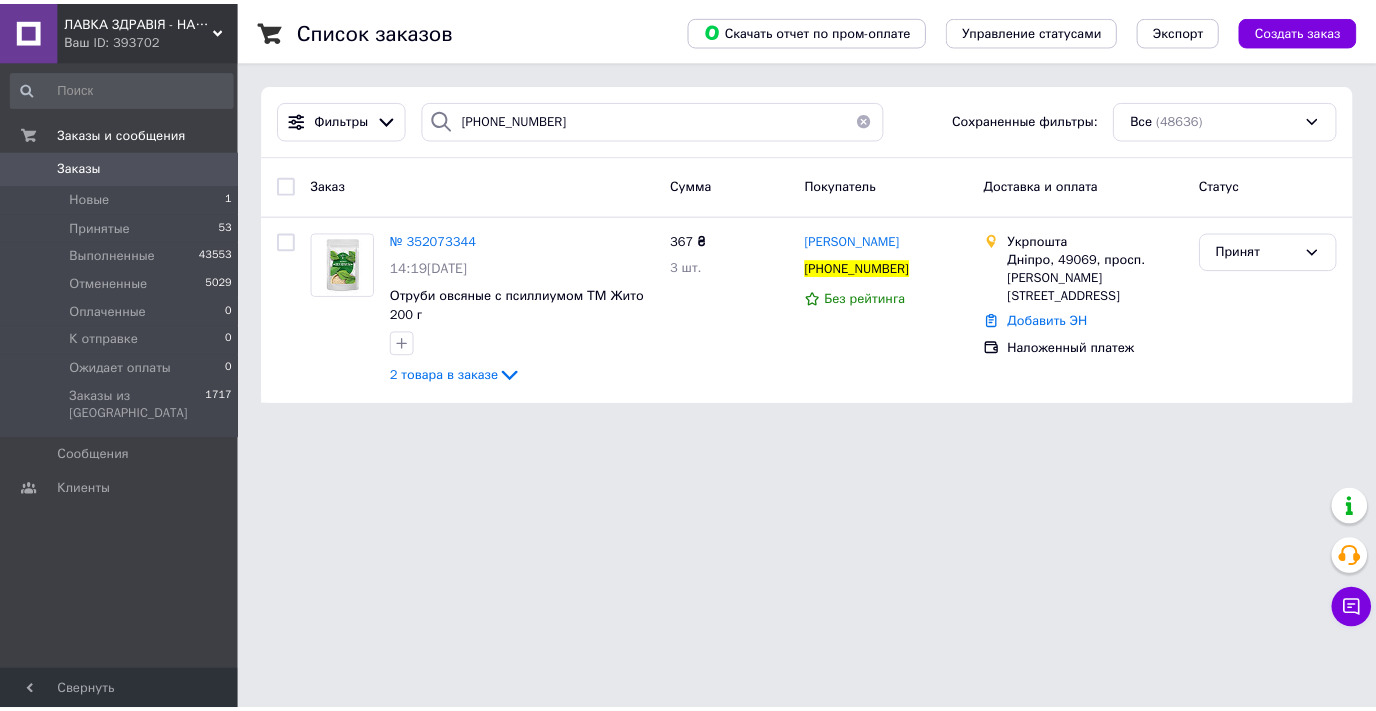 scroll, scrollTop: 0, scrollLeft: 0, axis: both 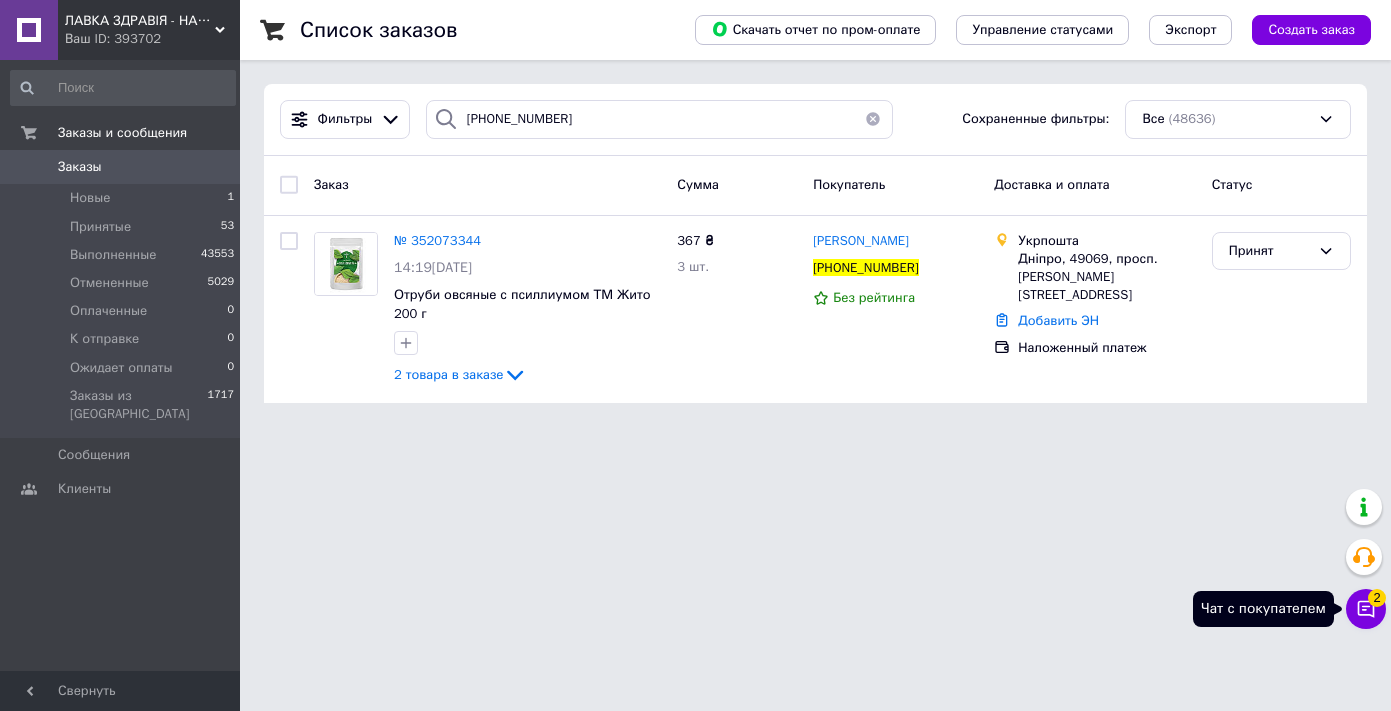 click 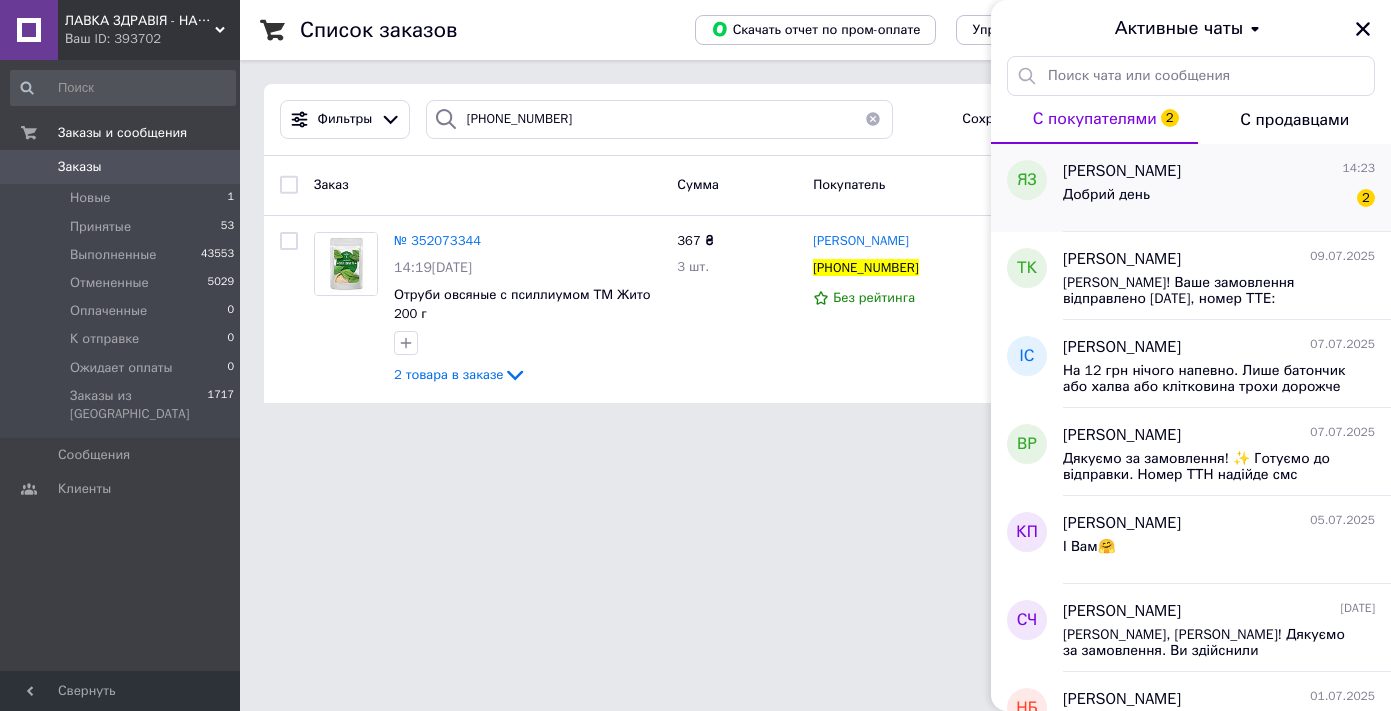 click on "Добрий день 2" at bounding box center (1219, 199) 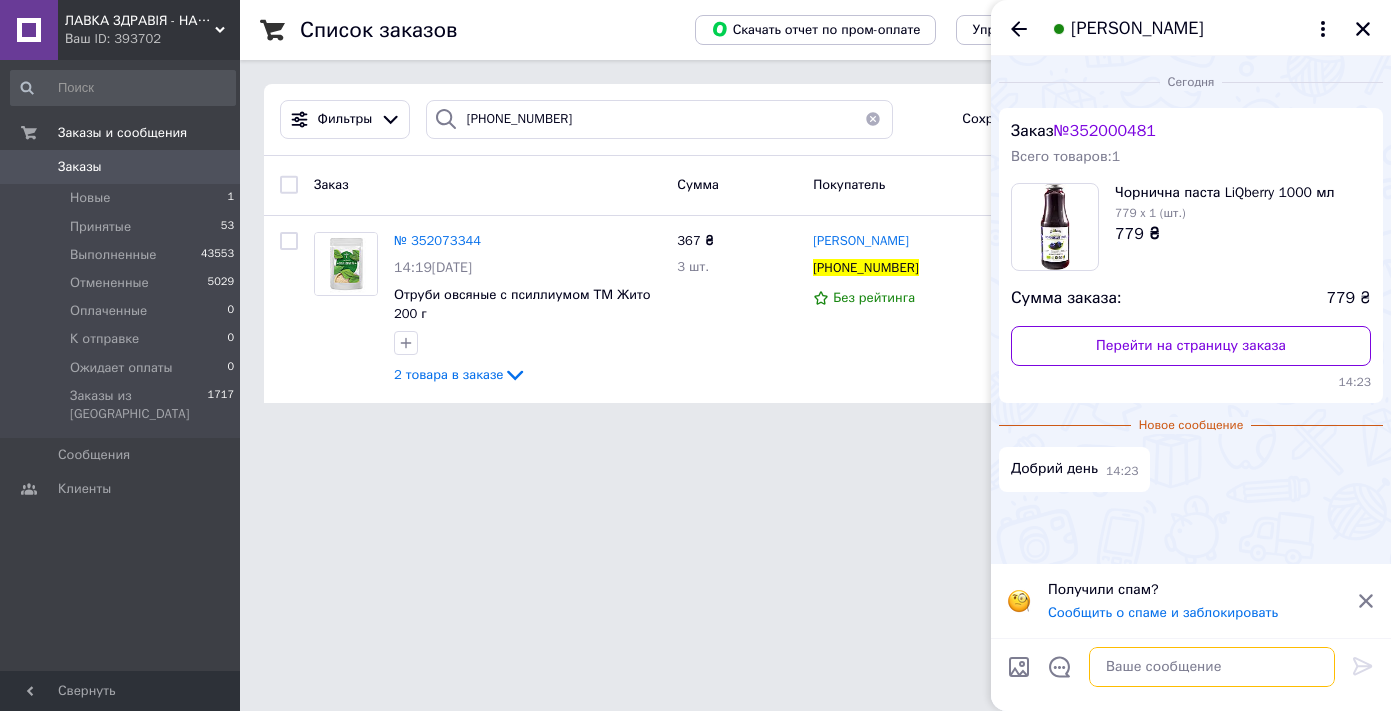 click at bounding box center (1212, 667) 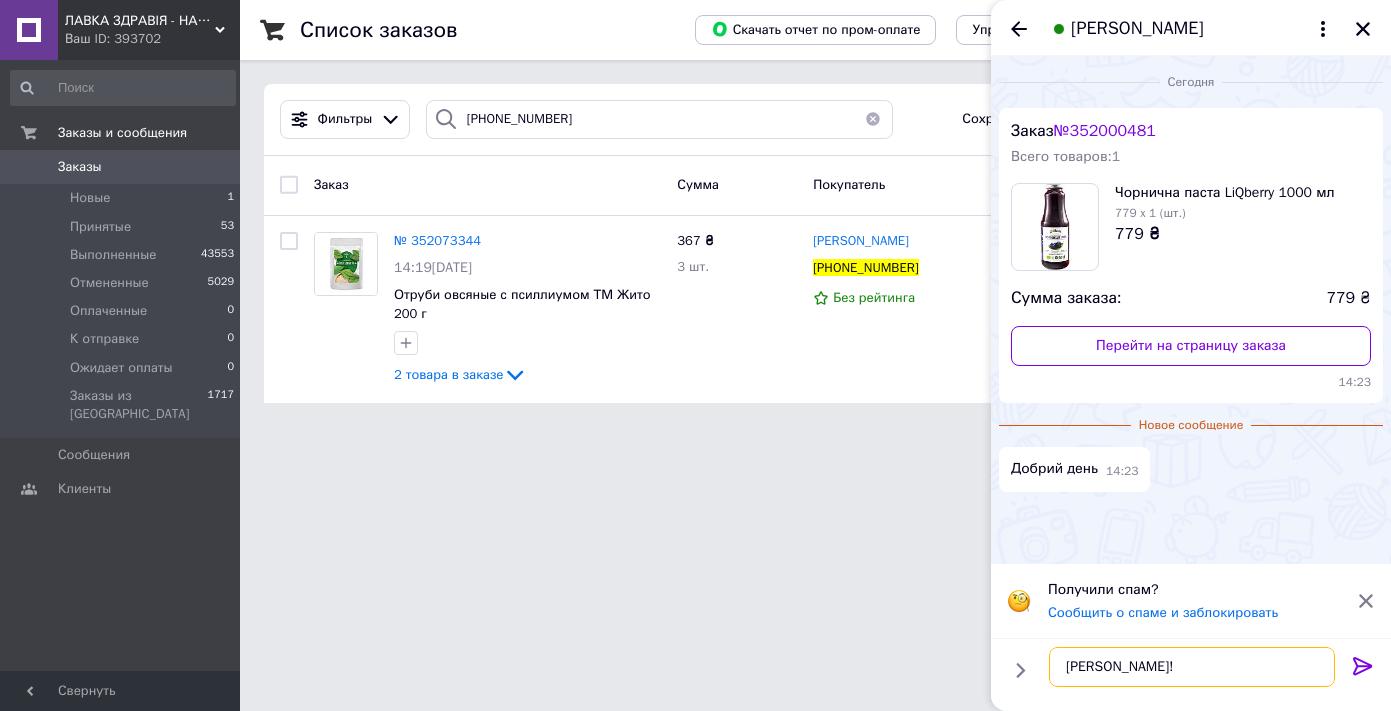 type on "Вітаємо Ярославе!" 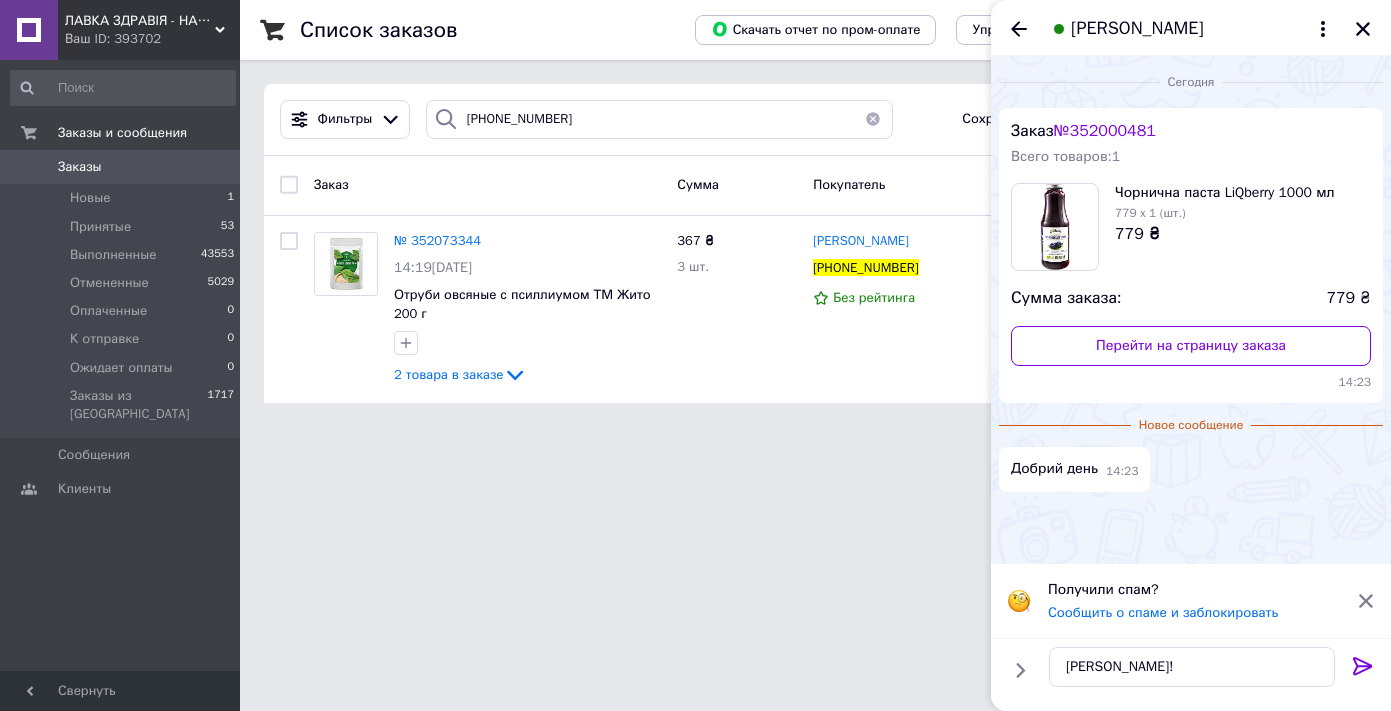 click 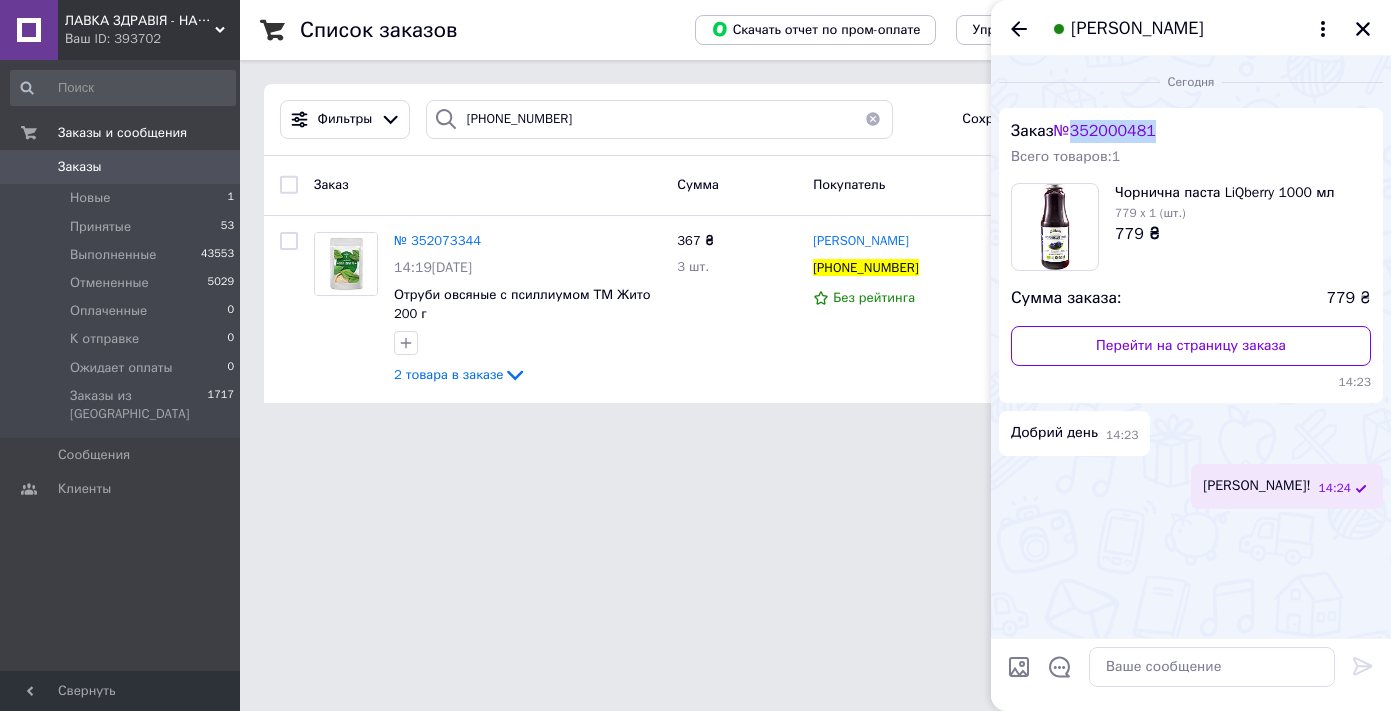 drag, startPoint x: 1081, startPoint y: 134, endPoint x: 1175, endPoint y: 134, distance: 94 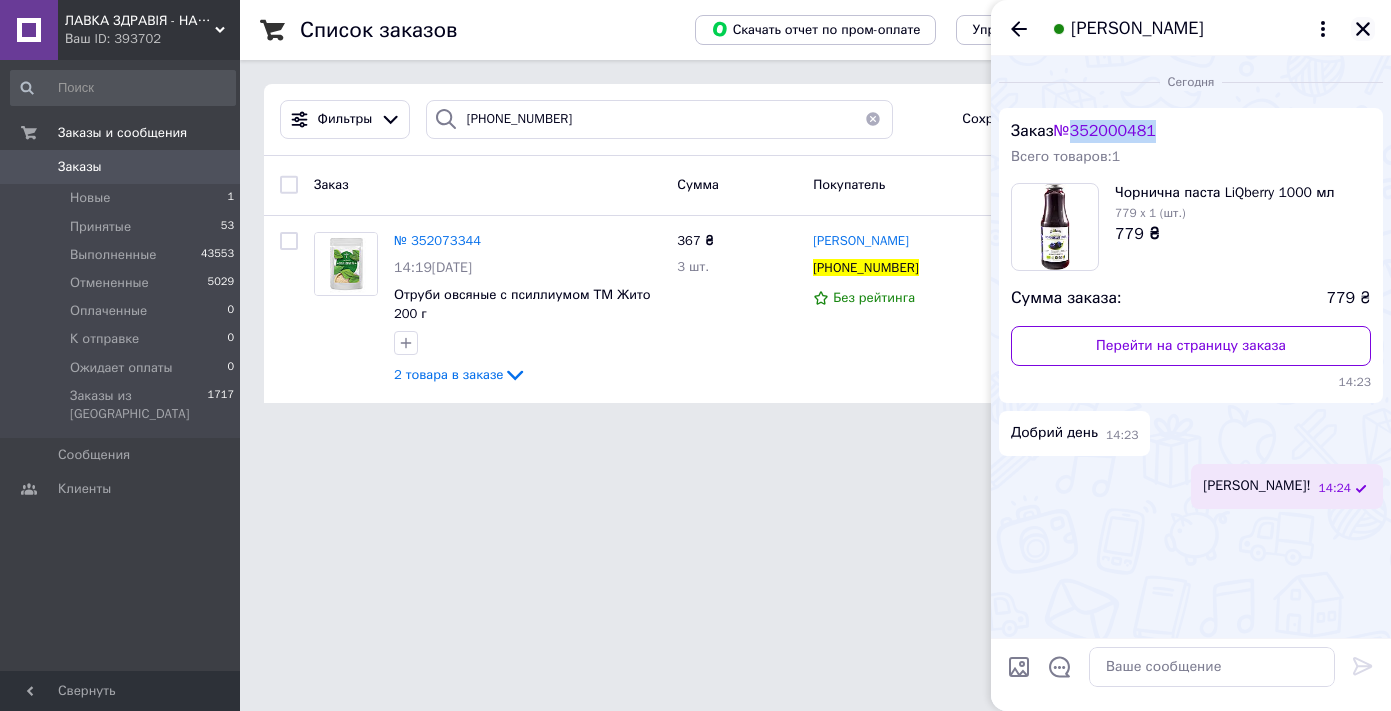 click 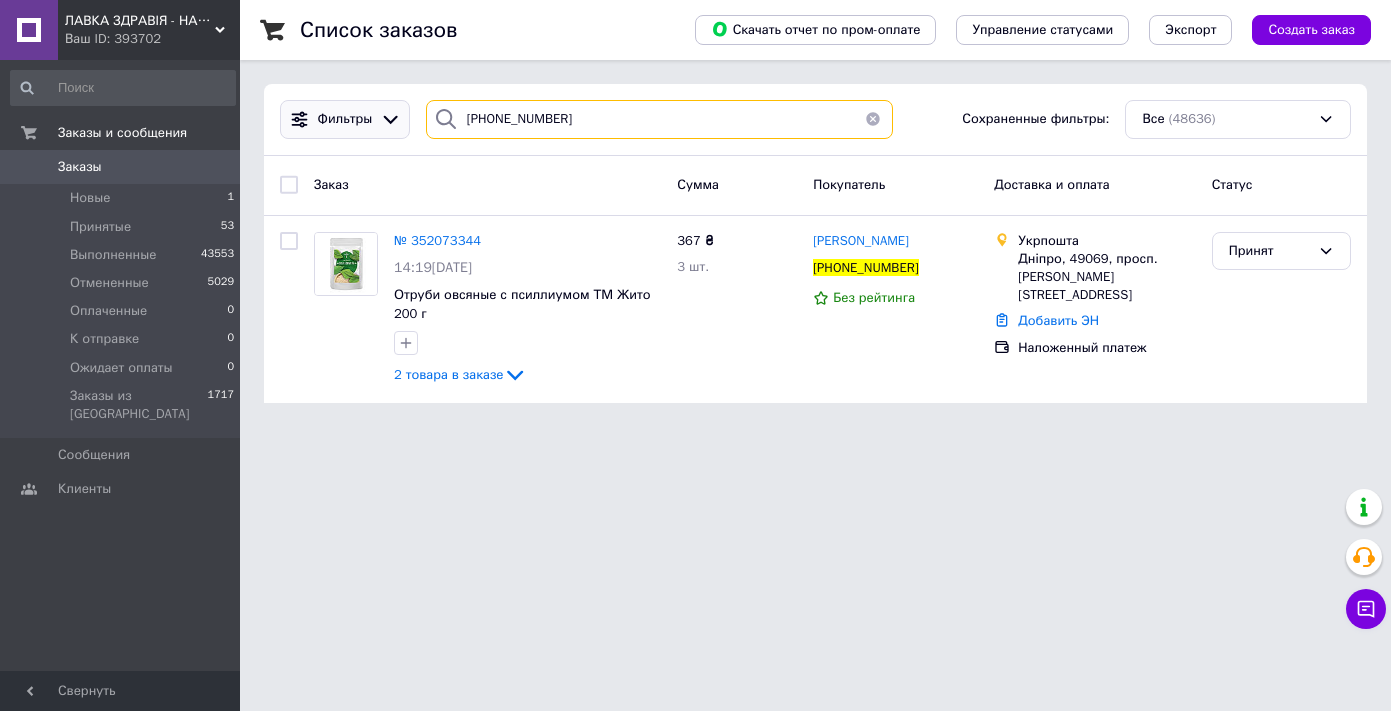 drag, startPoint x: 572, startPoint y: 119, endPoint x: 403, endPoint y: 119, distance: 169 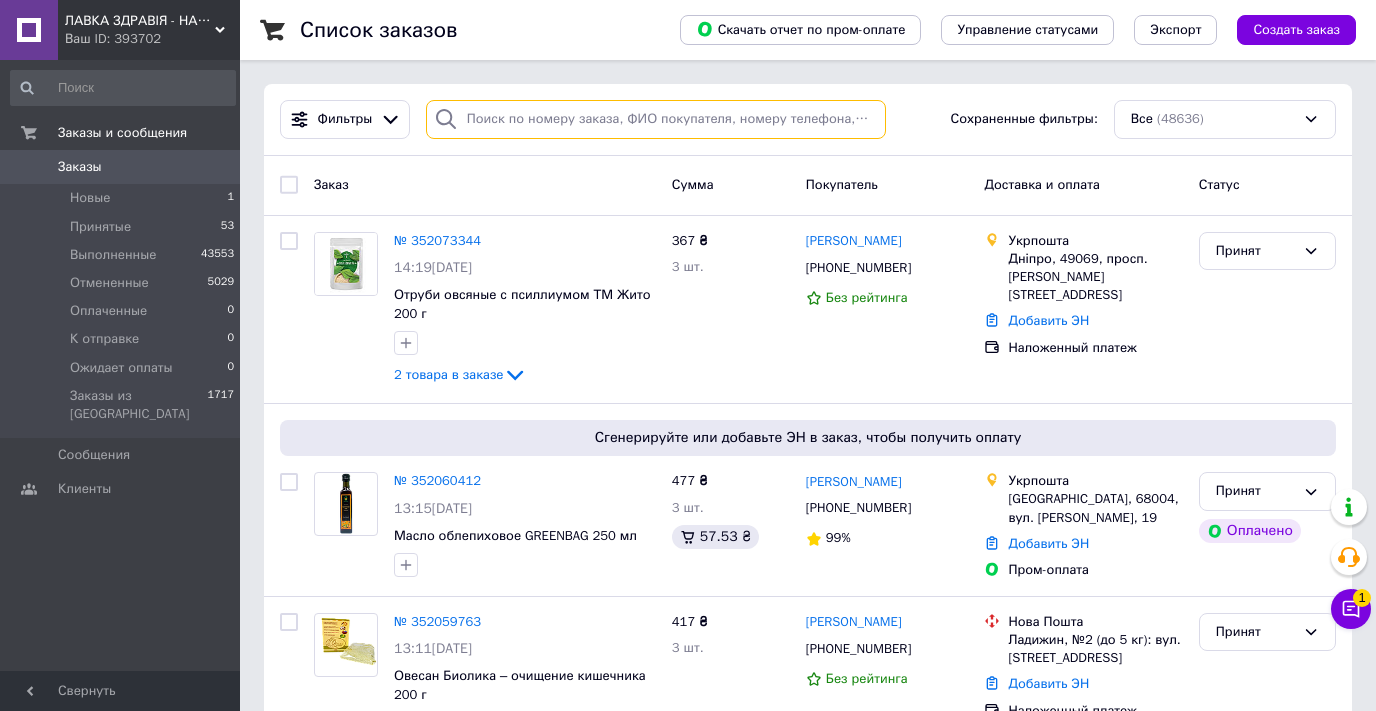 click at bounding box center (656, 119) 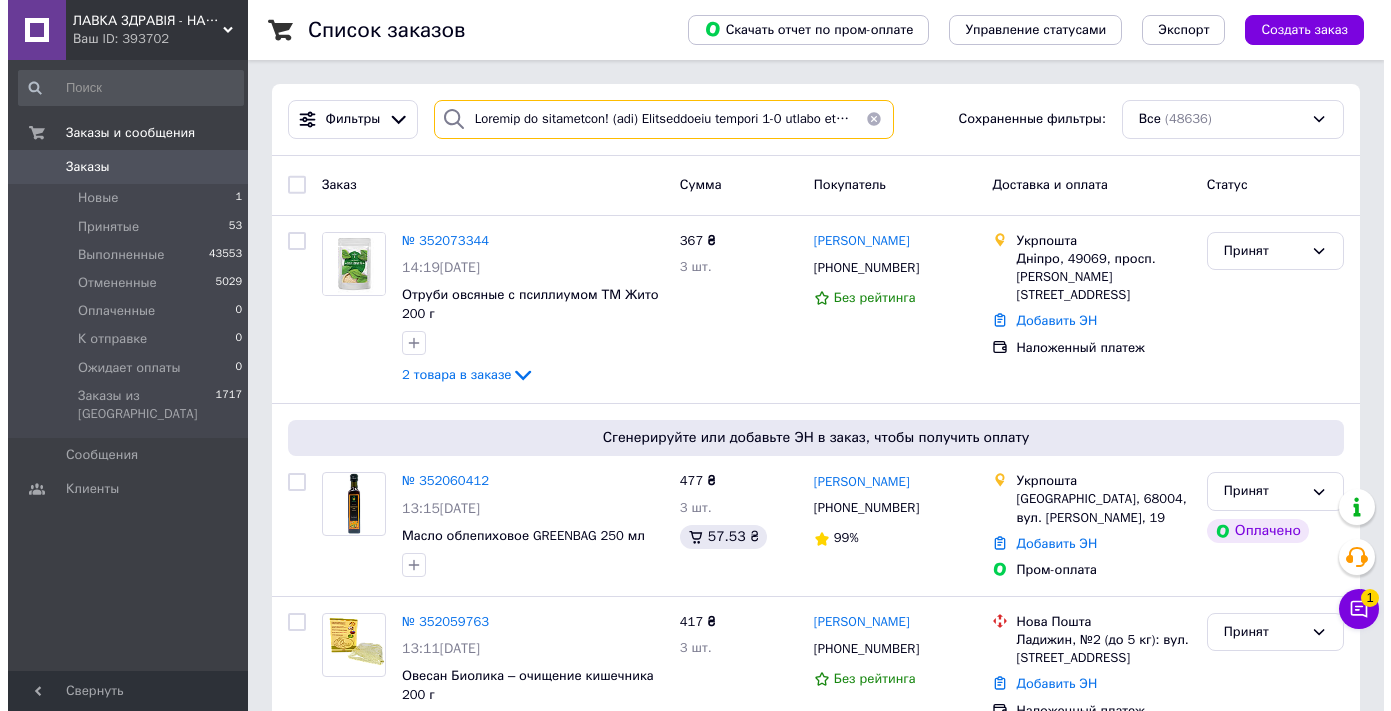 scroll, scrollTop: 0, scrollLeft: 5380, axis: horizontal 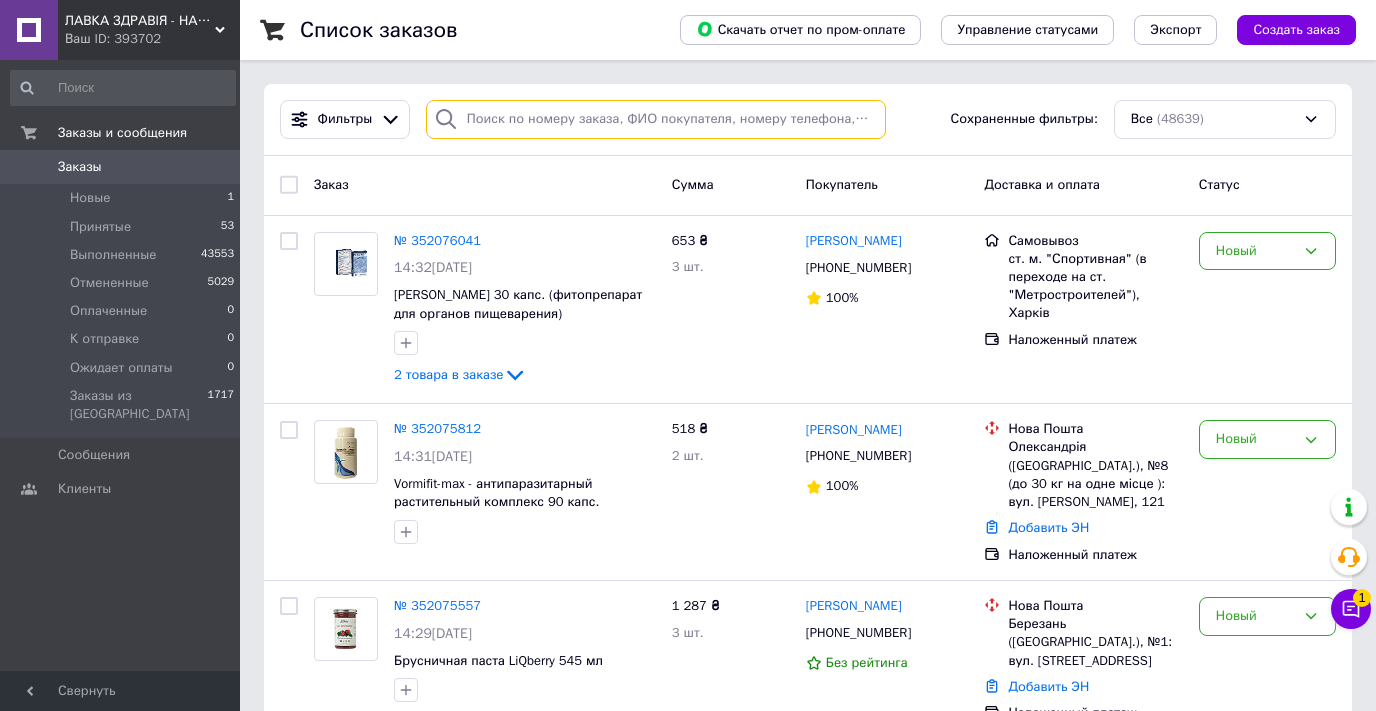 click at bounding box center [656, 119] 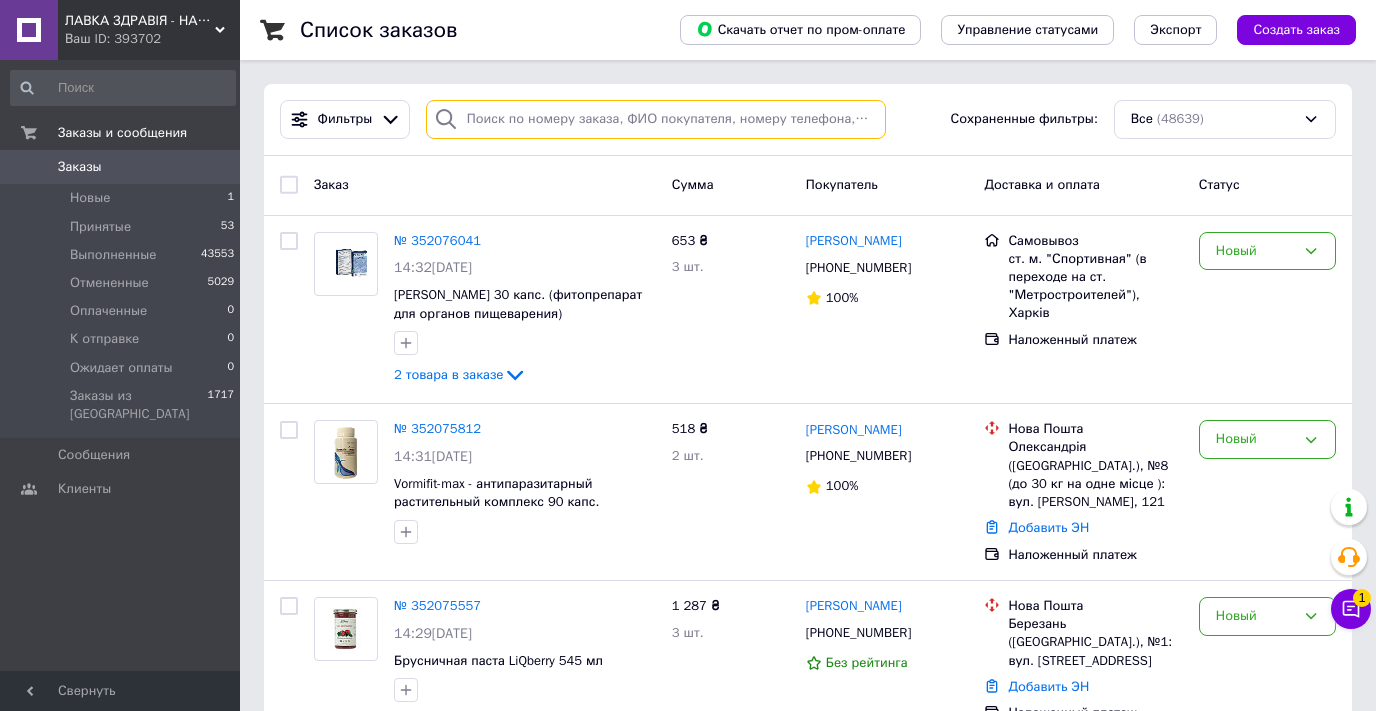 paste on "0689612898" 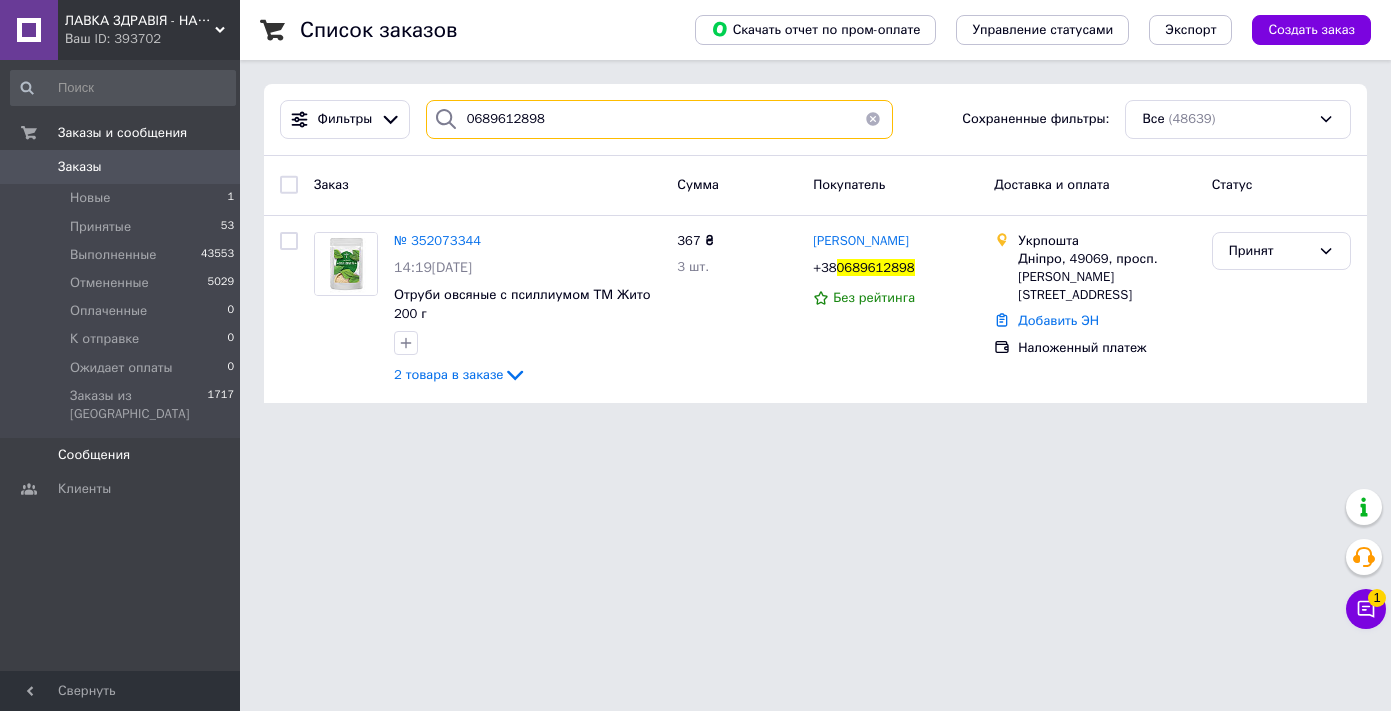 type on "0689612898" 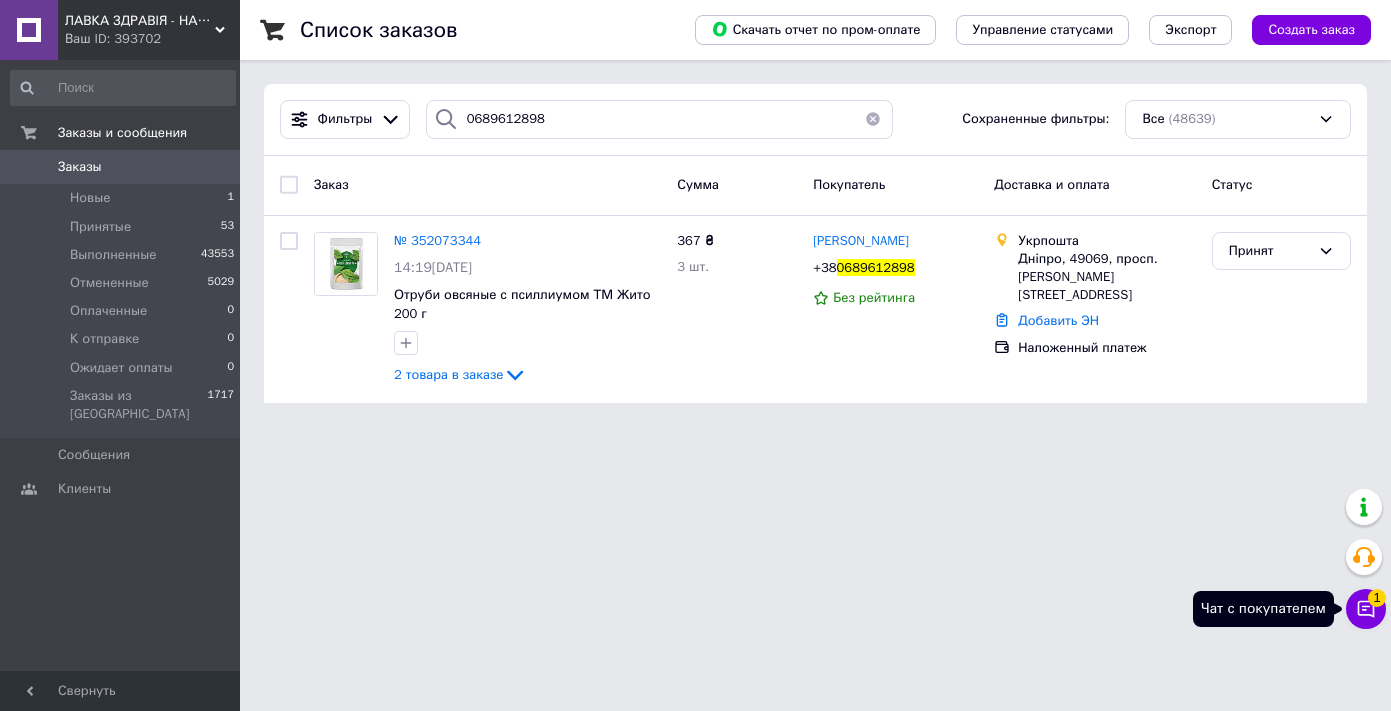 click 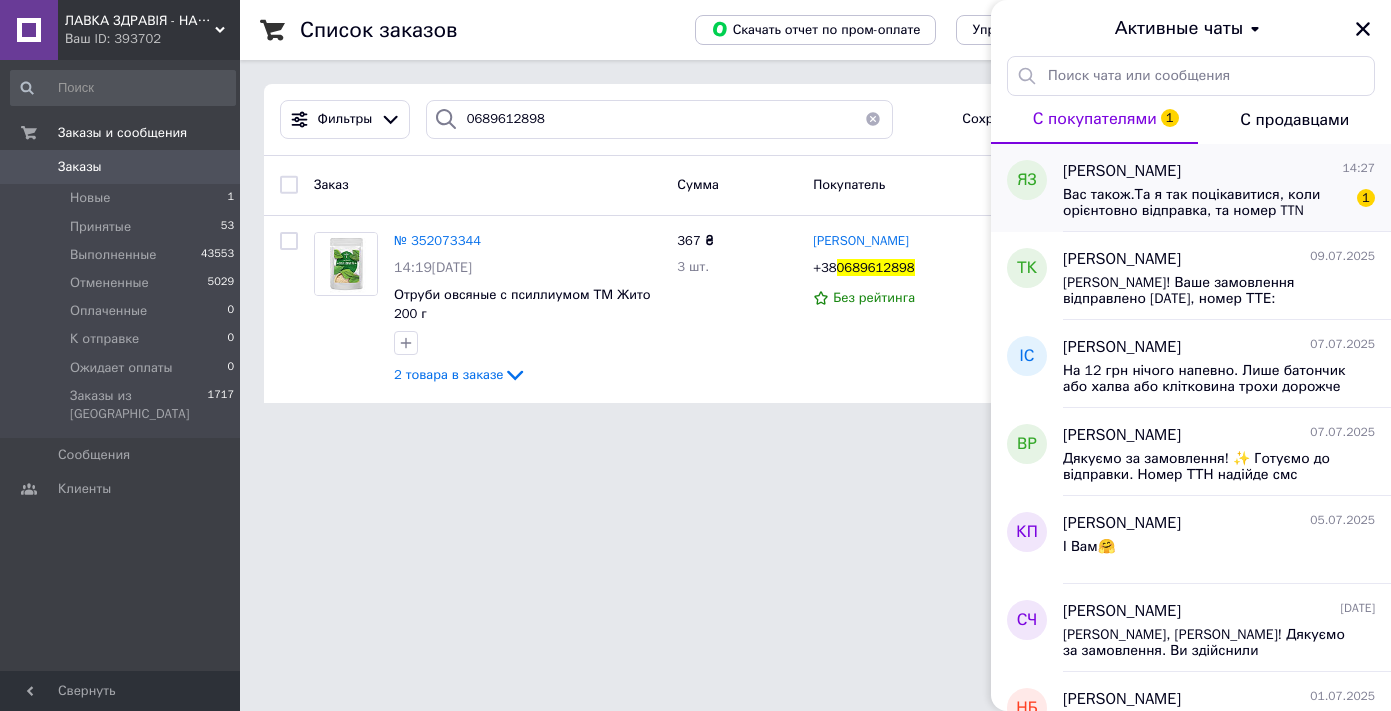 click on "Вас також.Та я так поцікавитися, коли орієнтовно відправка, та номер TTN СМСкою" at bounding box center [1205, 203] 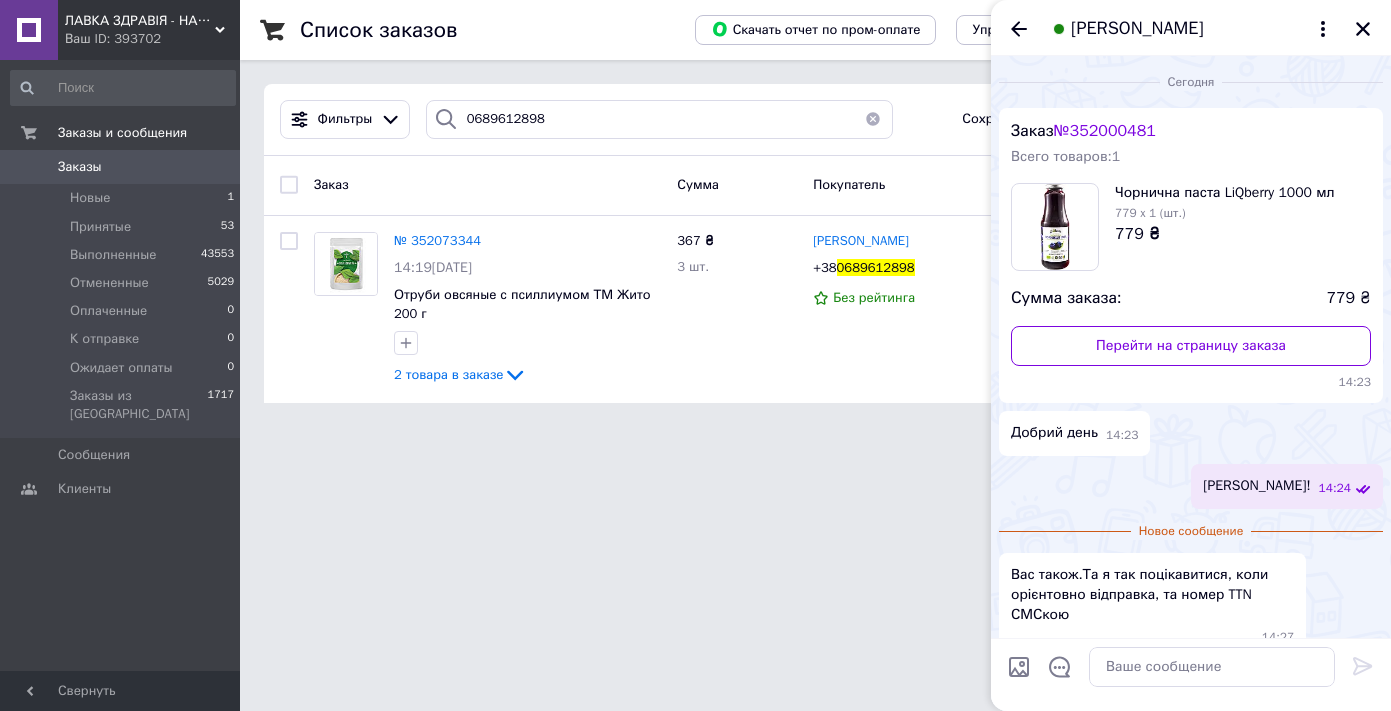 scroll, scrollTop: 28, scrollLeft: 0, axis: vertical 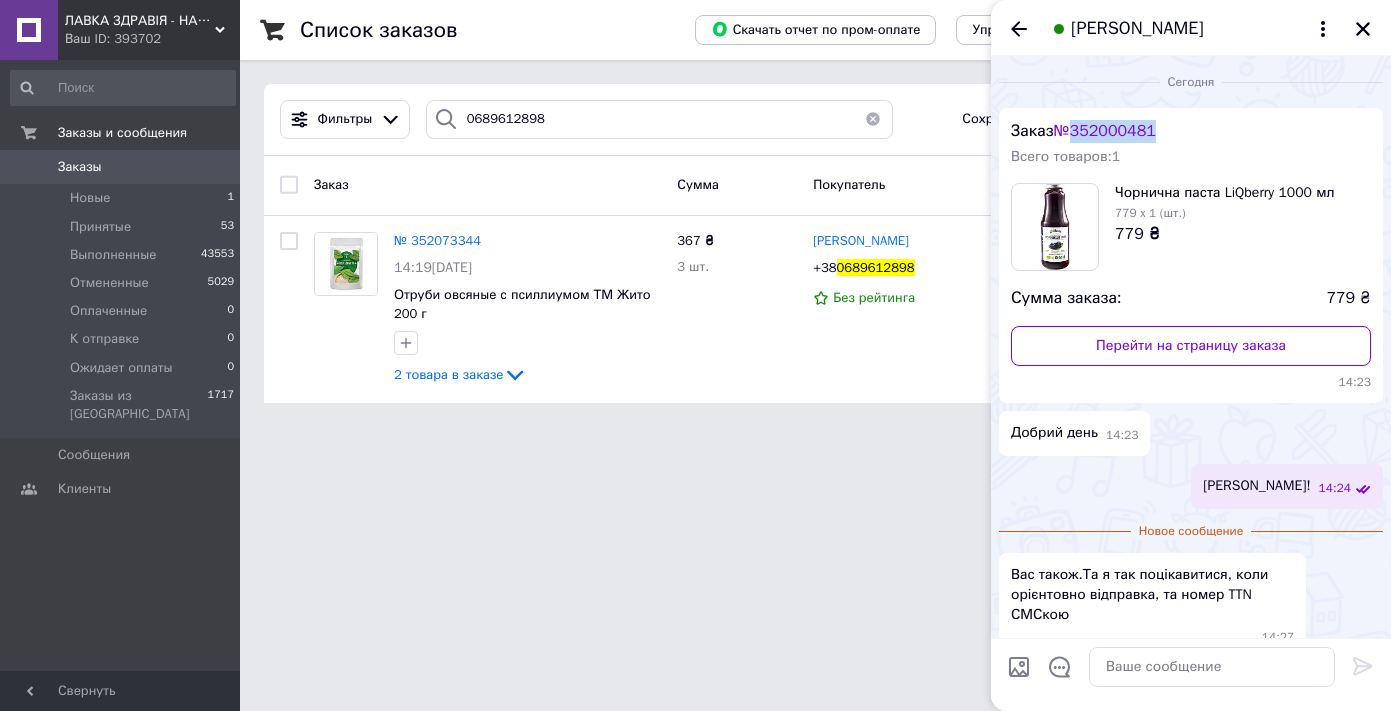 drag, startPoint x: 1077, startPoint y: 103, endPoint x: 1168, endPoint y: 116, distance: 91.92388 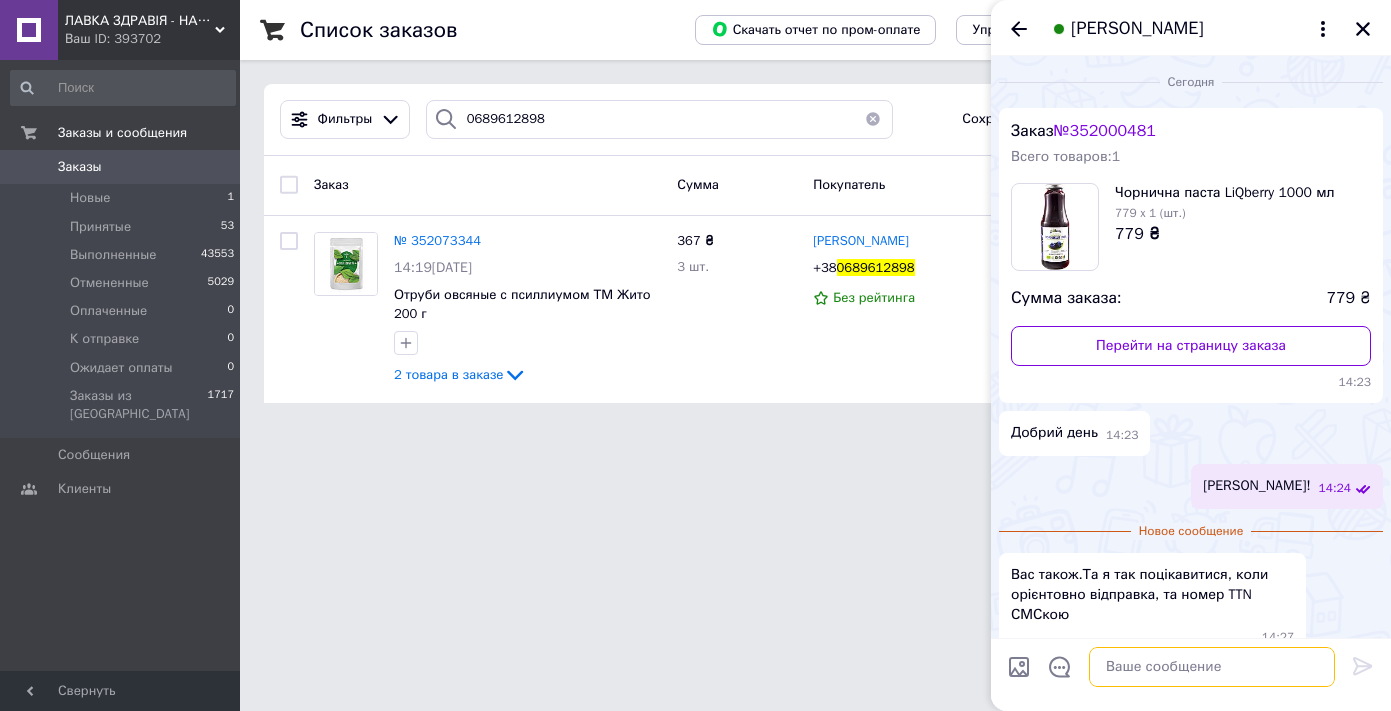 click at bounding box center [1212, 667] 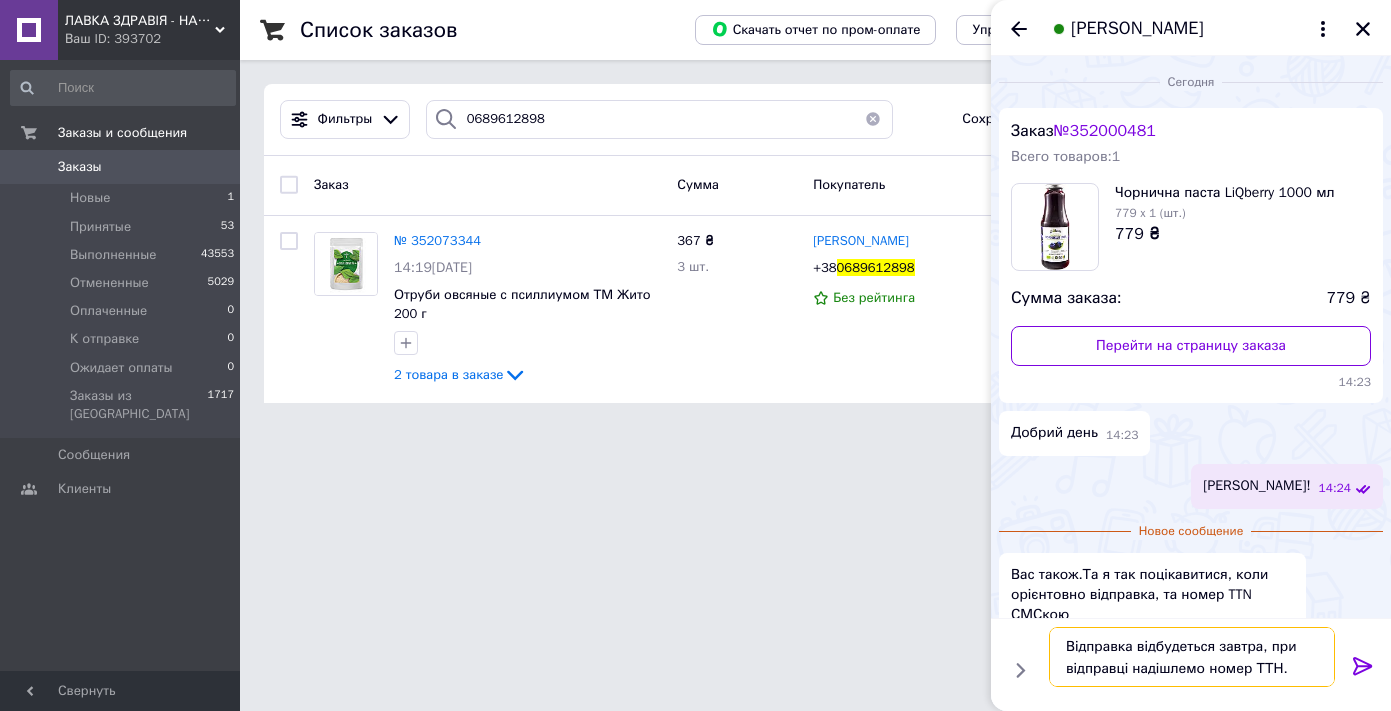 type on "Відправка відбудеться завтра, при відправці надішлемо номер ТТН." 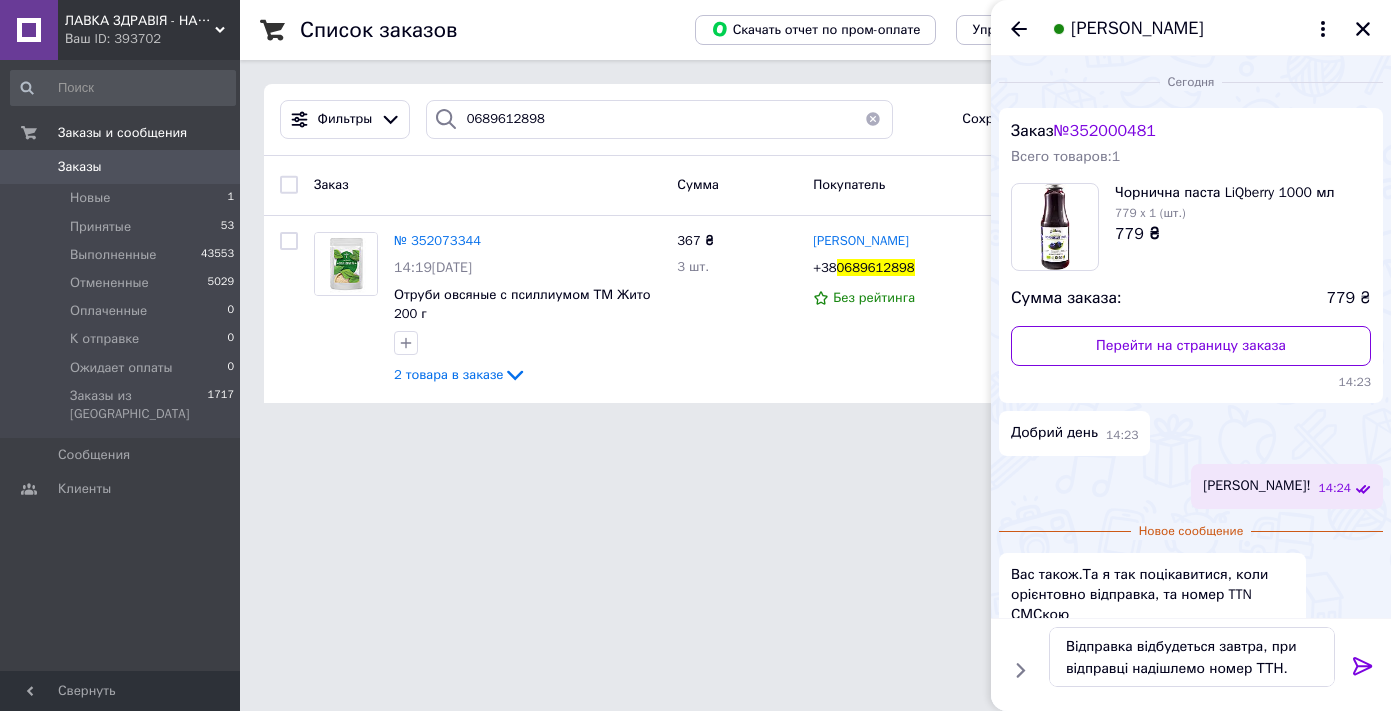 click 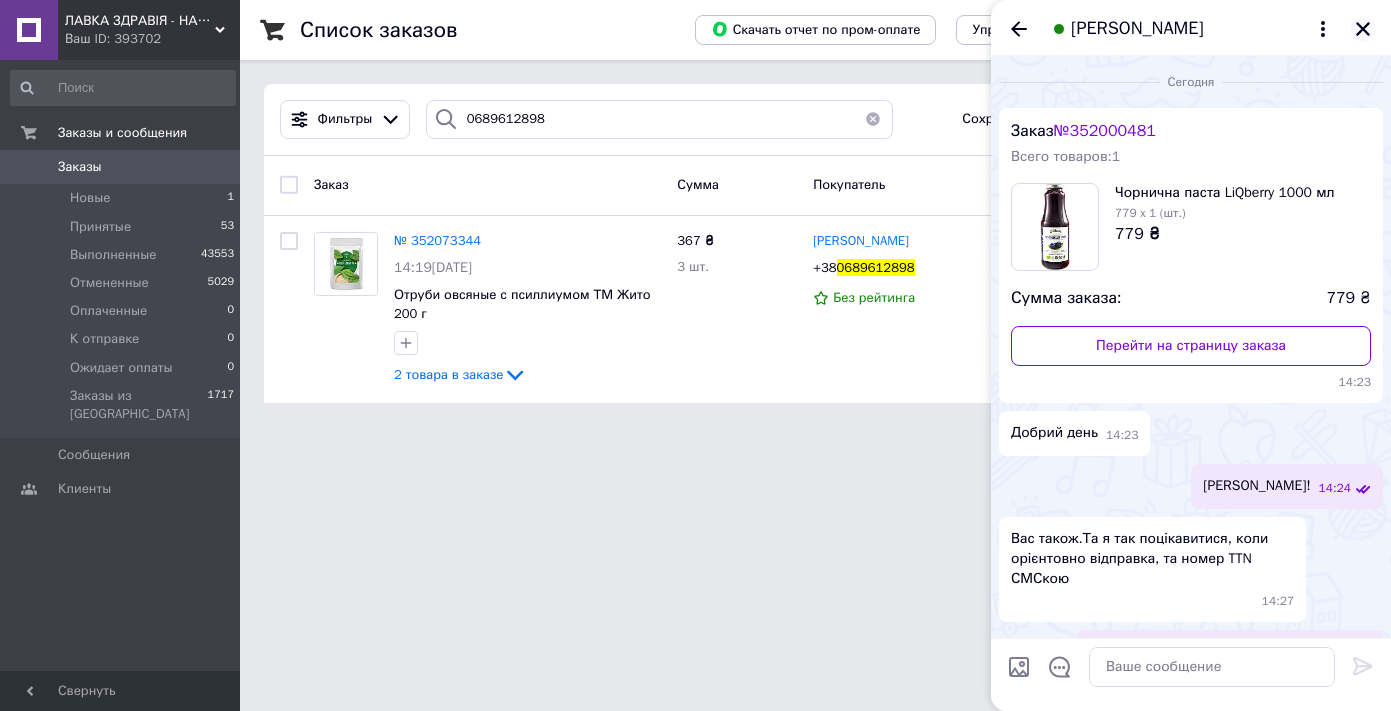click 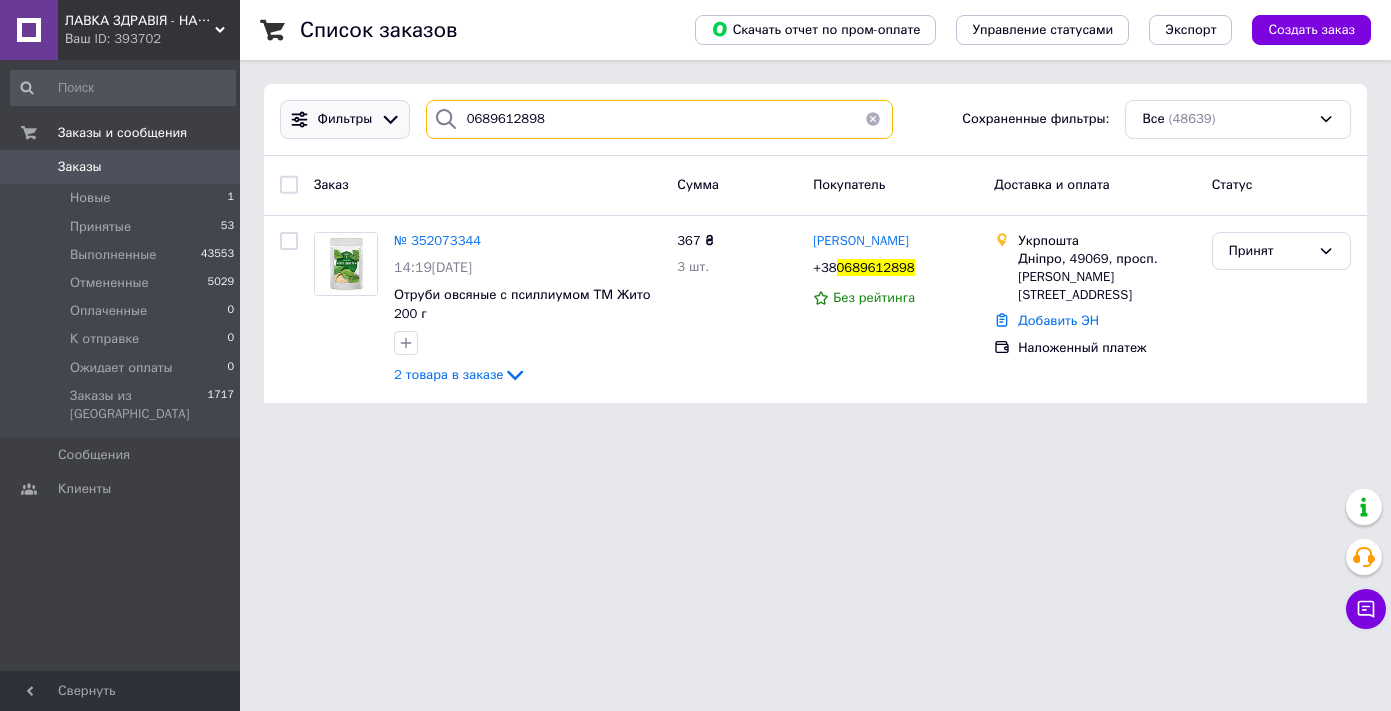 drag, startPoint x: 568, startPoint y: 119, endPoint x: 398, endPoint y: 121, distance: 170.01176 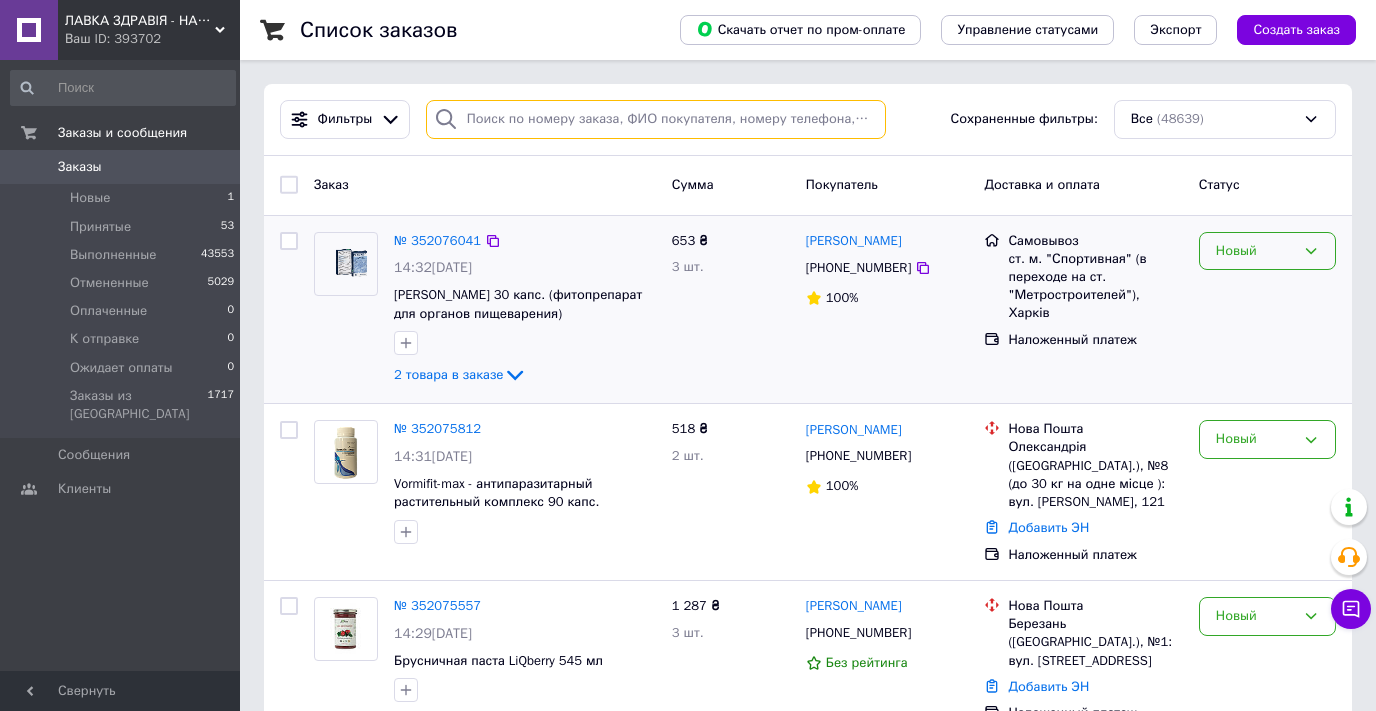 type 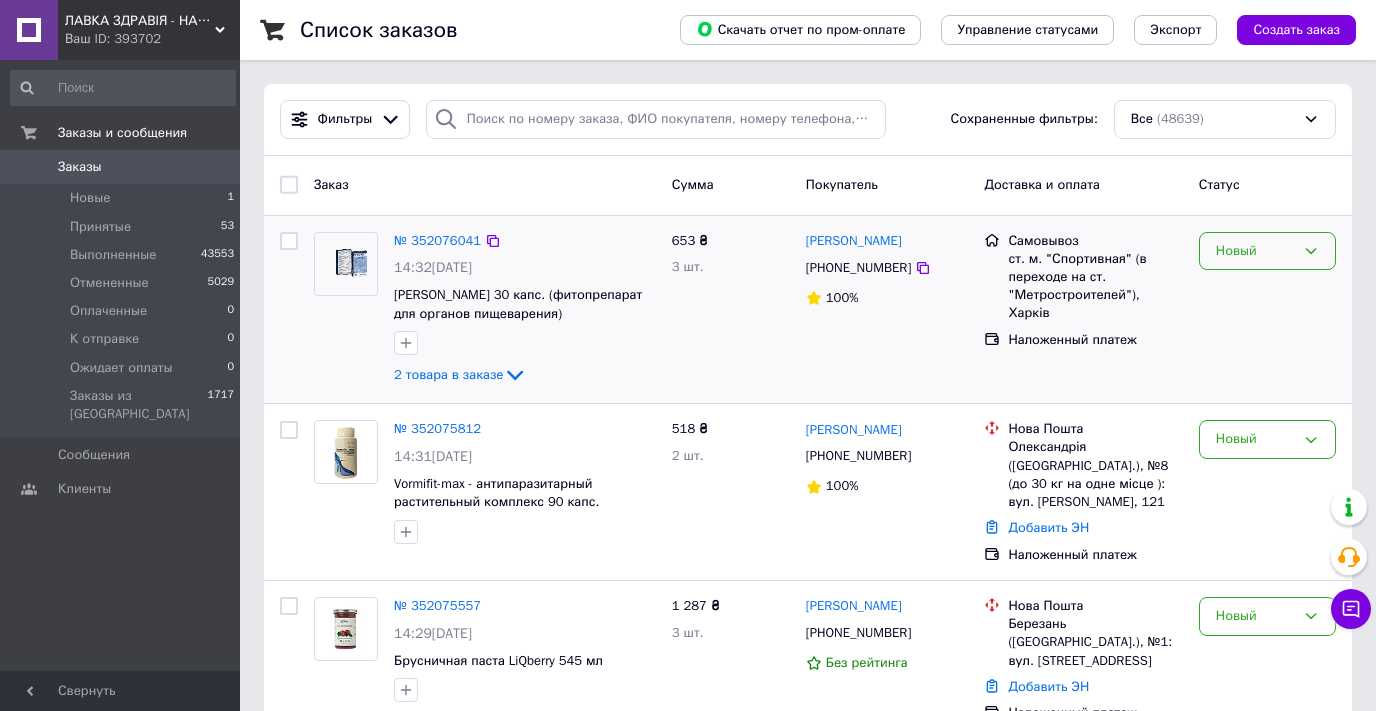 click on "Новый" at bounding box center [1255, 251] 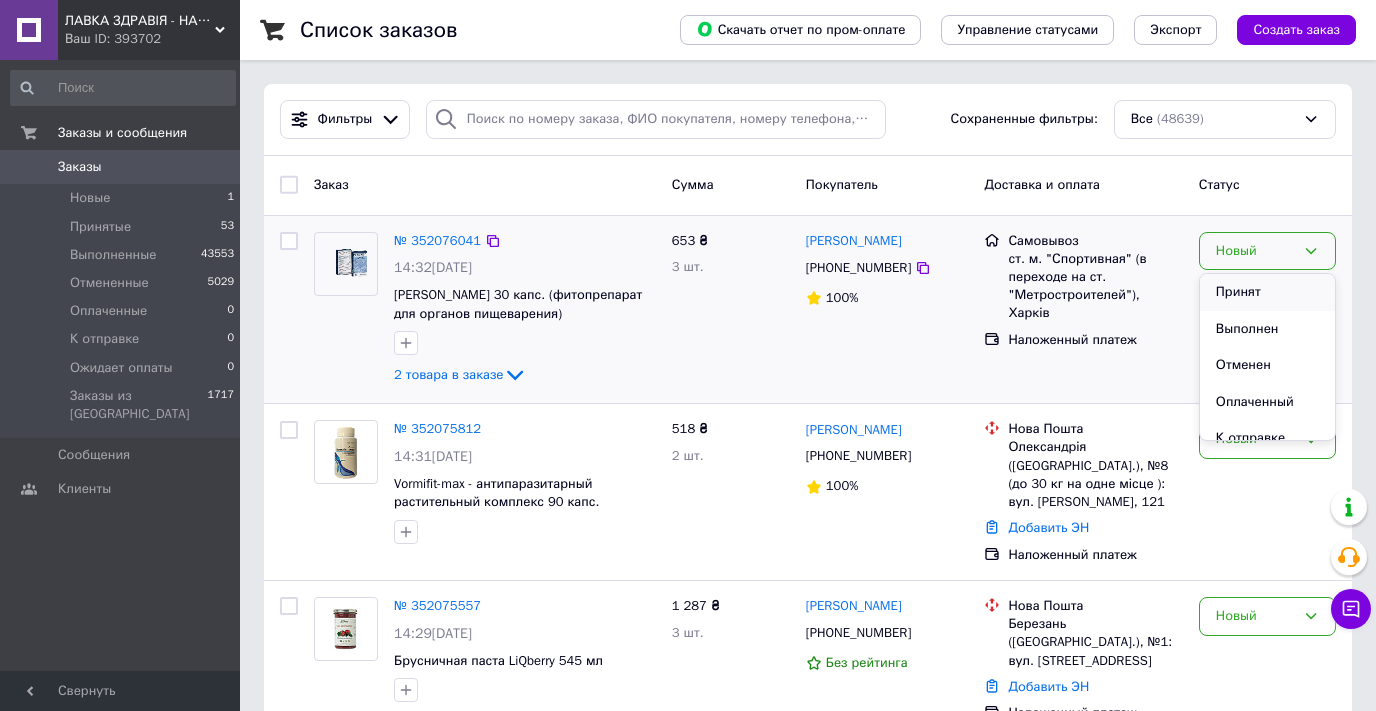 click on "Принят" at bounding box center [1267, 292] 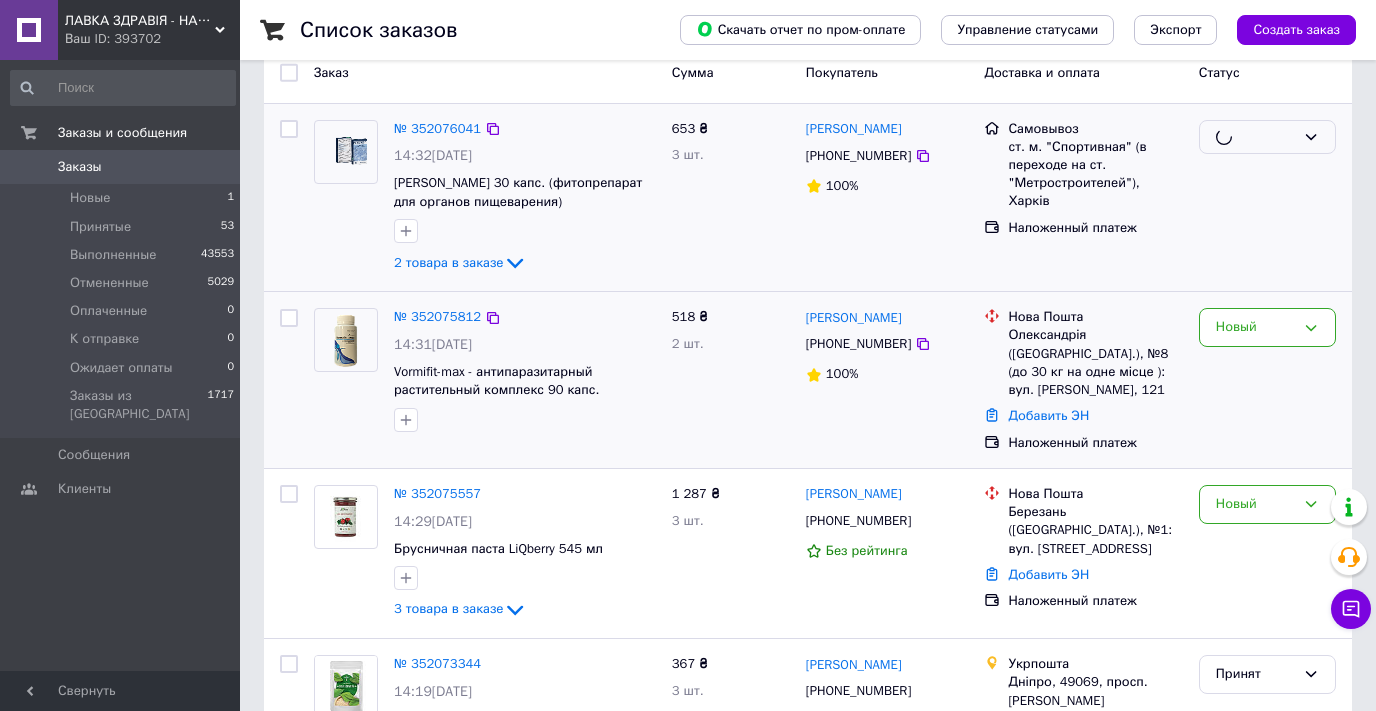 scroll, scrollTop: 200, scrollLeft: 0, axis: vertical 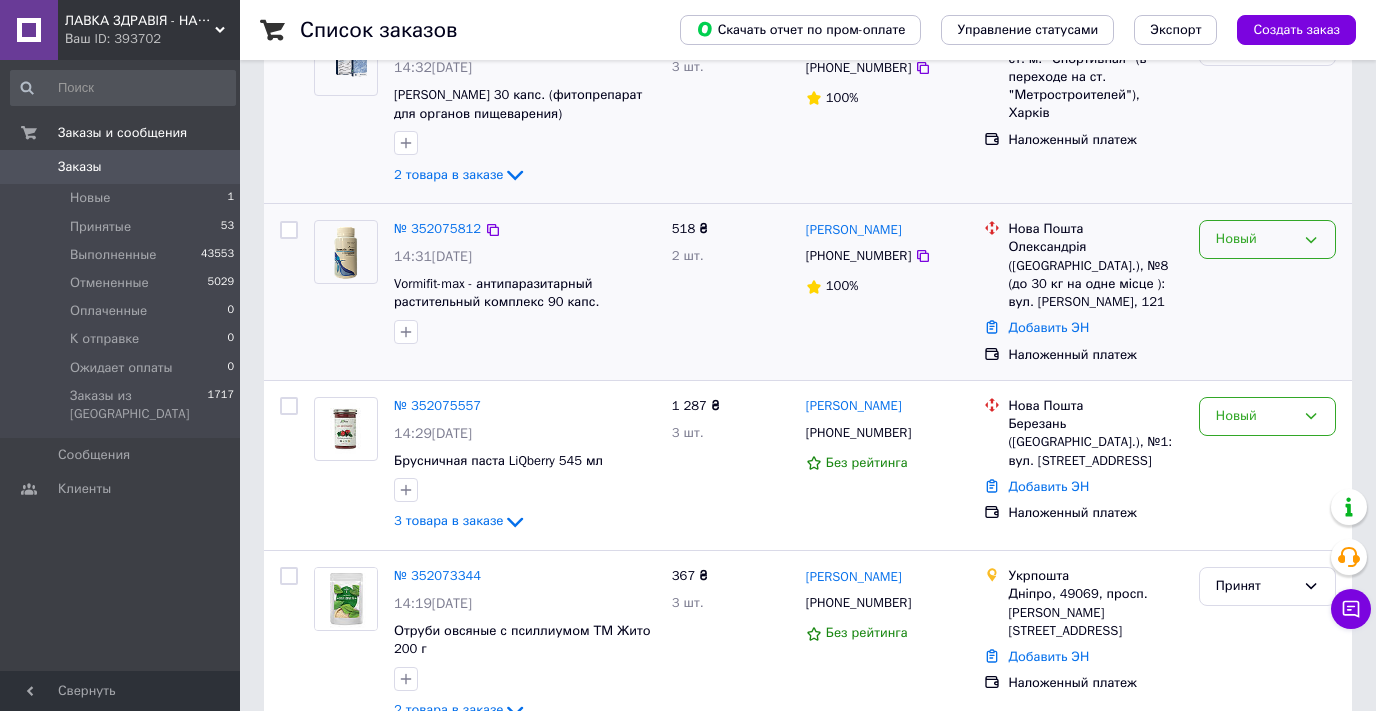 click on "Новый" at bounding box center [1255, 239] 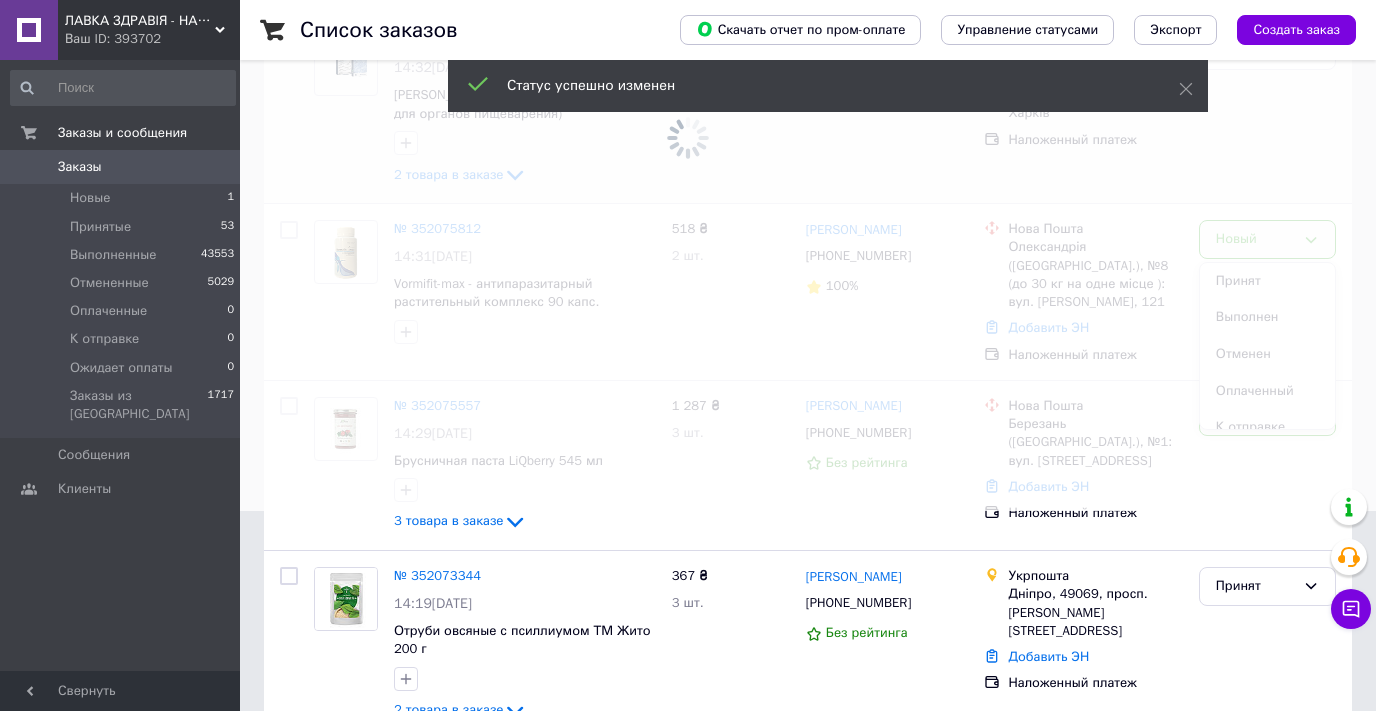 click at bounding box center [688, 155] 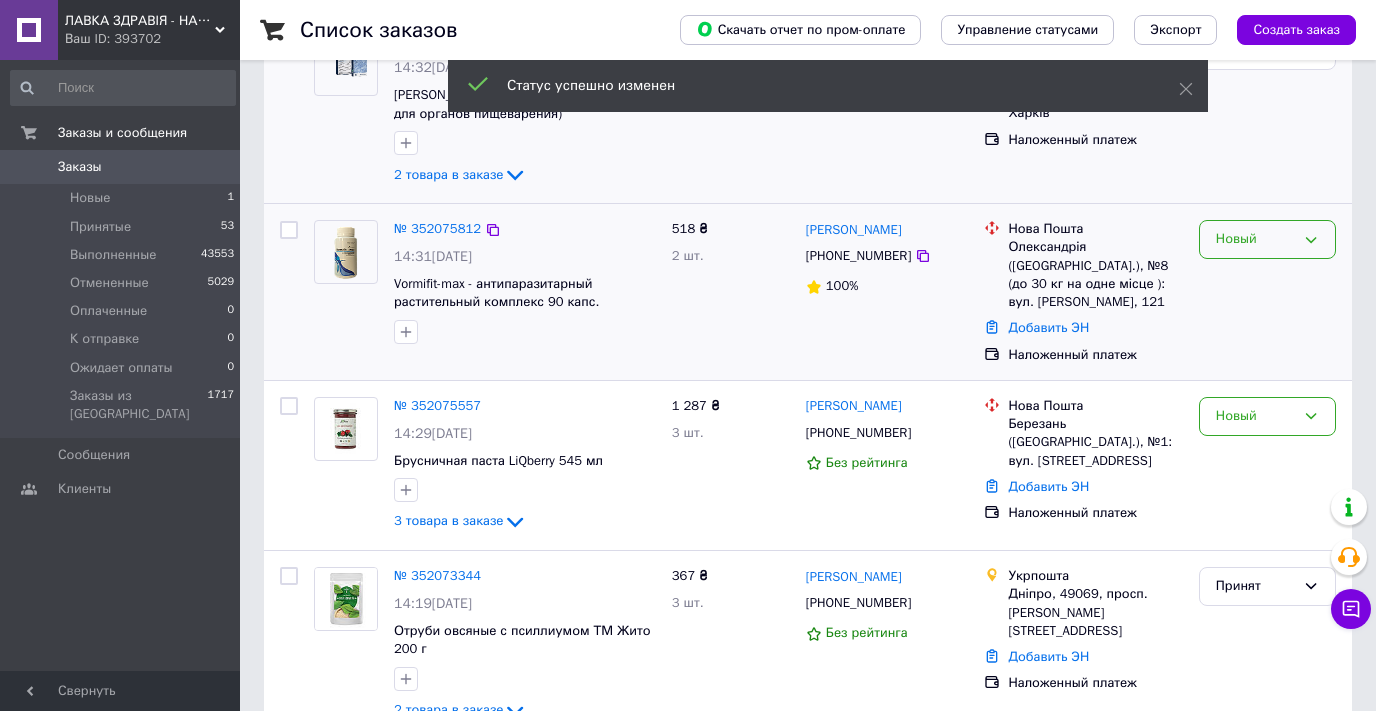 click on "Новый" at bounding box center [1255, 239] 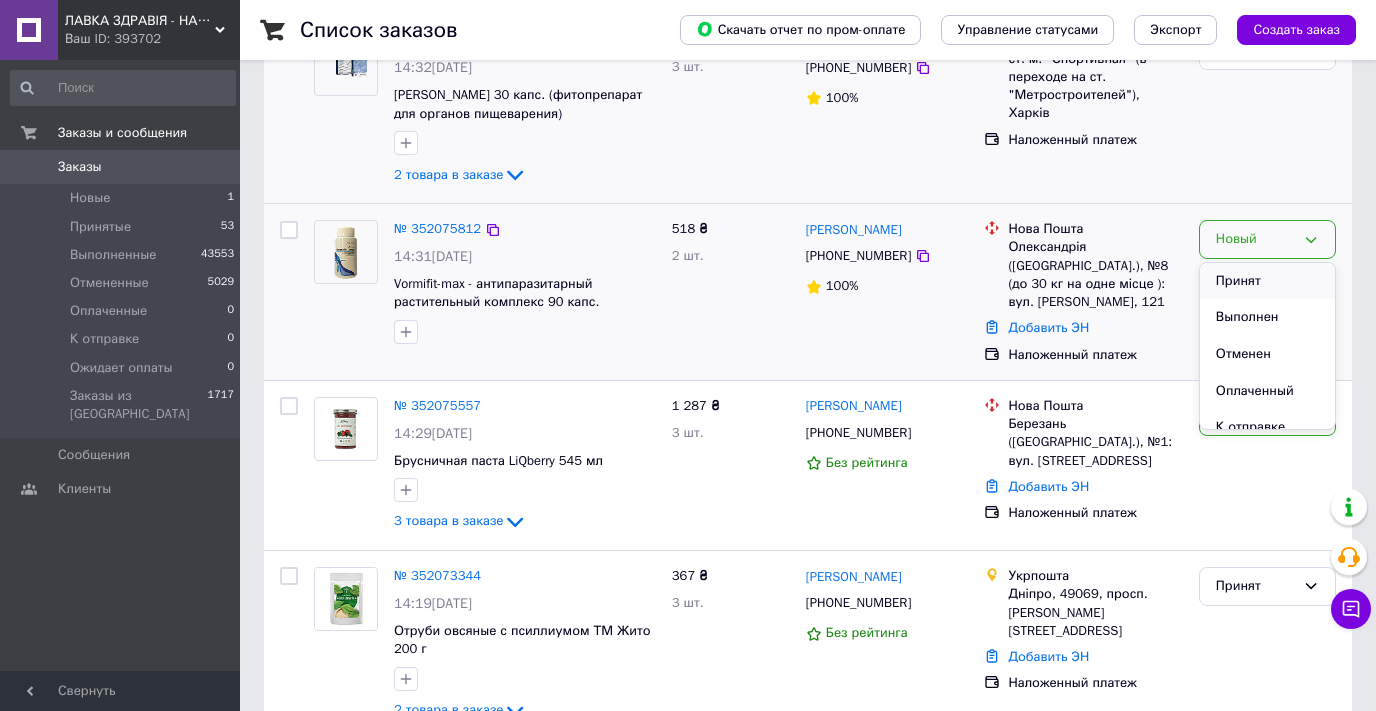 click on "Принят" at bounding box center [1267, 281] 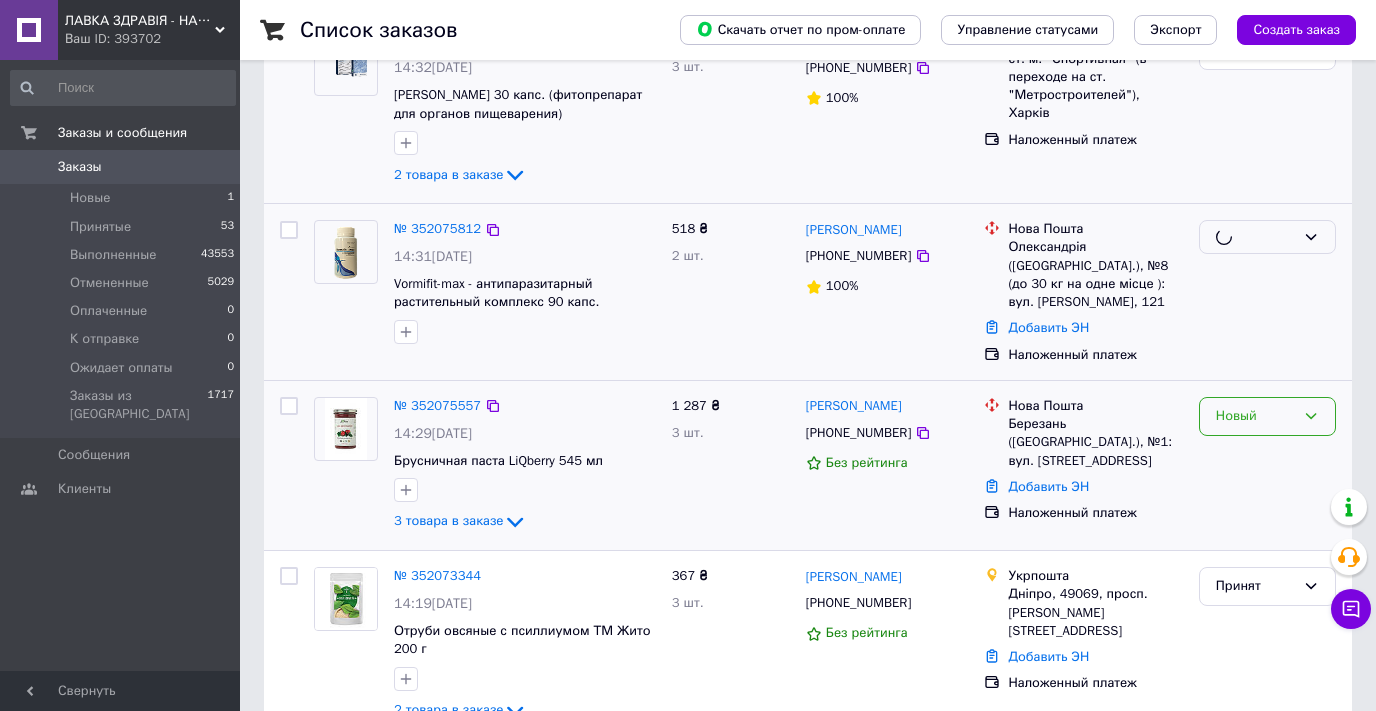 click on "Новый" at bounding box center (1255, 416) 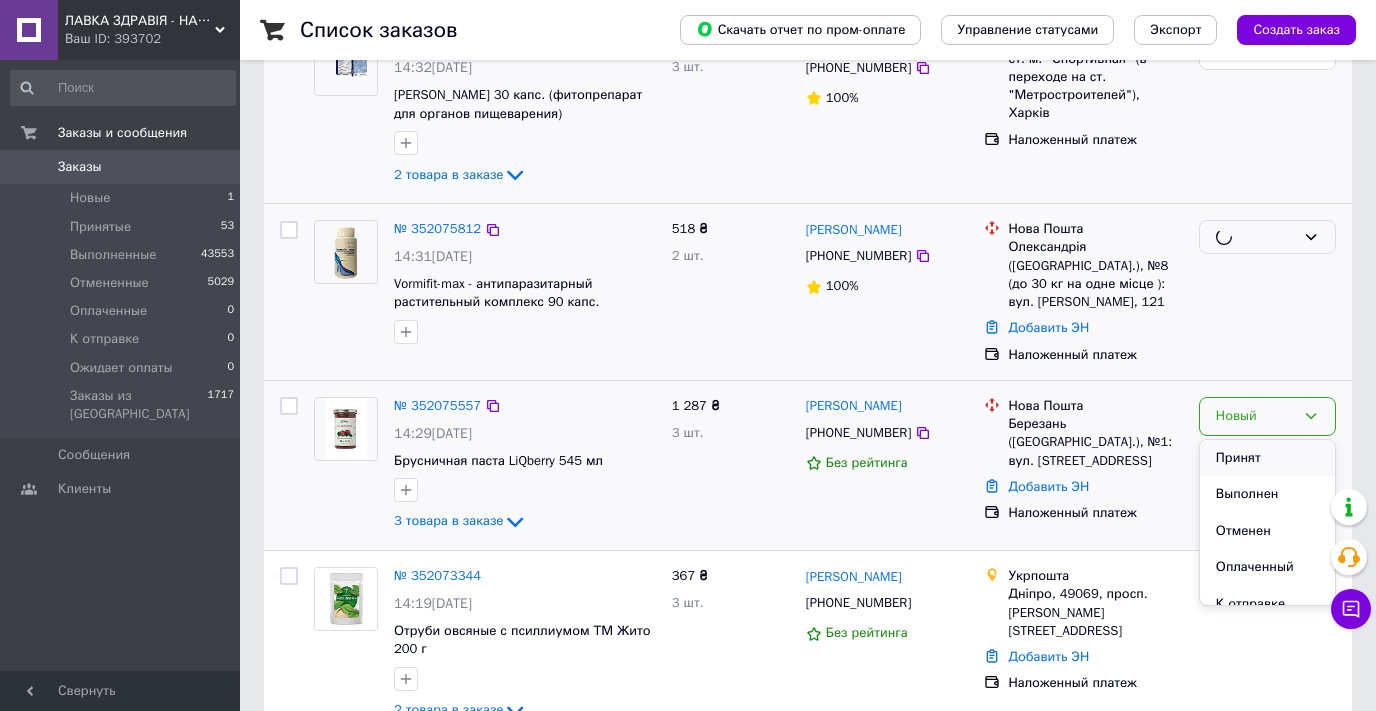 click on "Принят" at bounding box center [1267, 458] 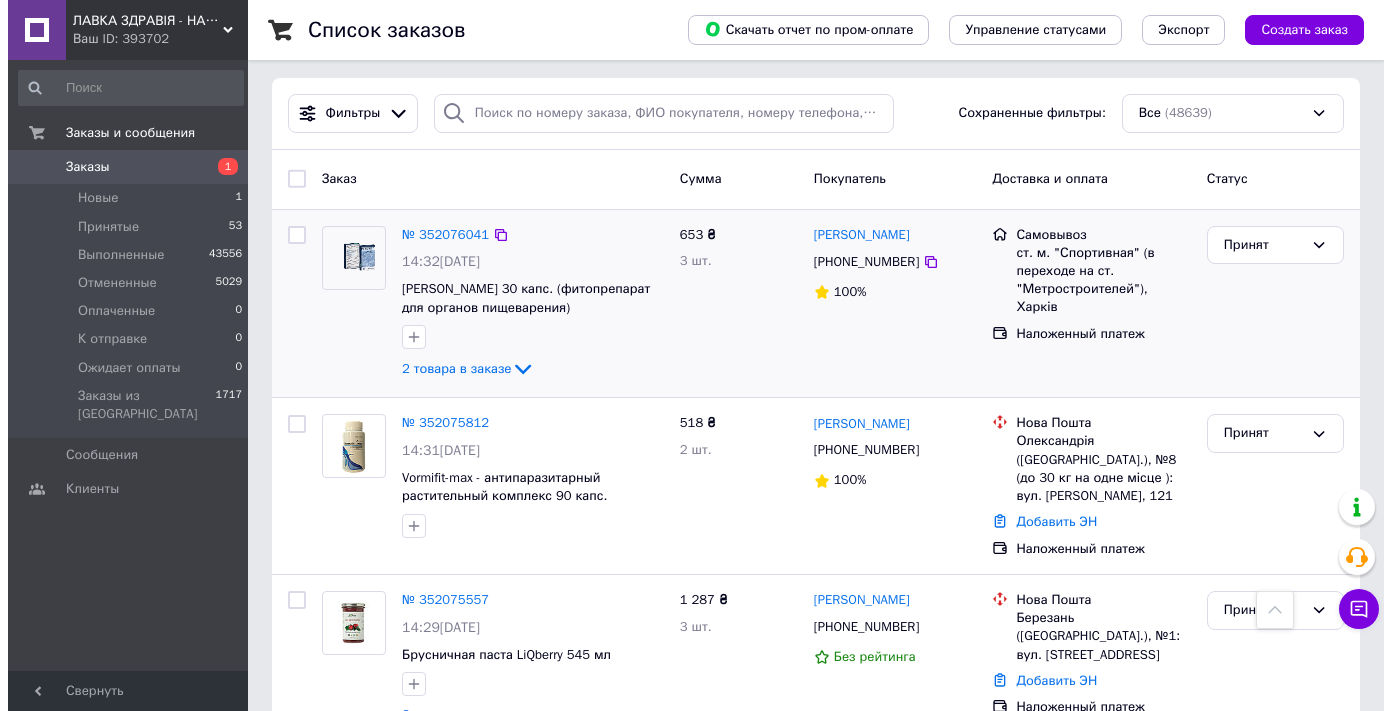 scroll, scrollTop: 0, scrollLeft: 0, axis: both 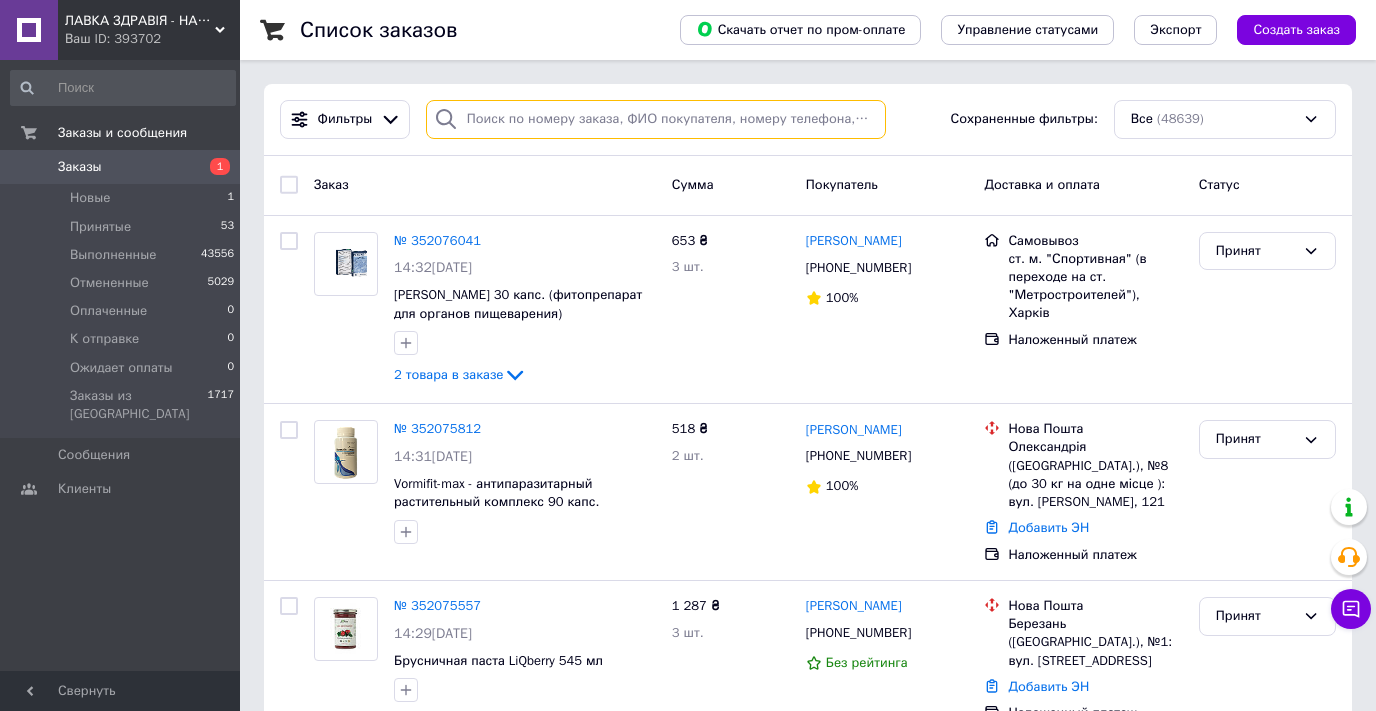 click at bounding box center (656, 119) 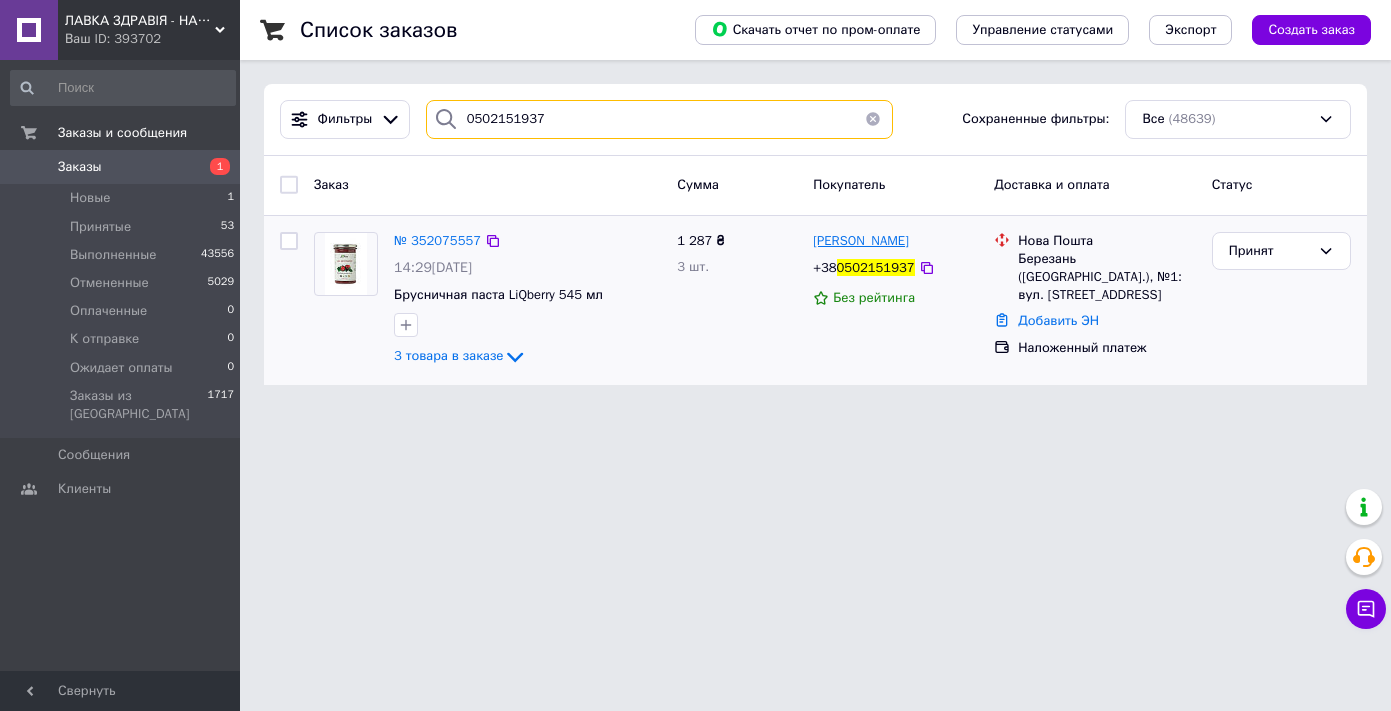 type on "0502151937" 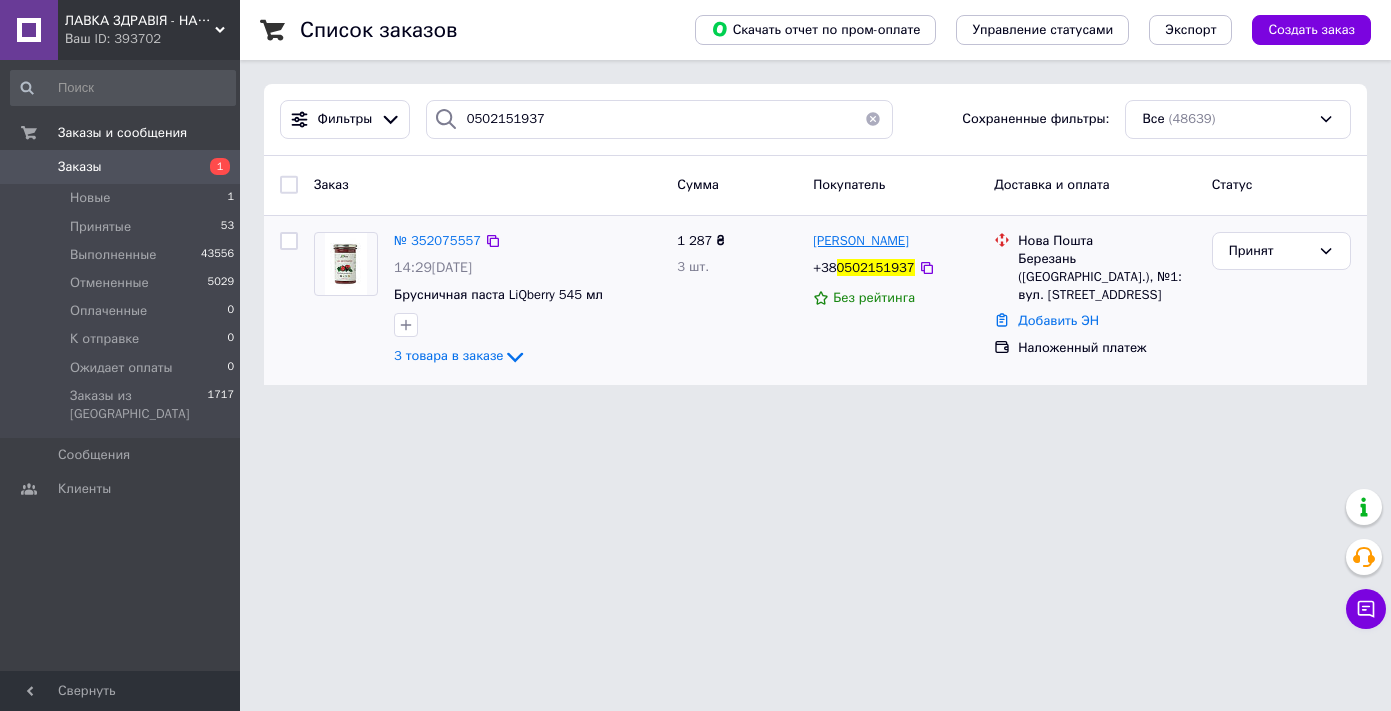 click on "[PERSON_NAME]" at bounding box center (861, 240) 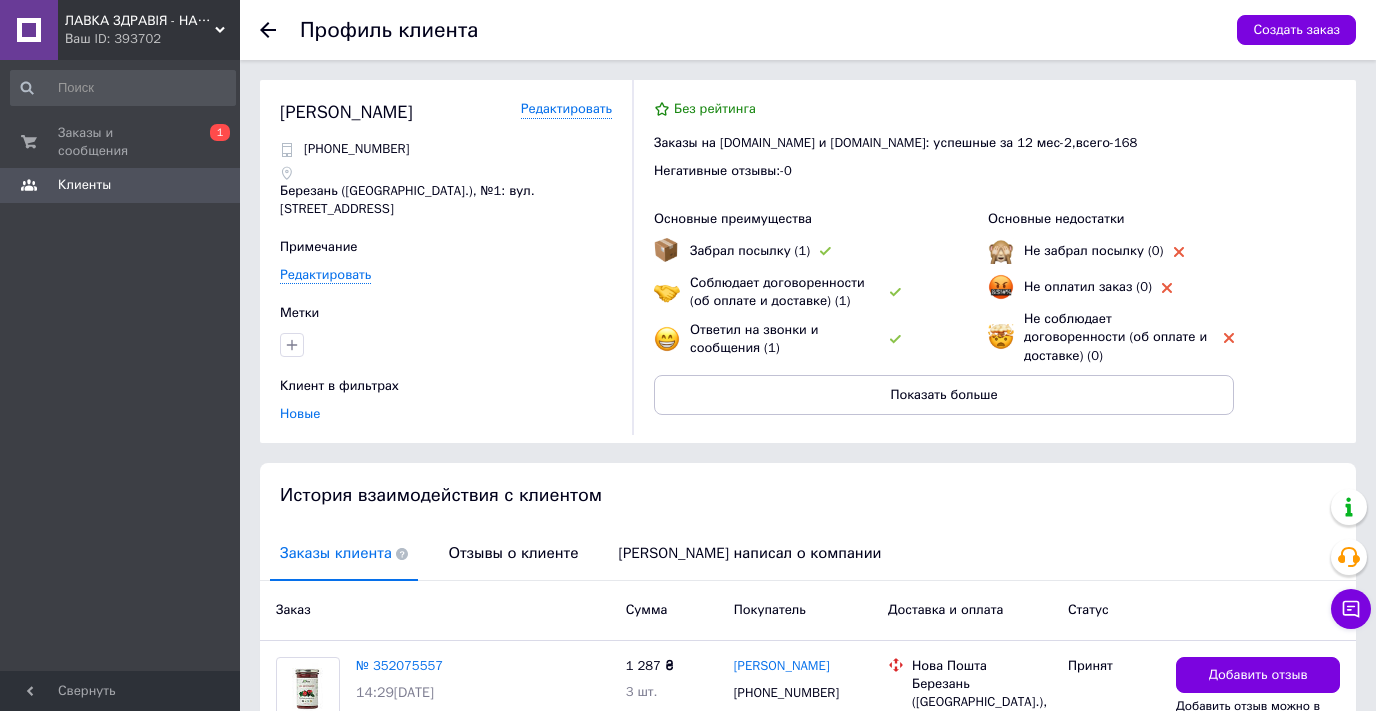 click 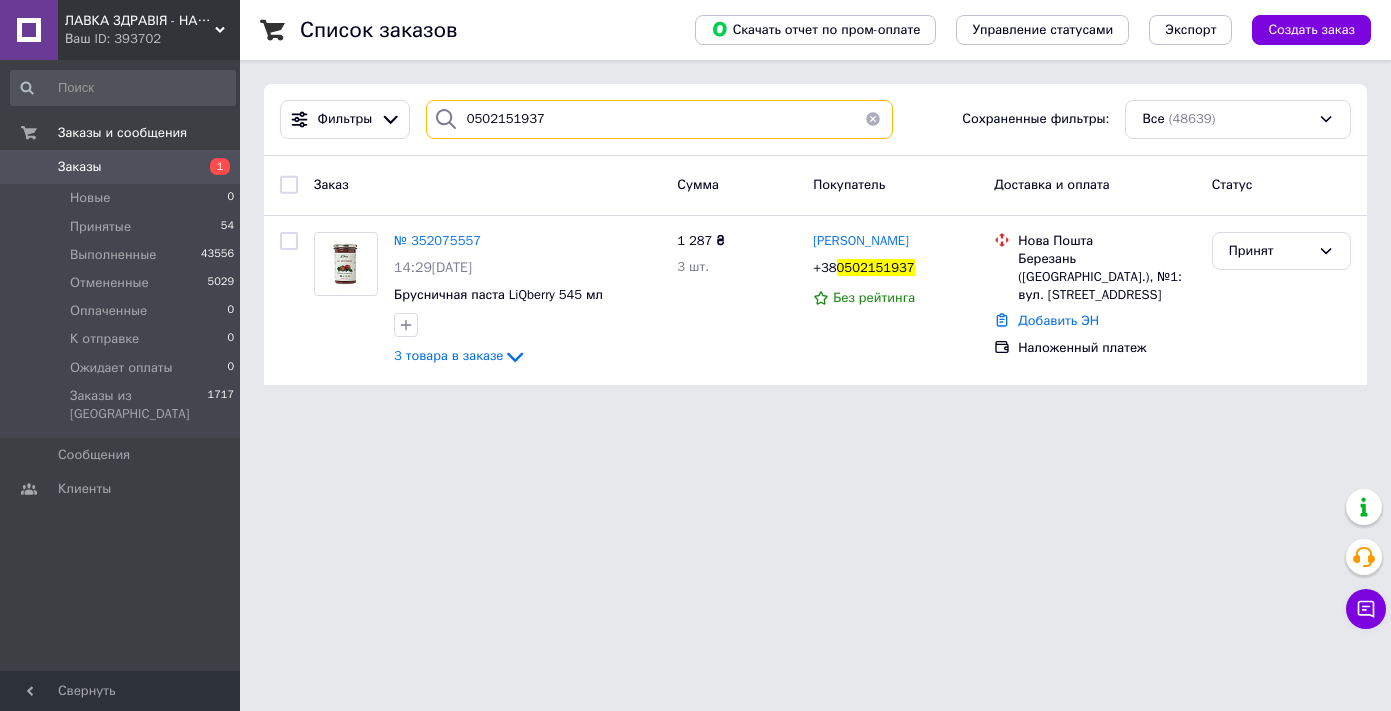 drag, startPoint x: 561, startPoint y: 124, endPoint x: 430, endPoint y: 123, distance: 131.00381 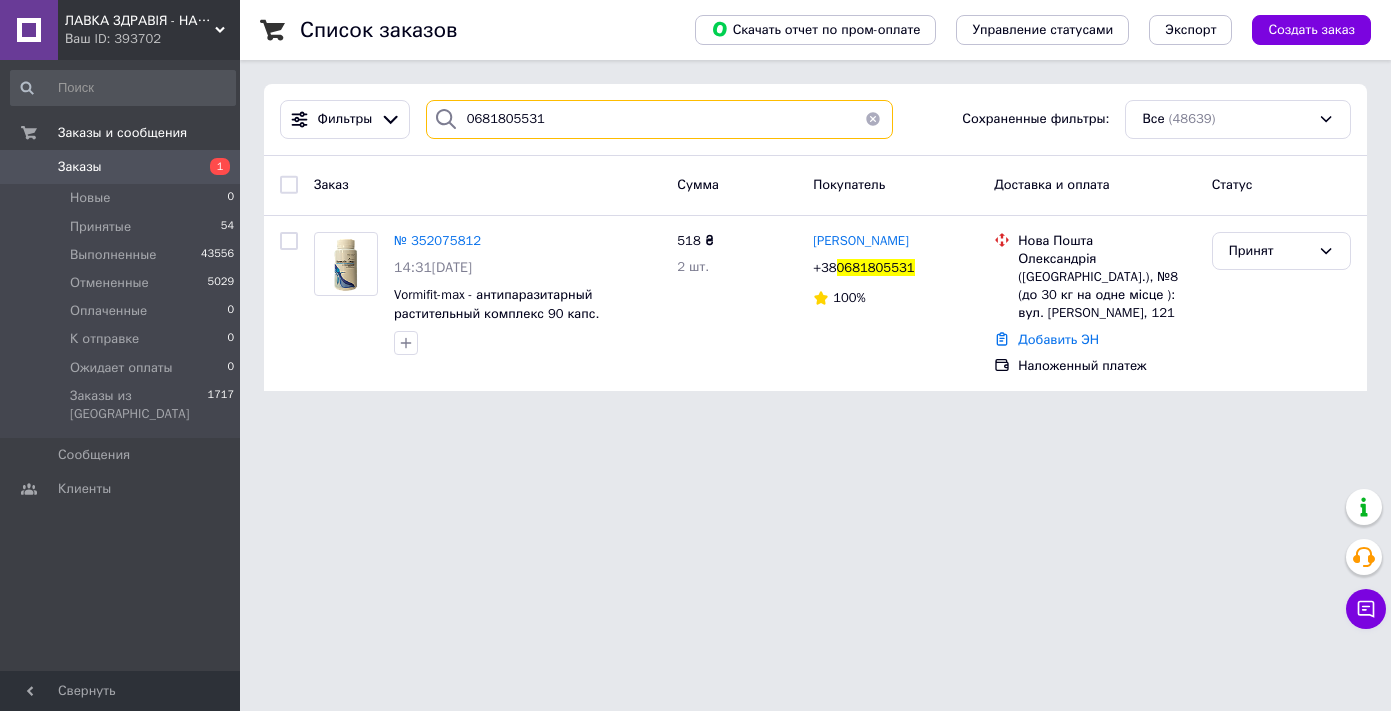 drag, startPoint x: 516, startPoint y: 122, endPoint x: 412, endPoint y: 114, distance: 104.307236 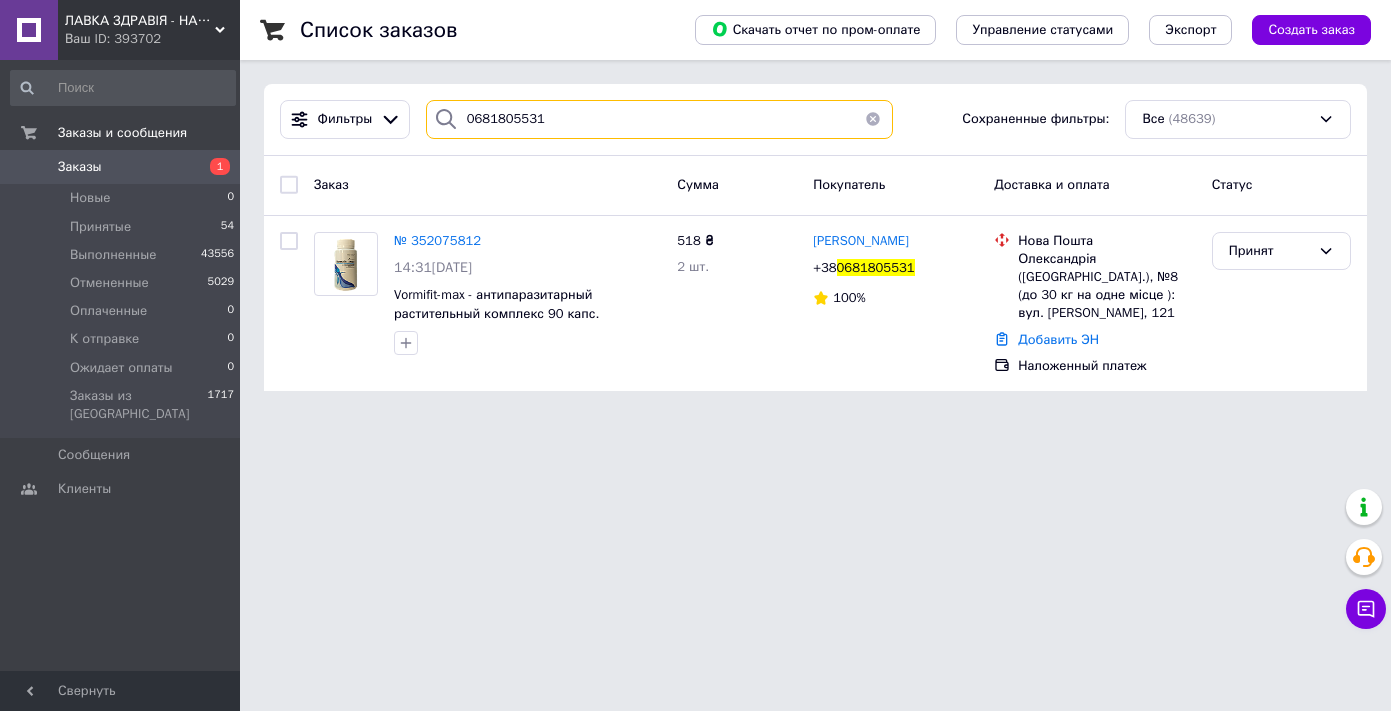 paste on "501382545" 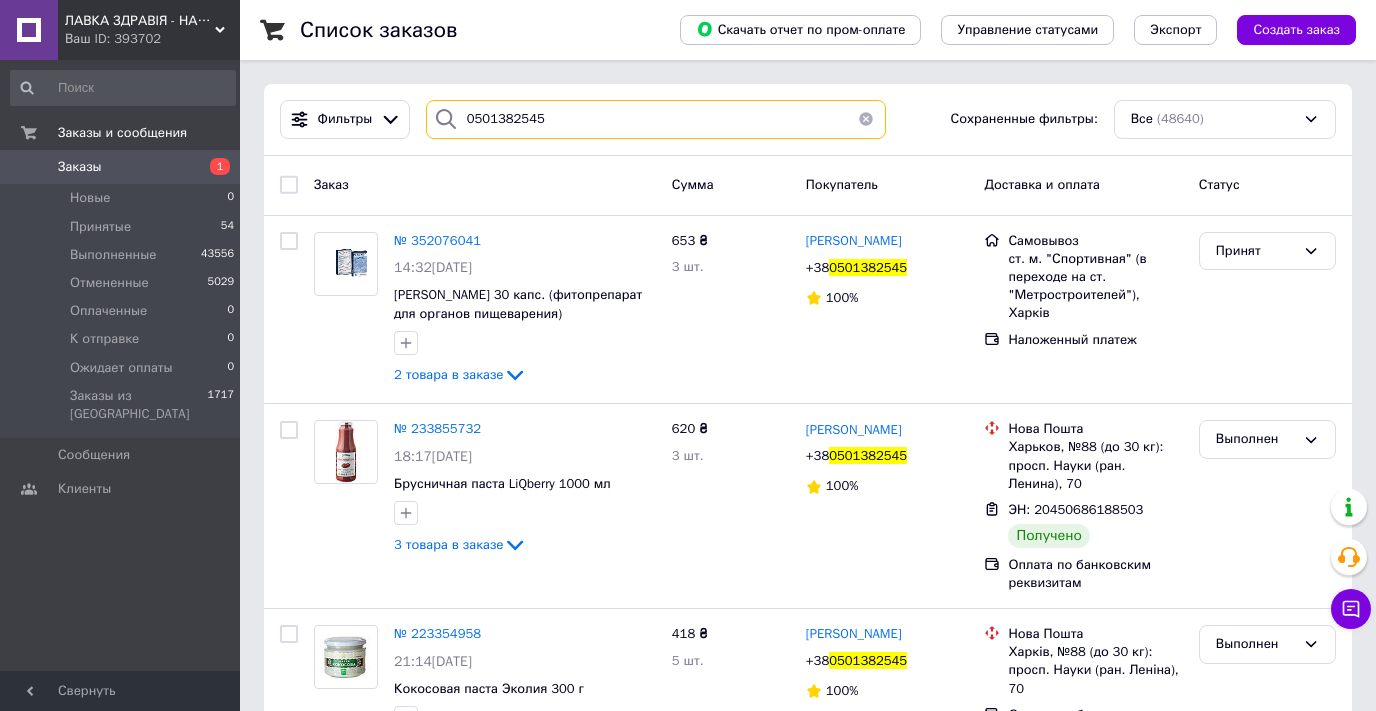 drag, startPoint x: 558, startPoint y: 118, endPoint x: 414, endPoint y: 118, distance: 144 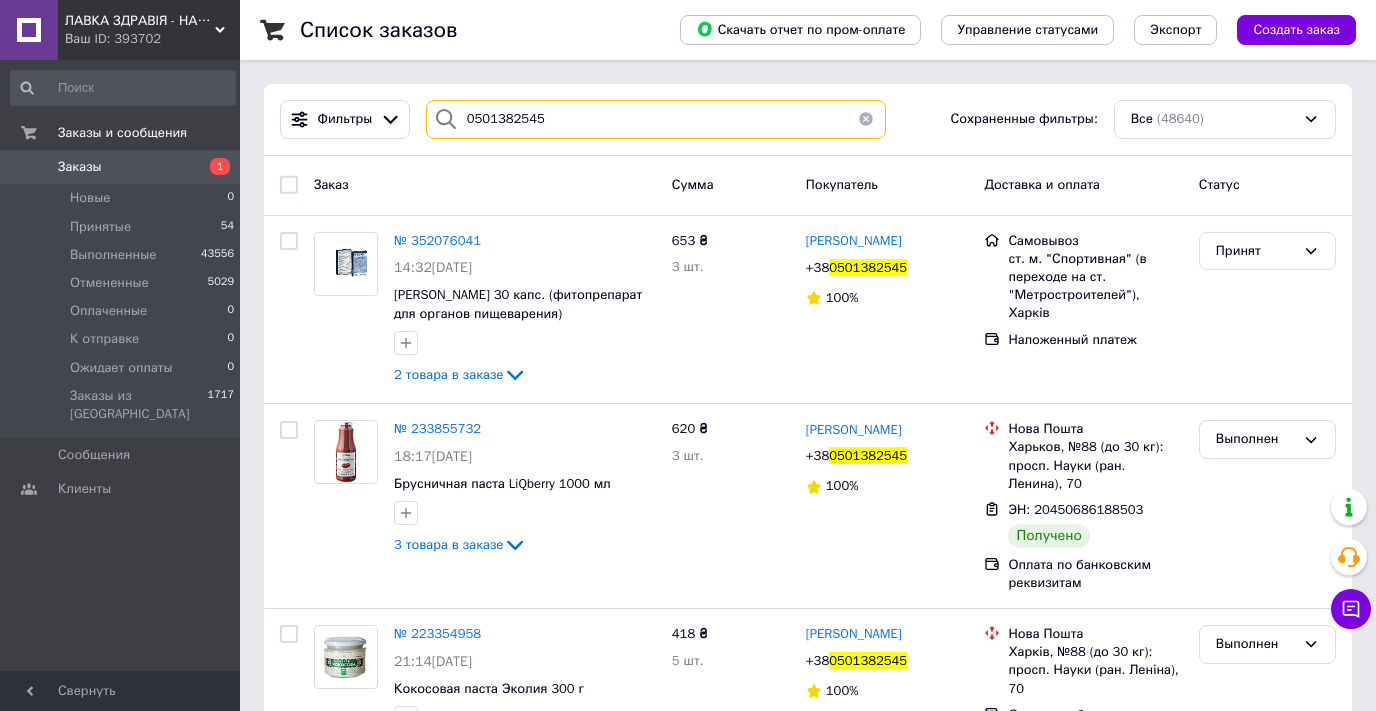 paste on "965308034" 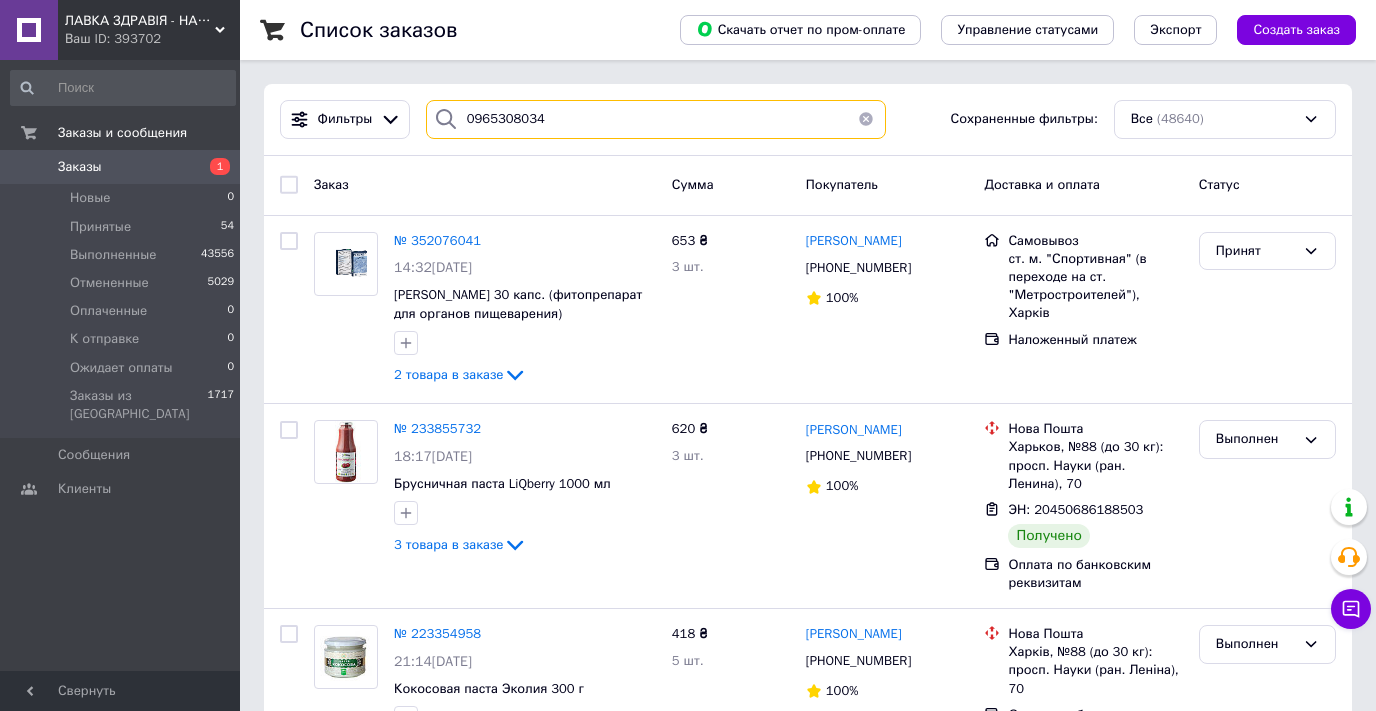 type on "0965308034" 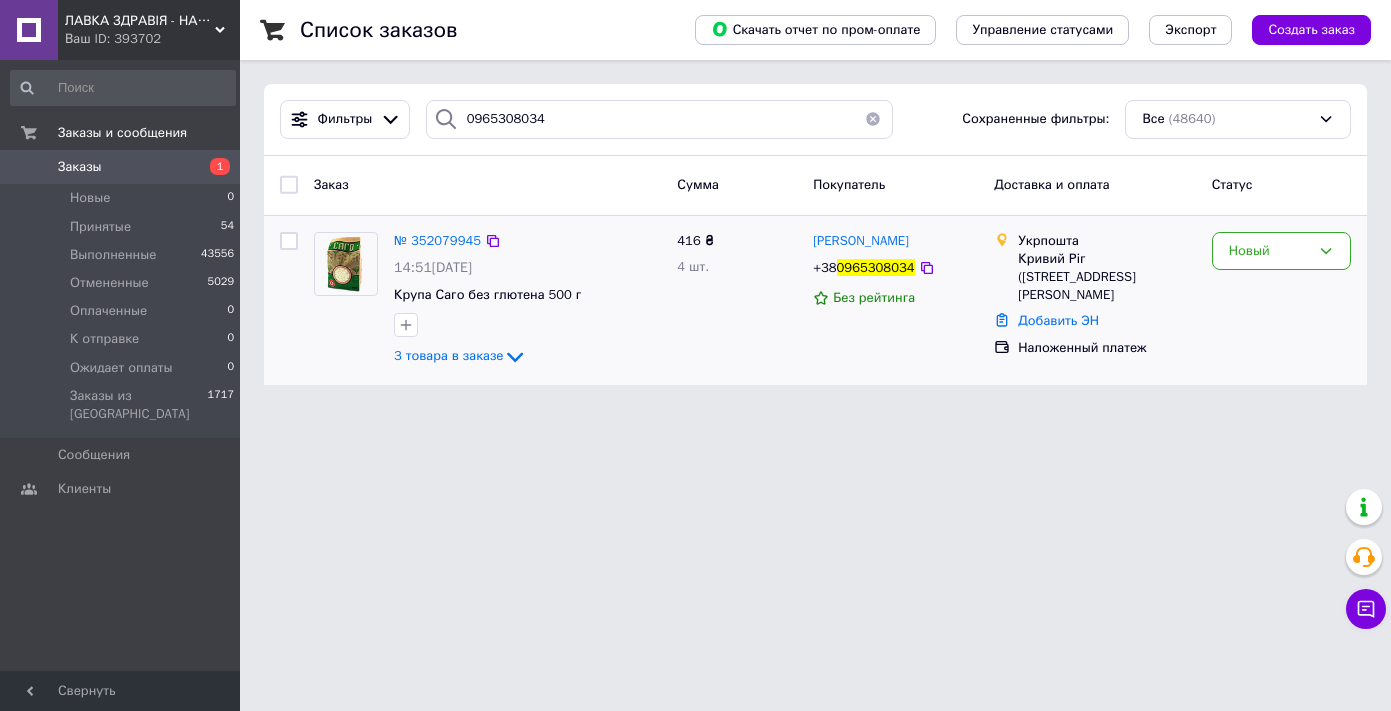 click at bounding box center [346, 264] 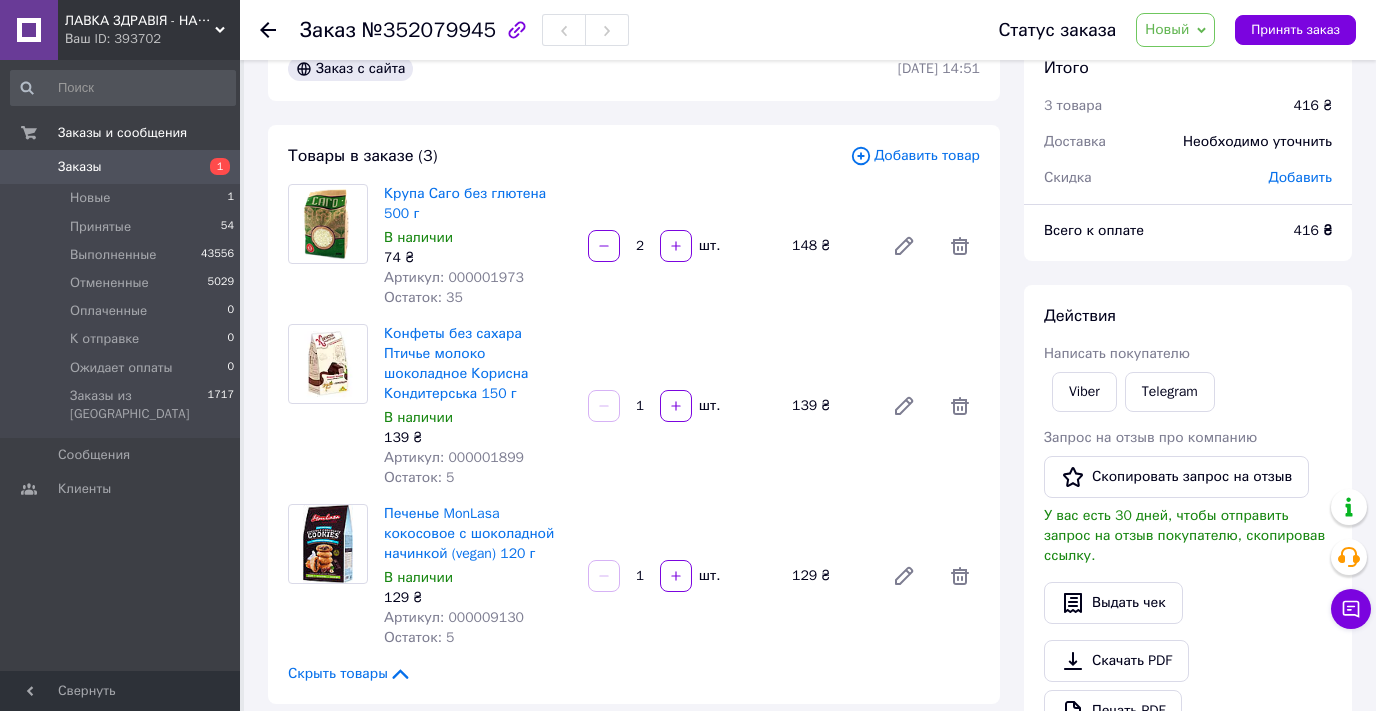scroll, scrollTop: 0, scrollLeft: 0, axis: both 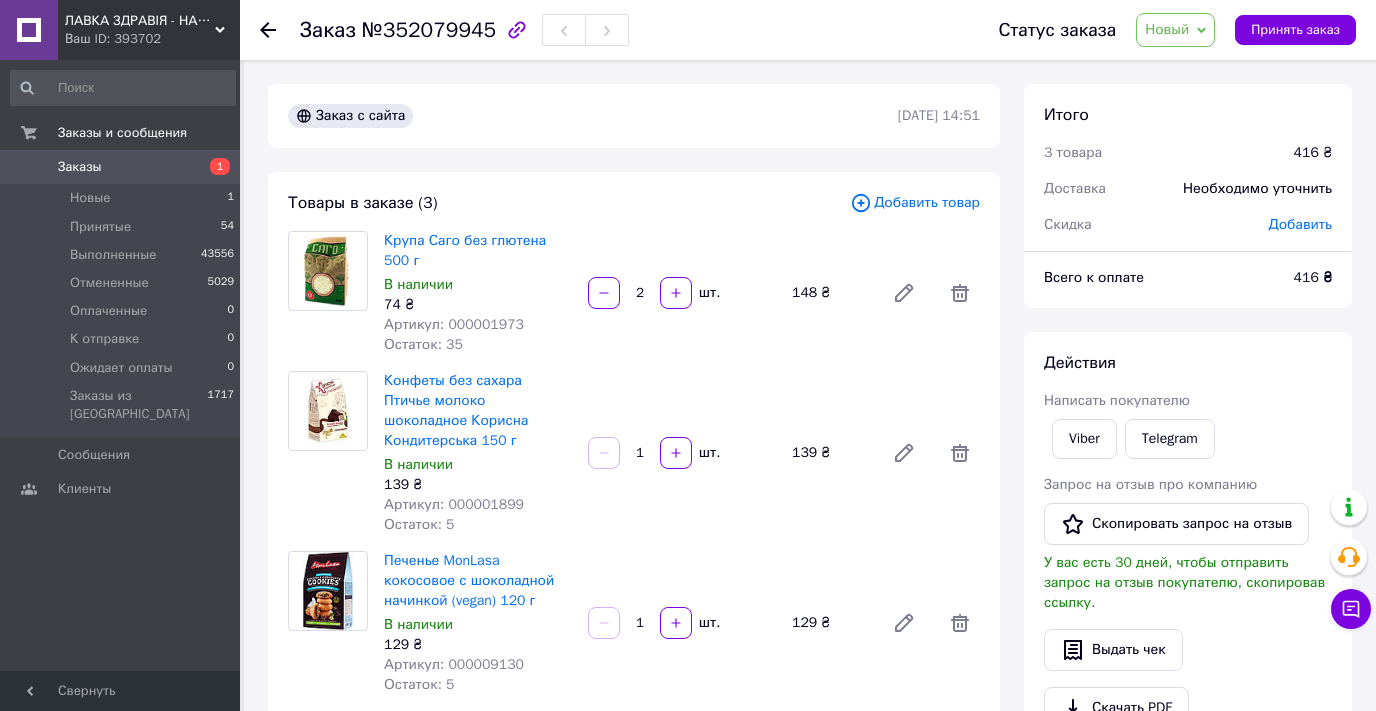 click 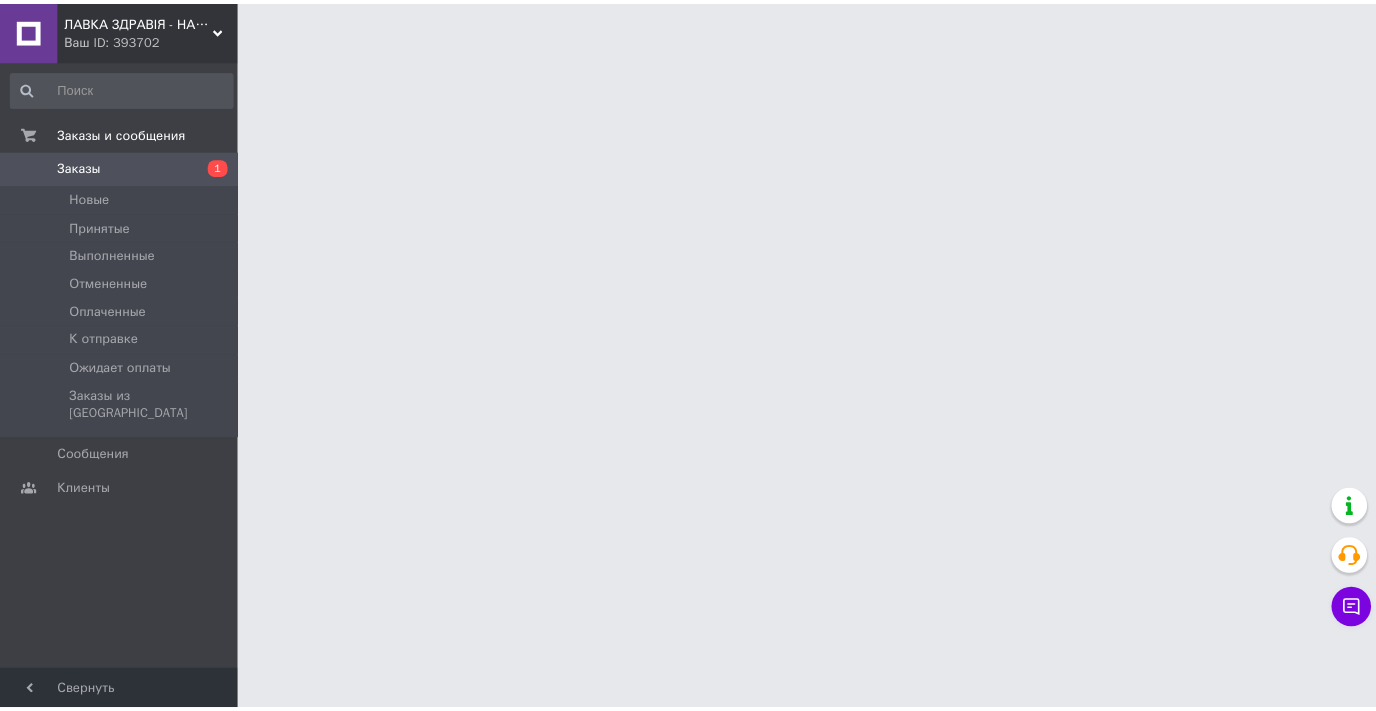 scroll, scrollTop: 0, scrollLeft: 0, axis: both 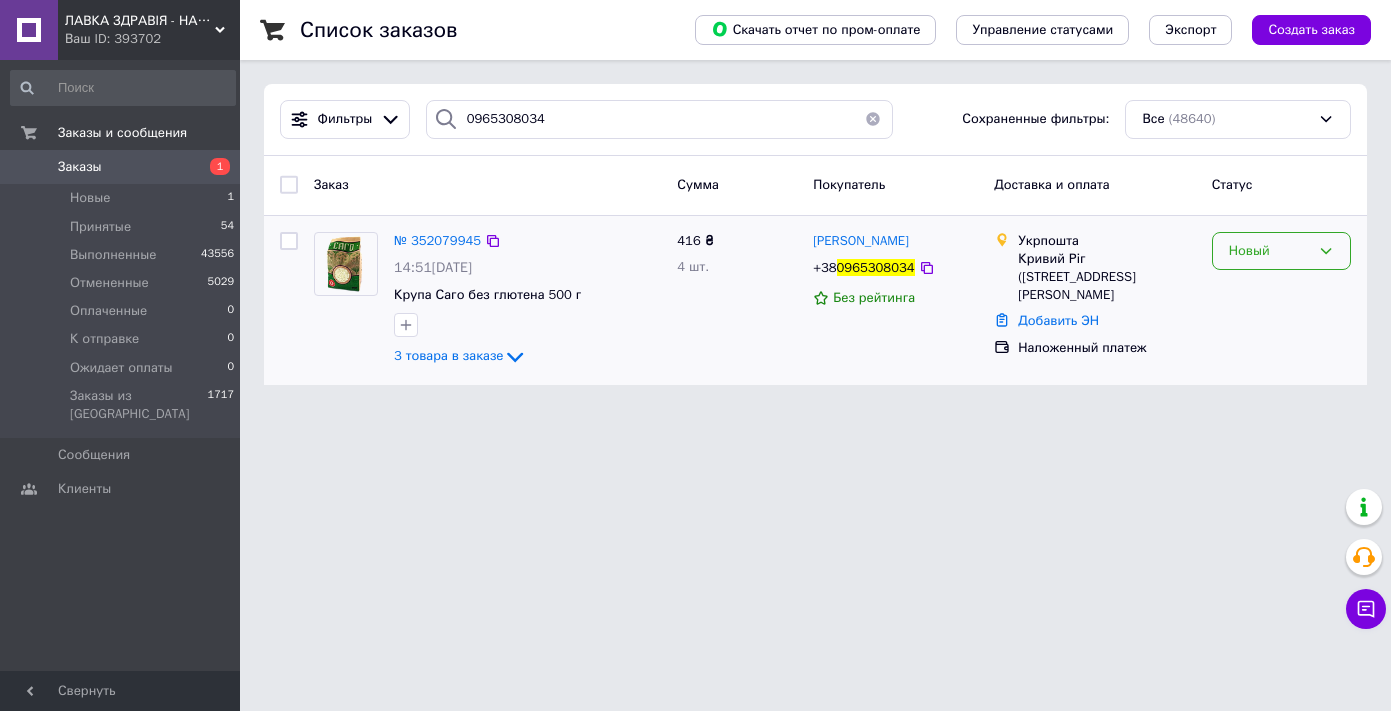 click on "Новый" at bounding box center (1269, 251) 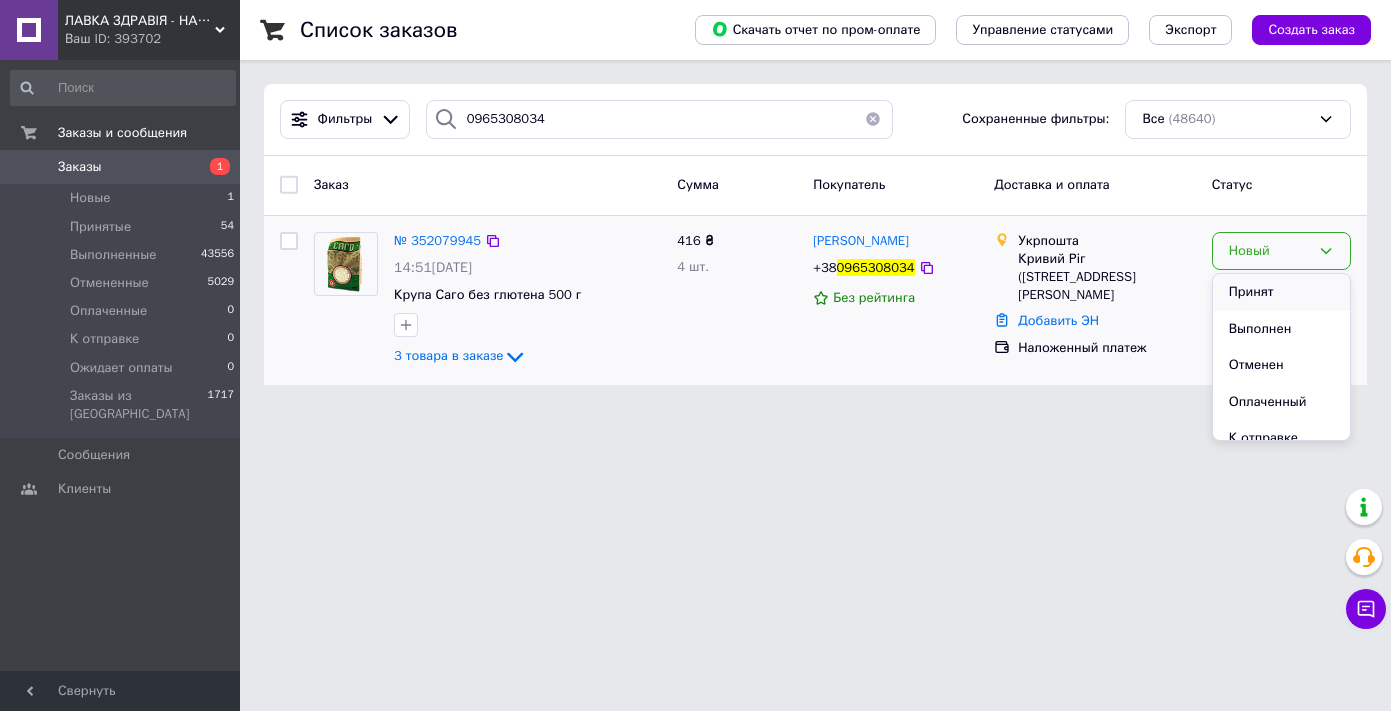 click on "Принят" at bounding box center [1281, 292] 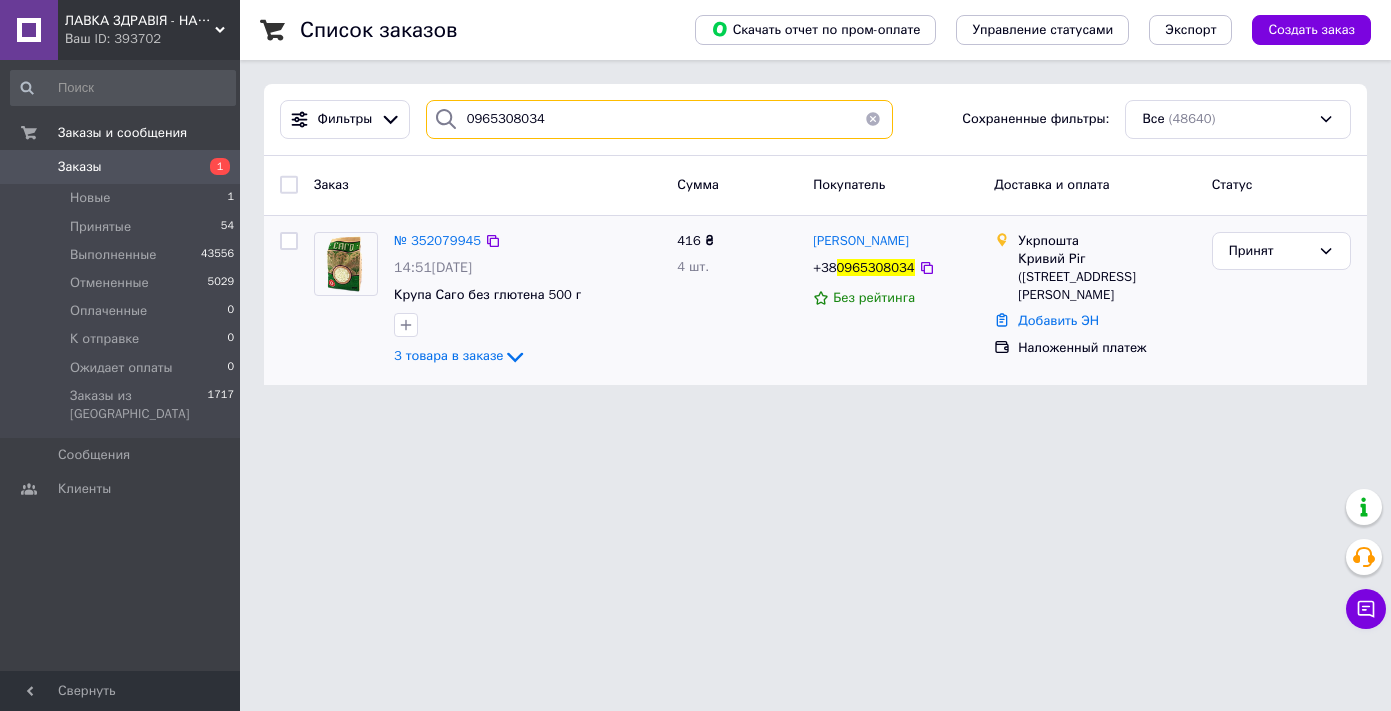 drag, startPoint x: 559, startPoint y: 114, endPoint x: 422, endPoint y: 115, distance: 137.00365 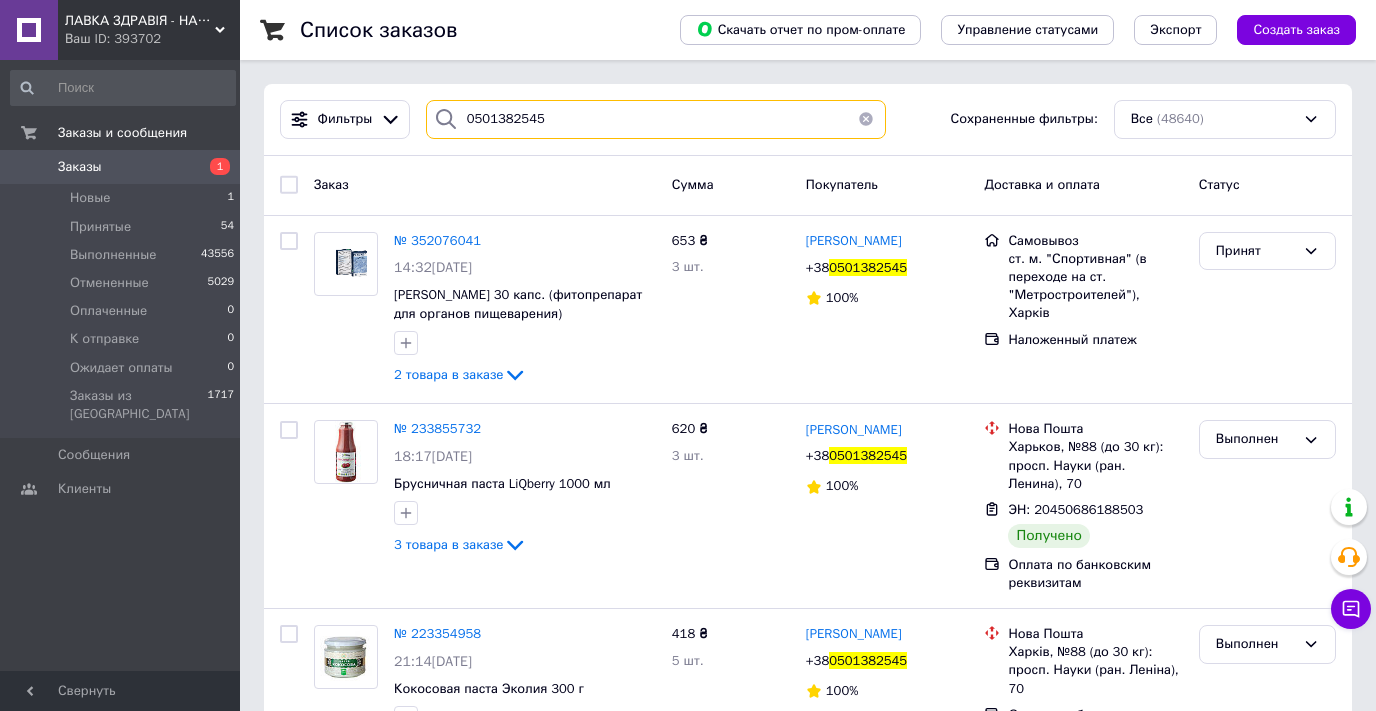 drag, startPoint x: 566, startPoint y: 121, endPoint x: 443, endPoint y: 112, distance: 123.32883 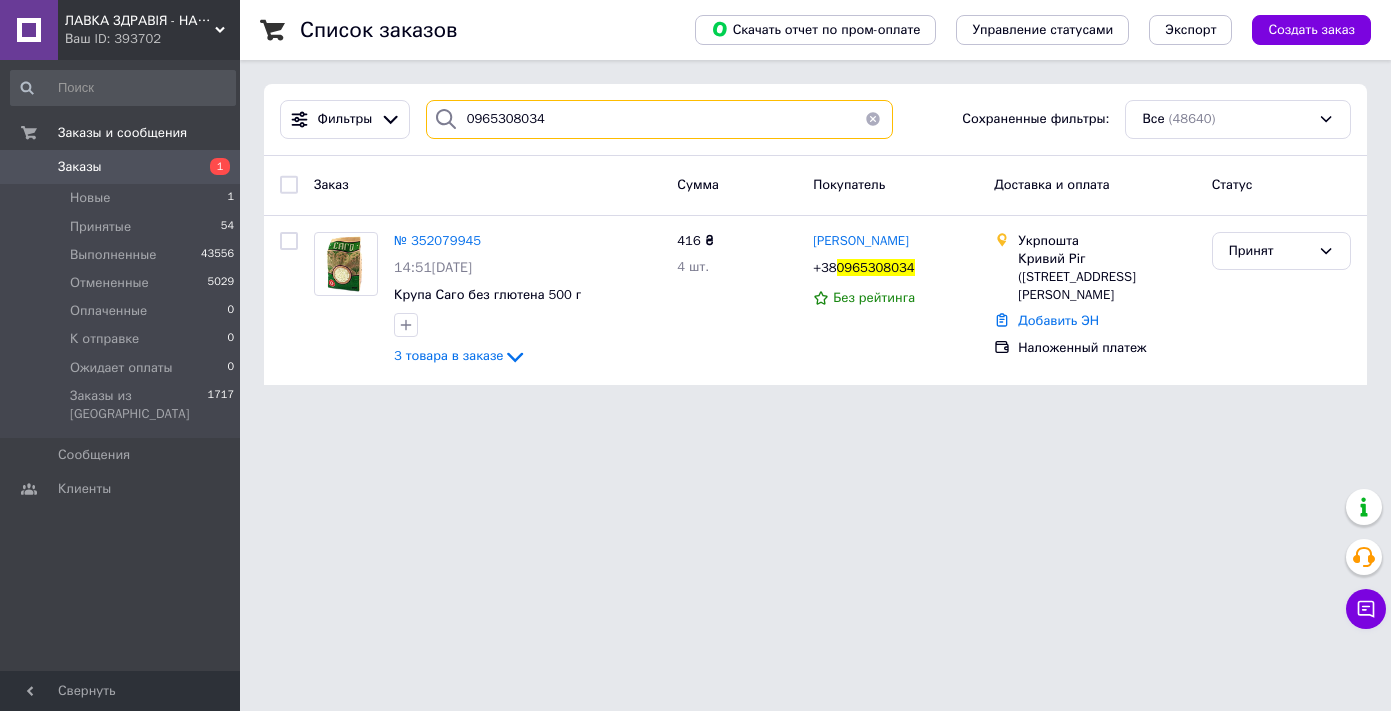 type on "0965308034" 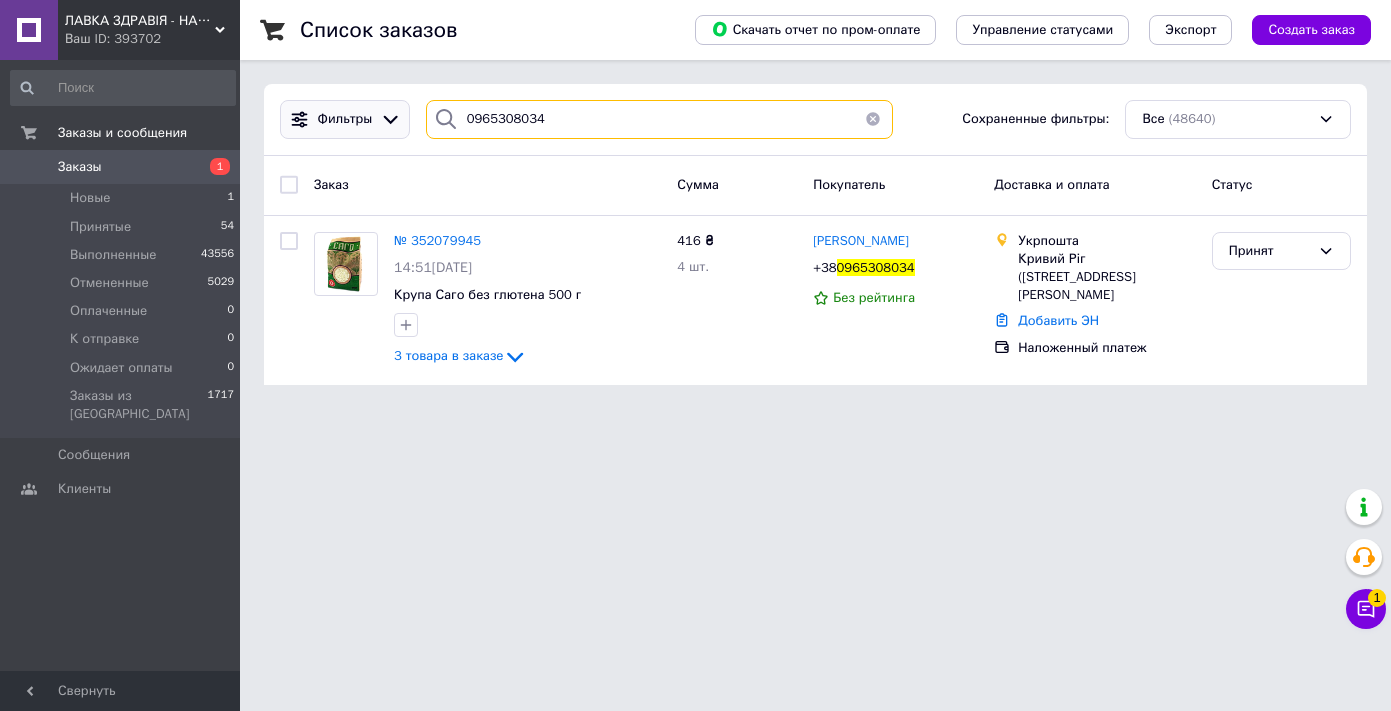 drag, startPoint x: 548, startPoint y: 116, endPoint x: 368, endPoint y: 113, distance: 180.025 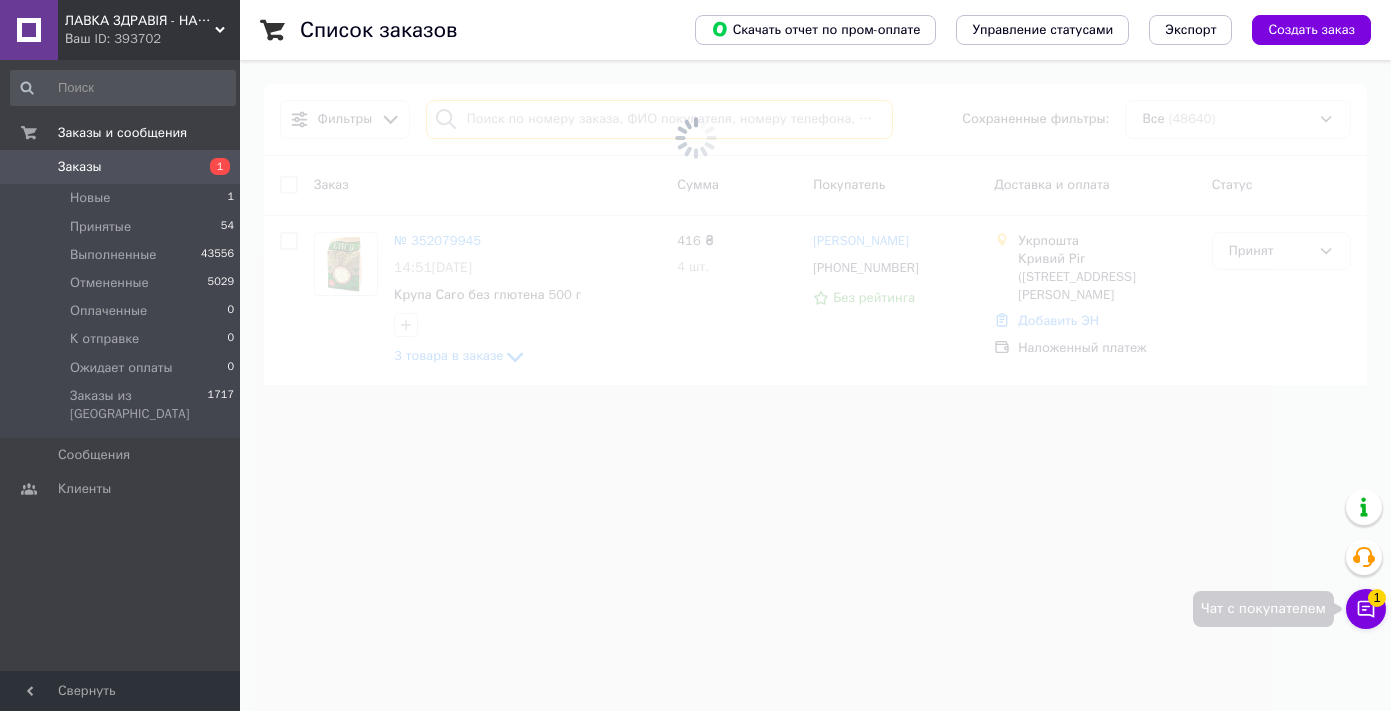 type 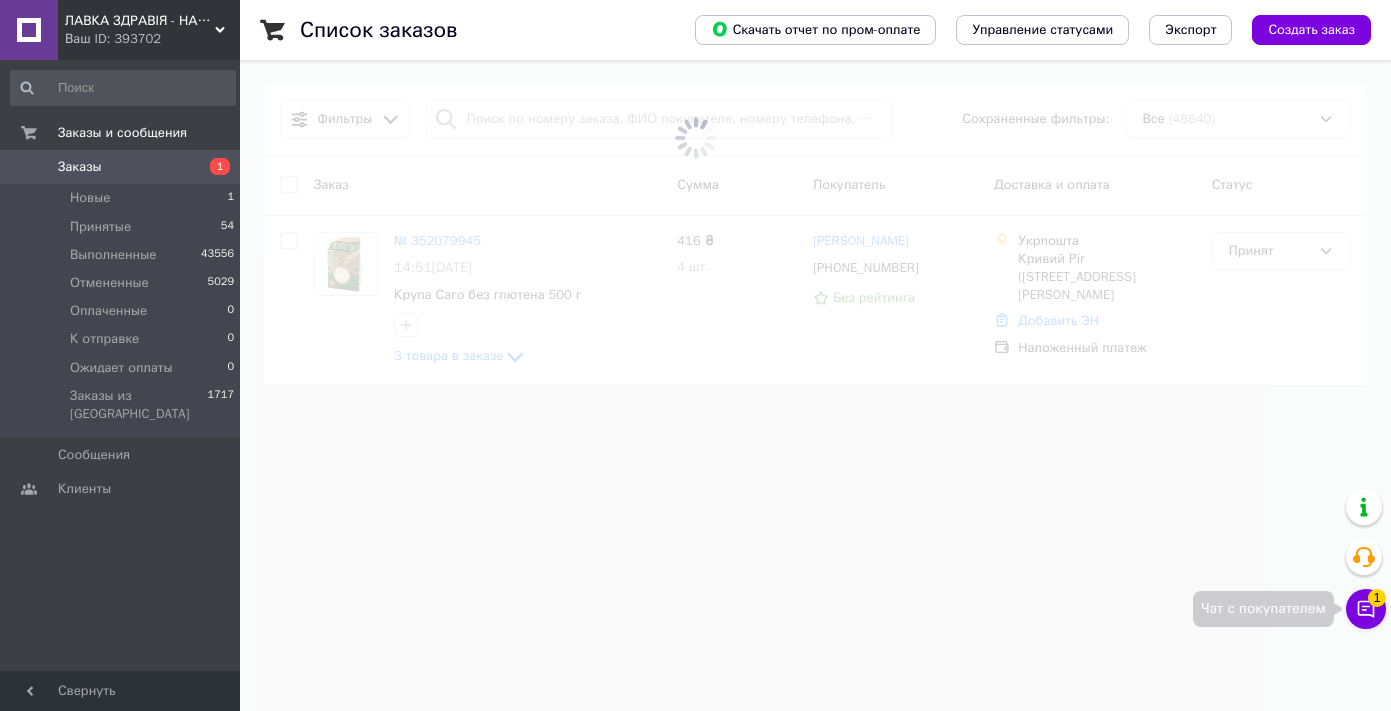 click 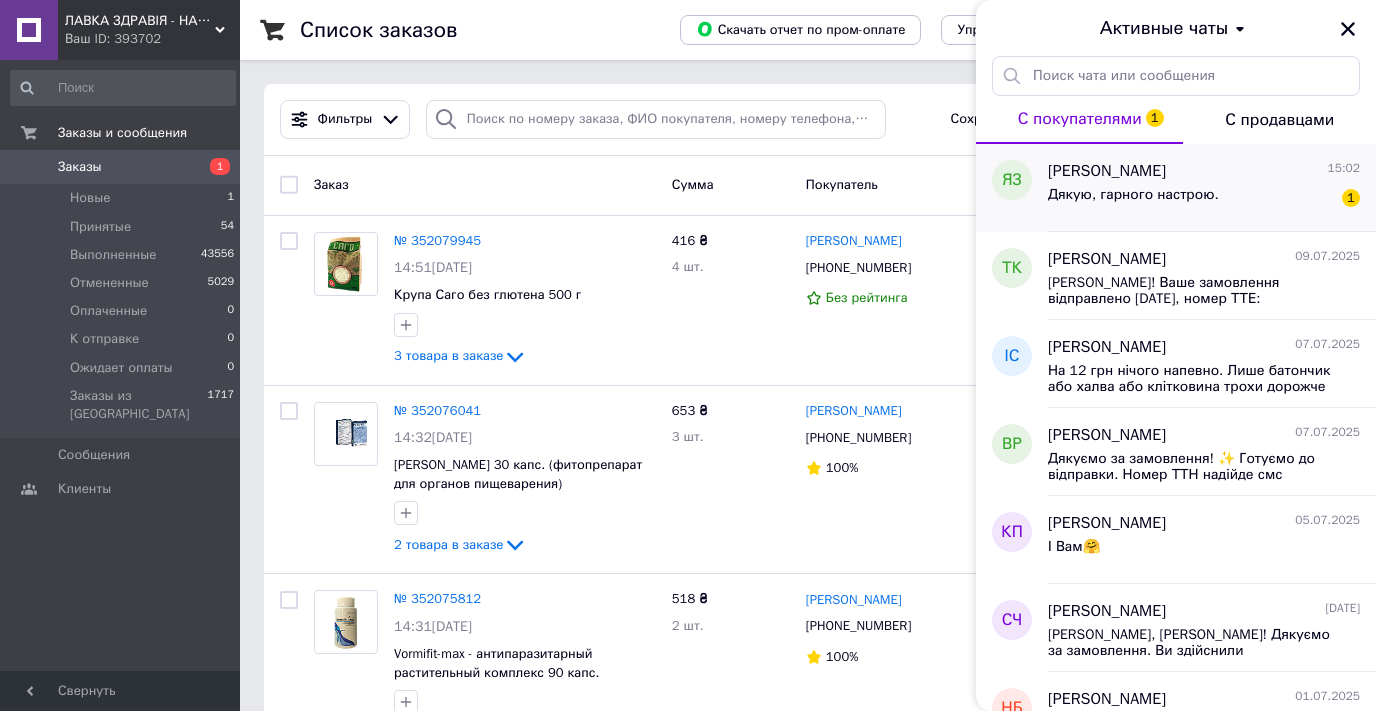 click on "Дякую, гарного настрою." at bounding box center (1133, 201) 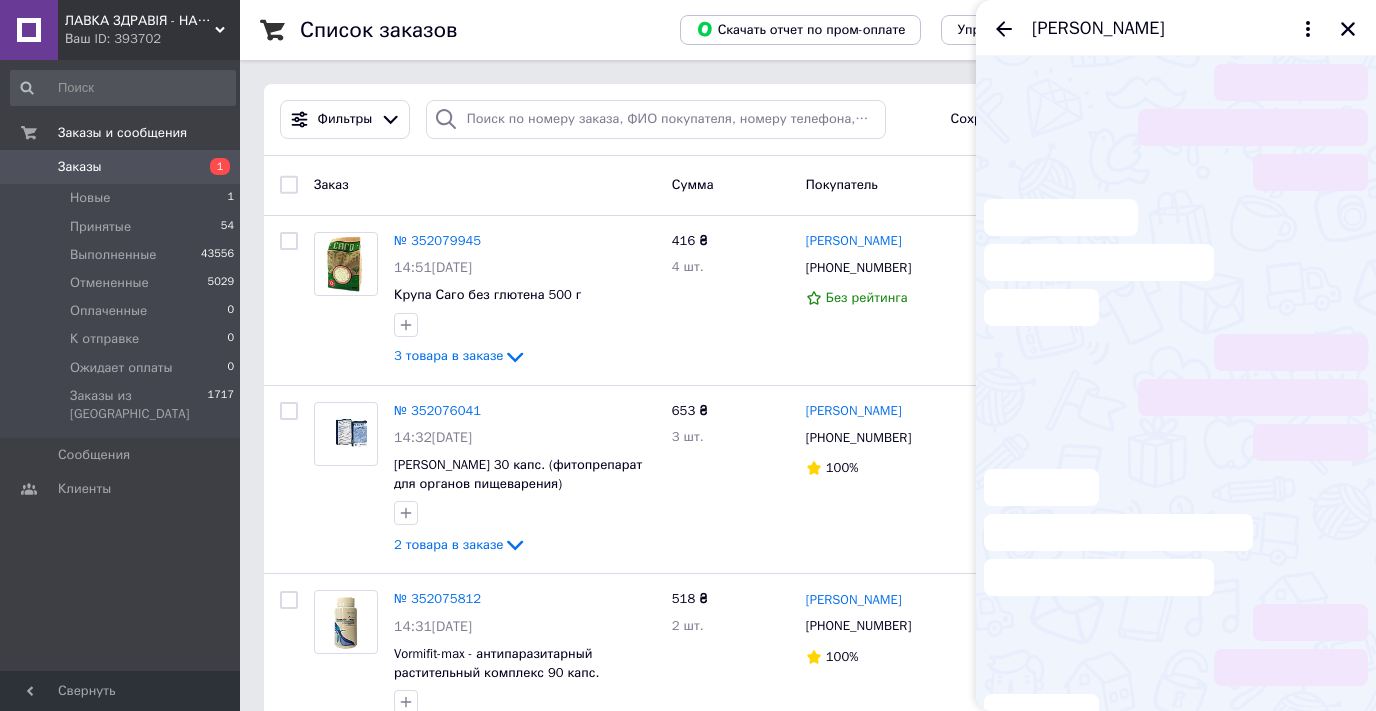 scroll, scrollTop: 175, scrollLeft: 0, axis: vertical 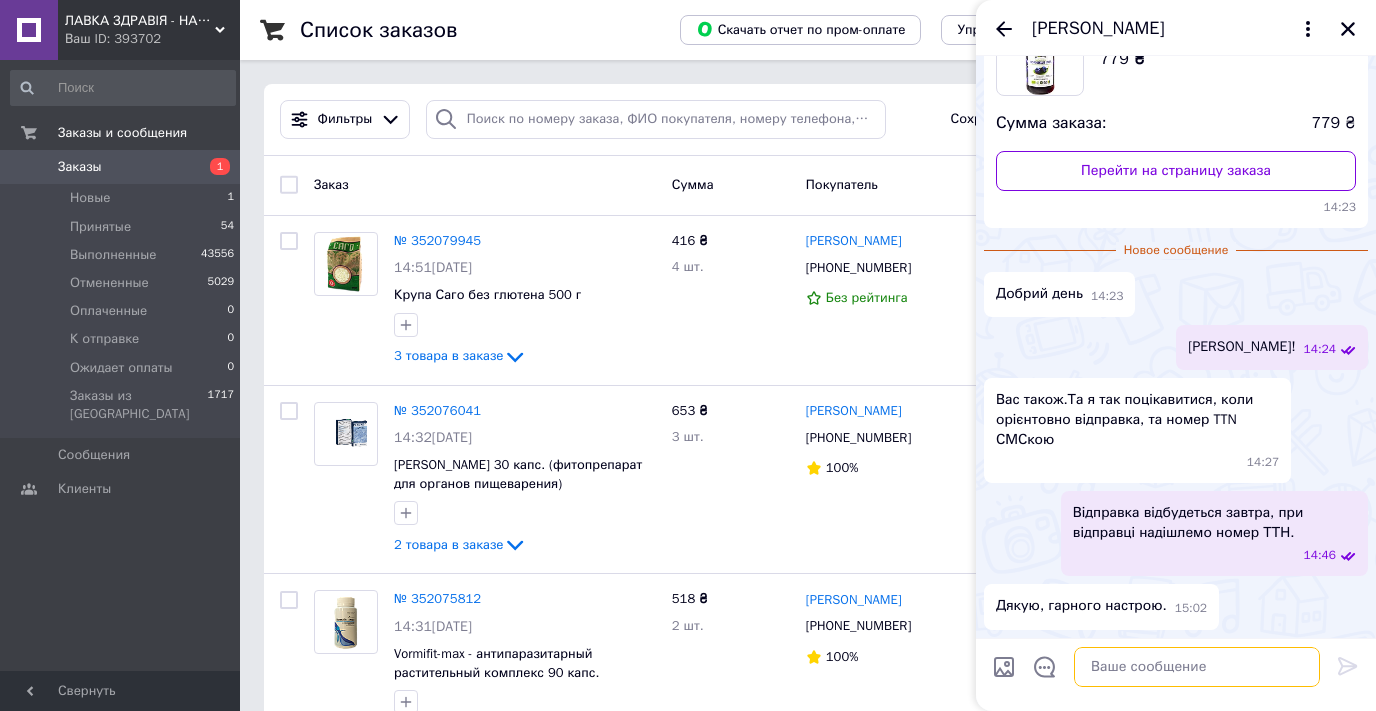 click at bounding box center [1197, 667] 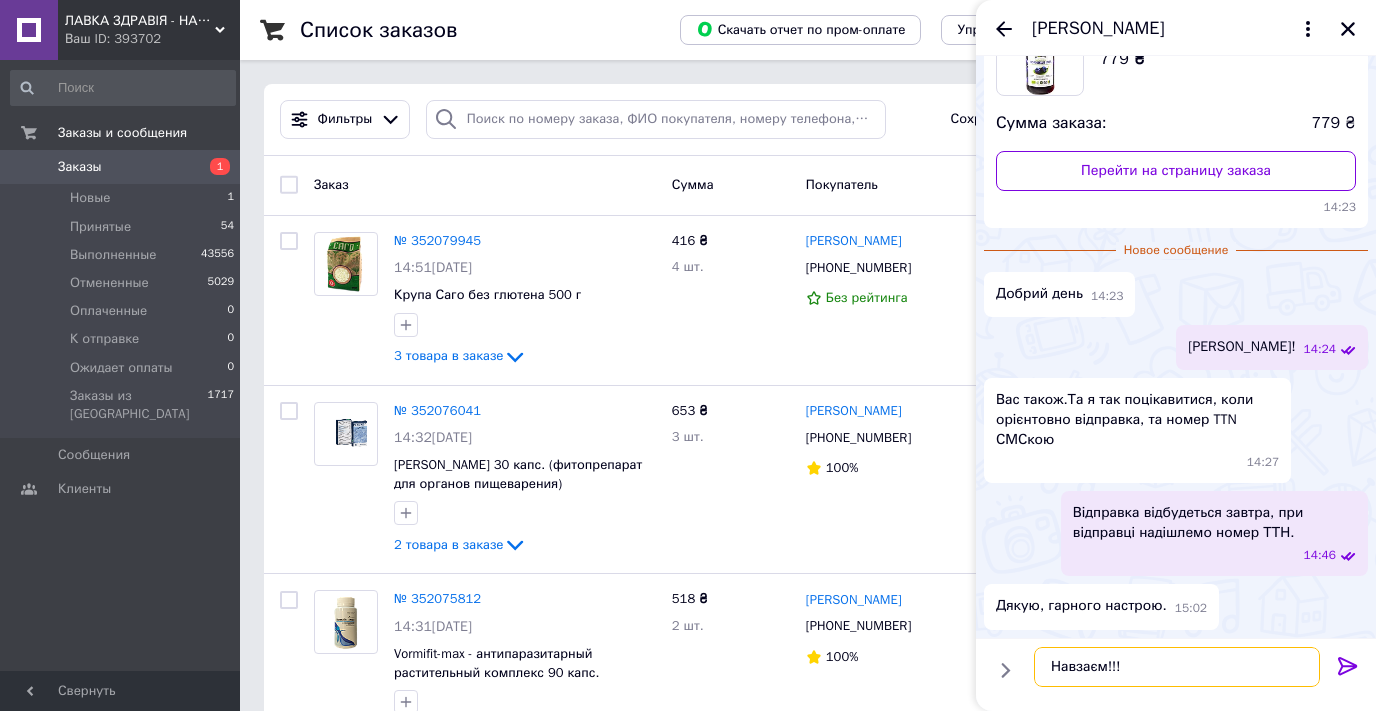 type on "Навзаєм!!!" 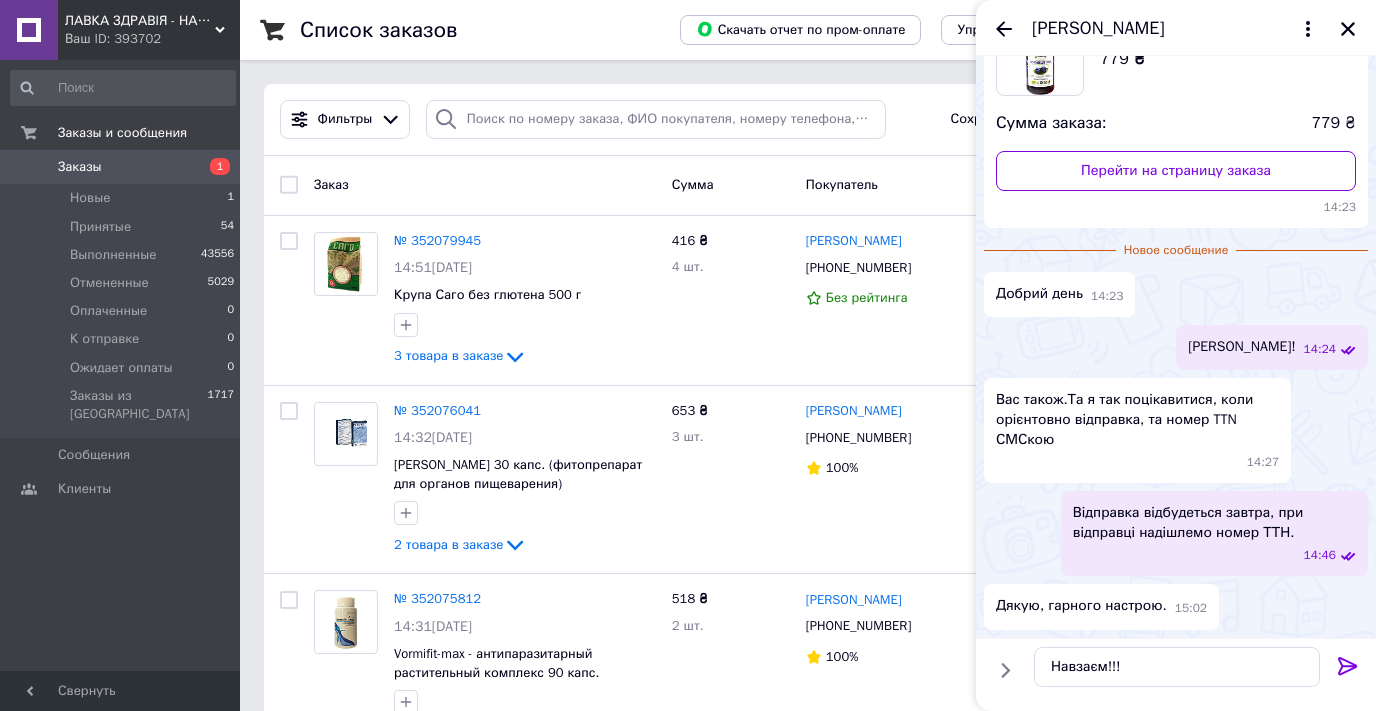 click 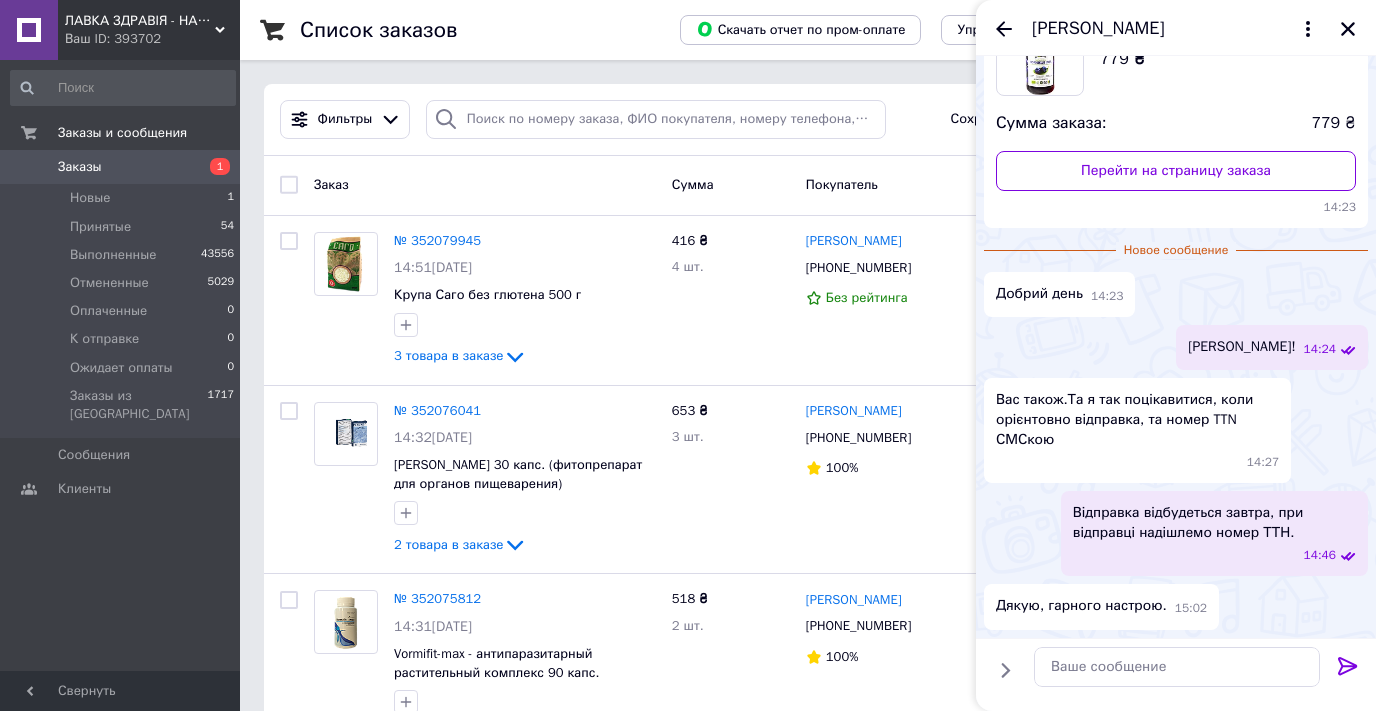 scroll, scrollTop: 192, scrollLeft: 0, axis: vertical 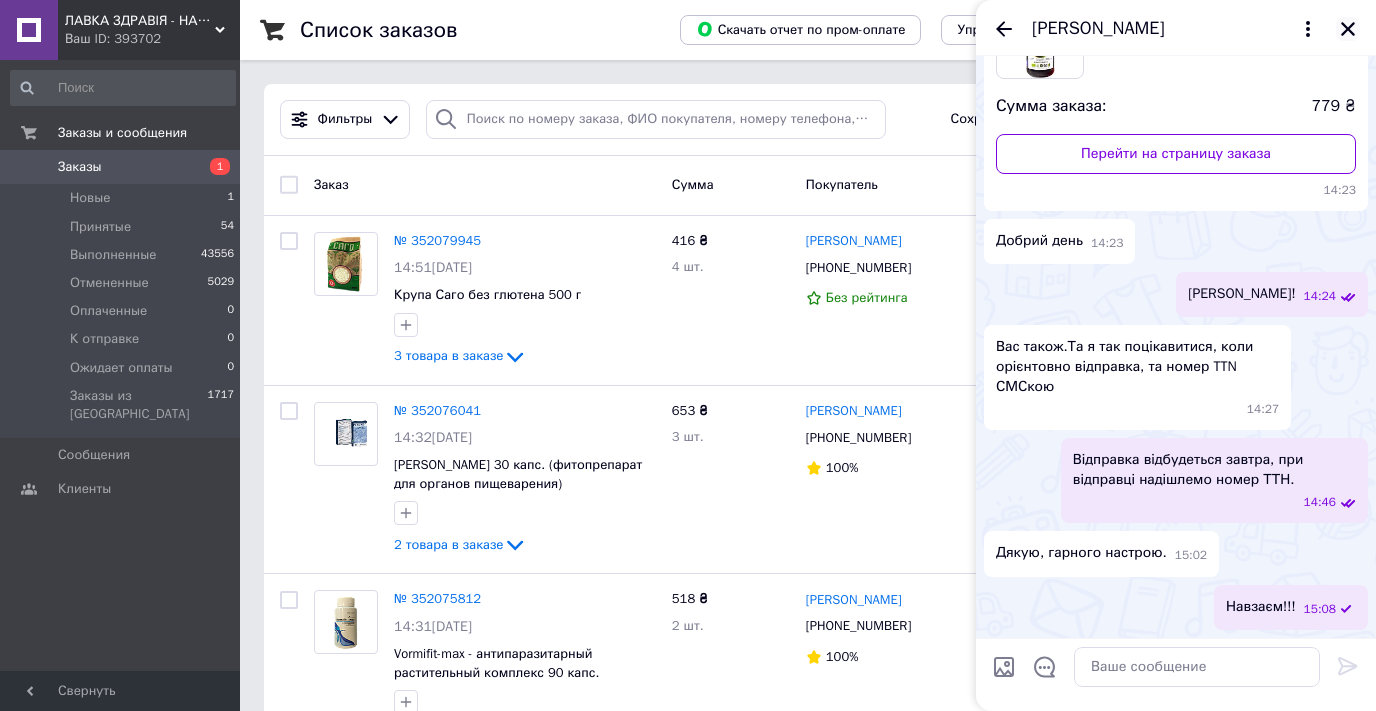 click 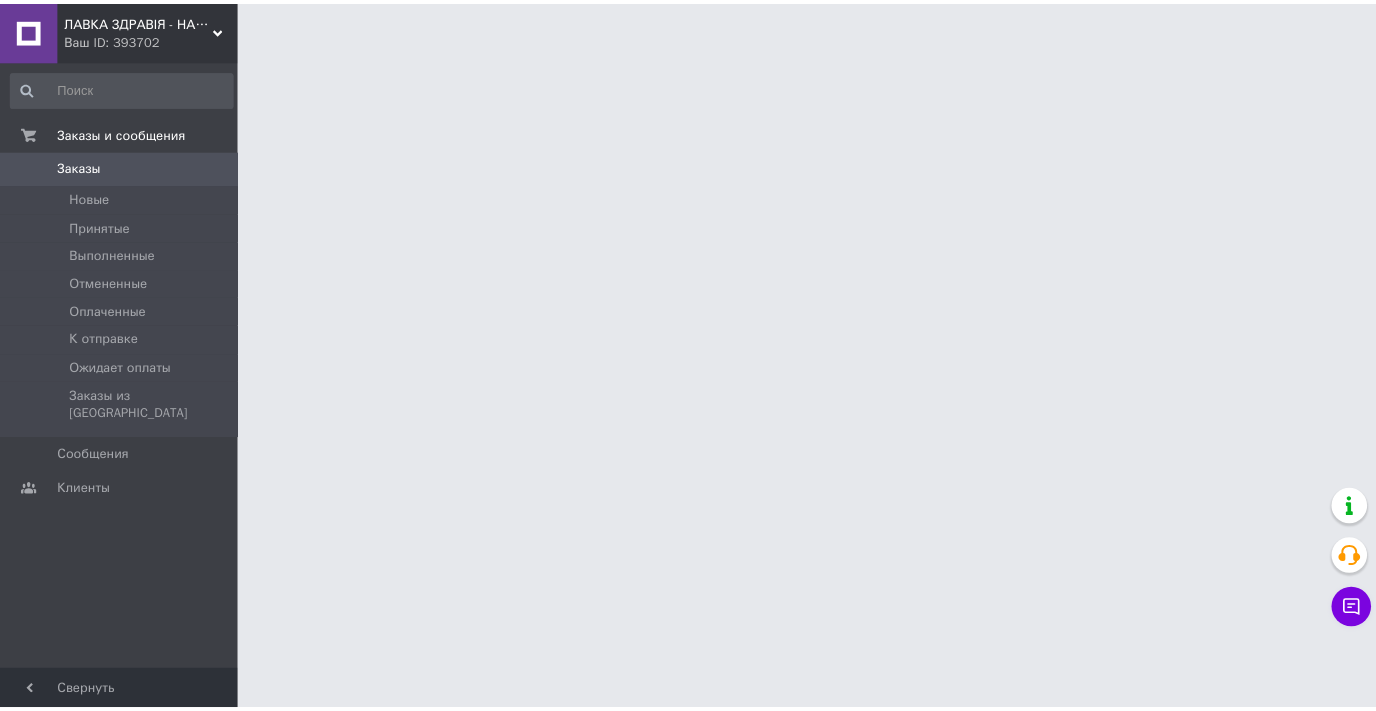 scroll, scrollTop: 0, scrollLeft: 0, axis: both 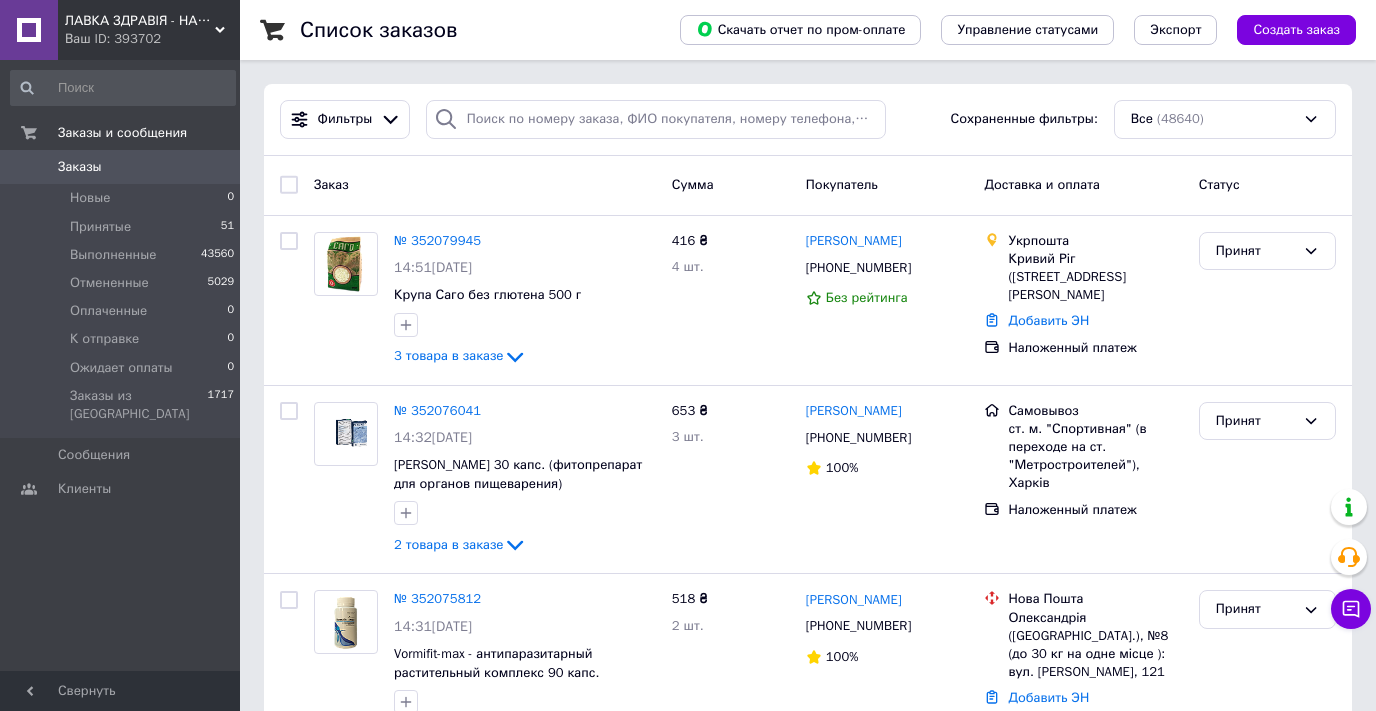 click 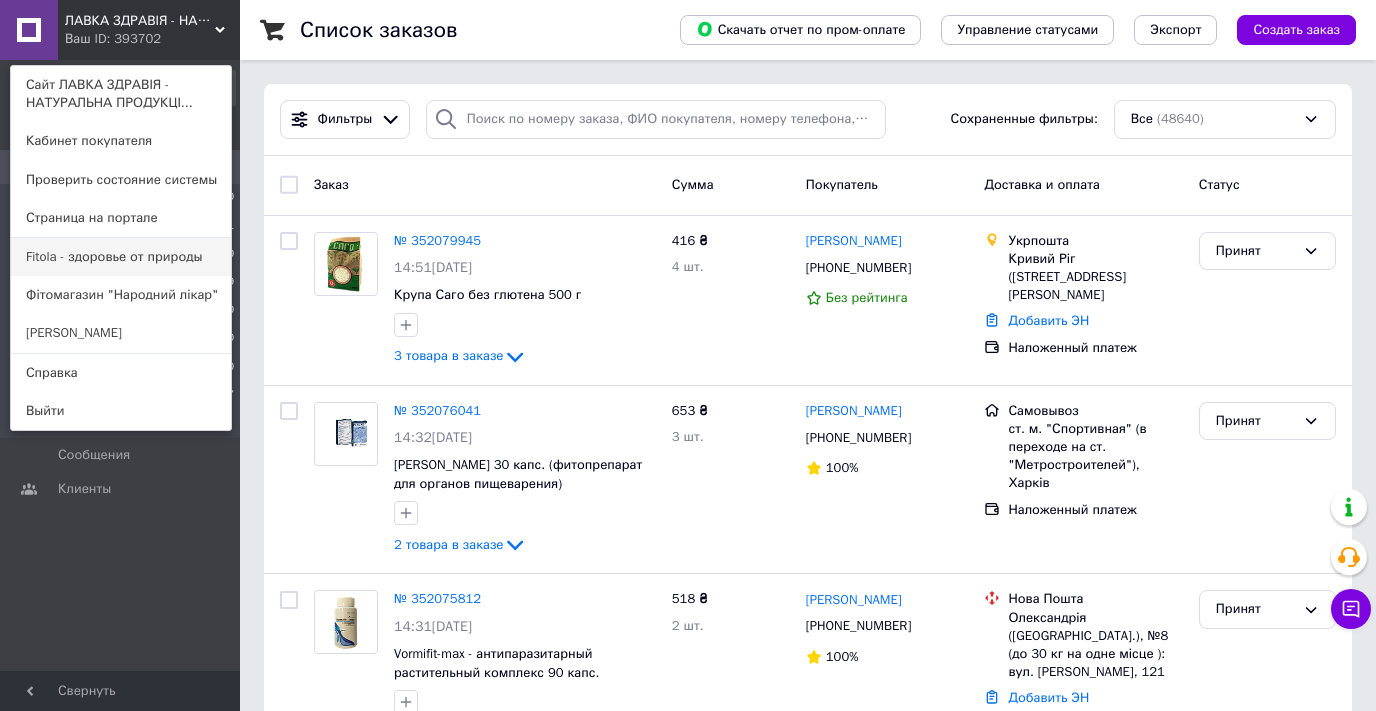 click on "Fitola - здоровье от природы" at bounding box center [121, 257] 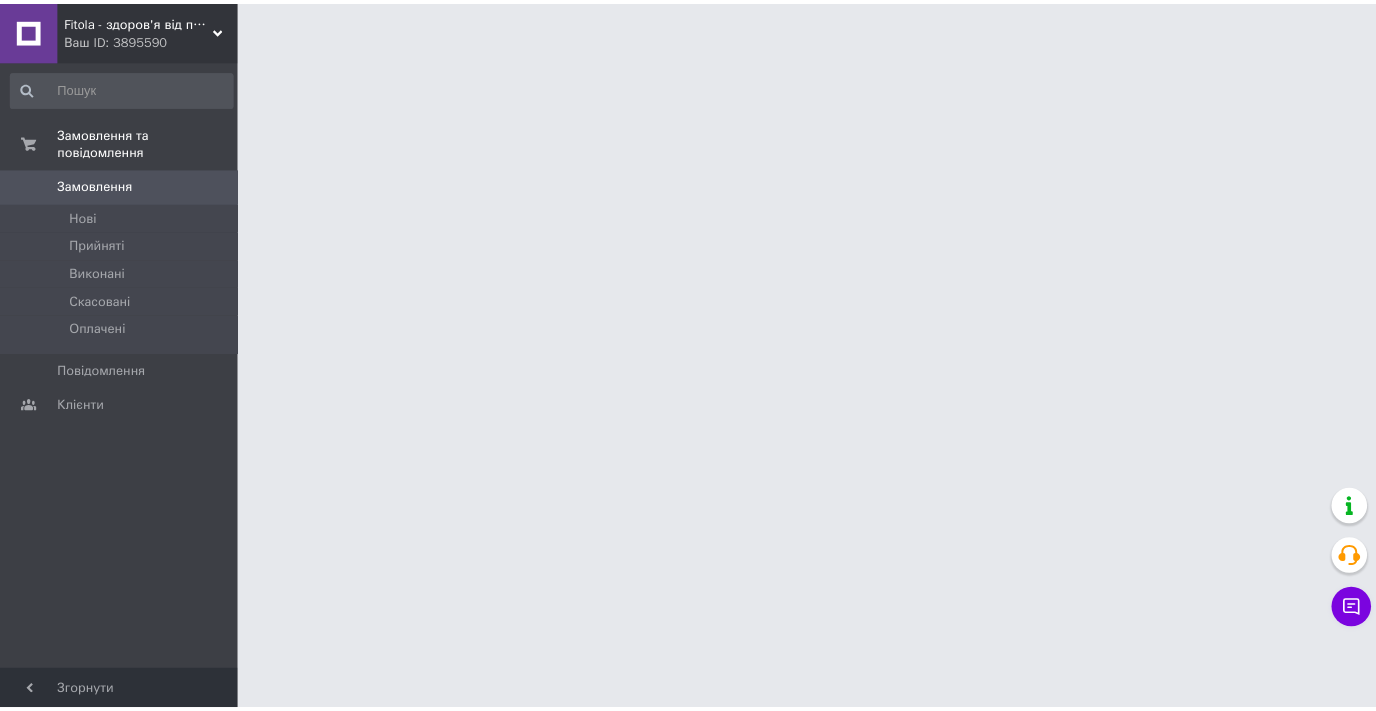 scroll, scrollTop: 0, scrollLeft: 0, axis: both 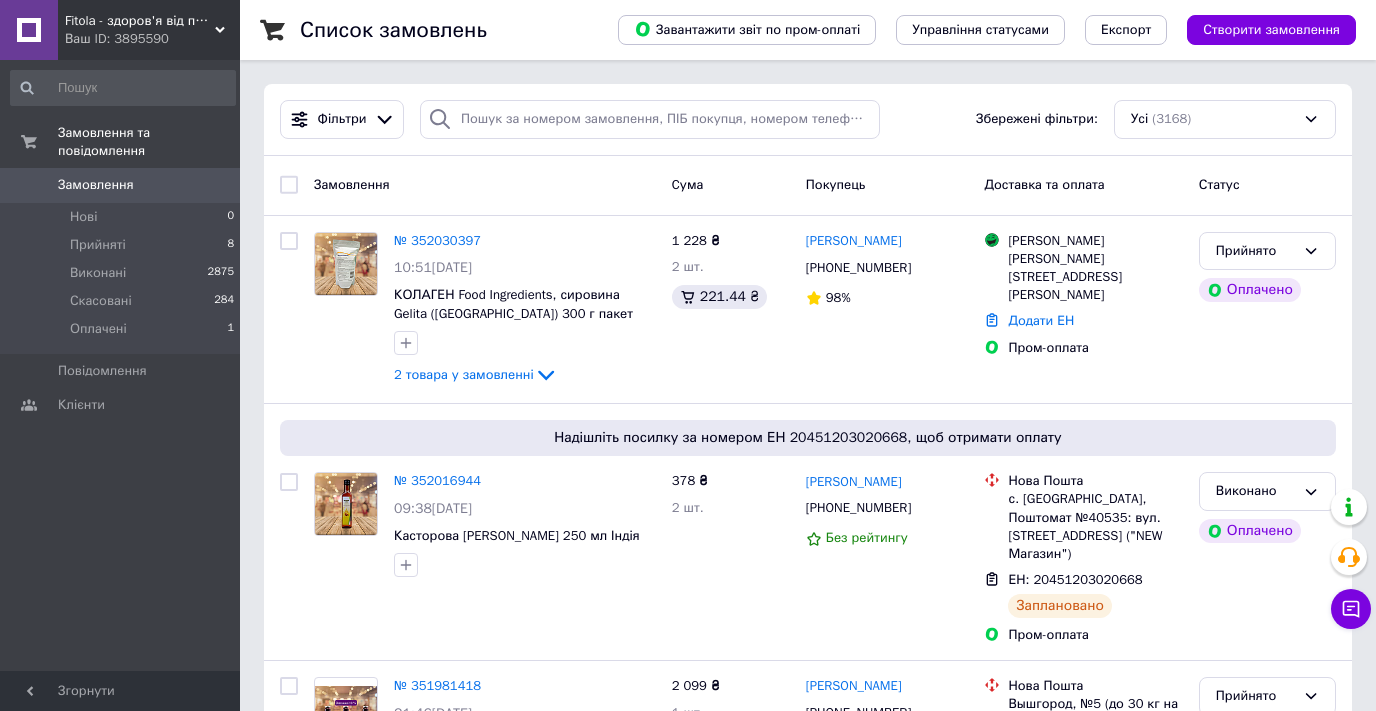 click on "Fitola - здоров'я від природи Ваш ID: 3895590" at bounding box center [149, 30] 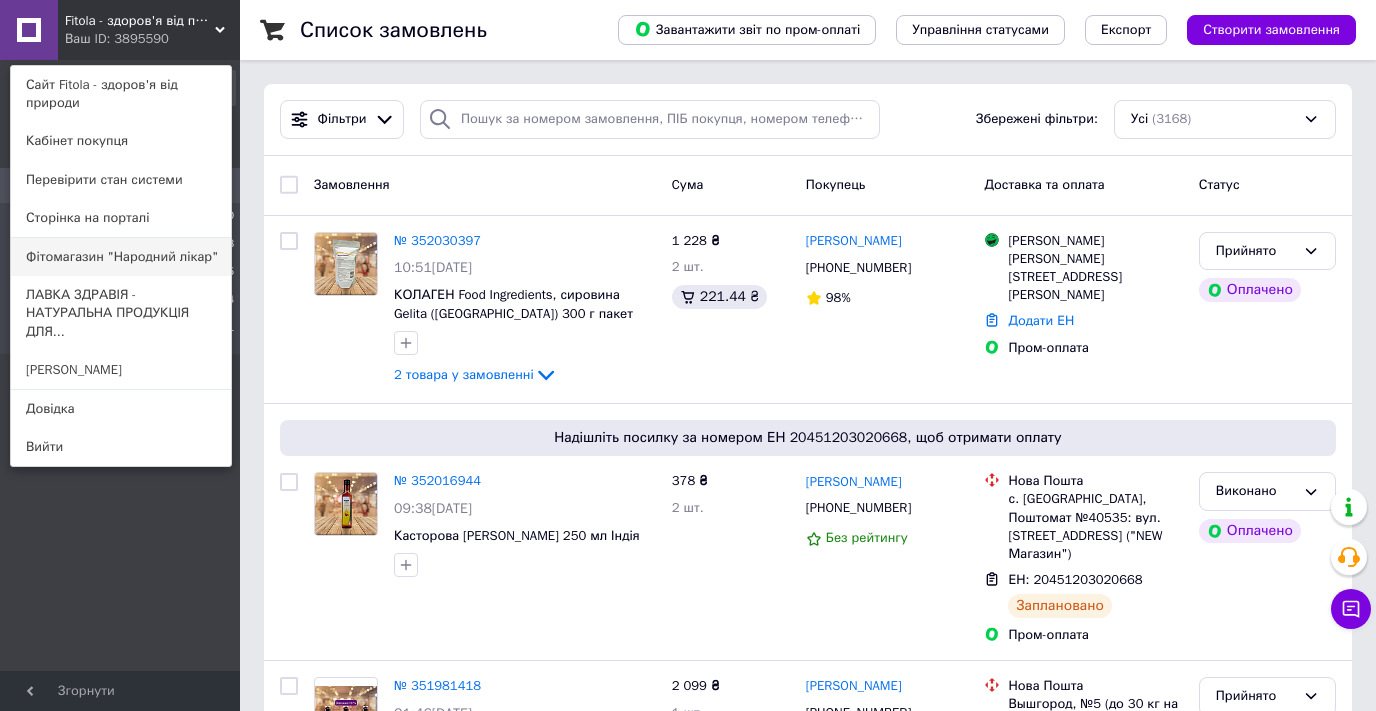 click on "Фітомагазин "Народний лікар"" at bounding box center [121, 257] 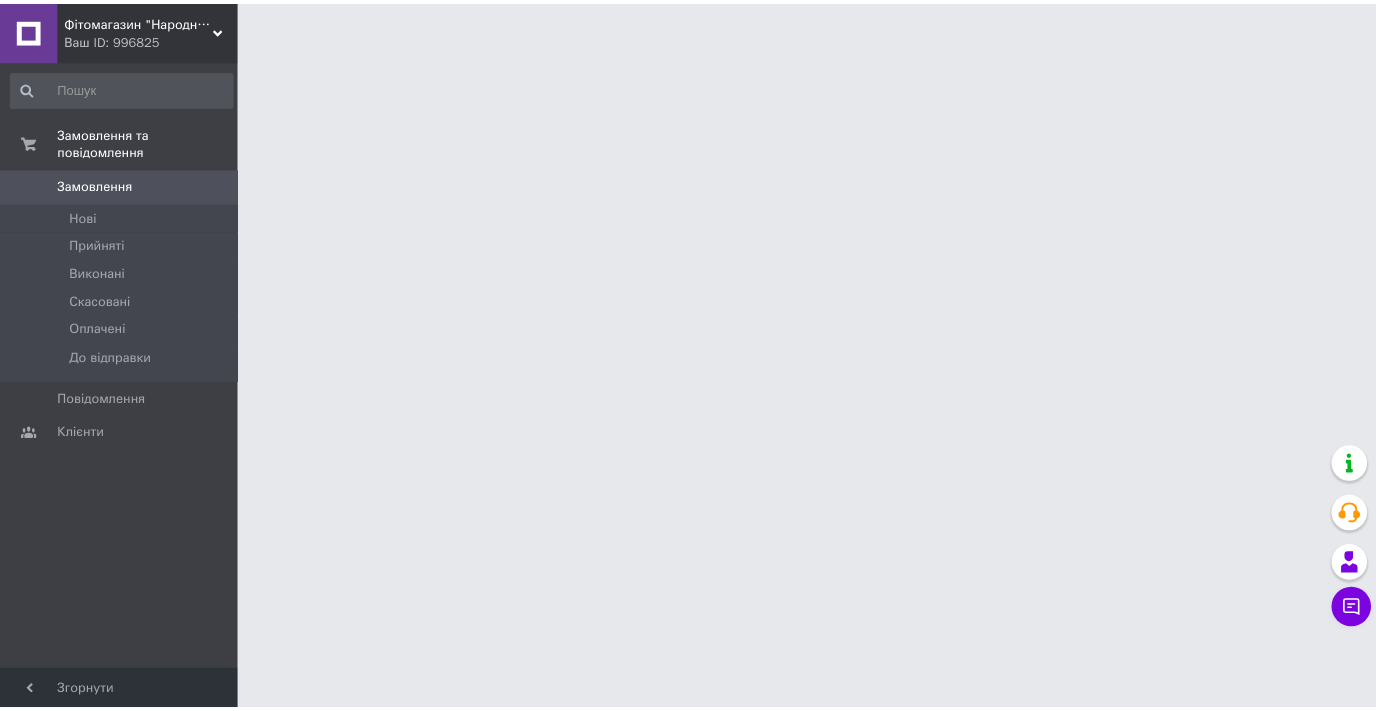 scroll, scrollTop: 0, scrollLeft: 0, axis: both 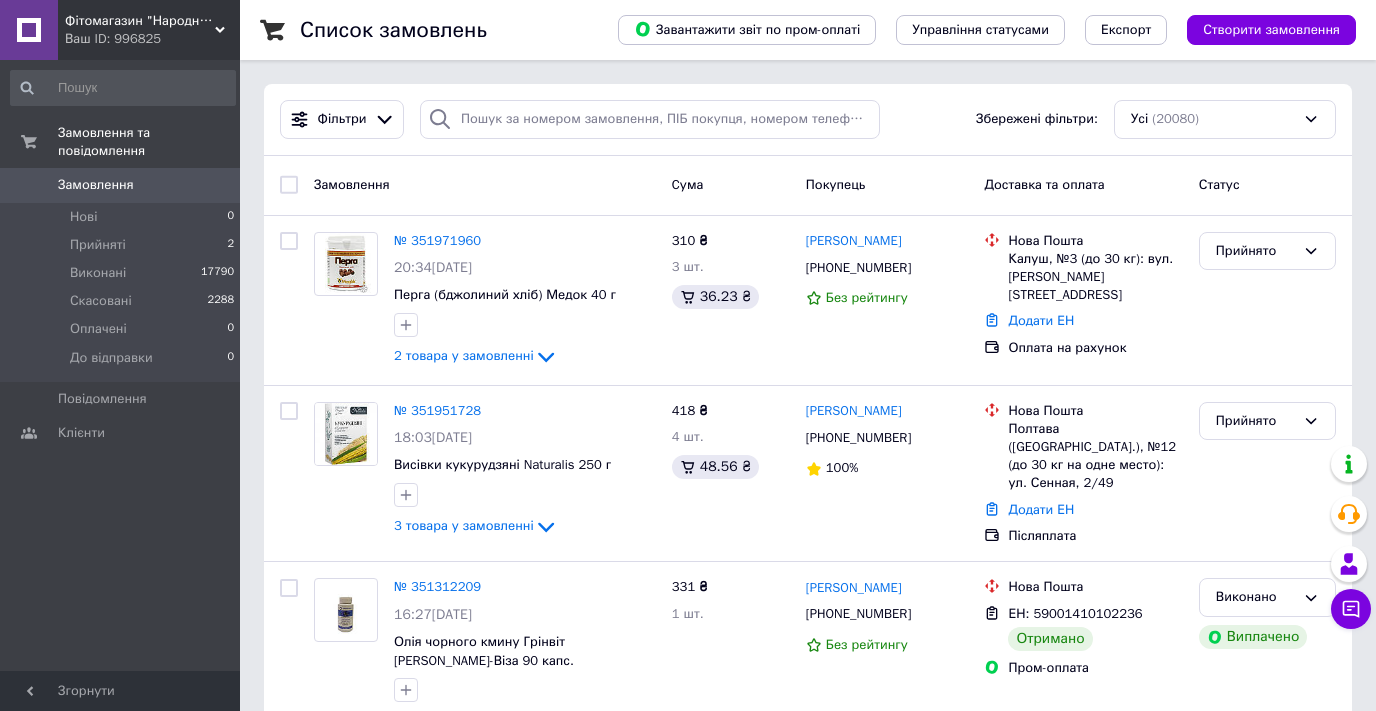 click 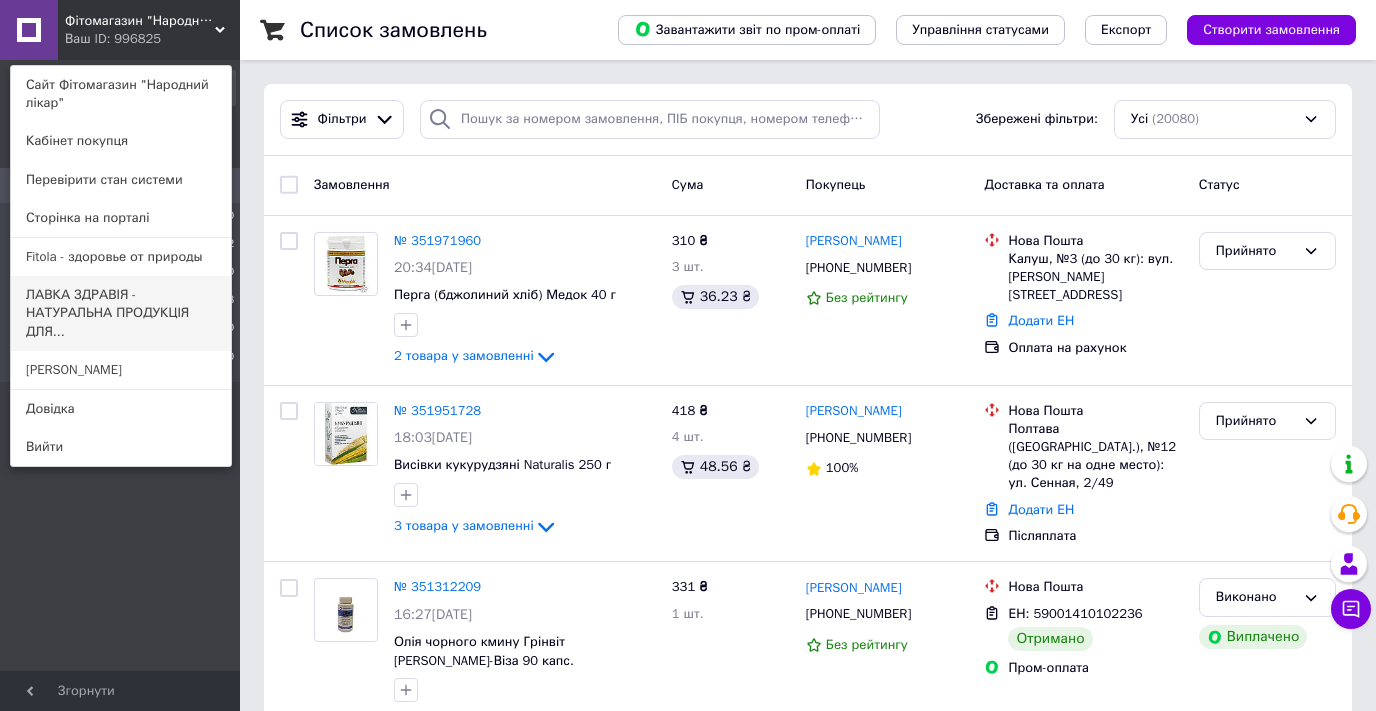 click on "ЛАВКА ЗДРАВІЯ - НАТУРАЛЬНА ПРОДУКЦІЯ ДЛЯ..." at bounding box center [121, 313] 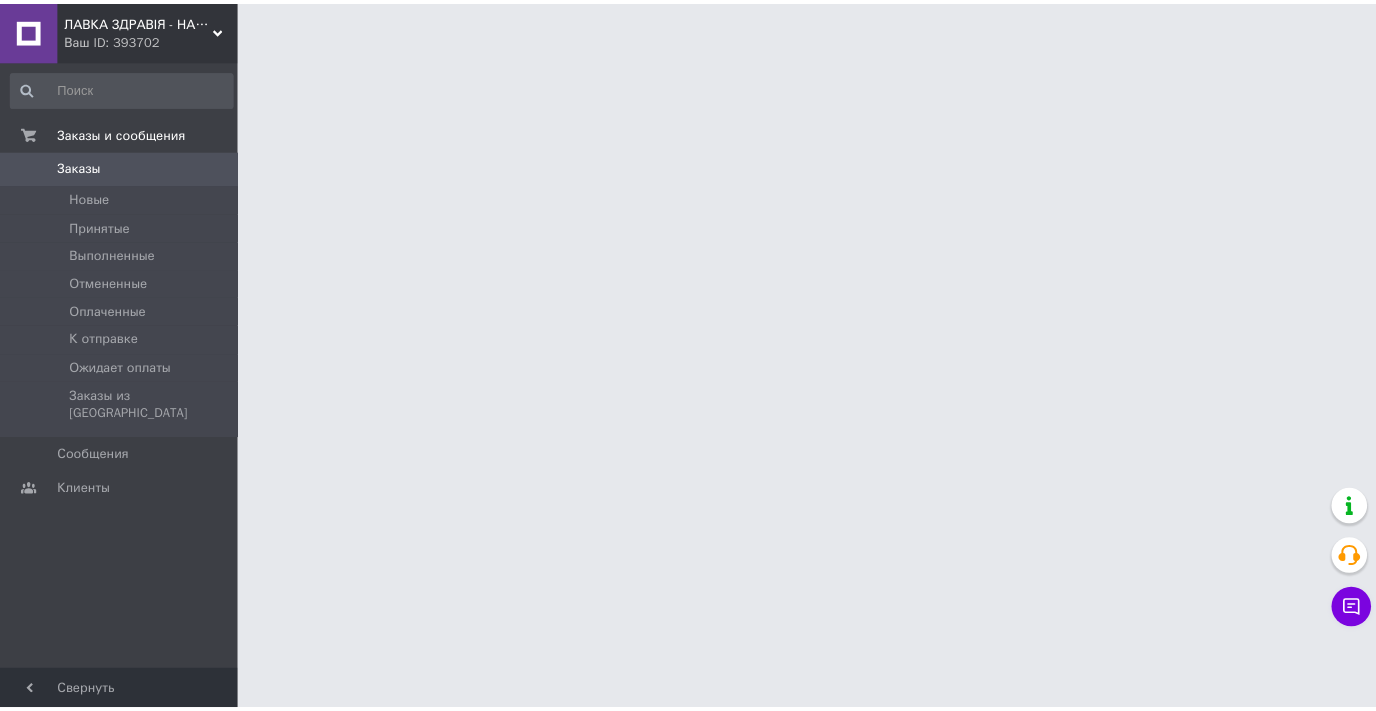 scroll, scrollTop: 0, scrollLeft: 0, axis: both 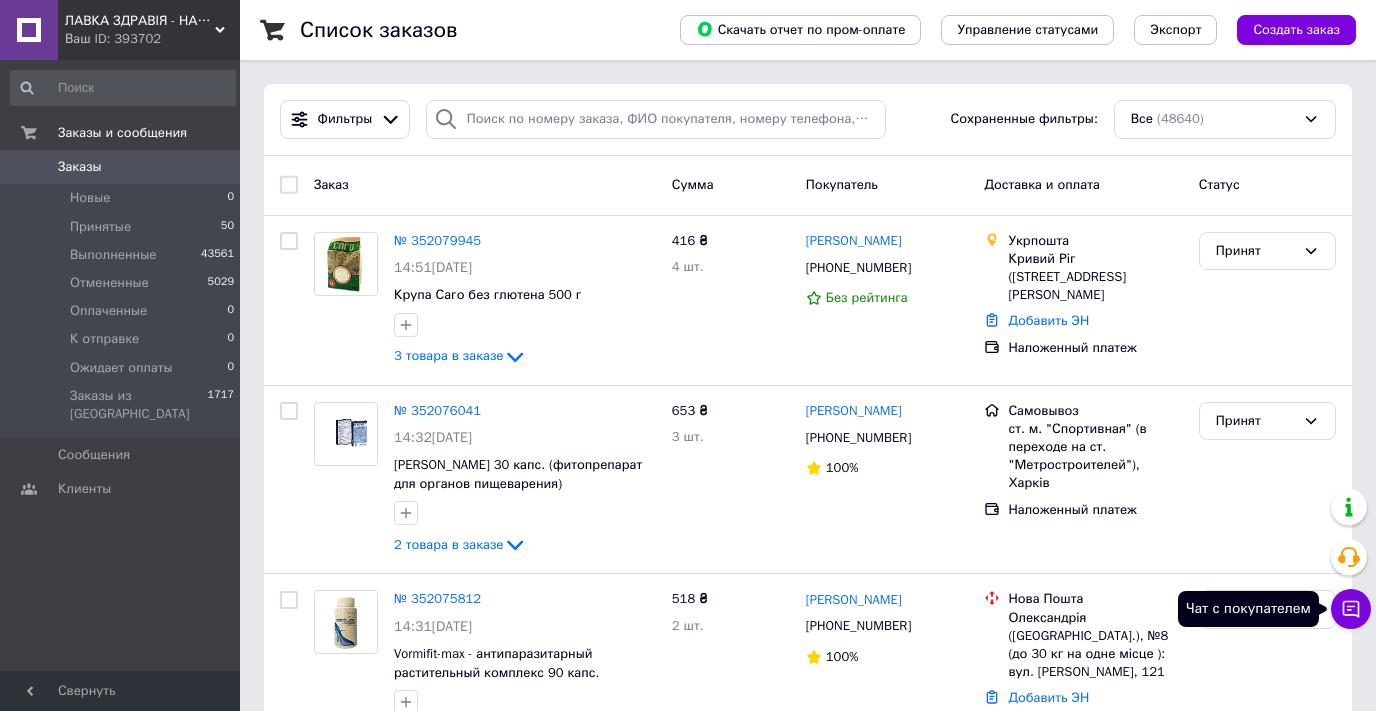 click 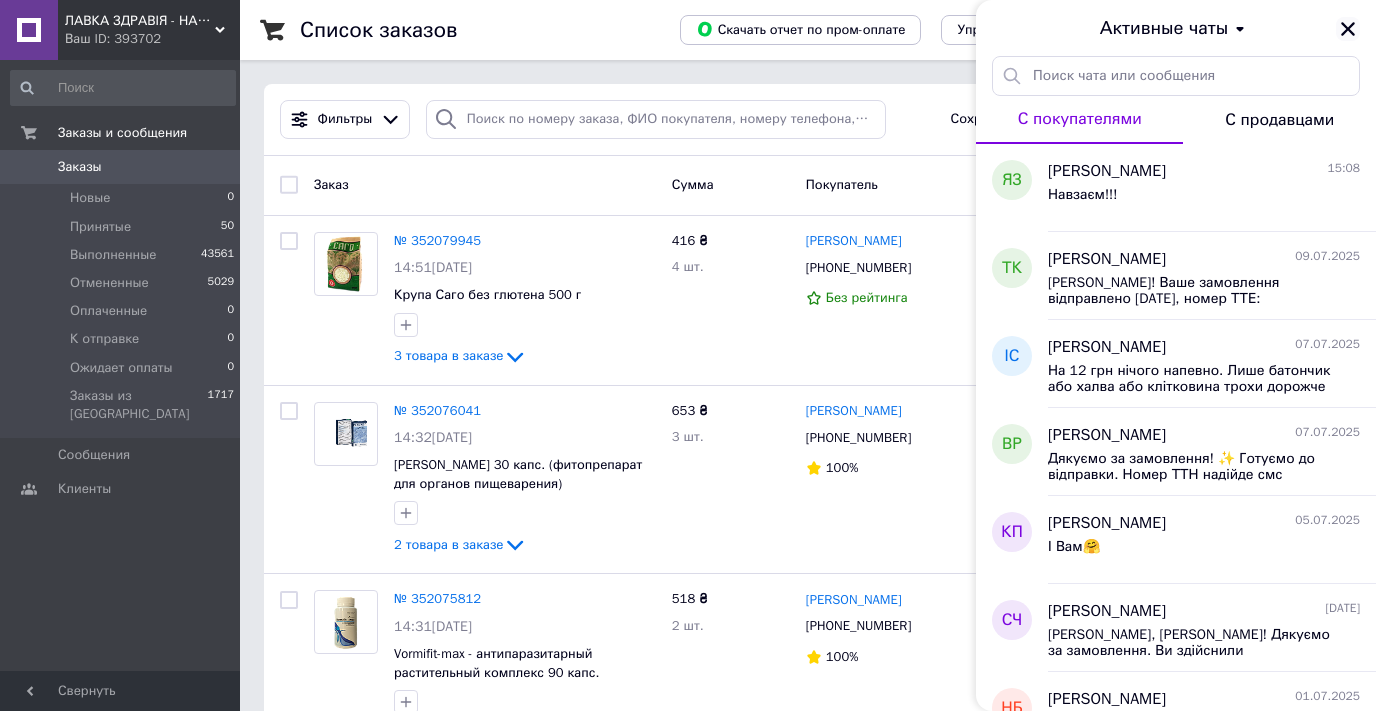 click 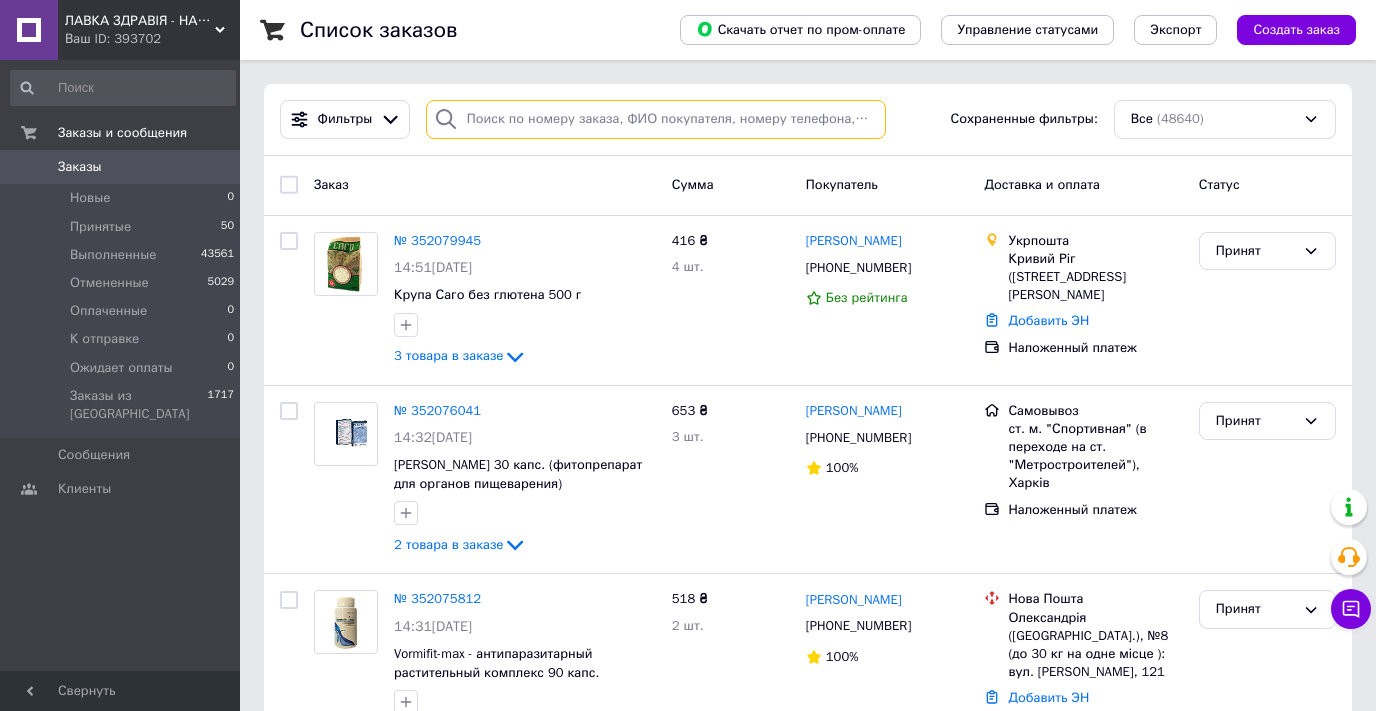click at bounding box center [656, 119] 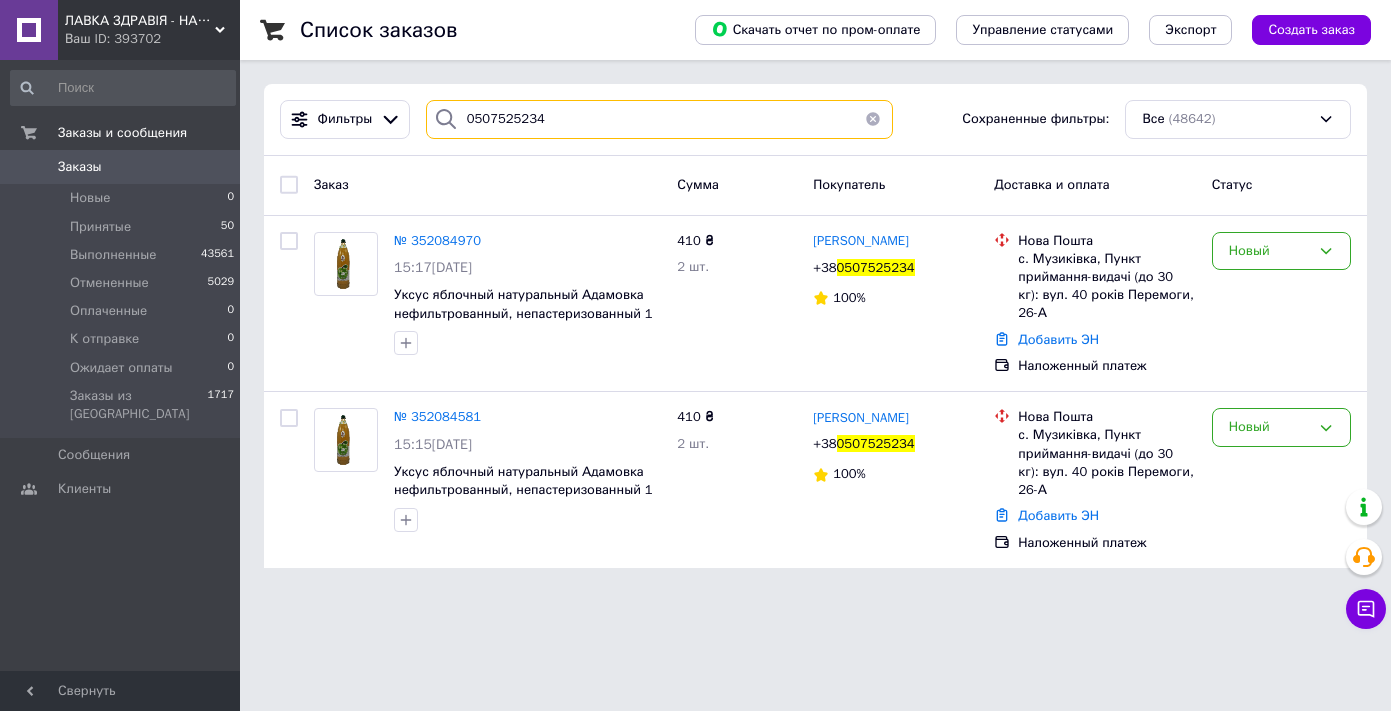 type on "0507525234" 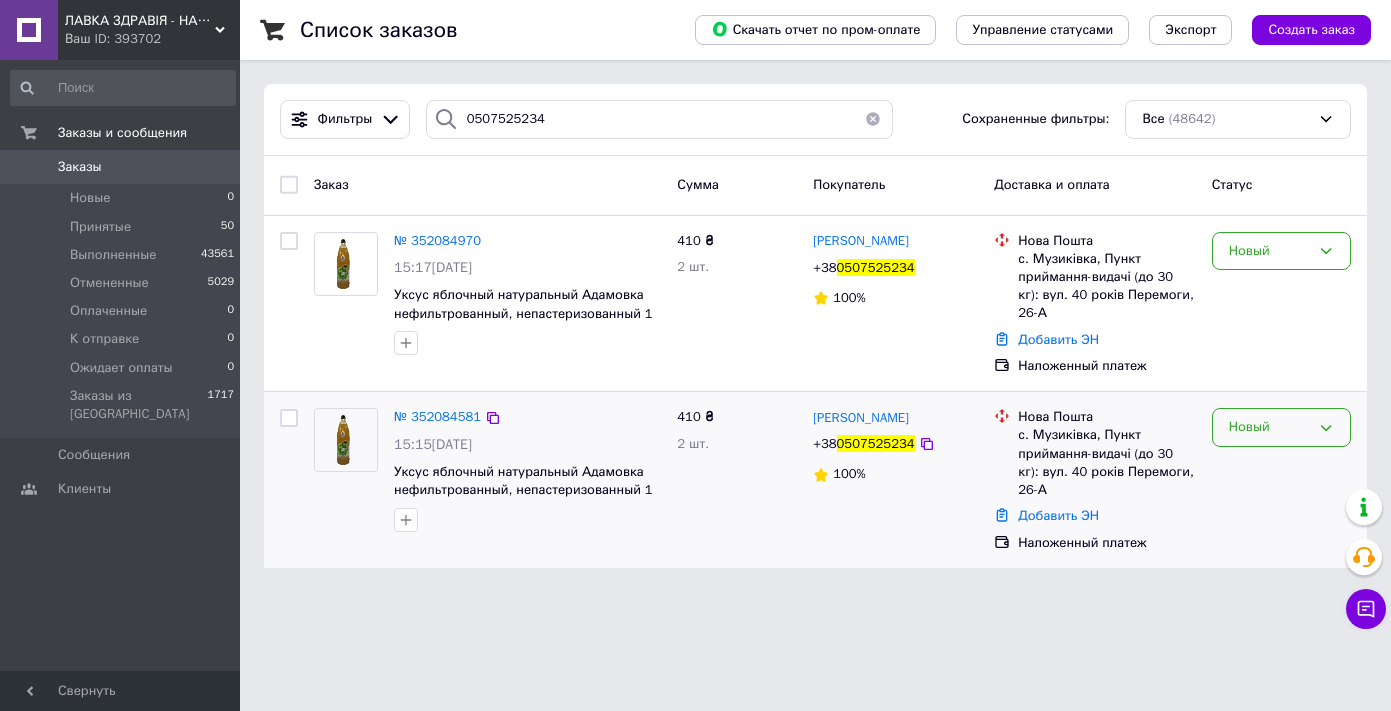 click on "Новый" at bounding box center (1269, 427) 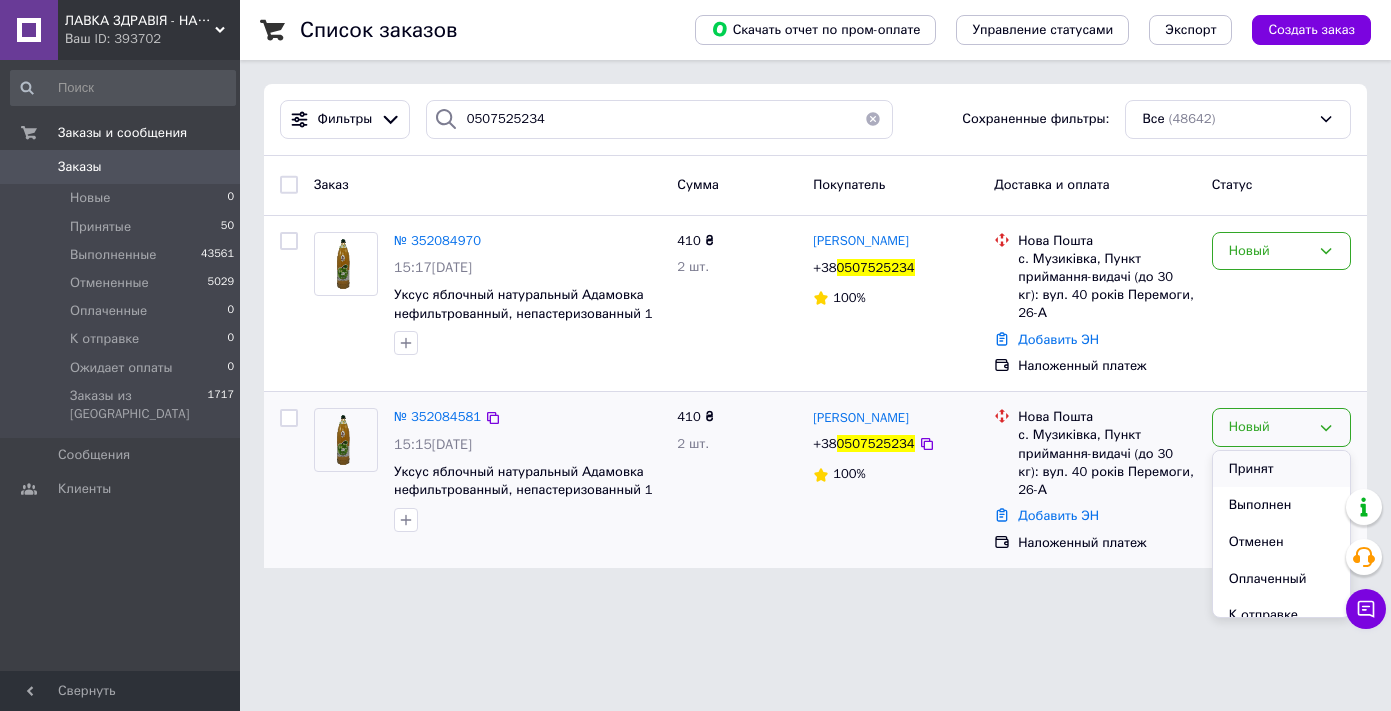 click on "Принят" at bounding box center (1281, 469) 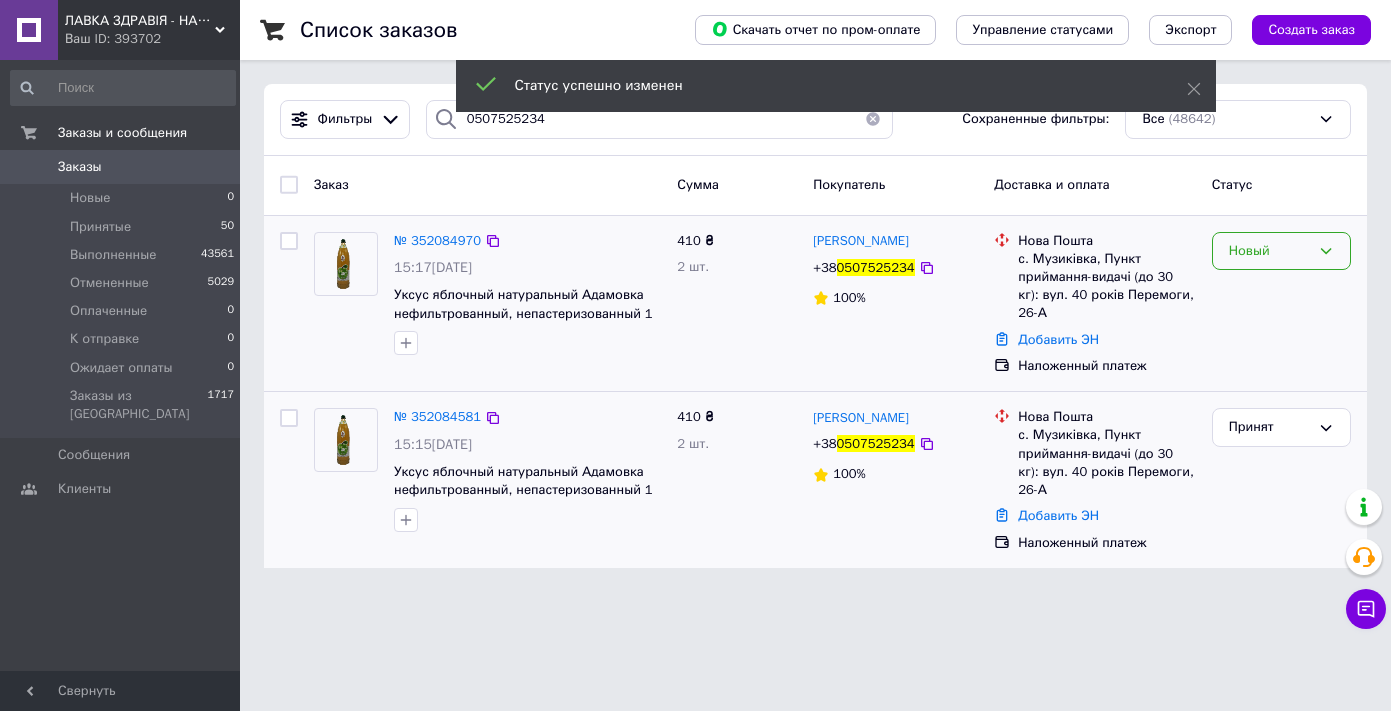 click on "Новый" at bounding box center [1269, 251] 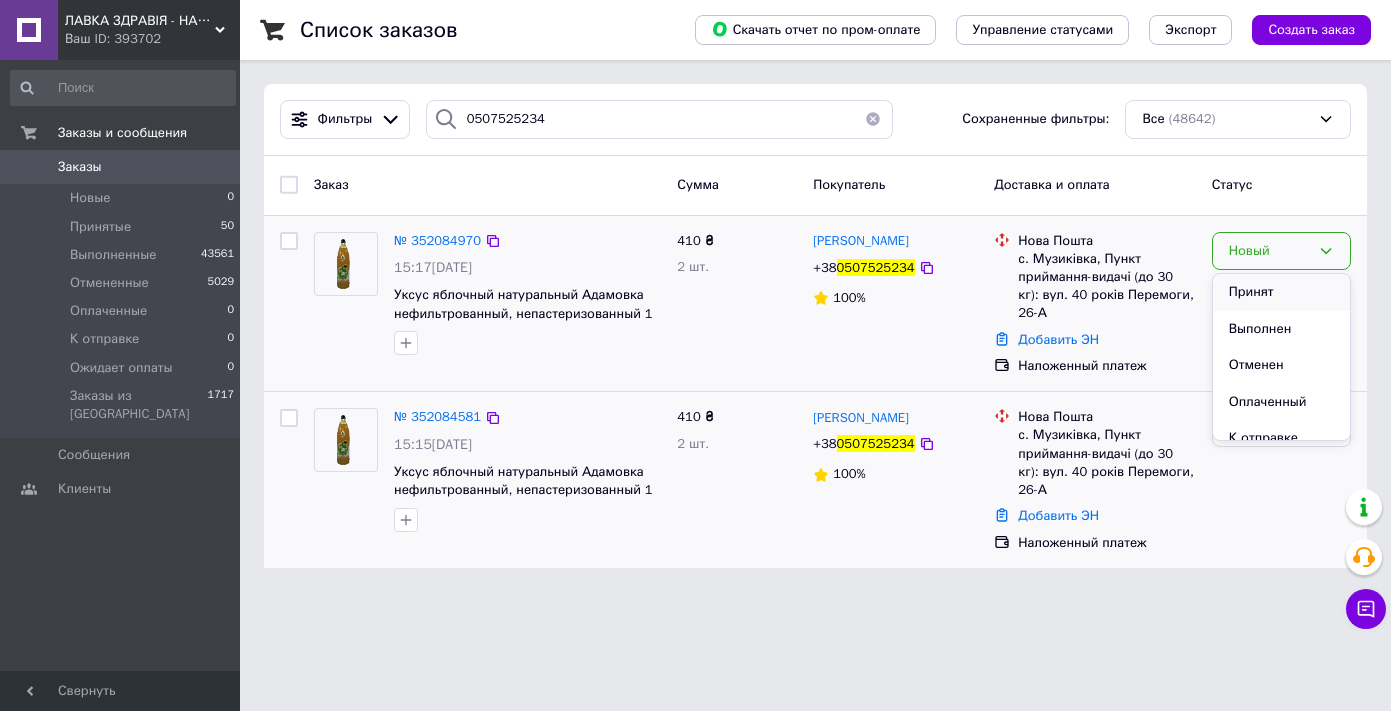click on "Принят" at bounding box center [1281, 292] 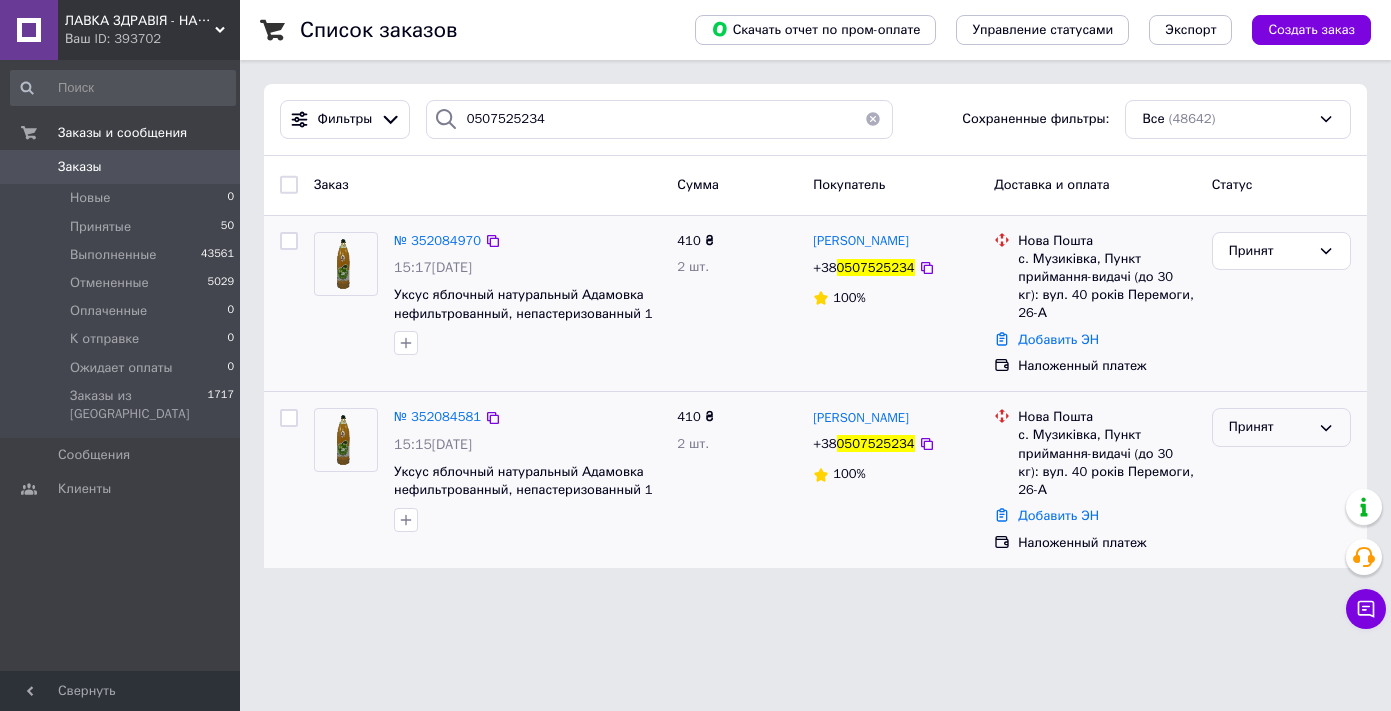 click on "Принят" at bounding box center (1269, 427) 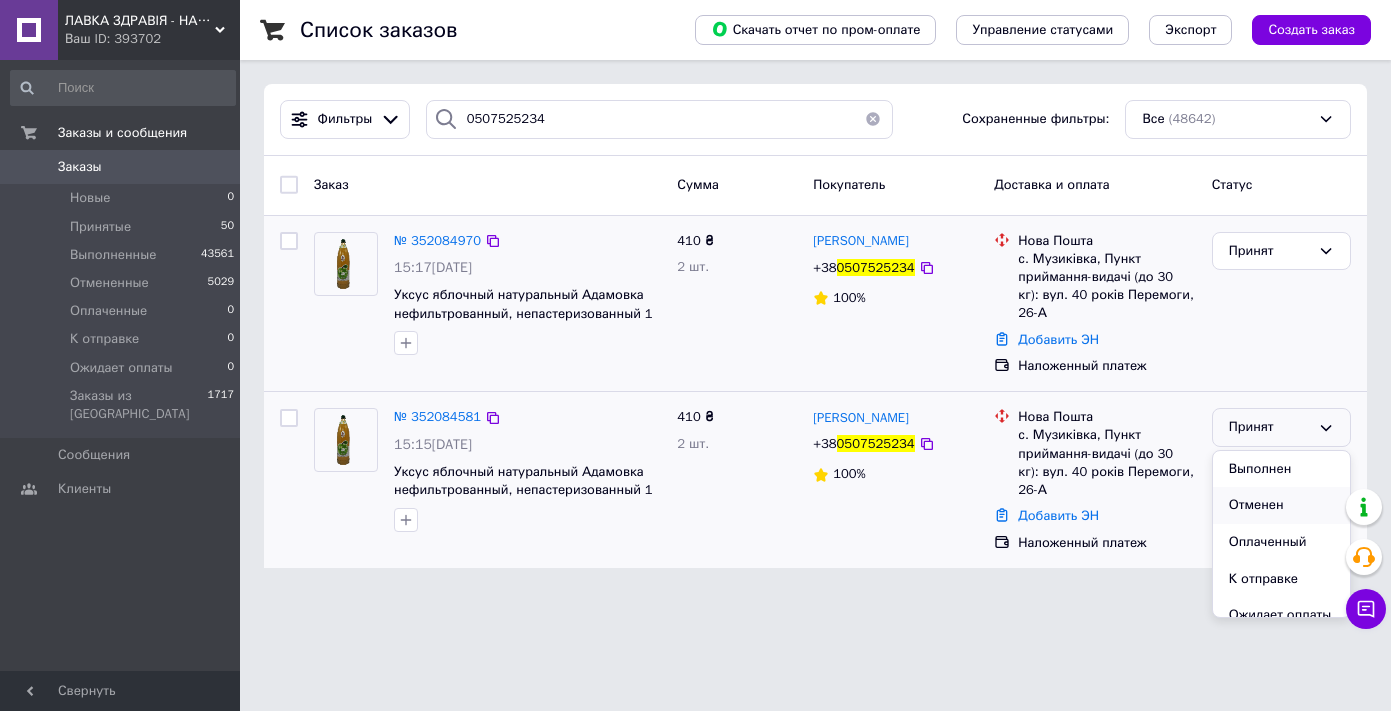 click on "Отменен" at bounding box center [1281, 505] 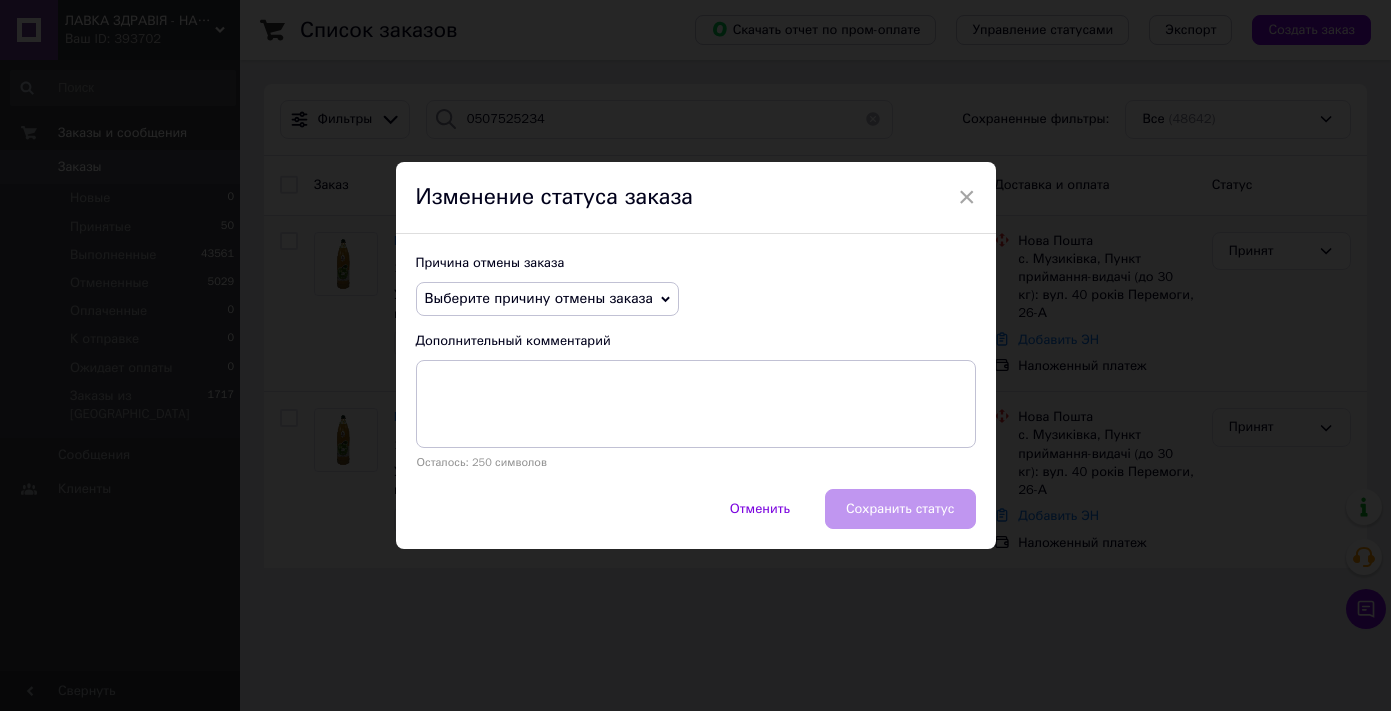 click 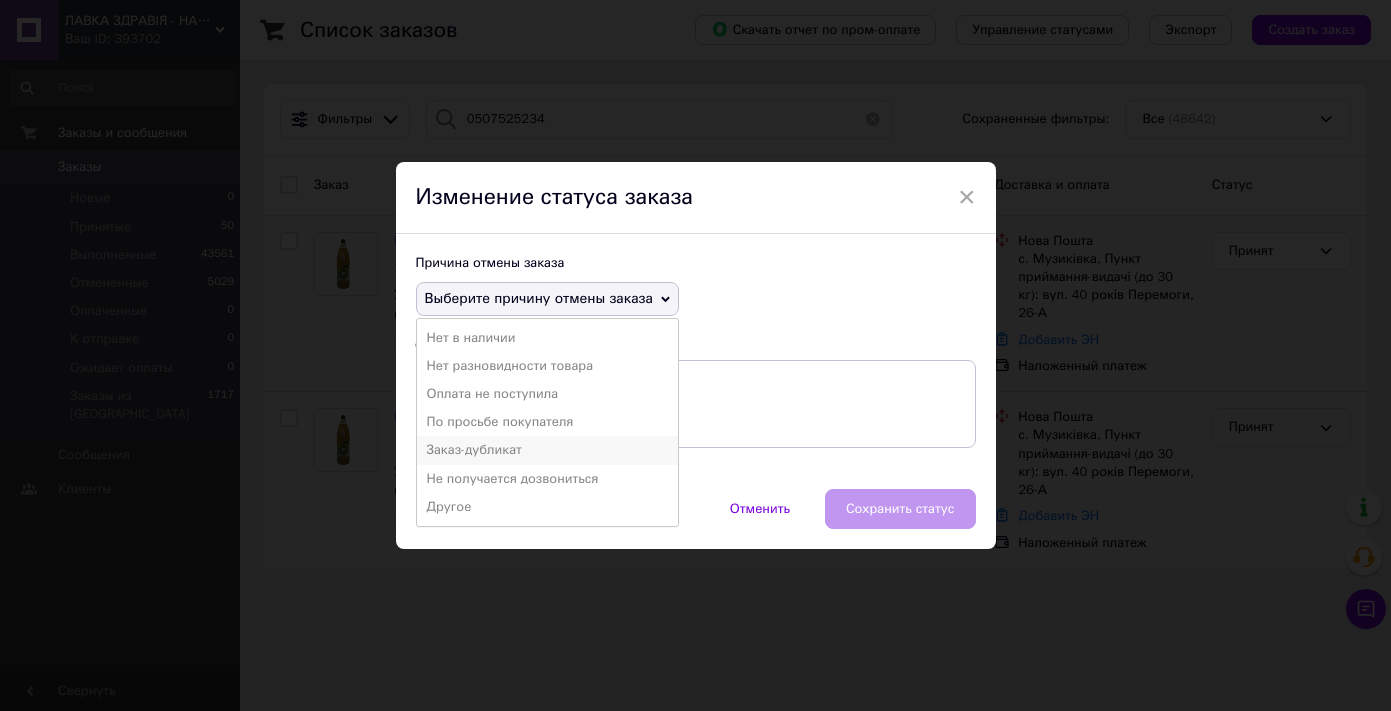 click on "Заказ-дубликат" at bounding box center [547, 450] 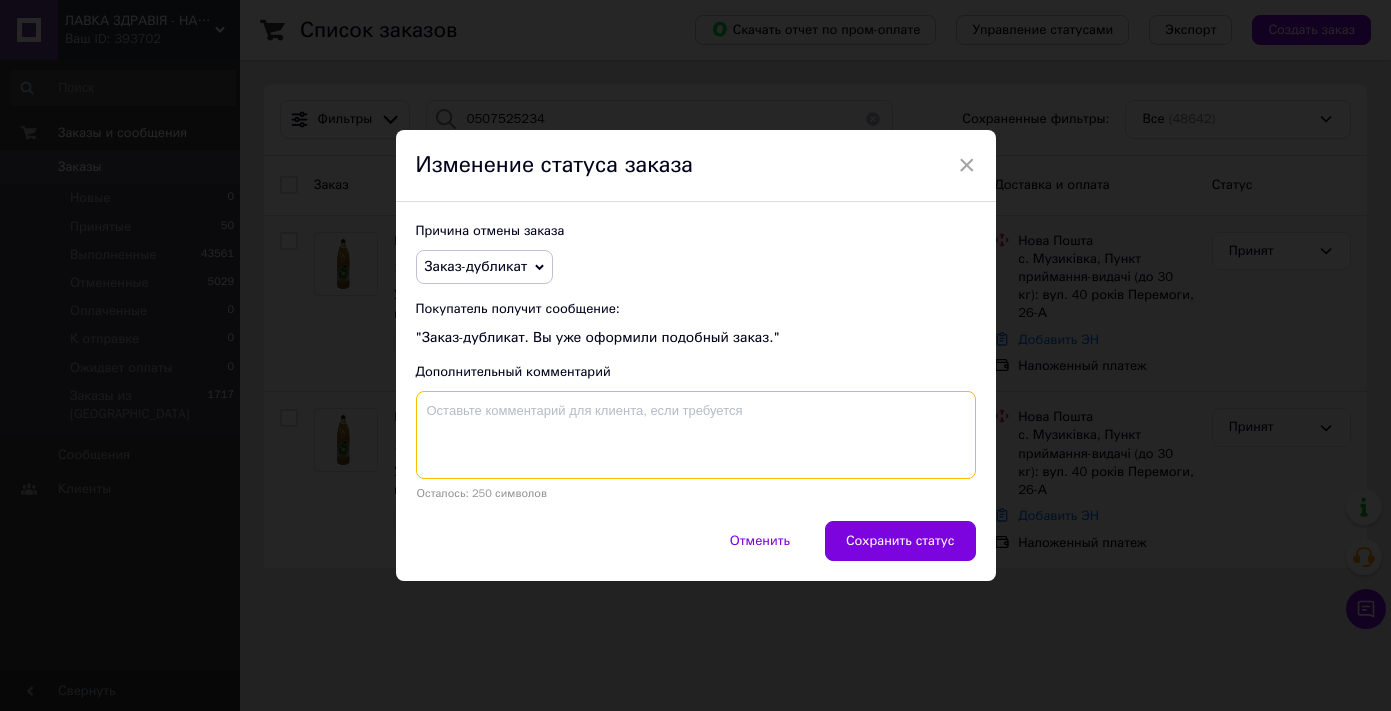 click at bounding box center [696, 435] 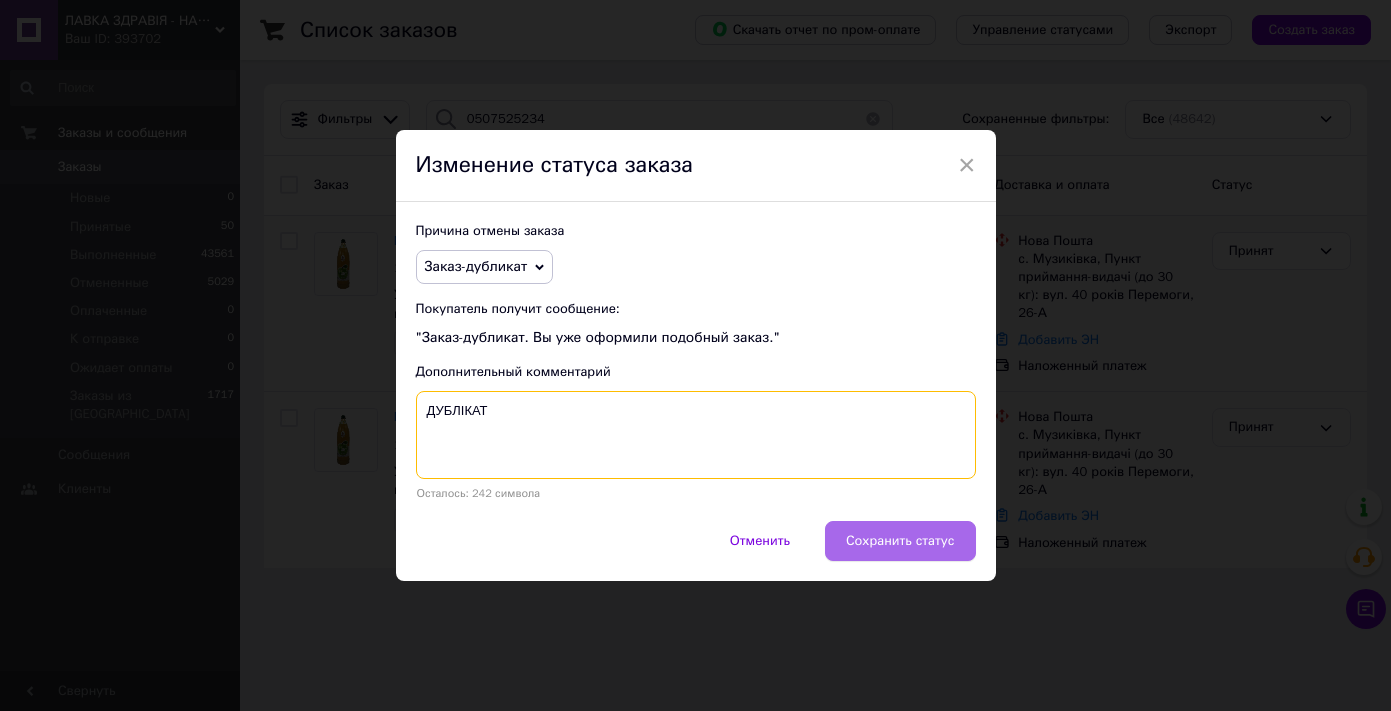 type on "ДУБЛІКАТ" 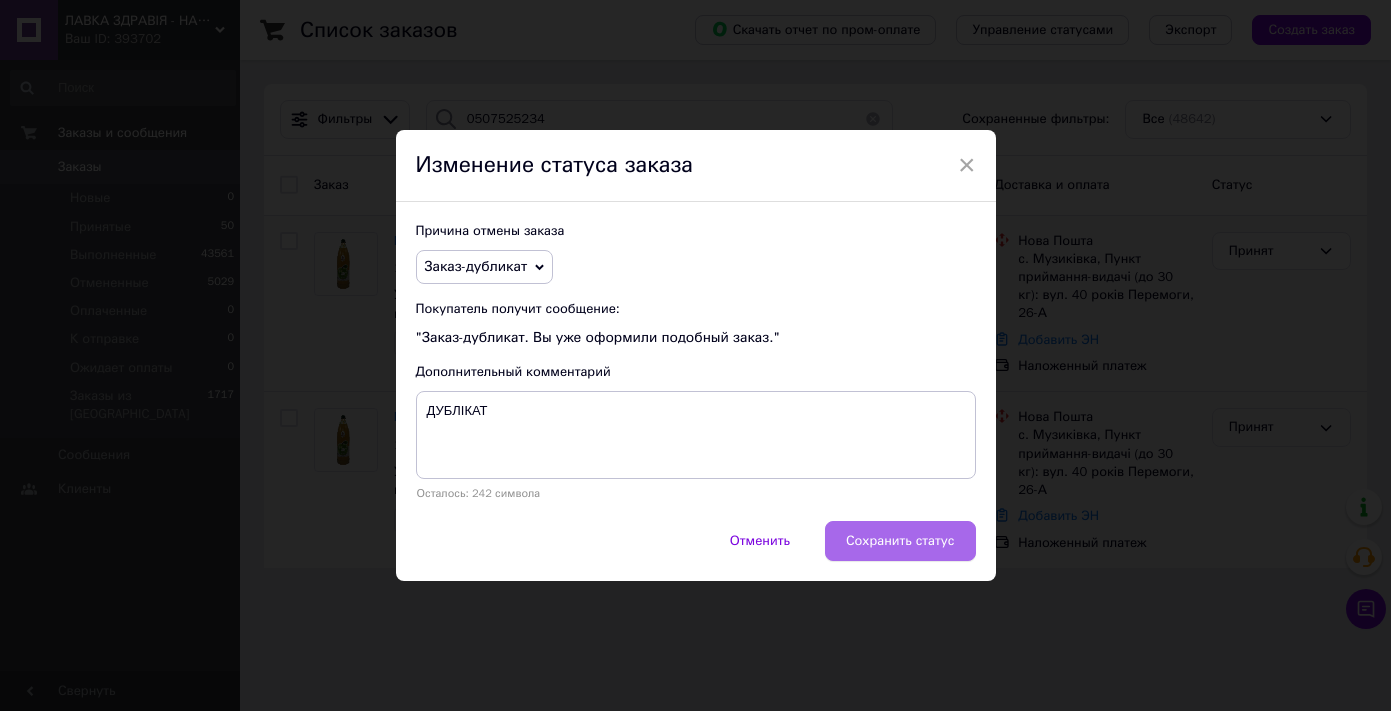 click on "Сохранить статус" at bounding box center [900, 541] 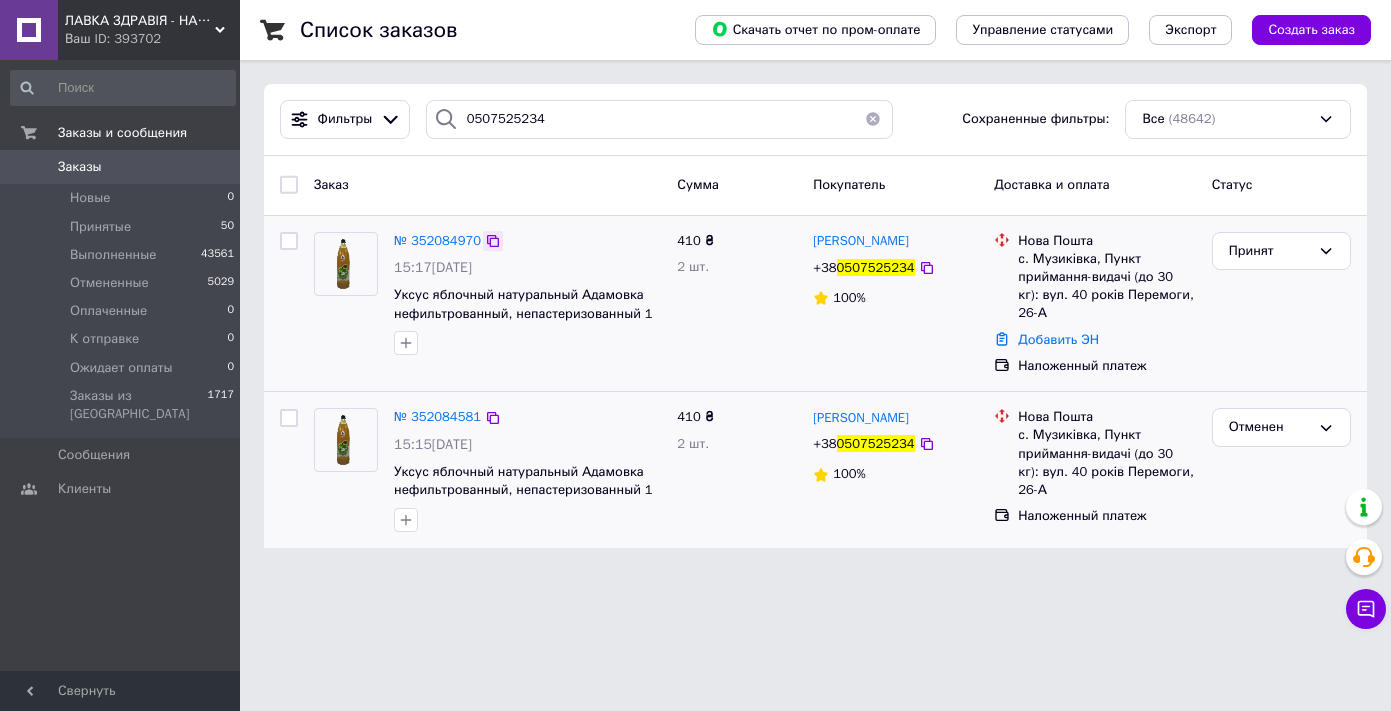 click 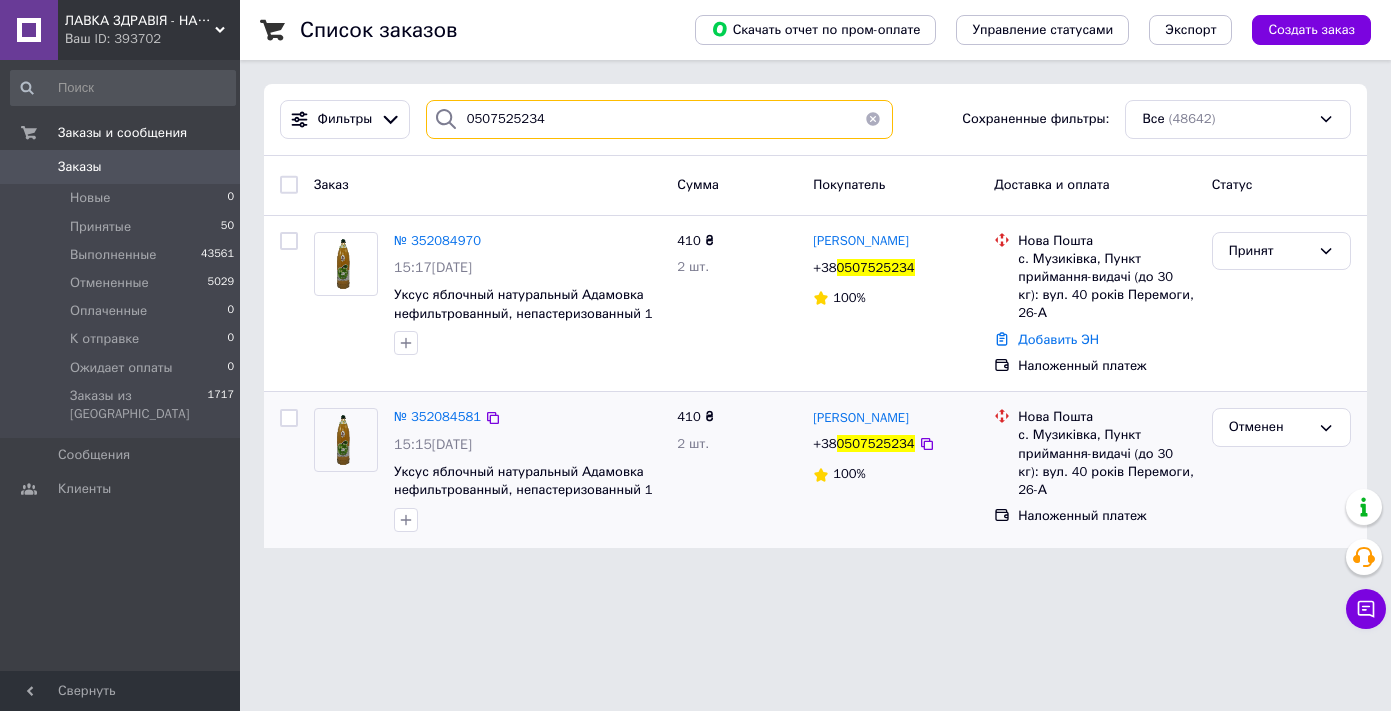 drag, startPoint x: 565, startPoint y: 124, endPoint x: 427, endPoint y: 114, distance: 138.36185 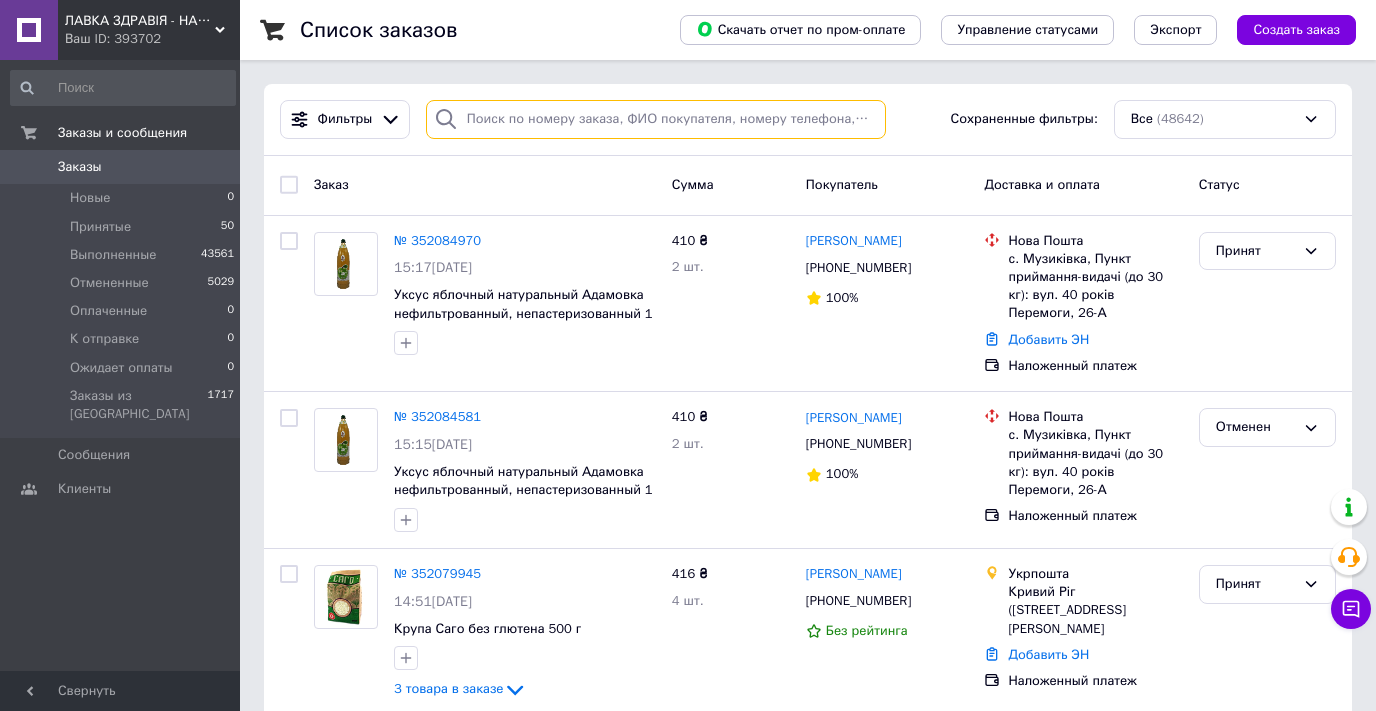 type 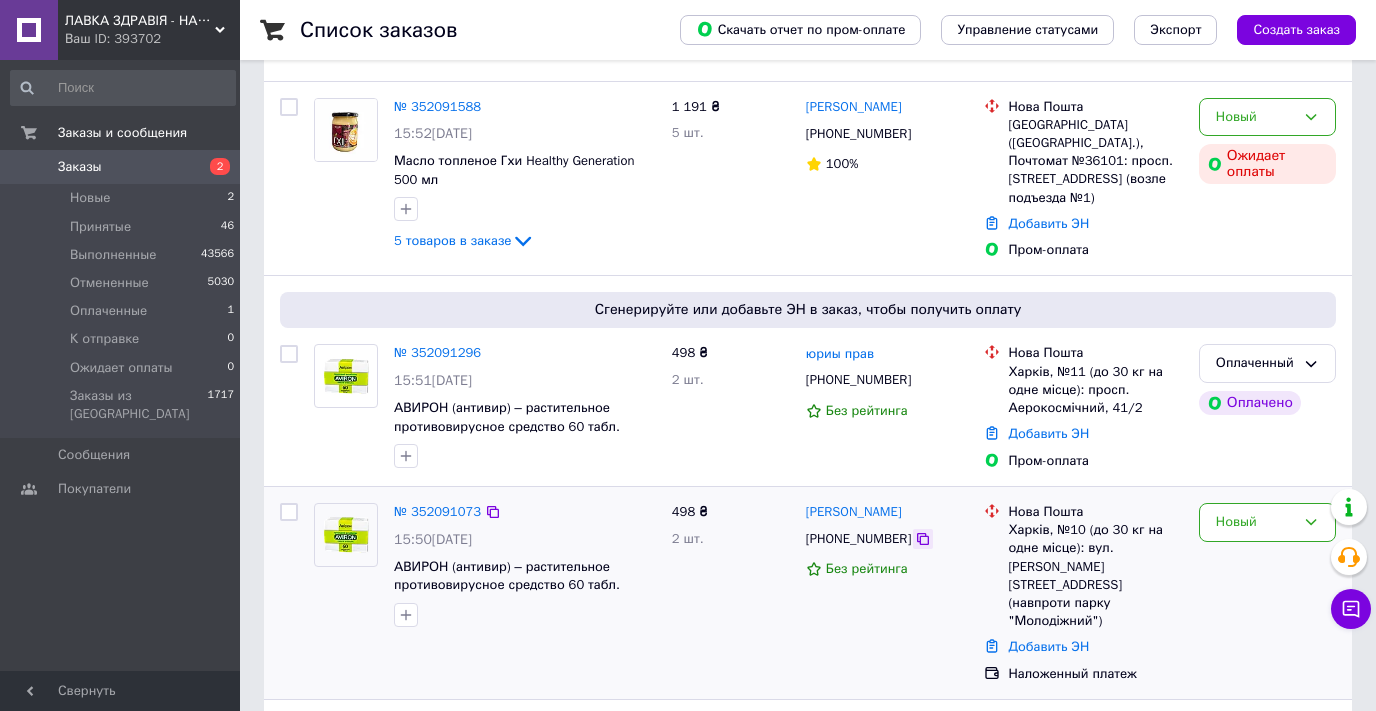 scroll, scrollTop: 100, scrollLeft: 0, axis: vertical 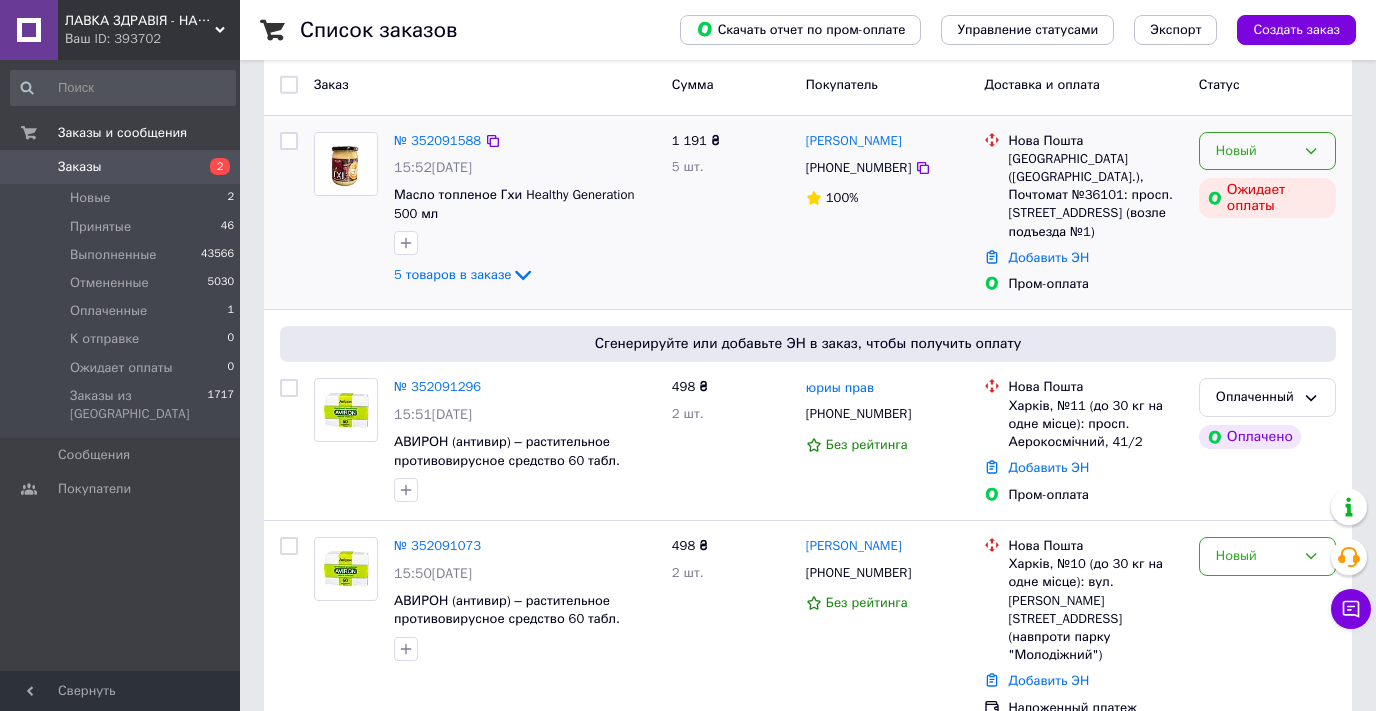 click on "Новый" at bounding box center [1255, 151] 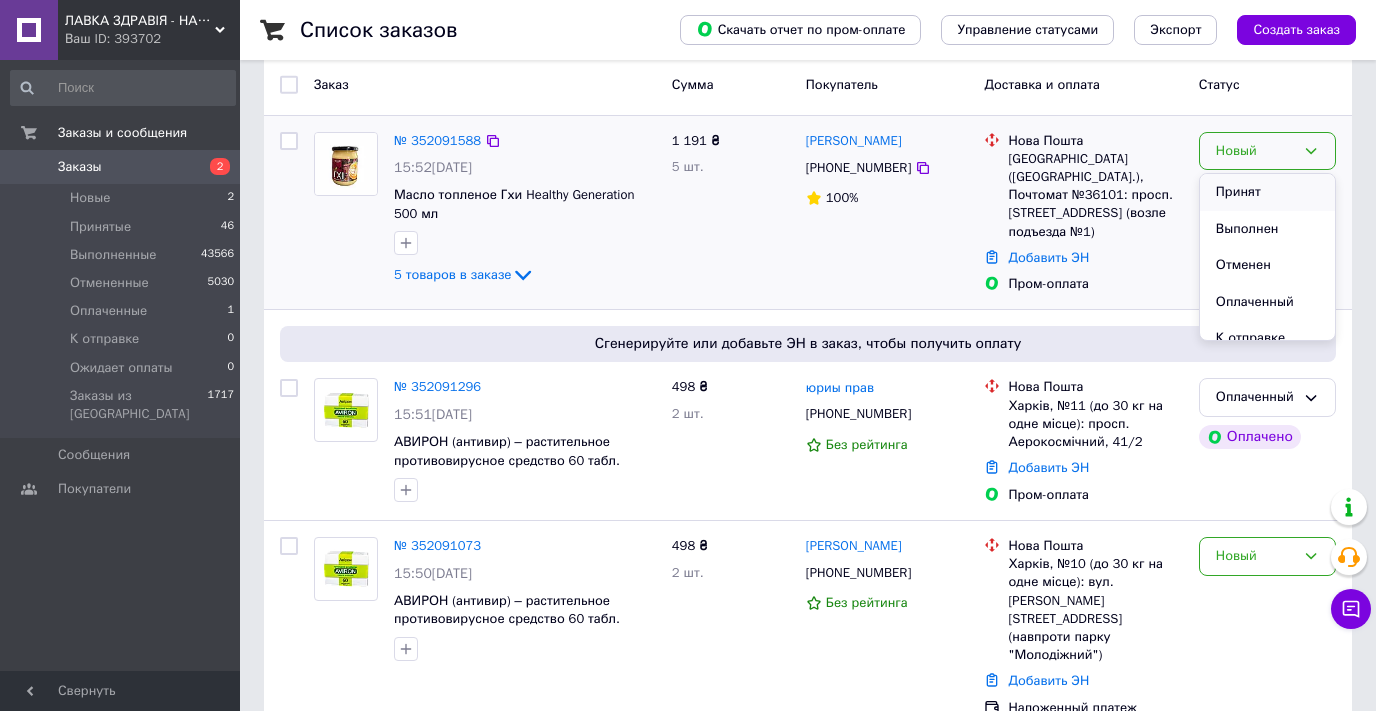 click on "Принят" at bounding box center [1267, 192] 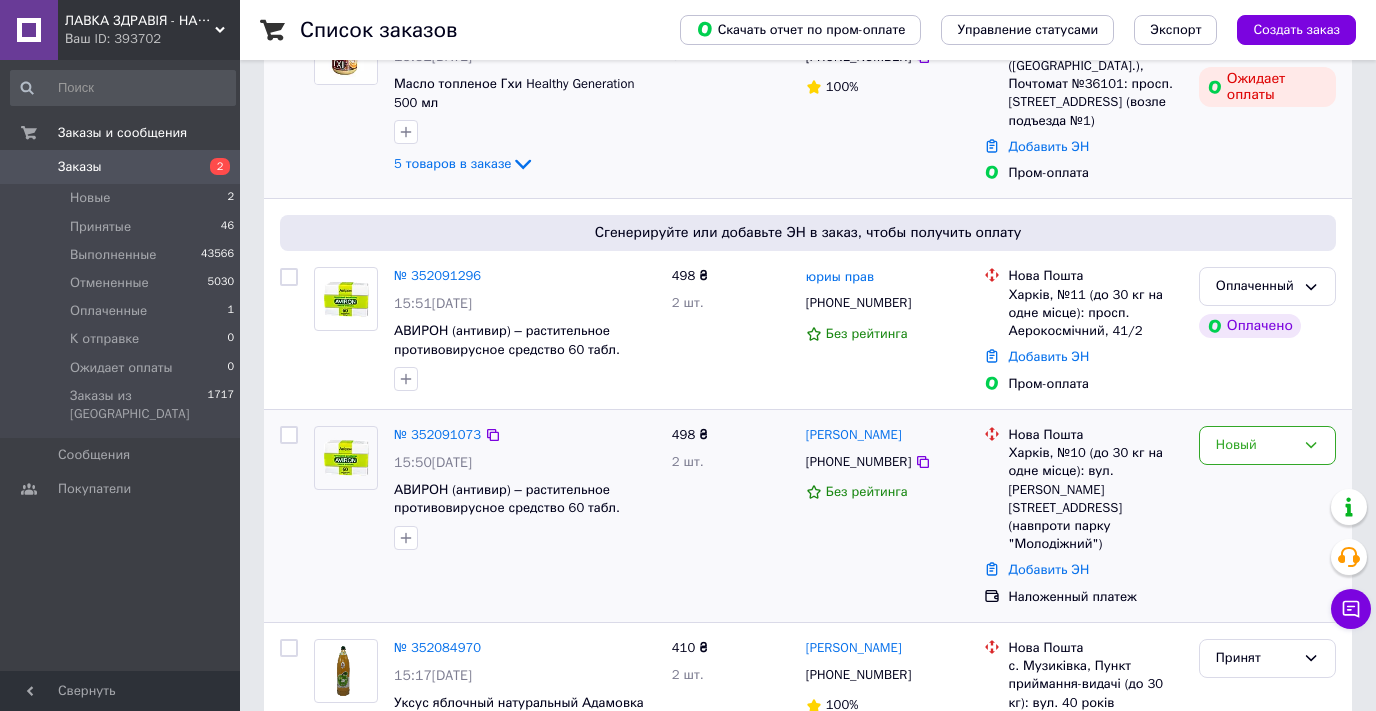 scroll, scrollTop: 200, scrollLeft: 0, axis: vertical 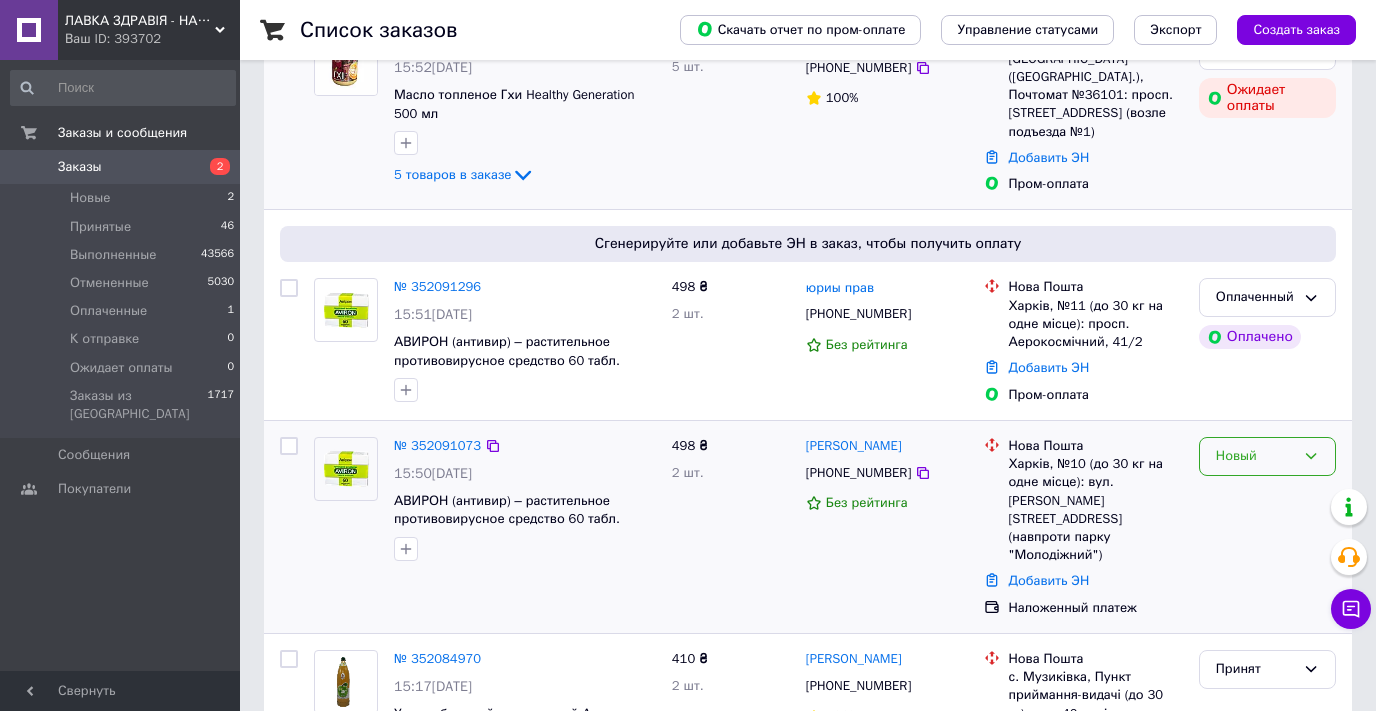 click on "Новый" at bounding box center (1255, 456) 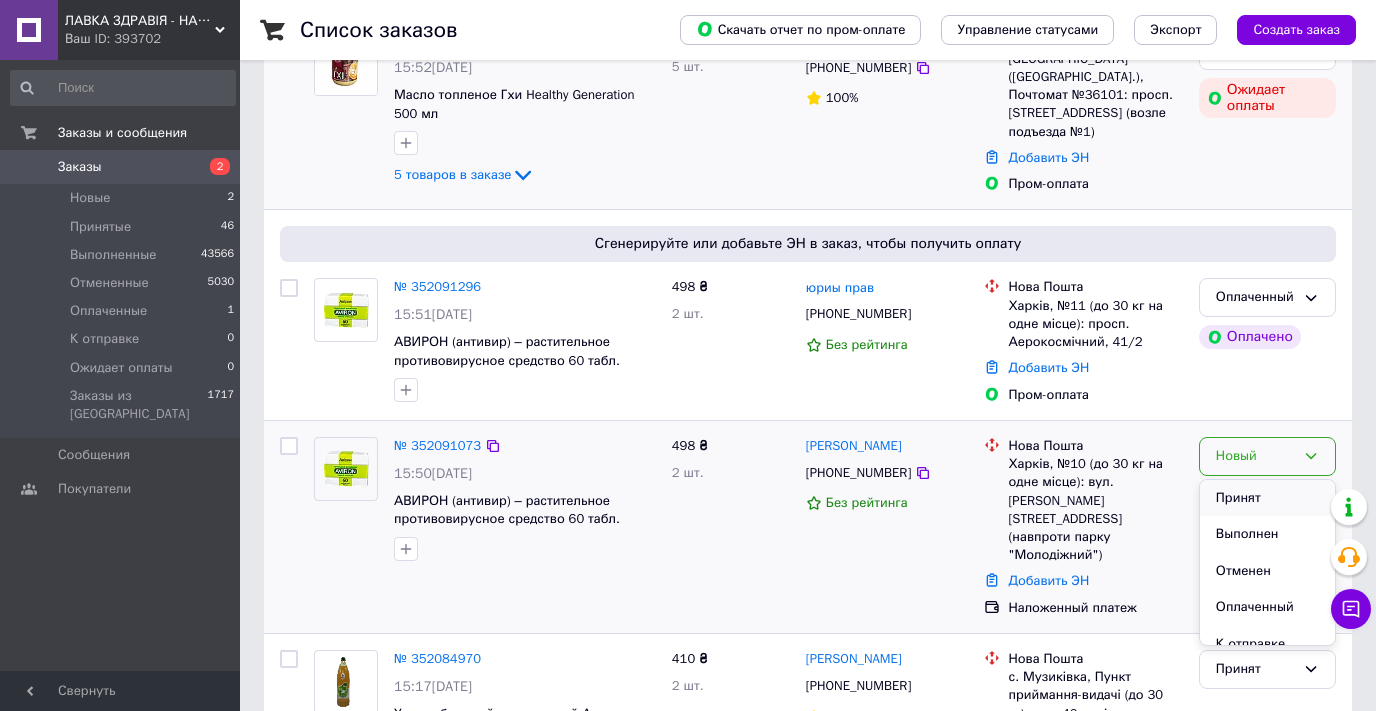click on "Принят" at bounding box center (1267, 498) 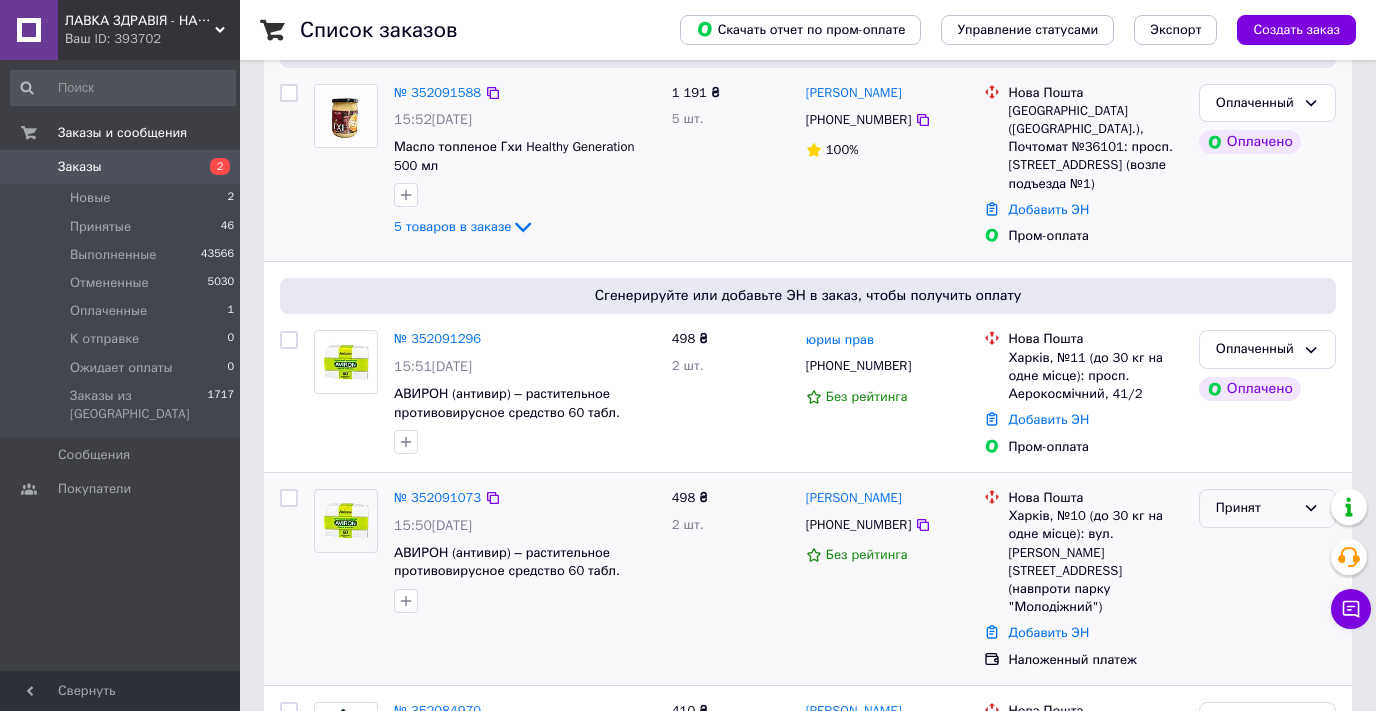click on "Принят" at bounding box center [1255, 508] 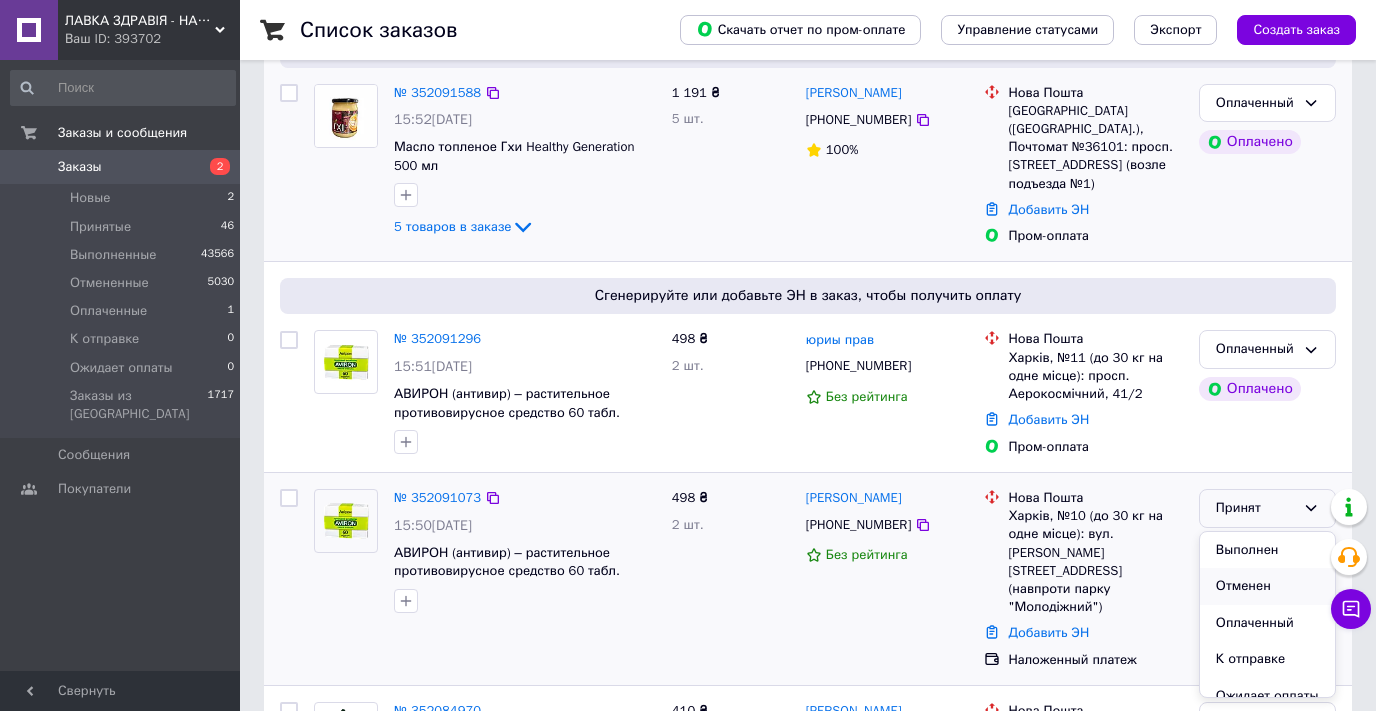 click on "Отменен" at bounding box center (1267, 586) 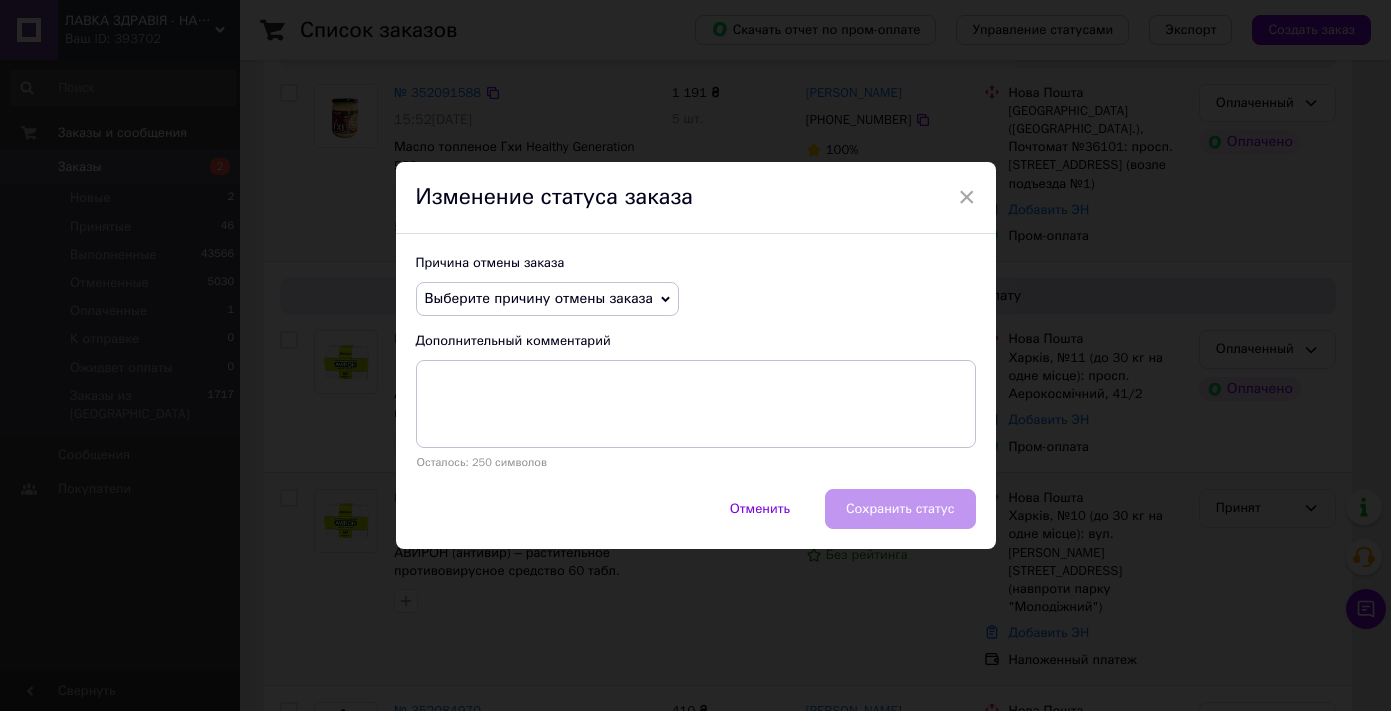 click 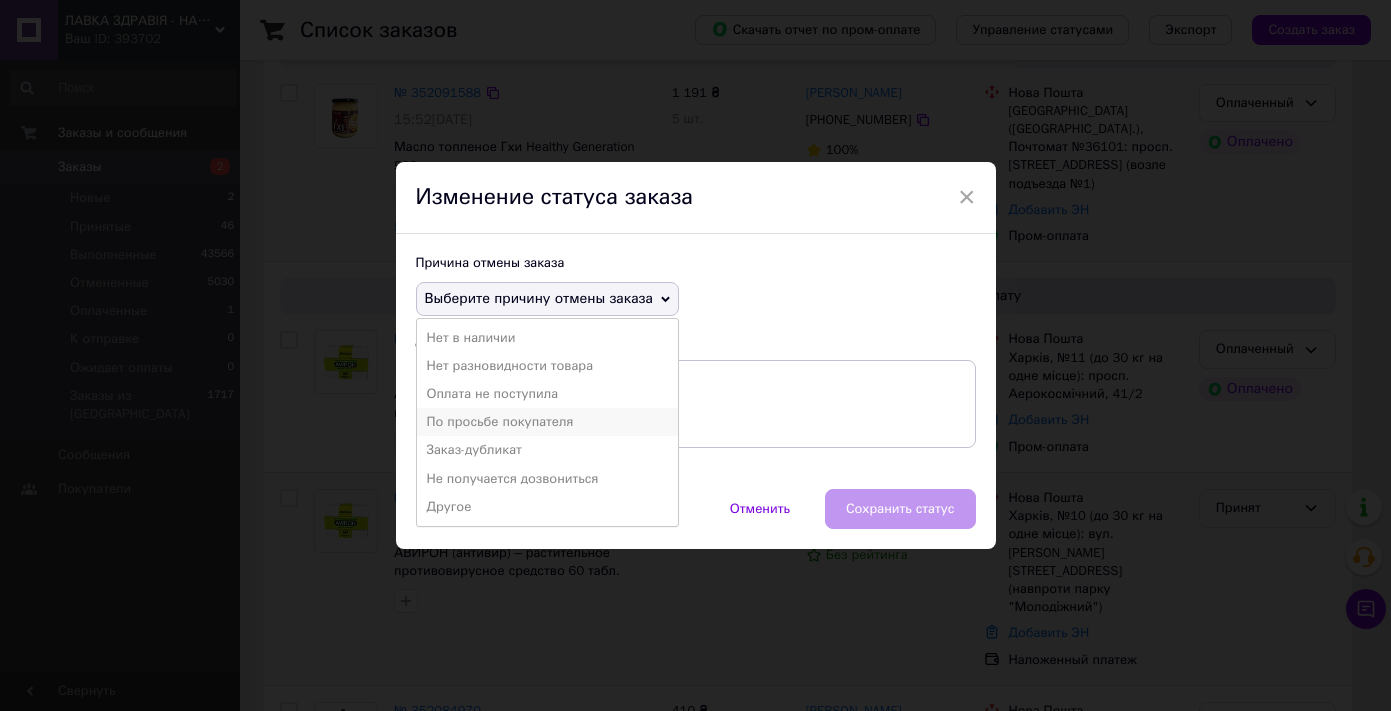 click on "По просьбе покупателя" at bounding box center (547, 422) 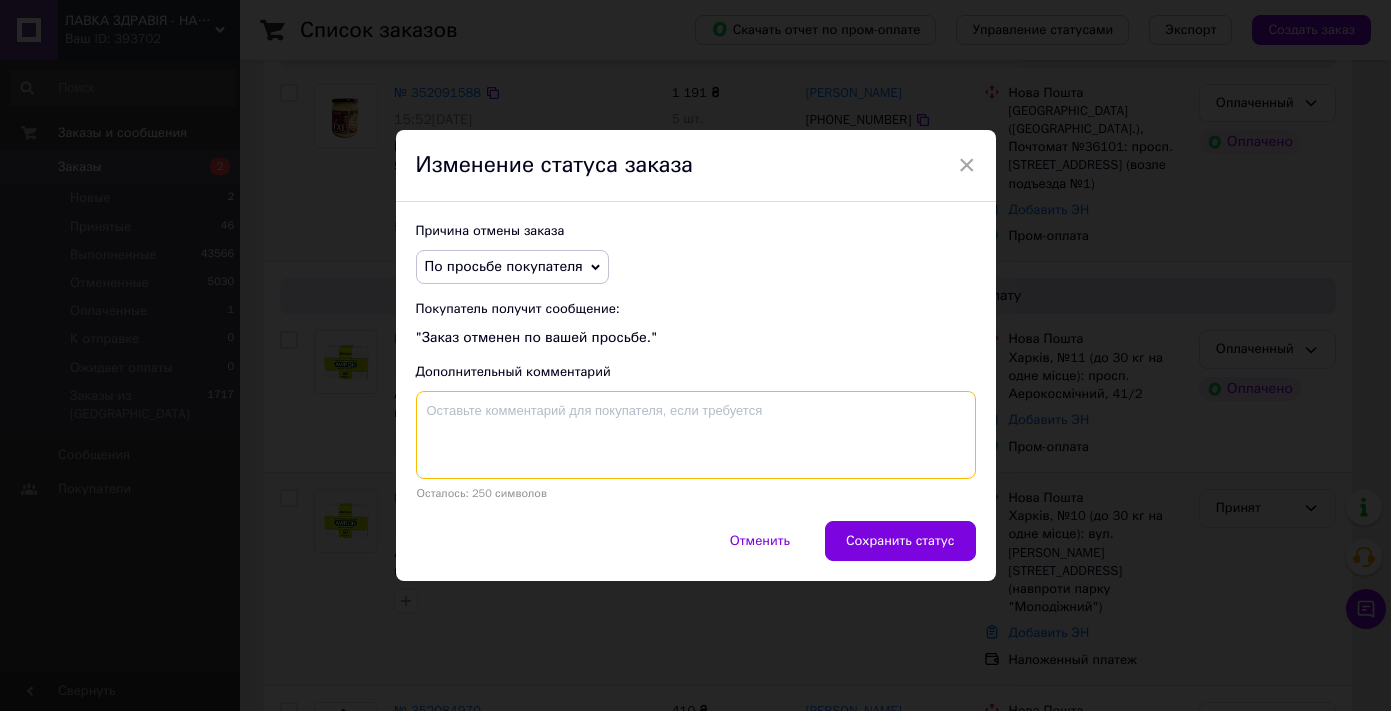 click at bounding box center [696, 435] 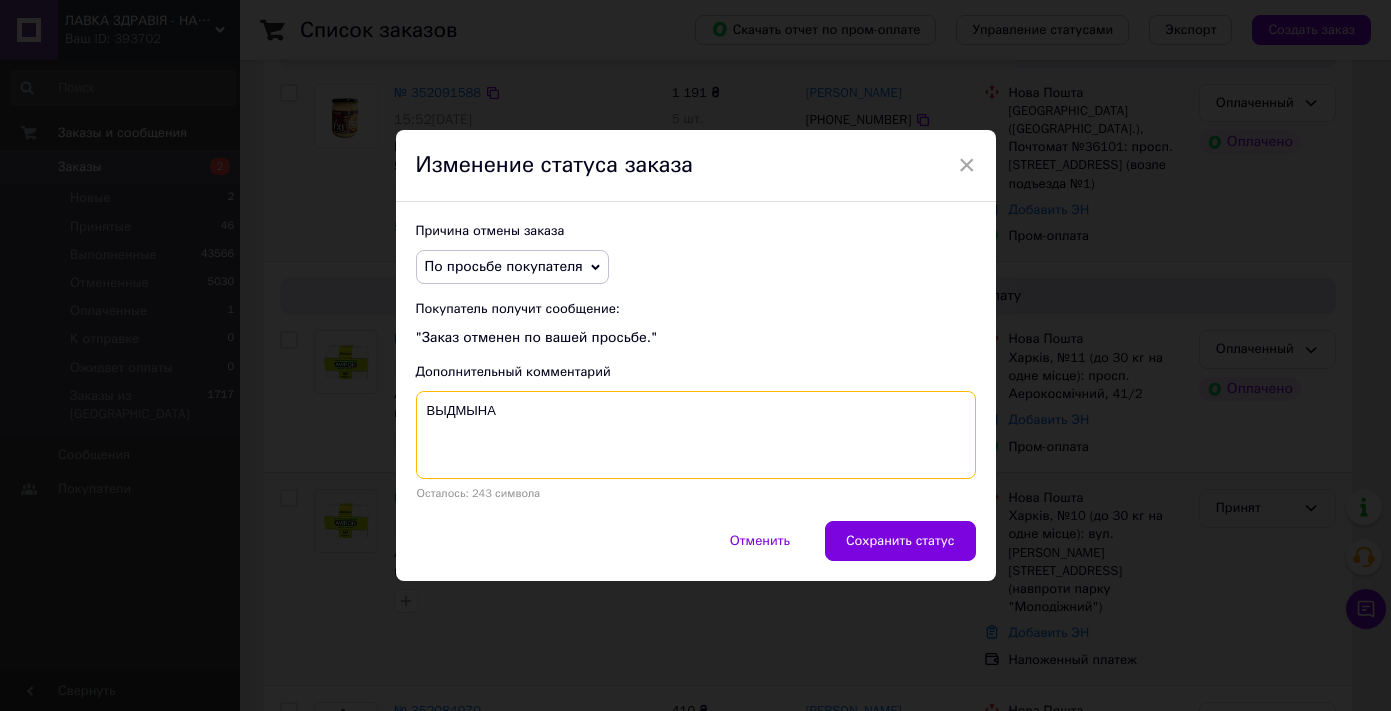 click on "ВЫДМЫНА" at bounding box center [696, 435] 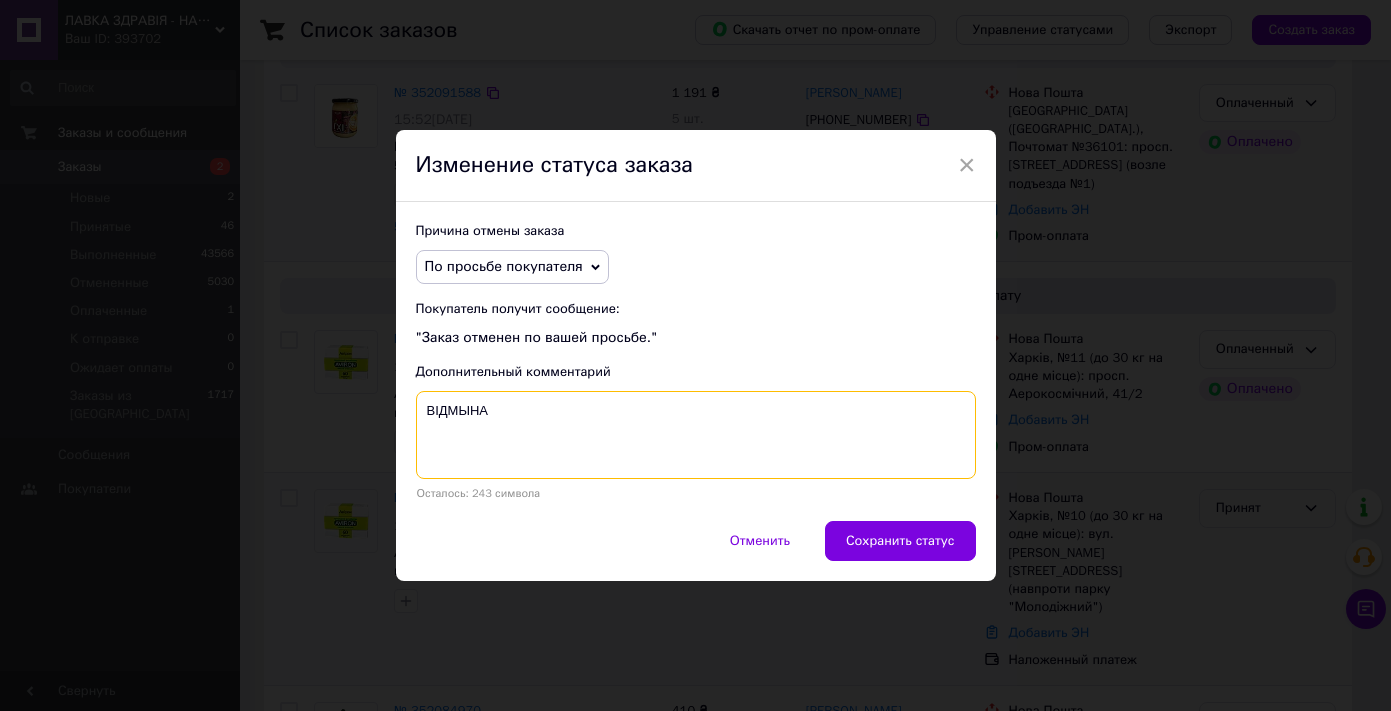 click on "ВІДМЫНА" at bounding box center [696, 435] 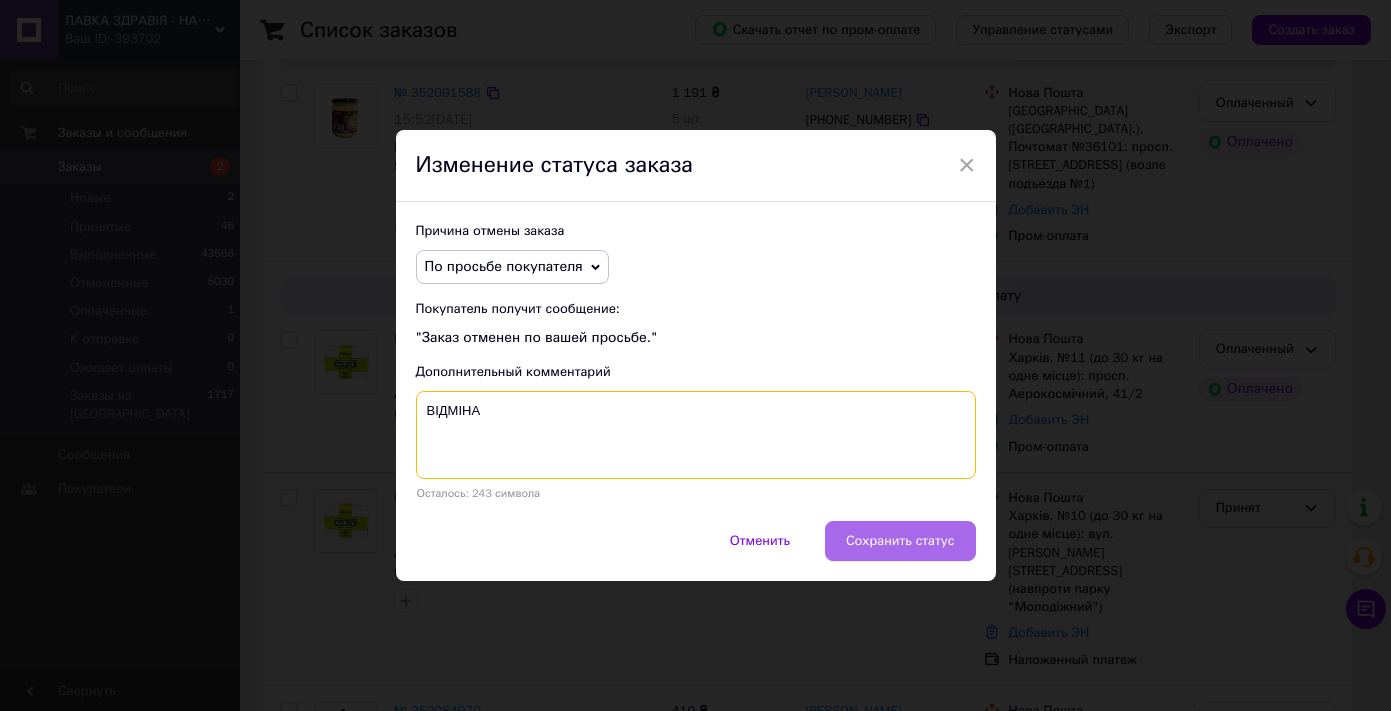 type on "ВІДМІНА" 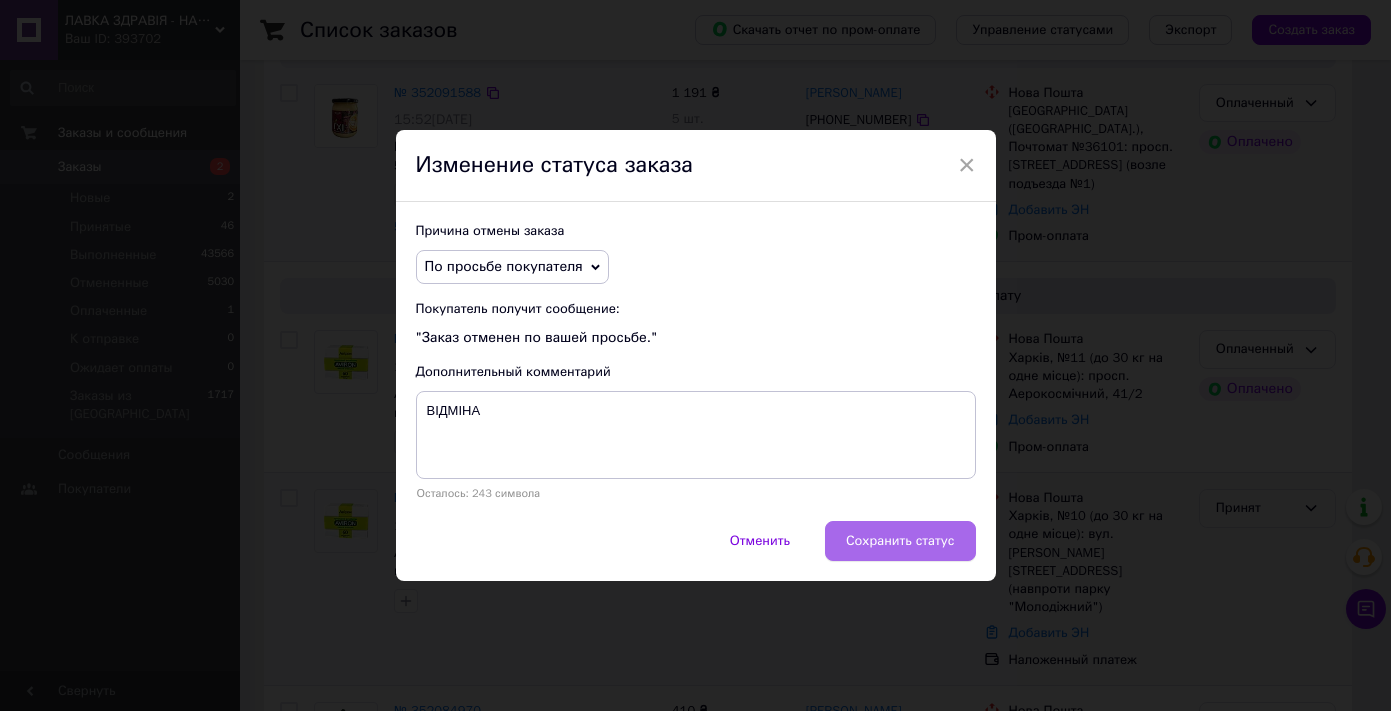 click on "Сохранить статус" at bounding box center [900, 541] 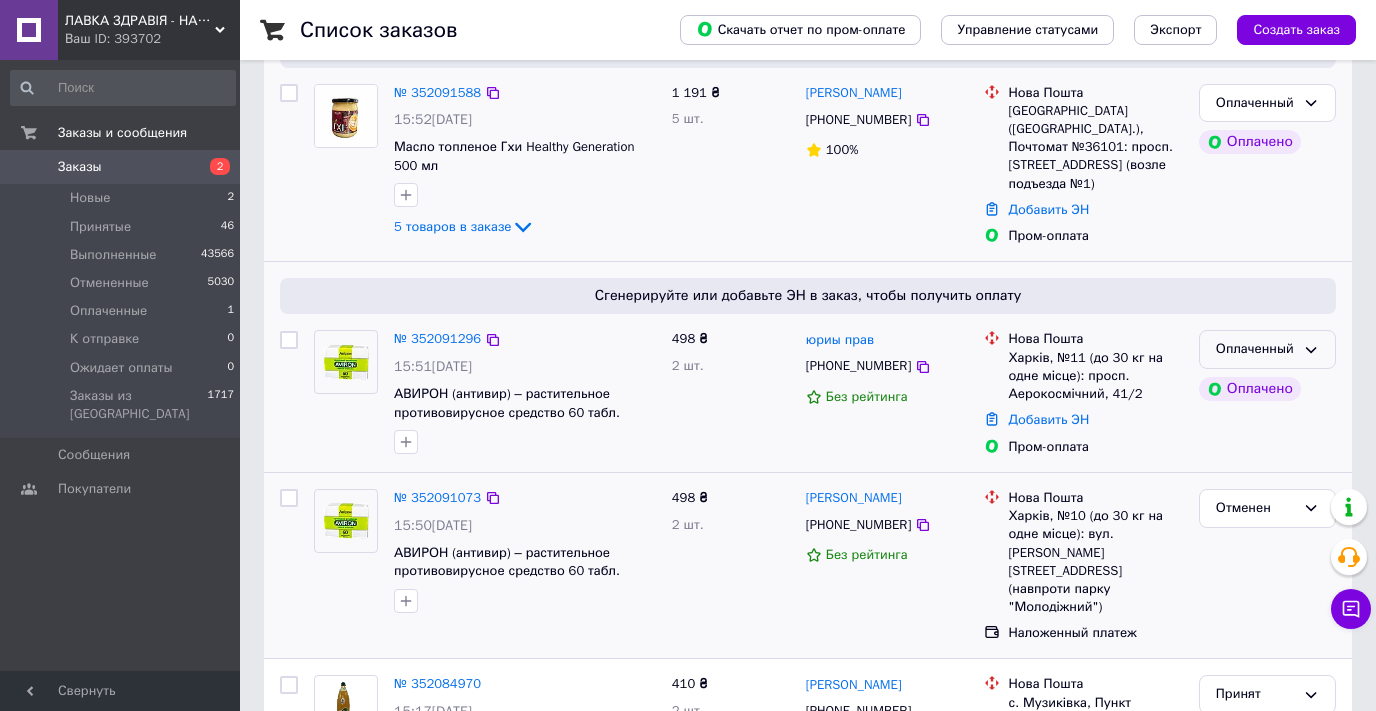 click on "Оплаченный" at bounding box center [1255, 349] 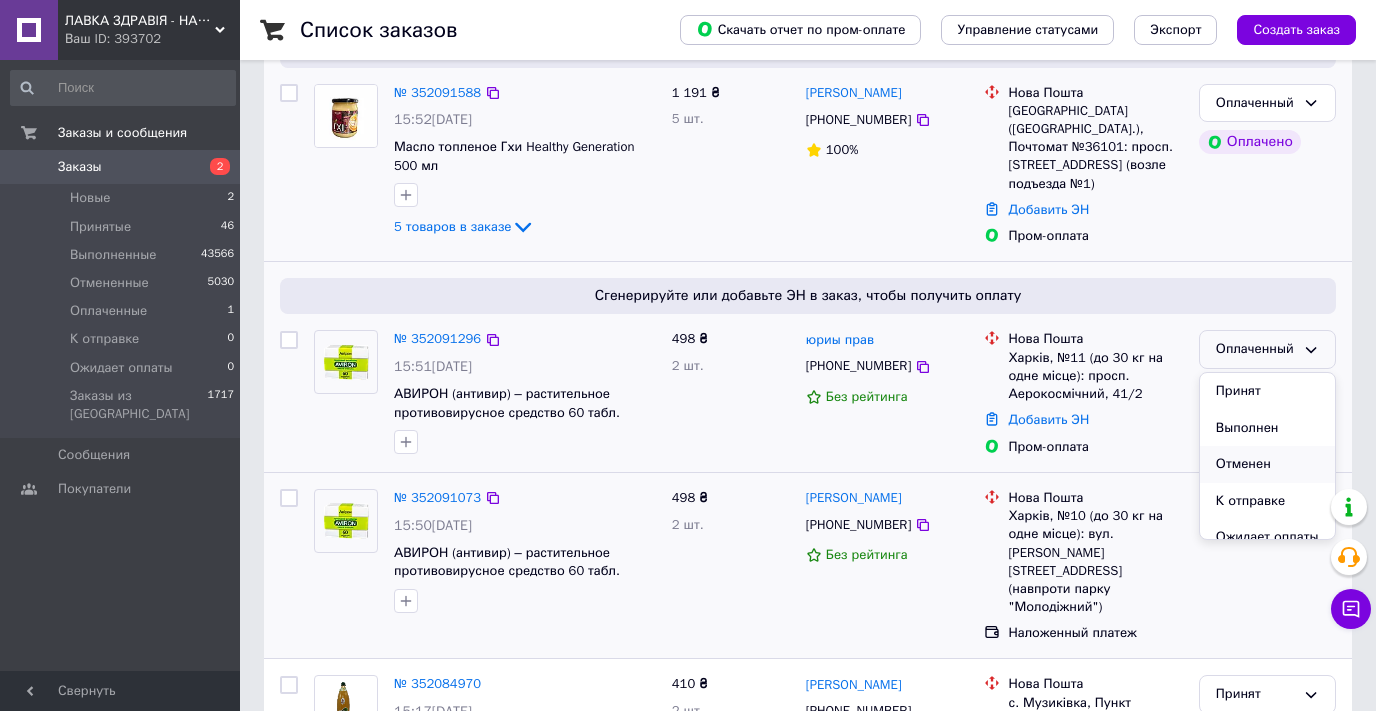 click on "Отменен" at bounding box center [1267, 464] 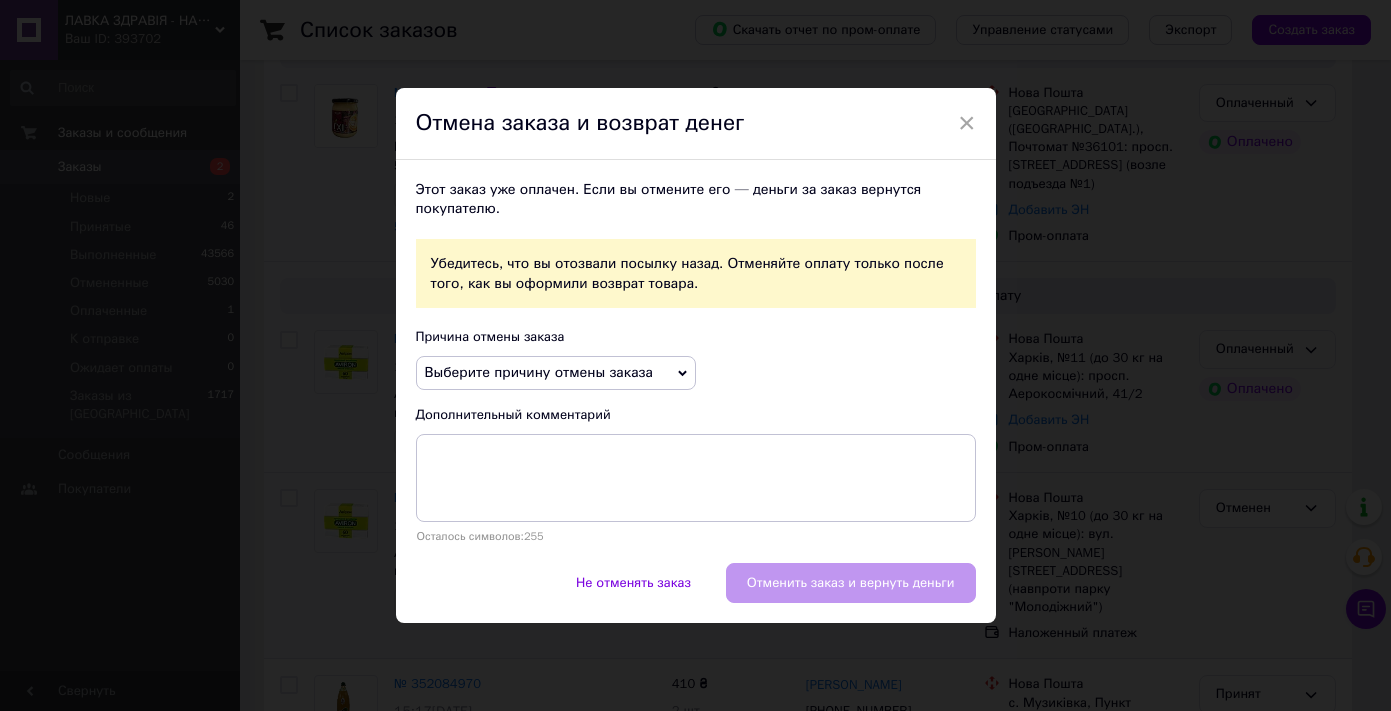click 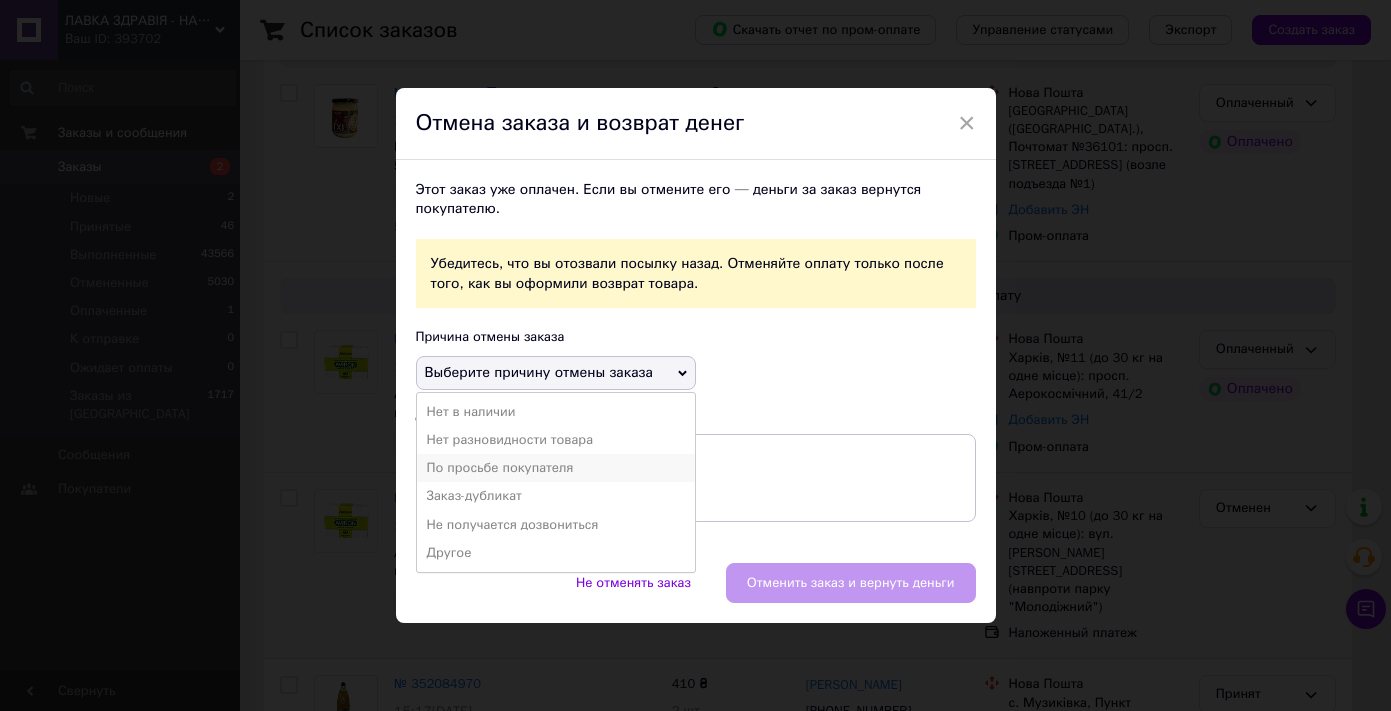 click on "По просьбе покупателя" at bounding box center (556, 468) 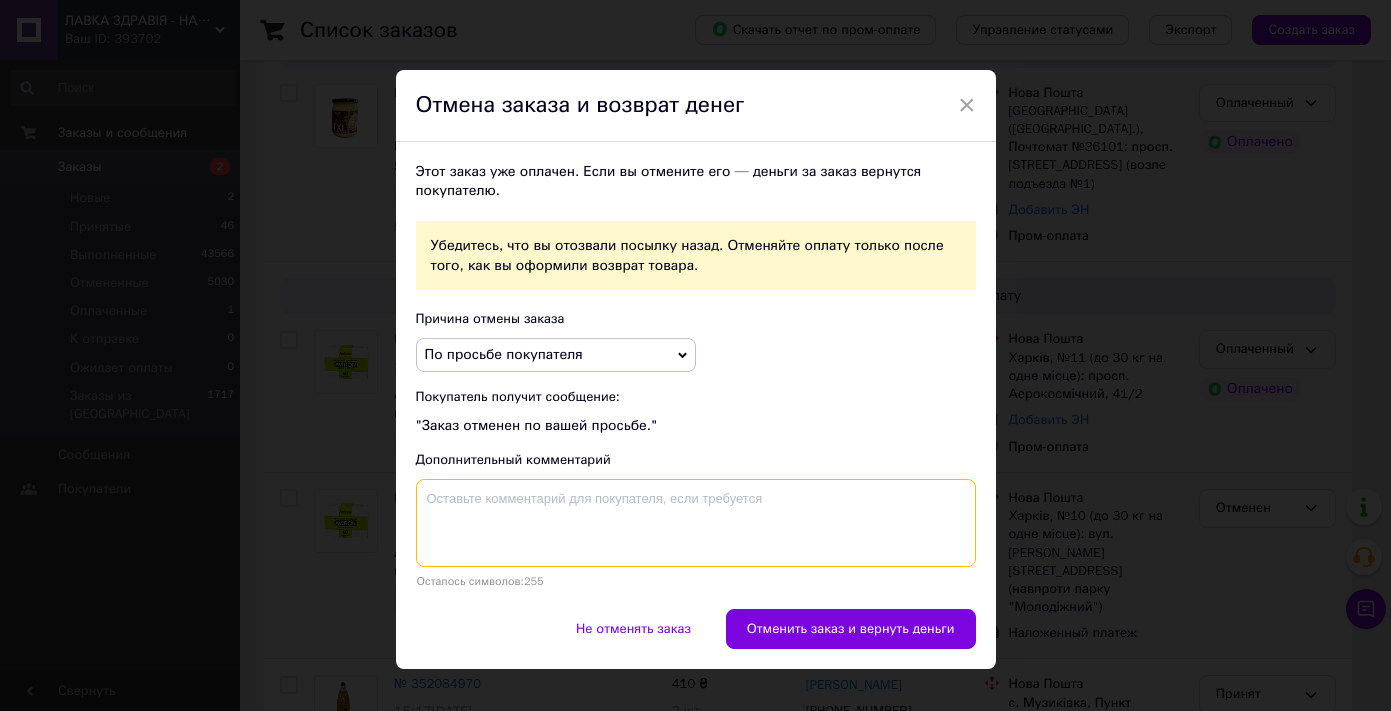 click at bounding box center (696, 523) 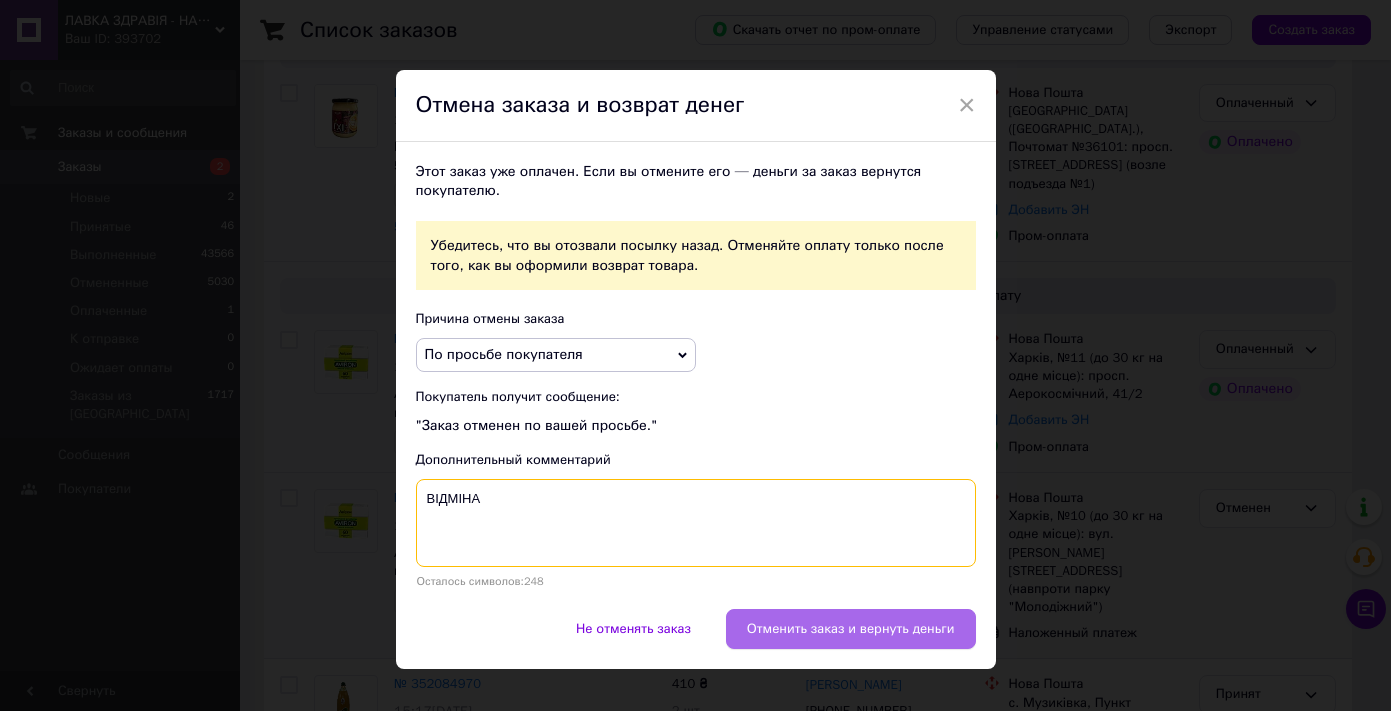 type on "ВІДМІНА" 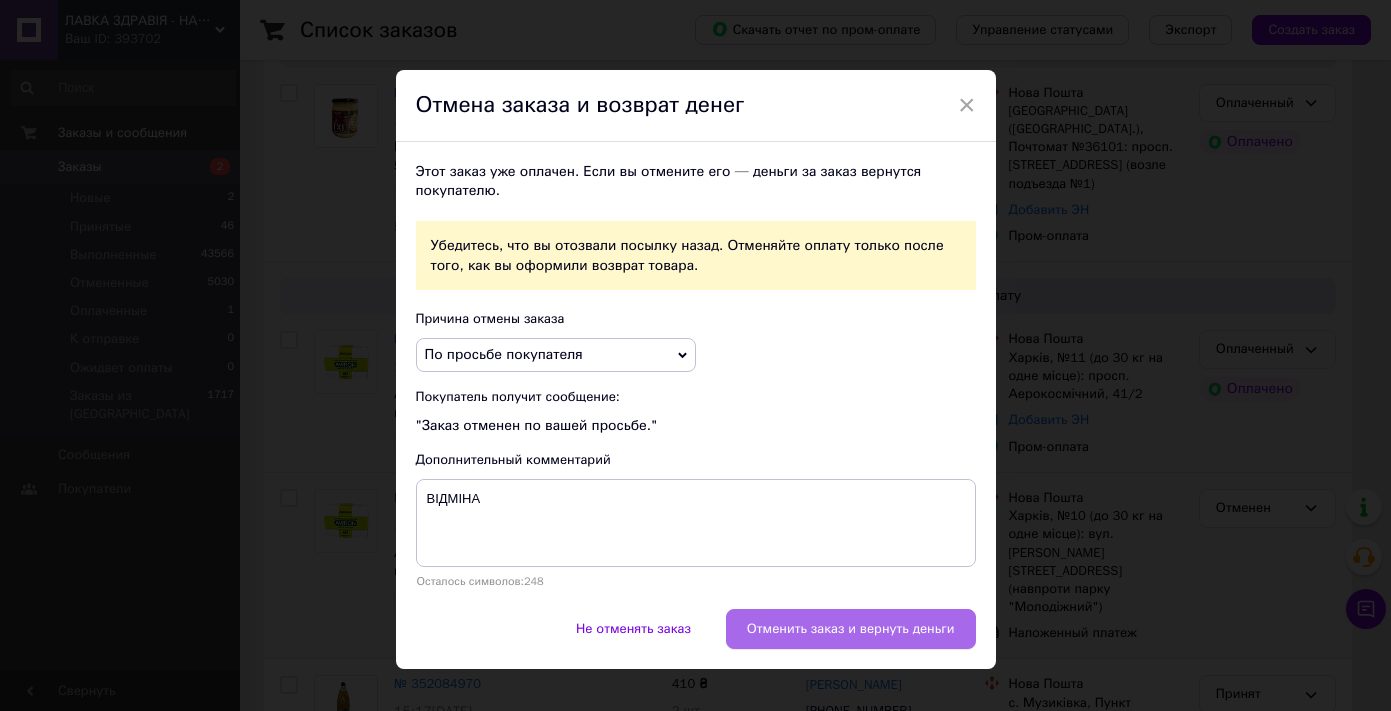 click on "Отменить заказ и вернуть деньги" at bounding box center (851, 629) 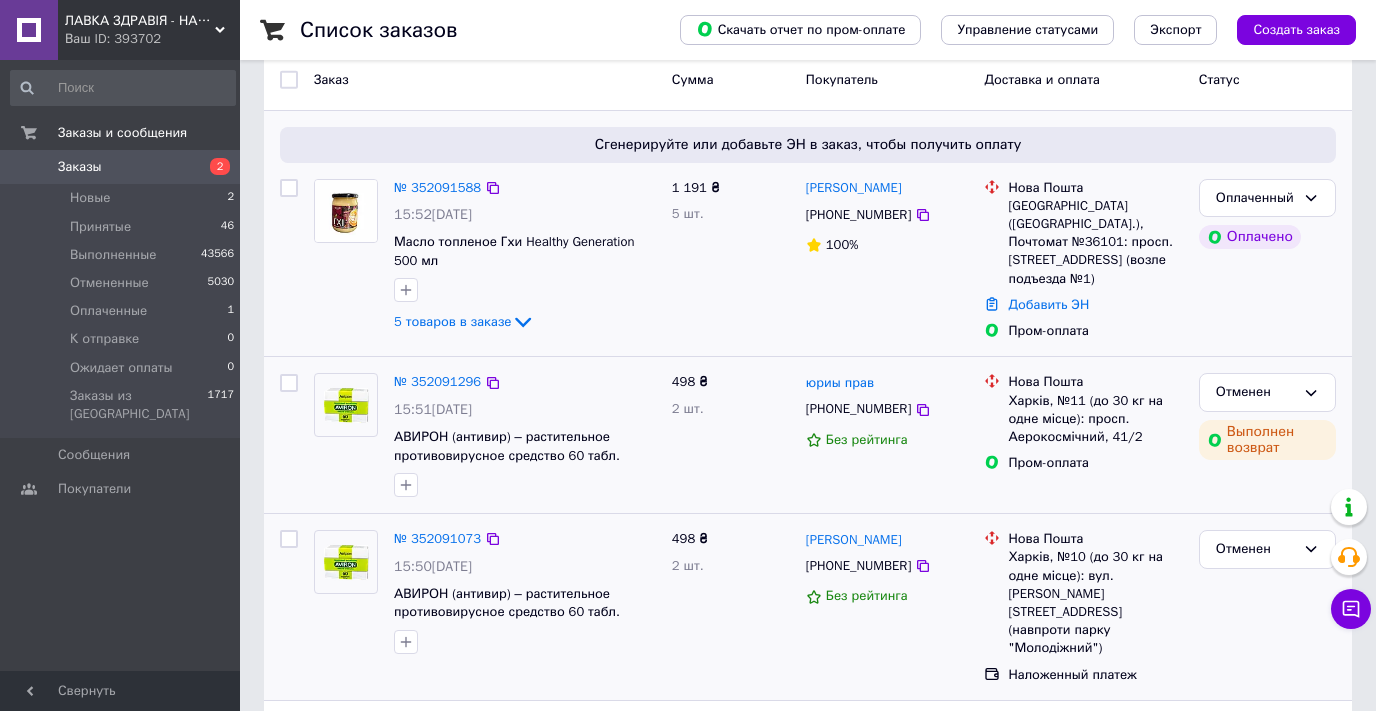 scroll, scrollTop: 100, scrollLeft: 0, axis: vertical 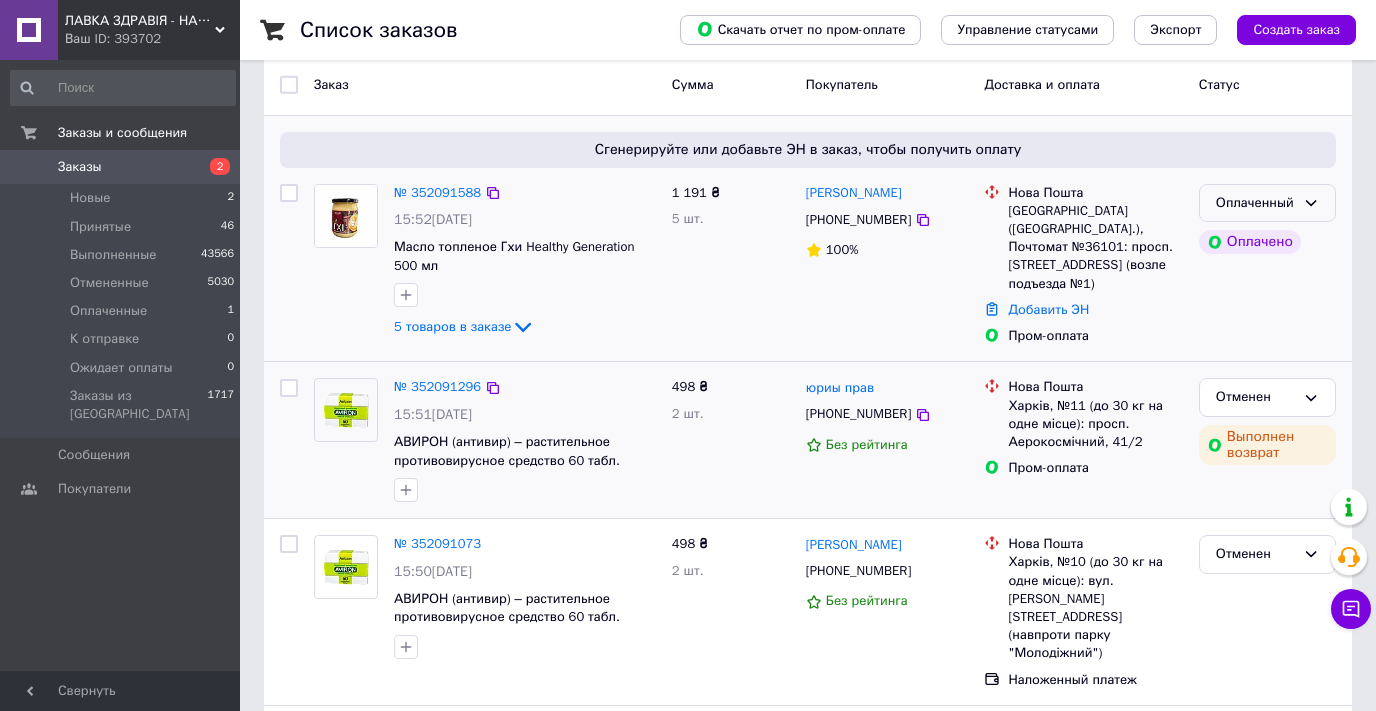 click on "Оплаченный" at bounding box center (1255, 203) 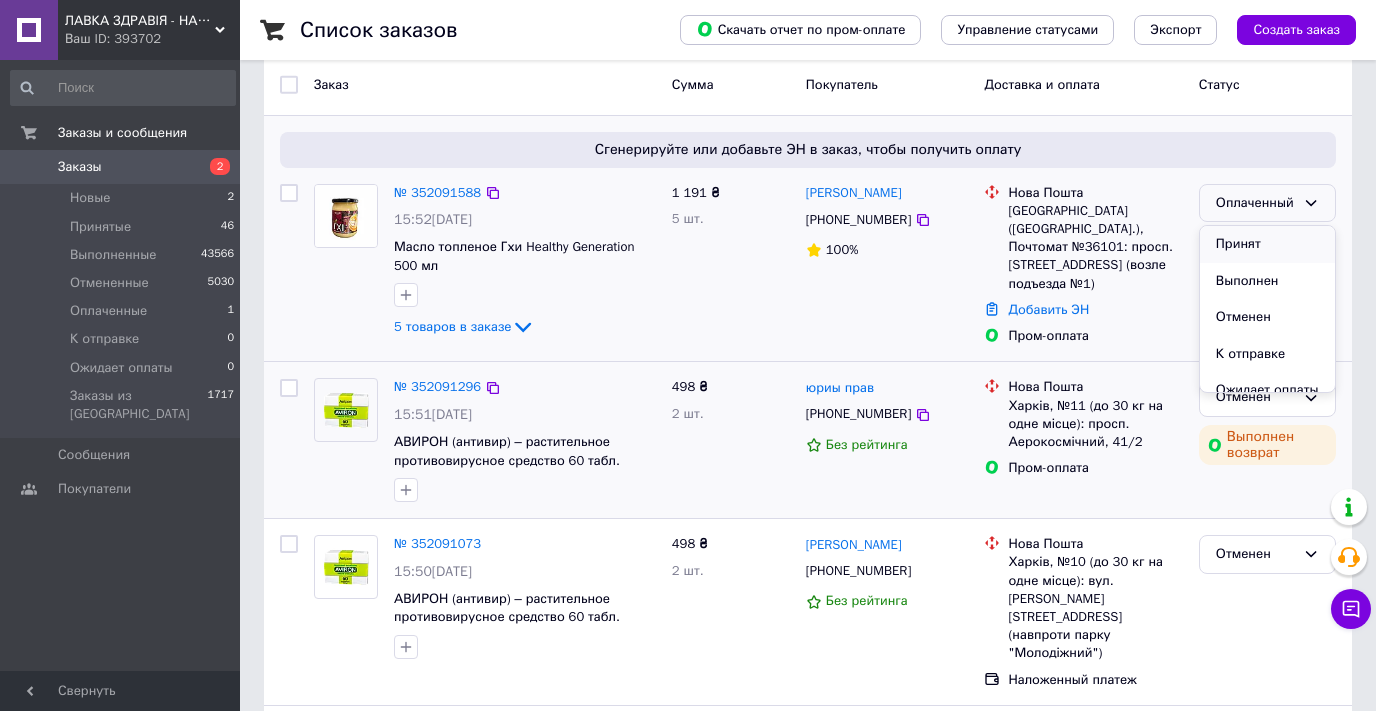 click on "Принят" at bounding box center [1267, 244] 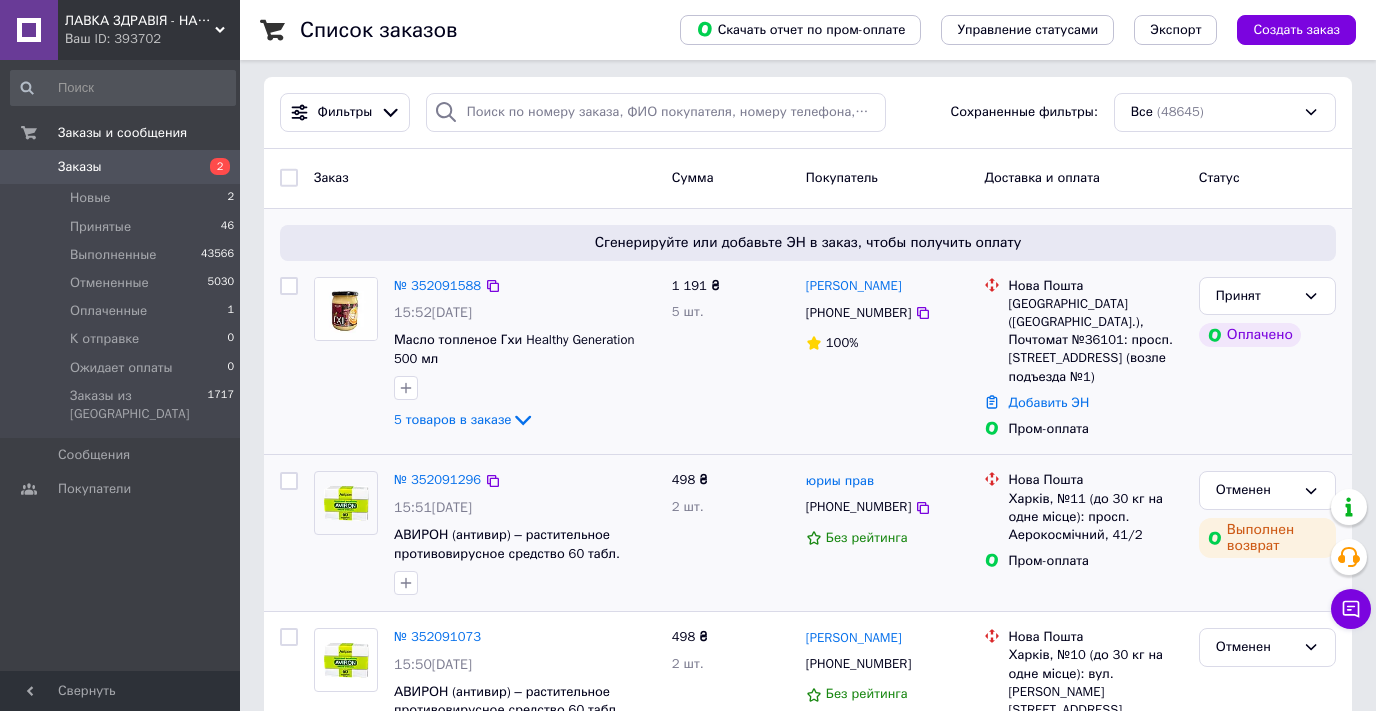 scroll, scrollTop: 0, scrollLeft: 0, axis: both 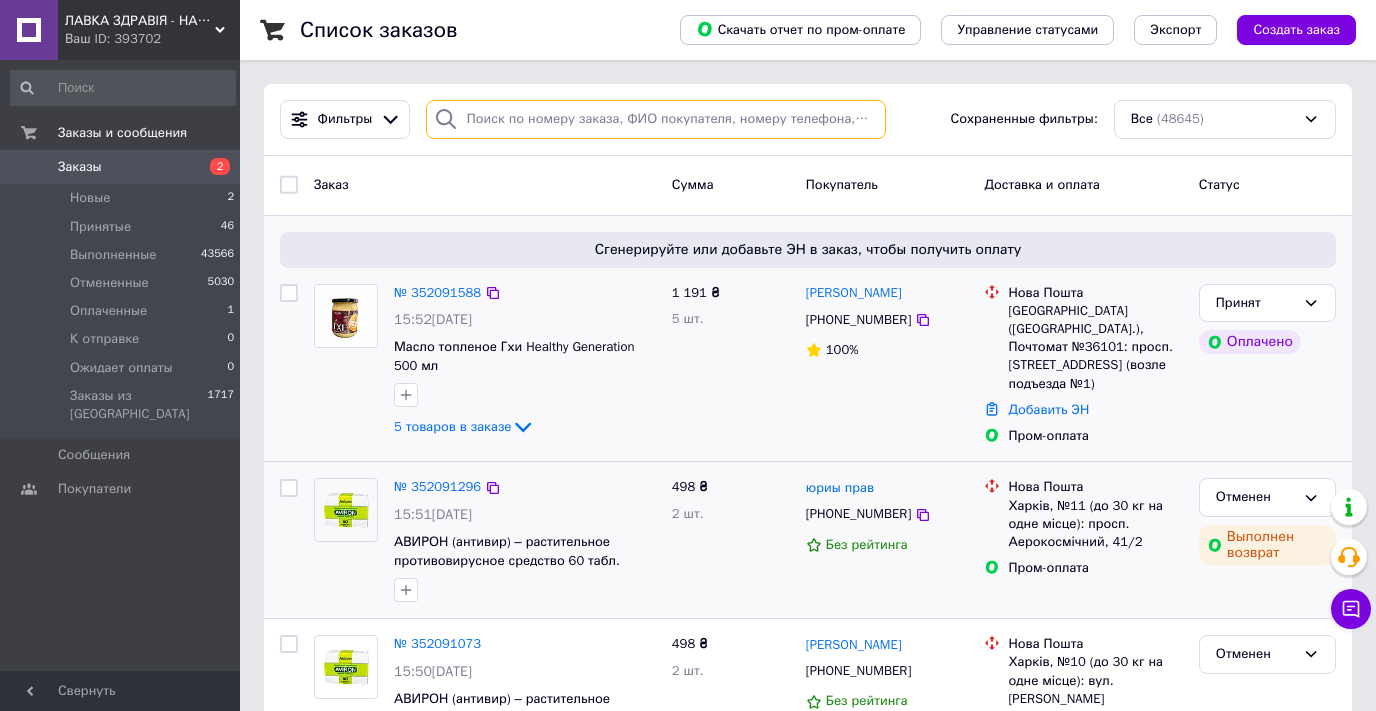 click at bounding box center [656, 119] 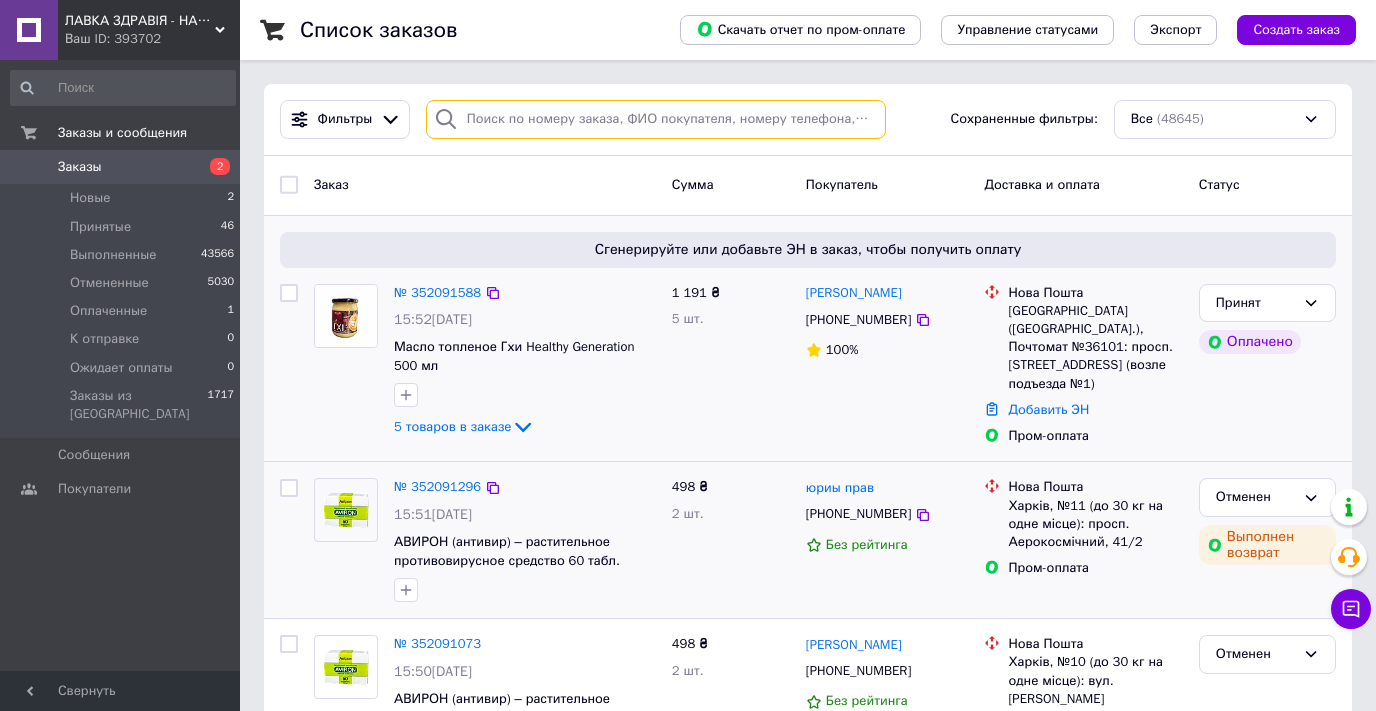paste on "0972571519" 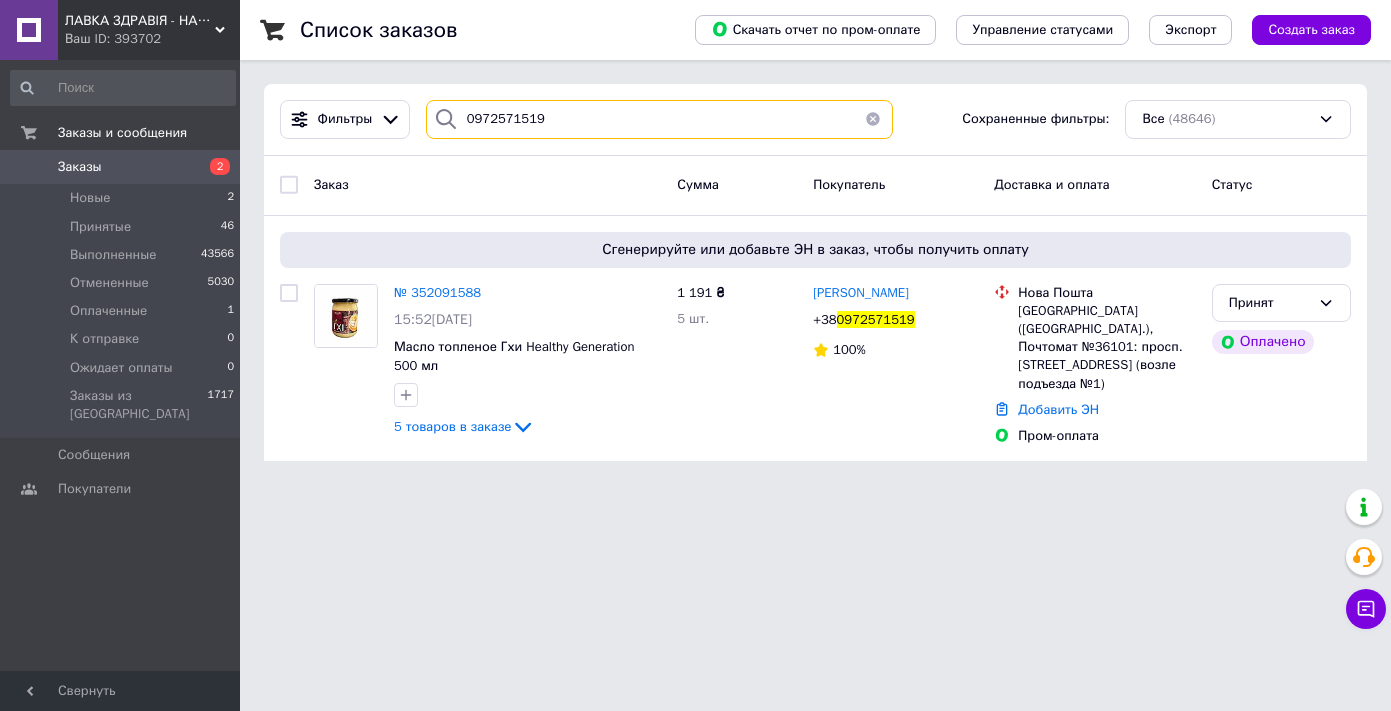 type on "0972571519" 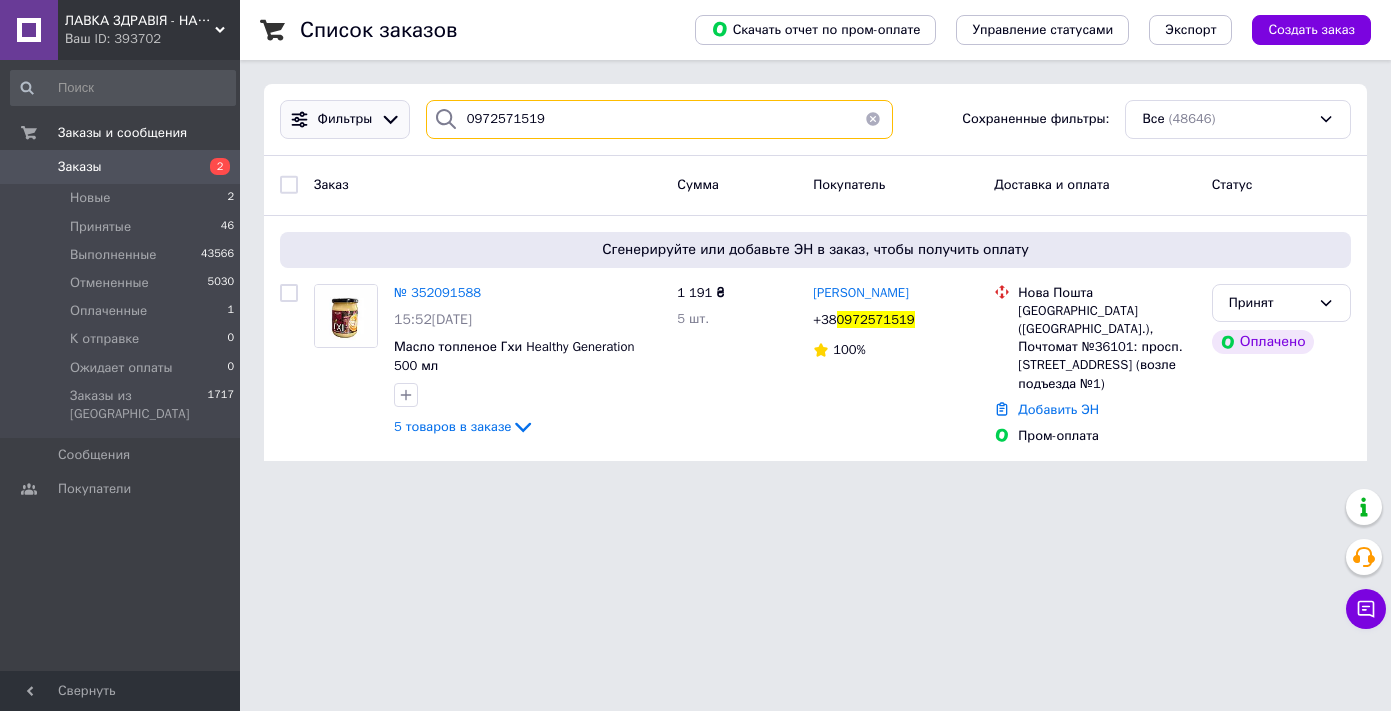 drag, startPoint x: 561, startPoint y: 116, endPoint x: 374, endPoint y: 108, distance: 187.17105 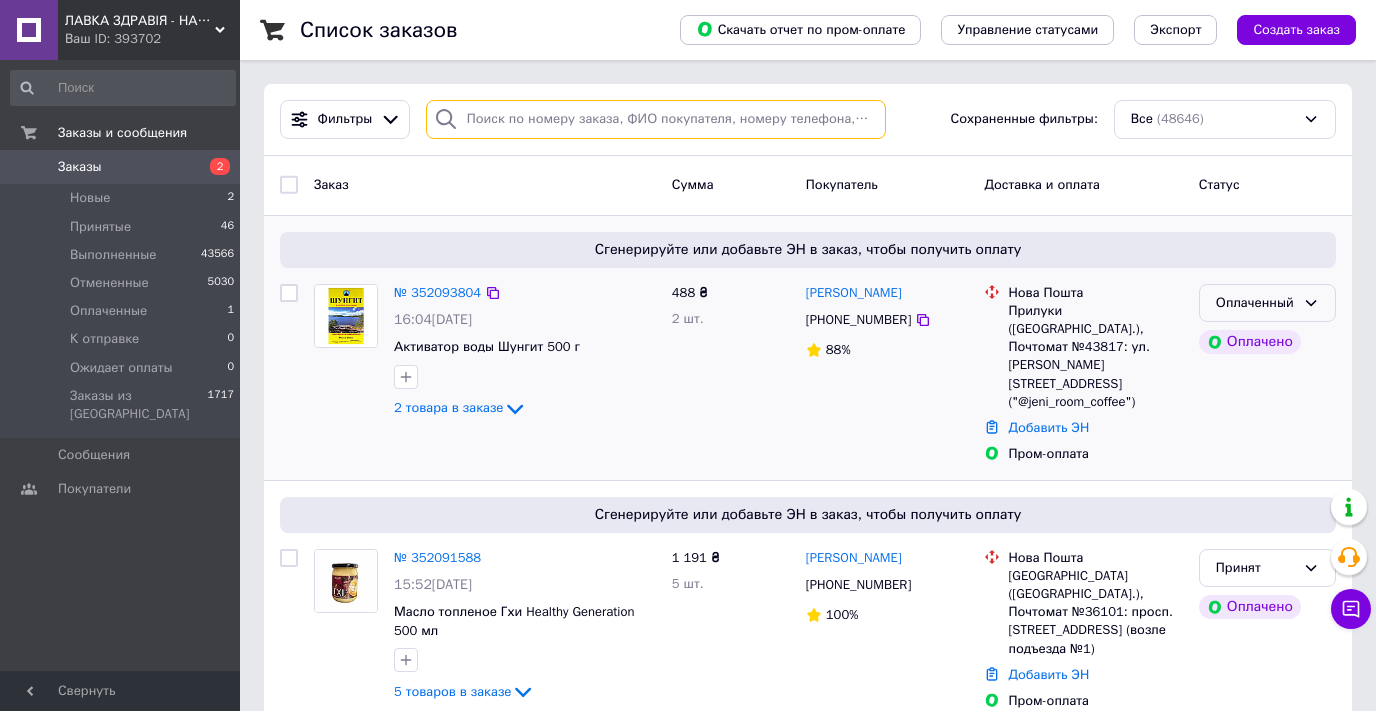 type 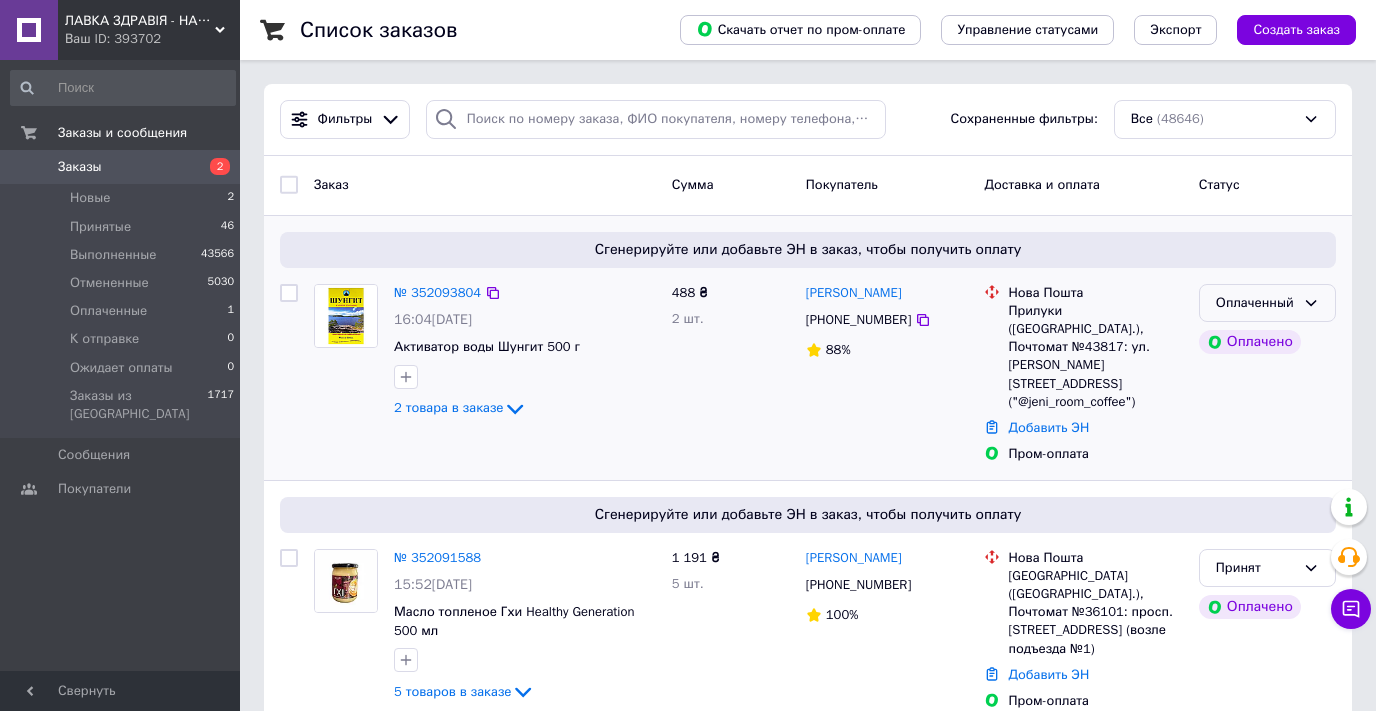 click on "Оплаченный" at bounding box center (1255, 303) 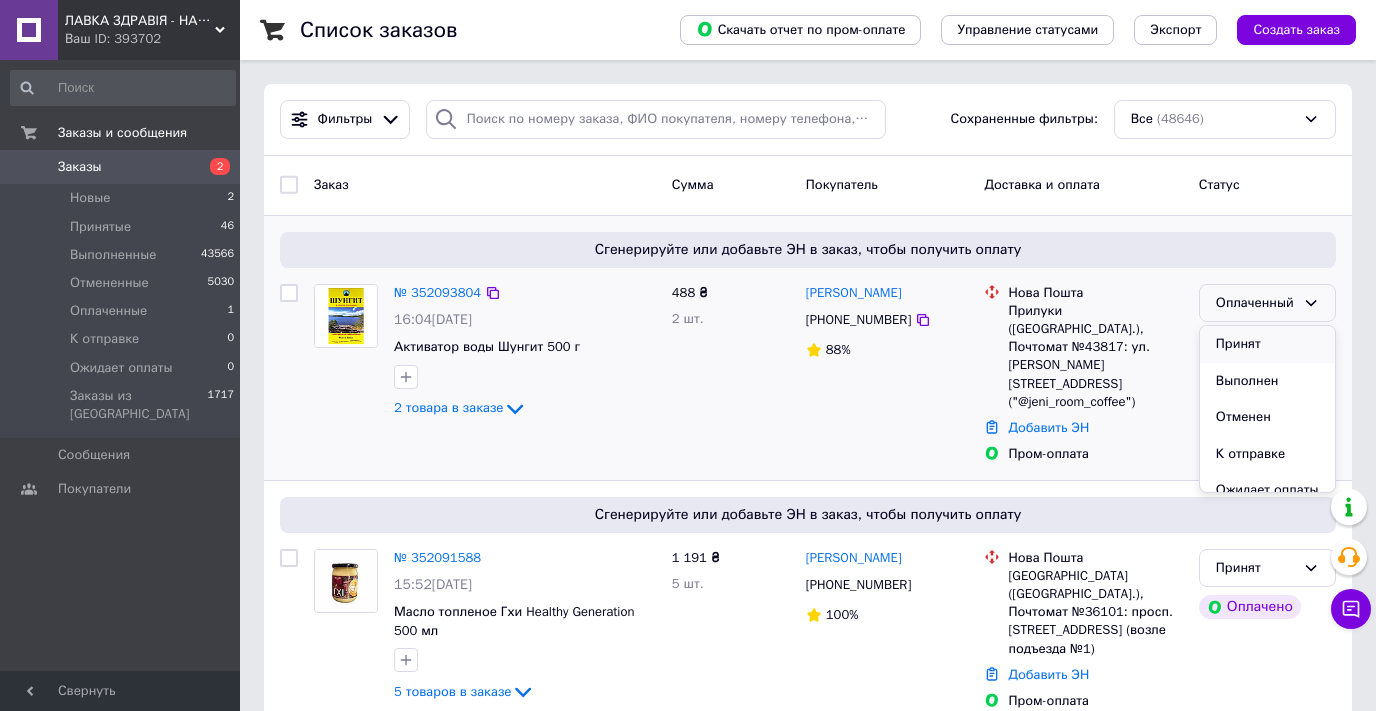 click on "Принят" at bounding box center (1267, 344) 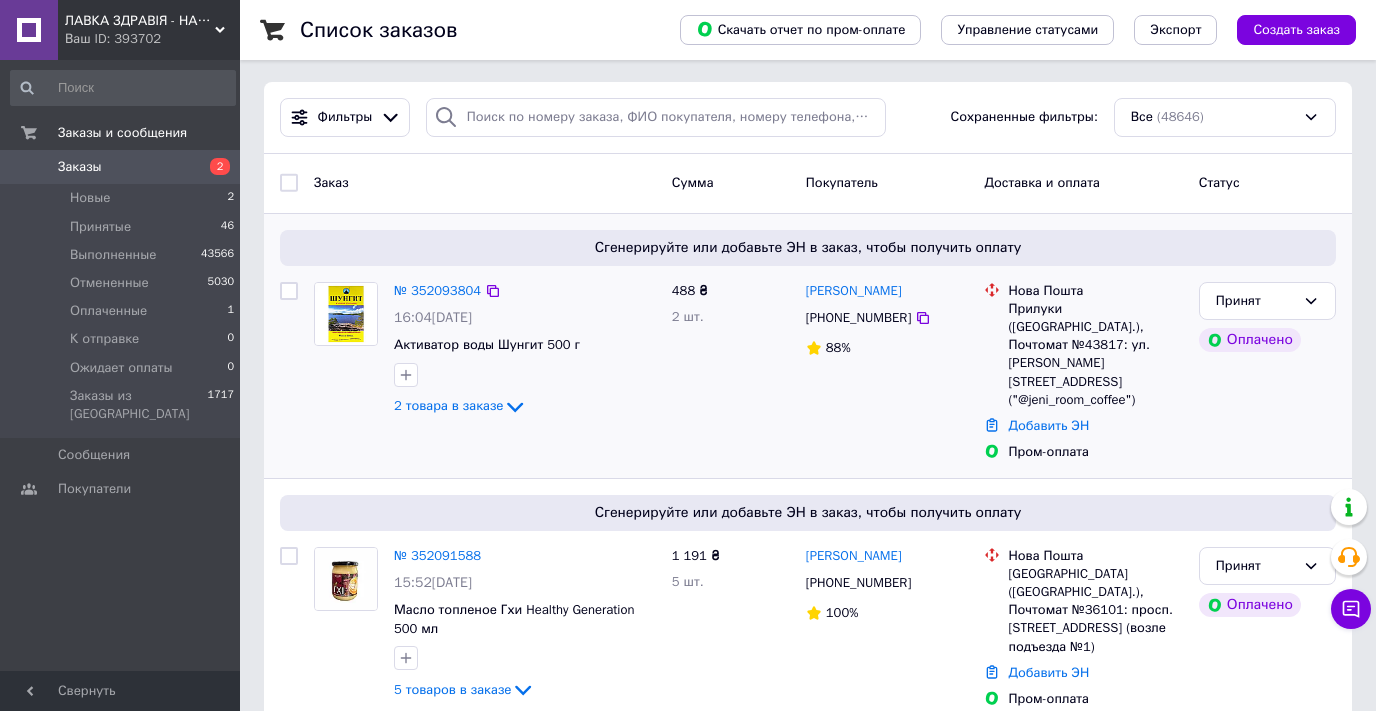scroll, scrollTop: 0, scrollLeft: 0, axis: both 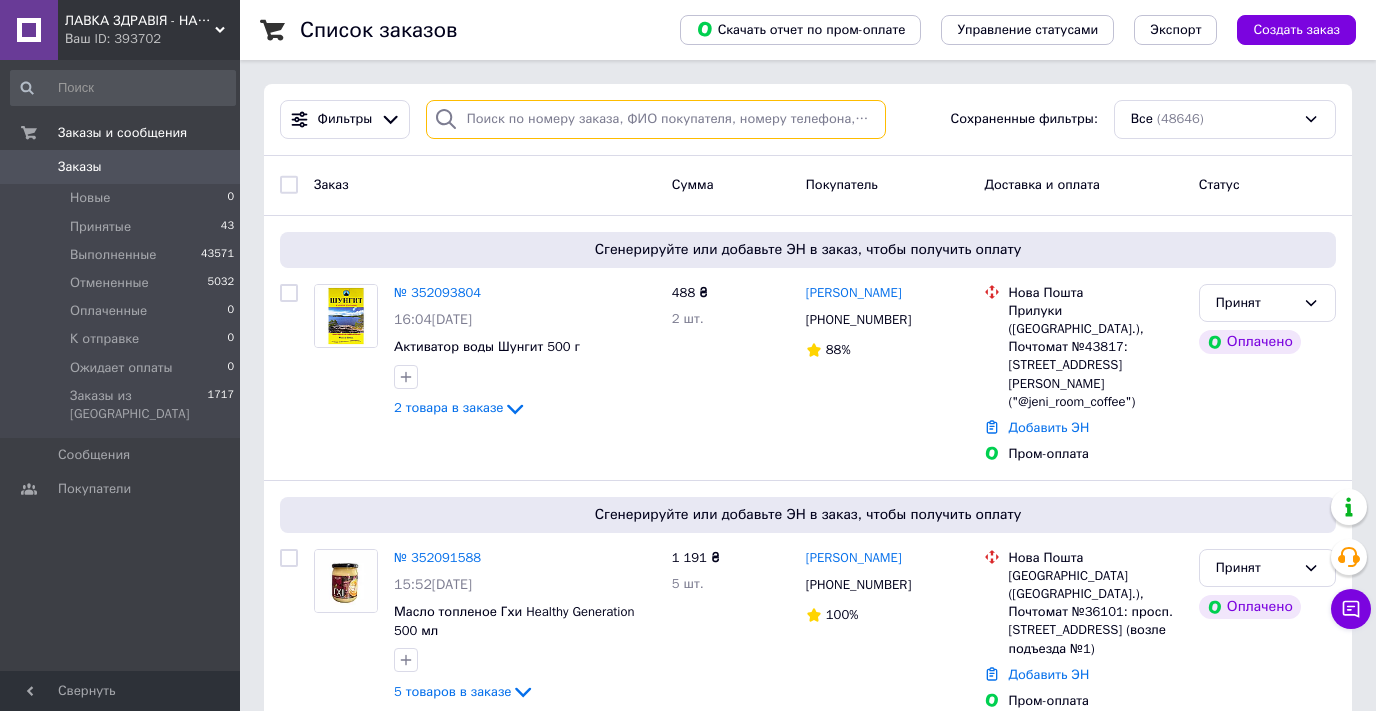 click at bounding box center [656, 119] 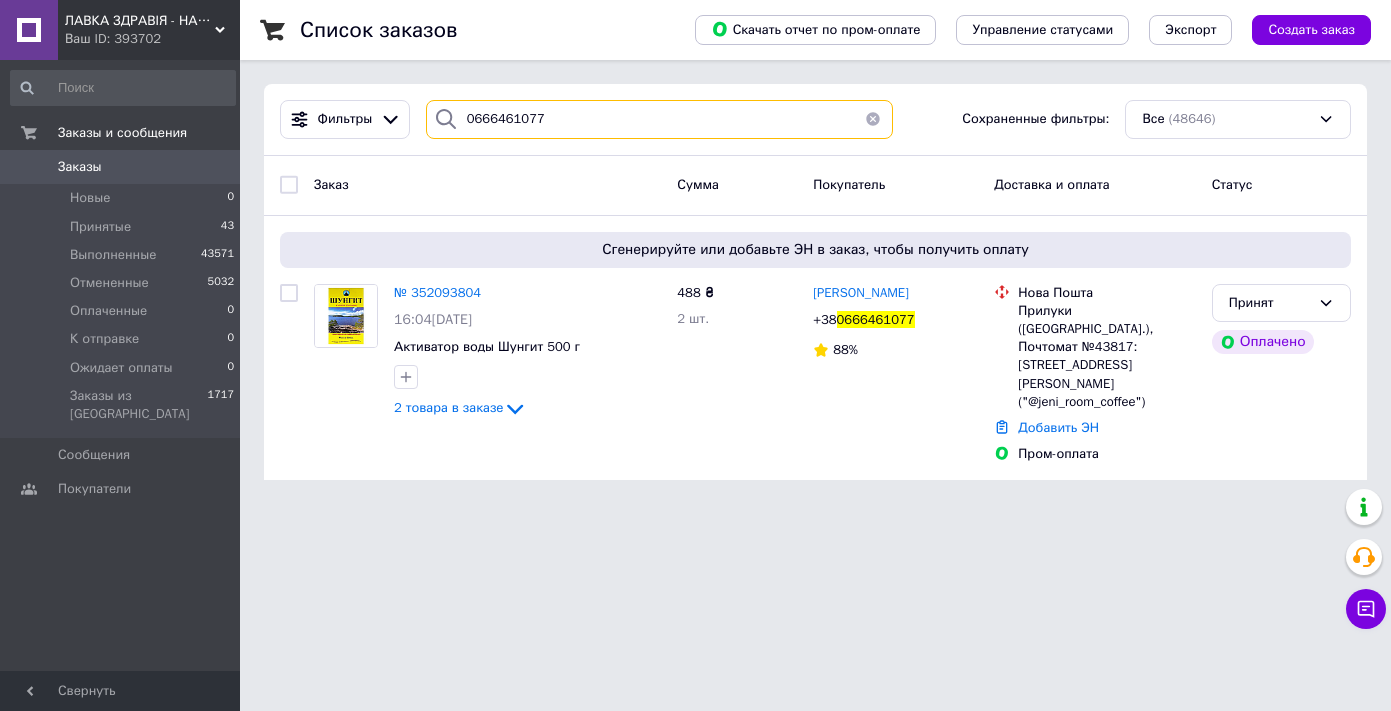 type on "0666461077" 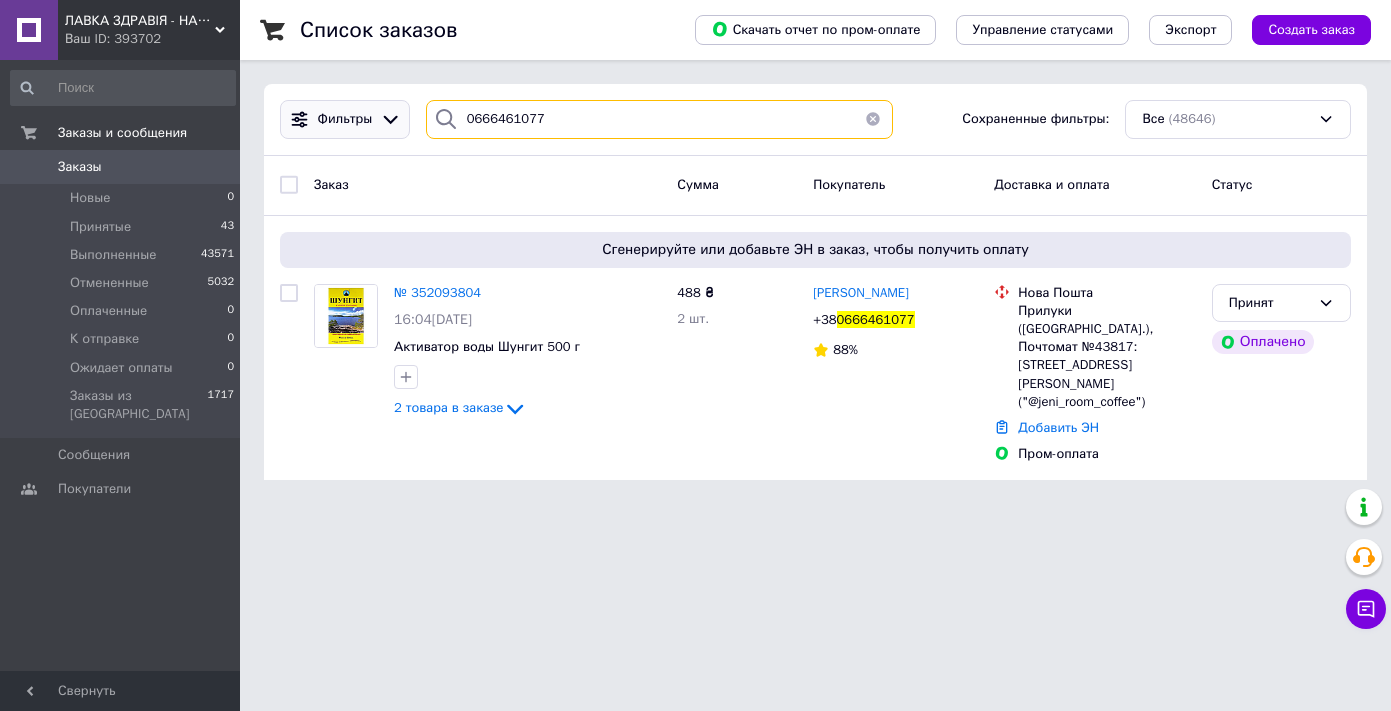 drag, startPoint x: 587, startPoint y: 127, endPoint x: 399, endPoint y: 113, distance: 188.52055 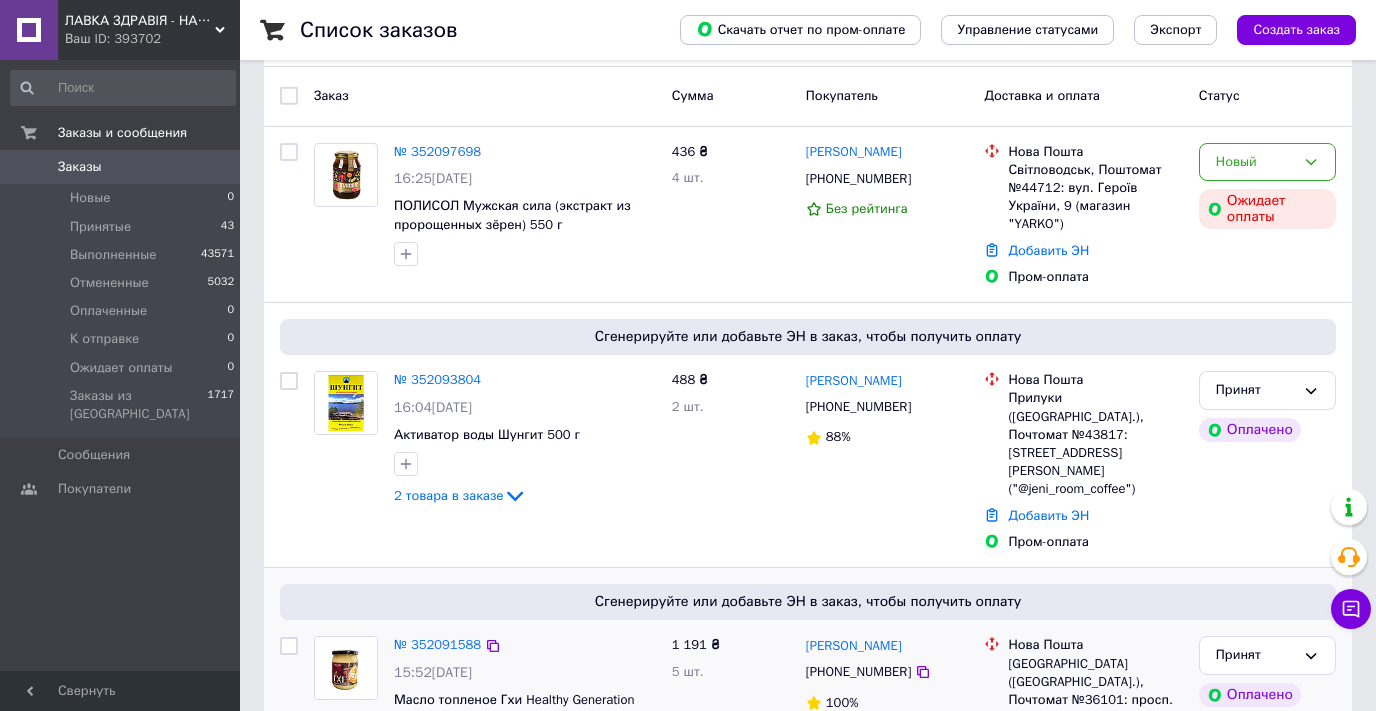 scroll, scrollTop: 100, scrollLeft: 0, axis: vertical 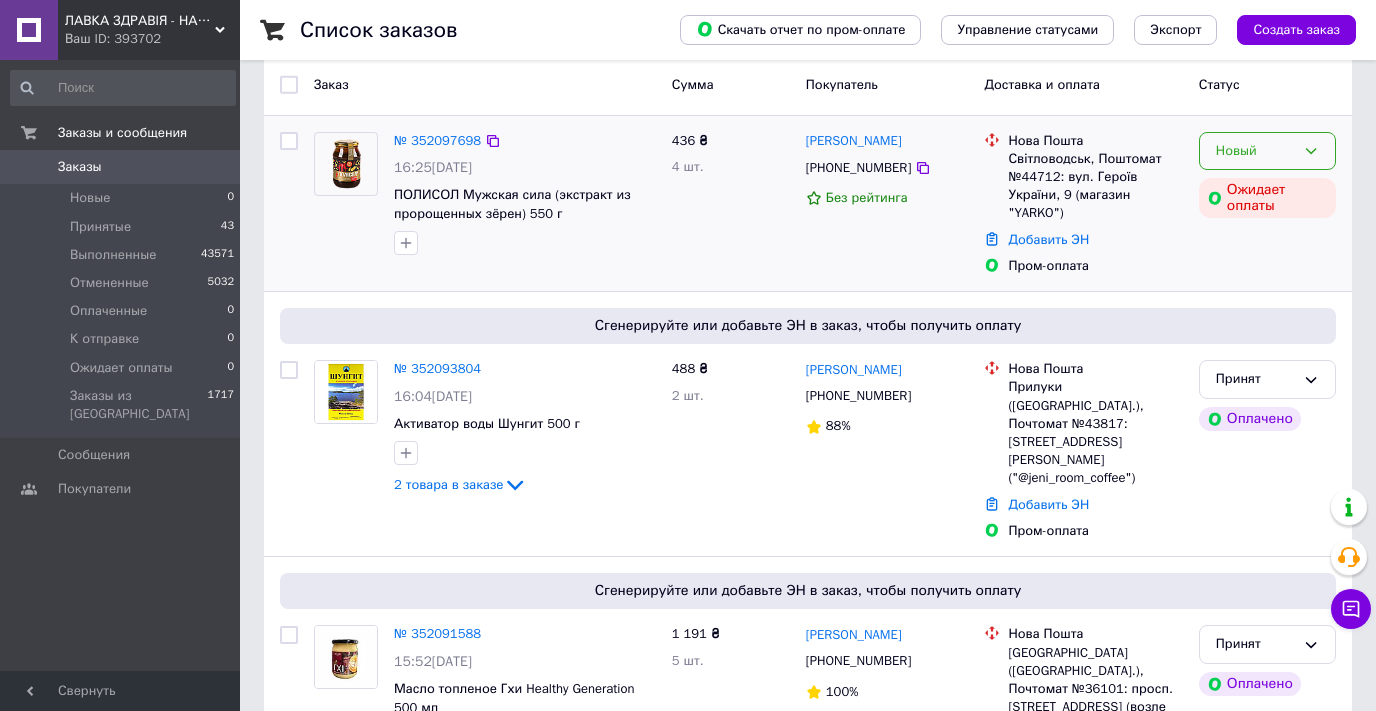 type 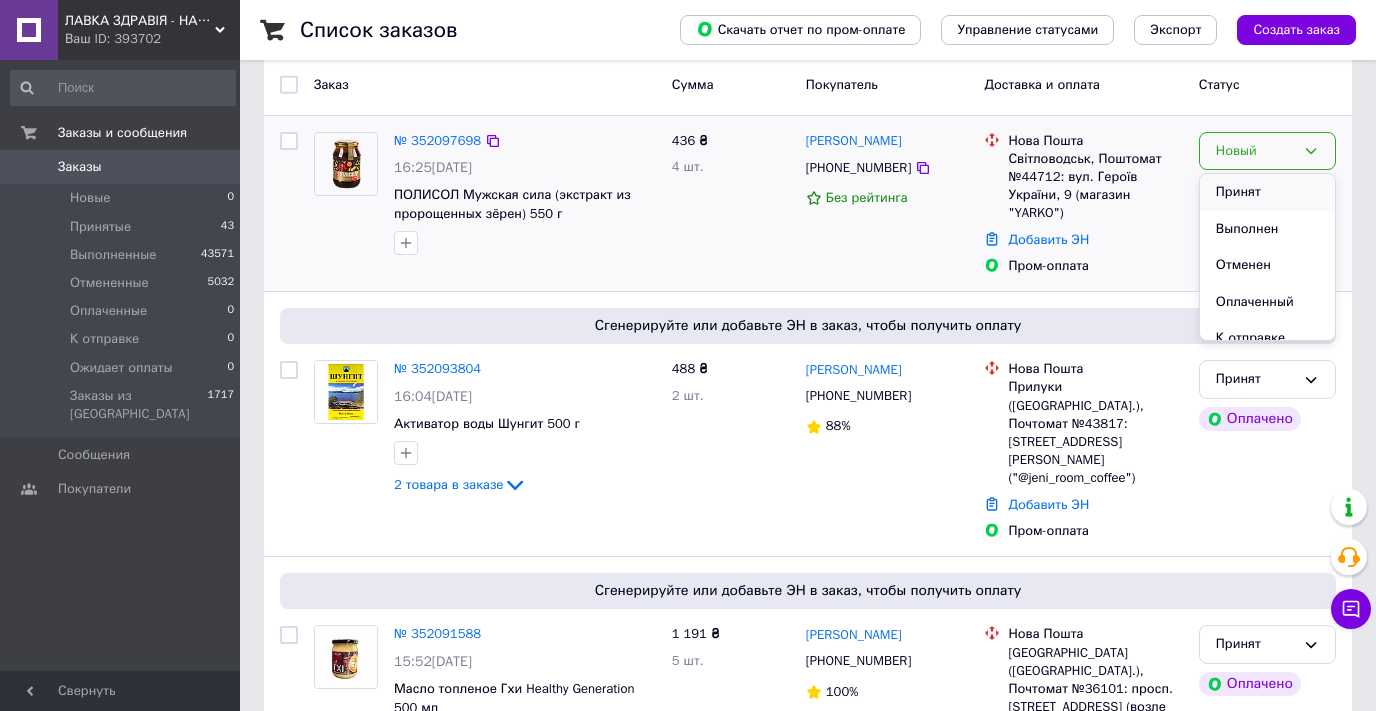 click on "Принят" at bounding box center [1267, 192] 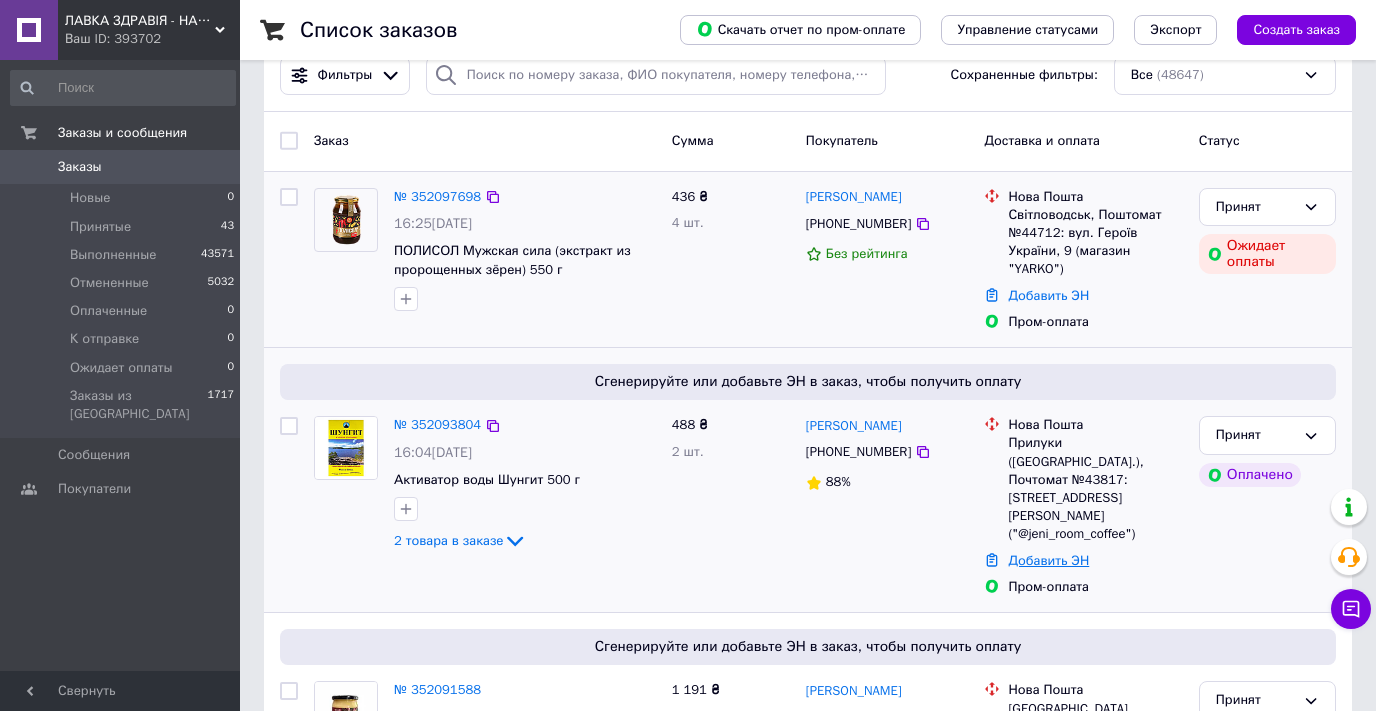 scroll, scrollTop: 0, scrollLeft: 0, axis: both 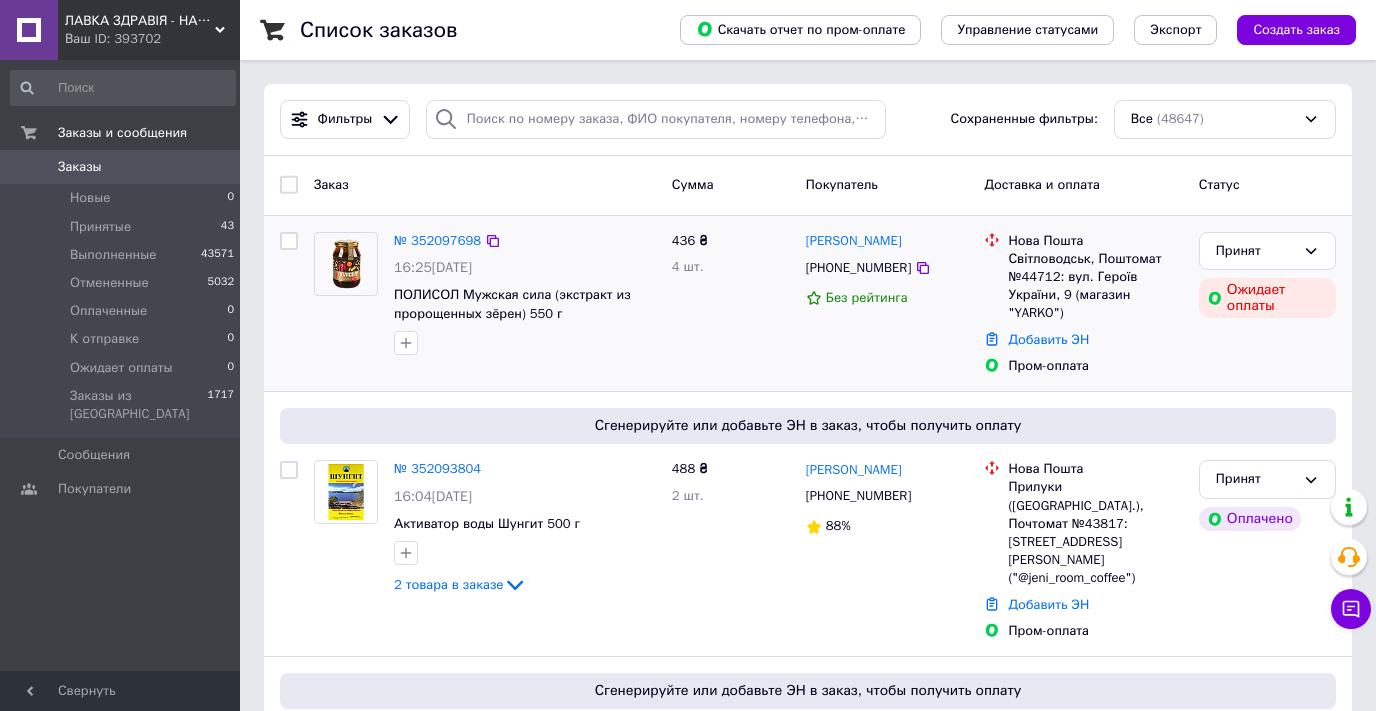 click 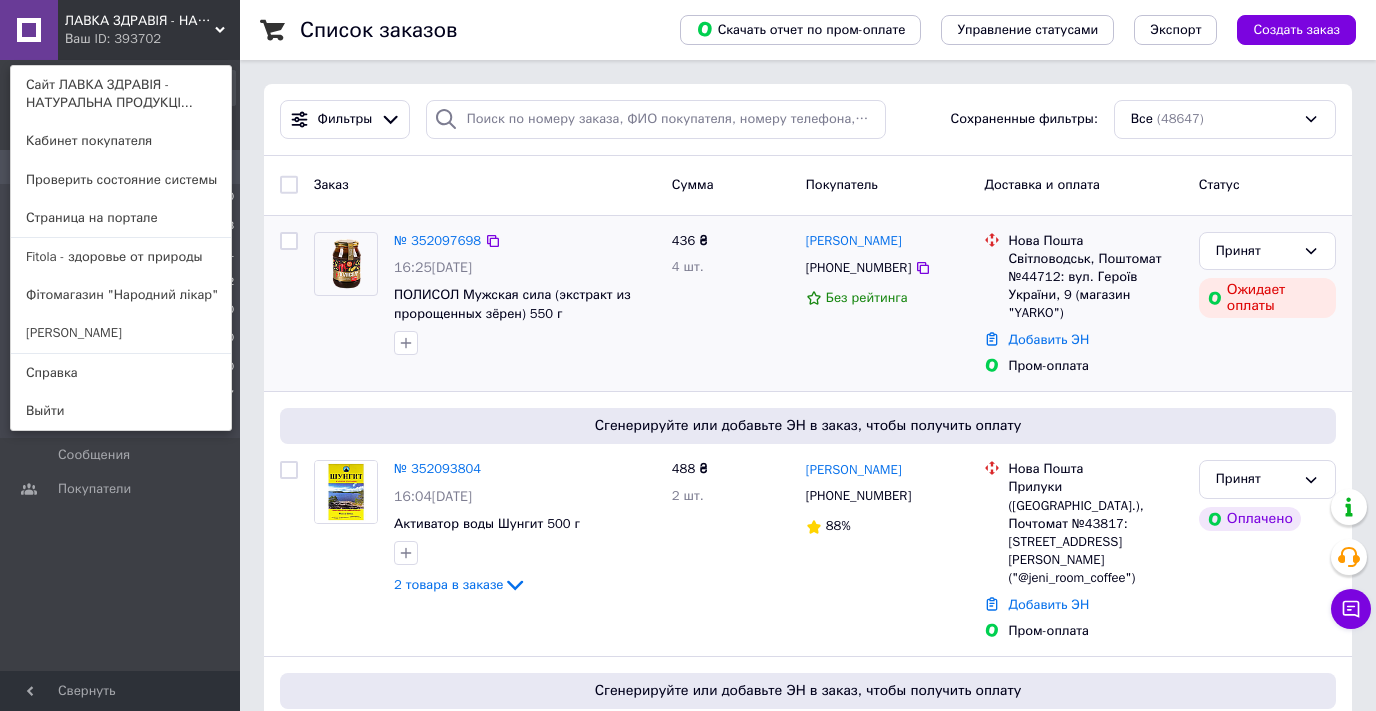 click on "Fitola - здоровье от природы" at bounding box center (121, 257) 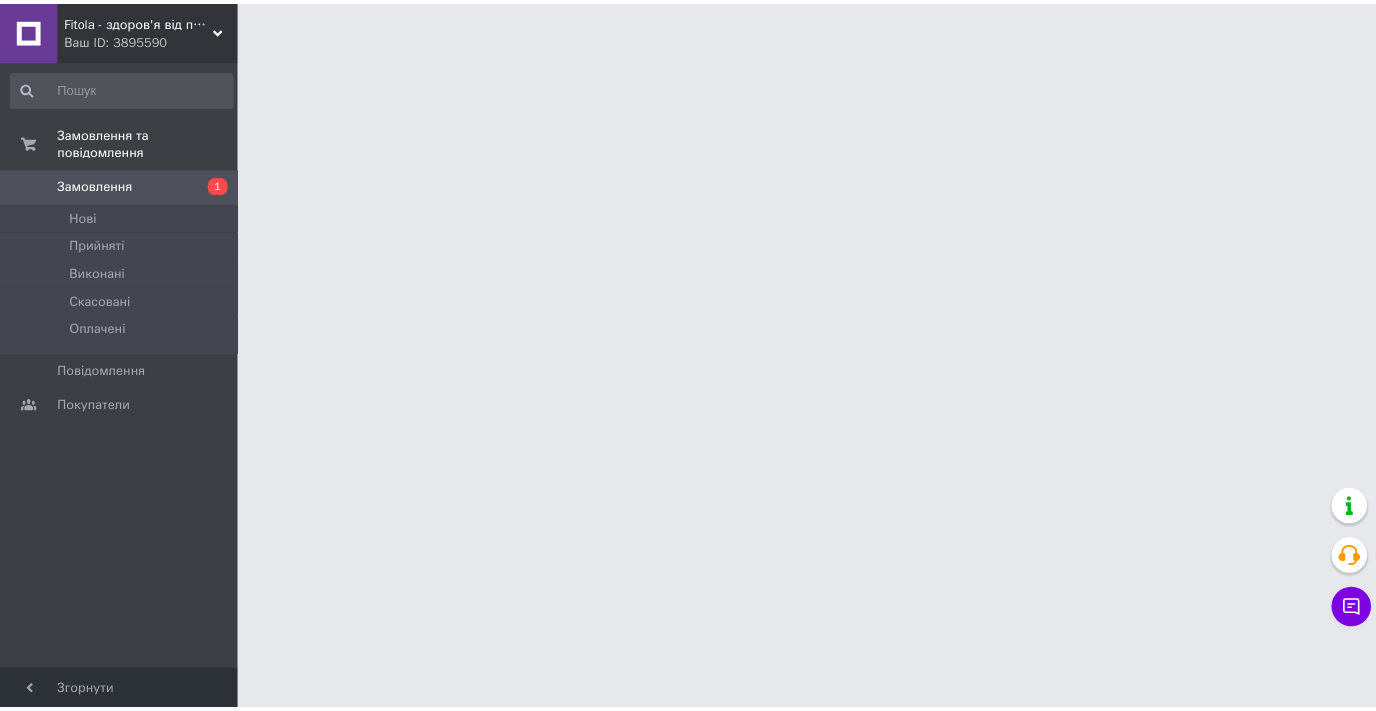 scroll, scrollTop: 0, scrollLeft: 0, axis: both 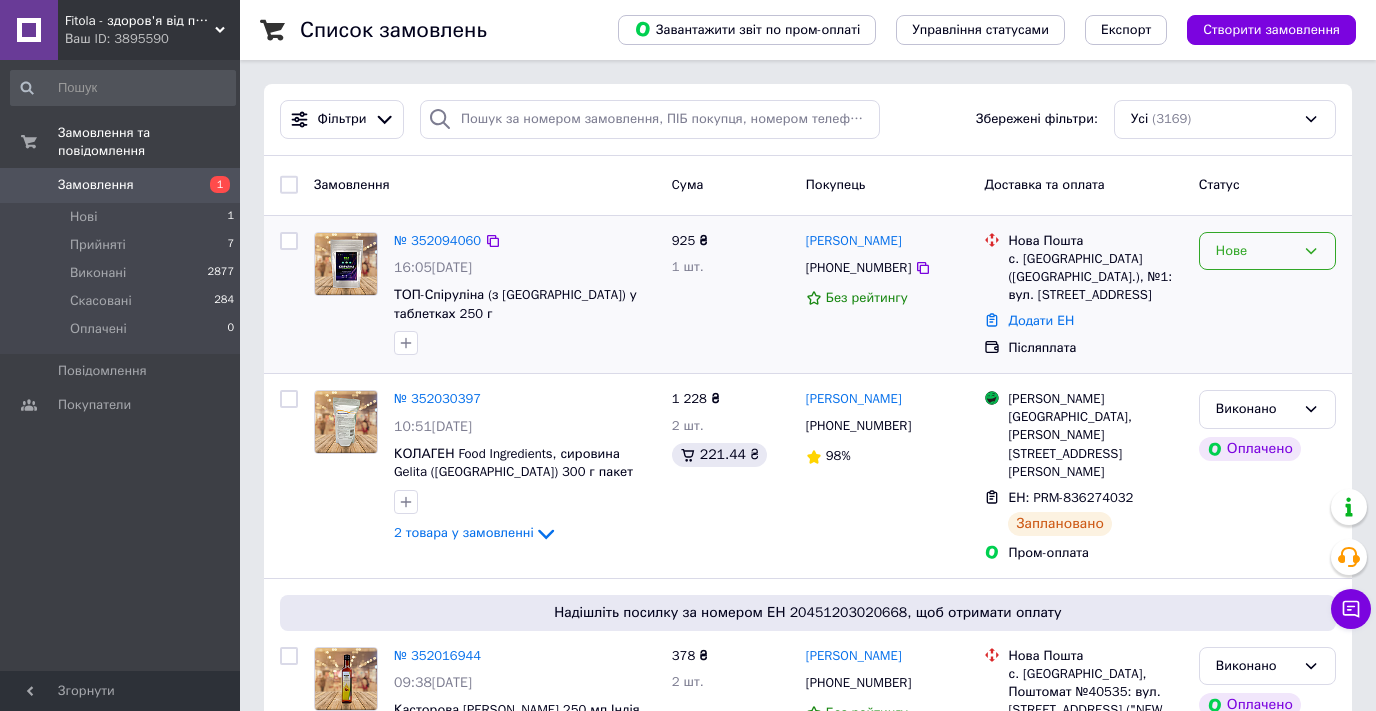 click on "Нове" at bounding box center (1255, 251) 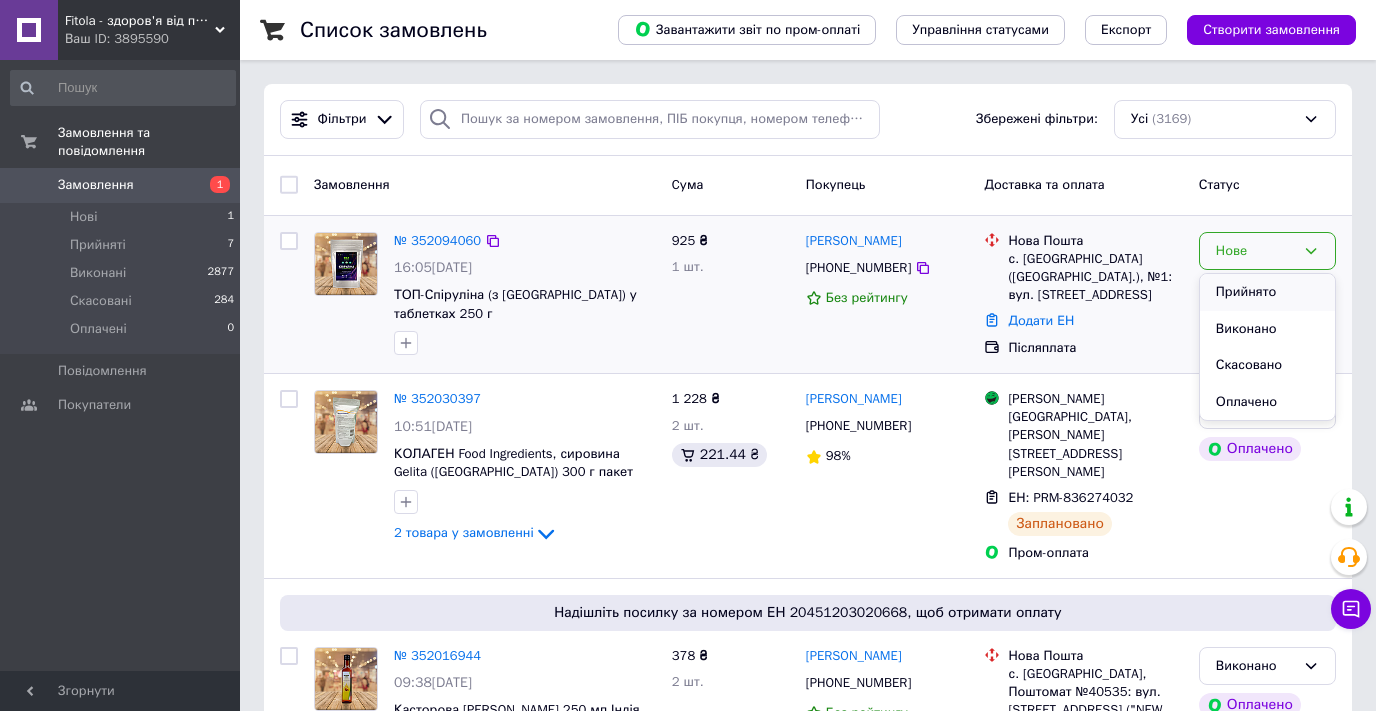 click on "Прийнято" at bounding box center (1267, 292) 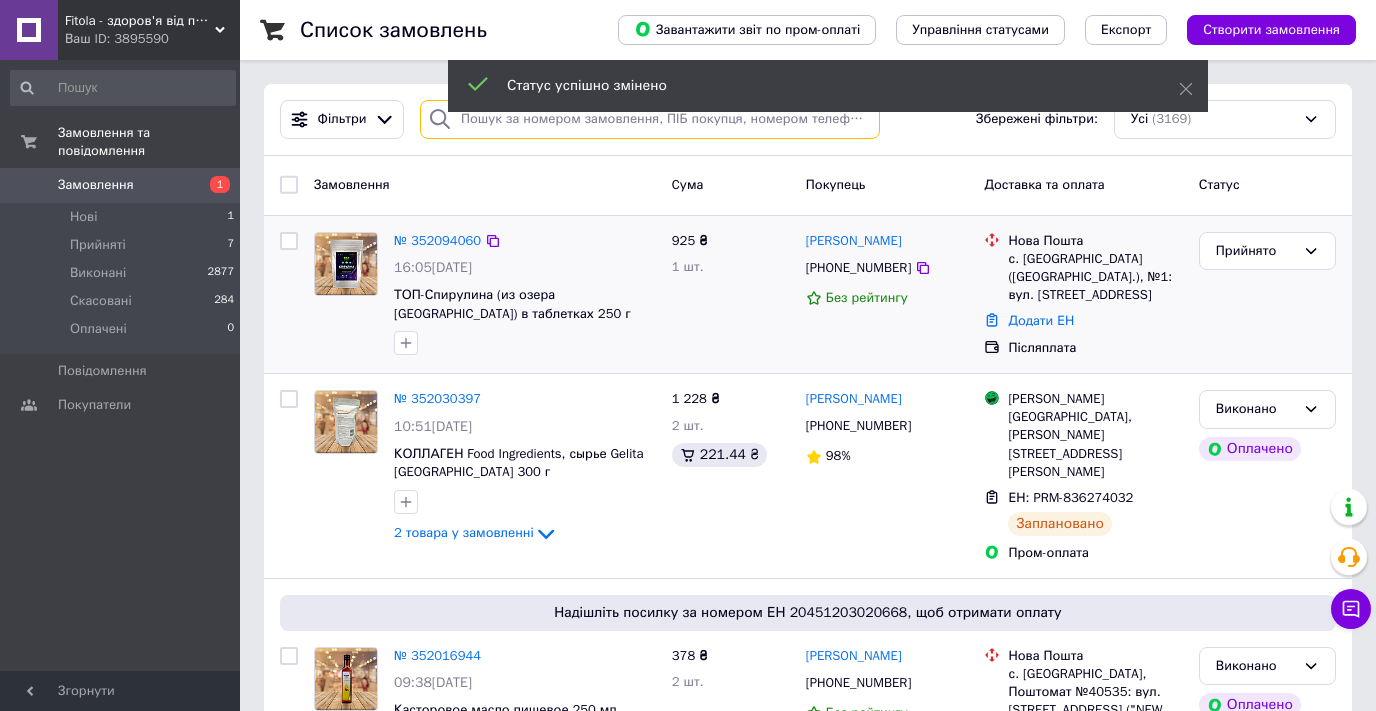 click at bounding box center [650, 119] 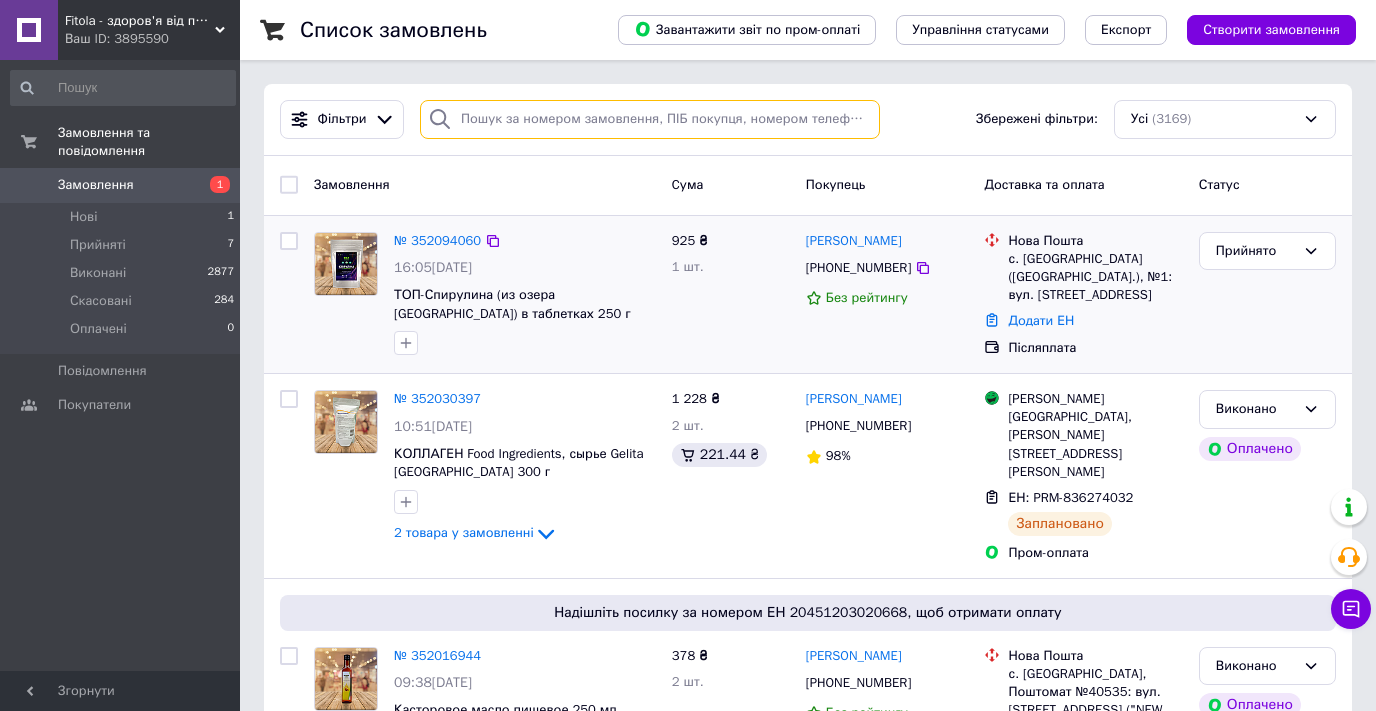 paste on "0638571136" 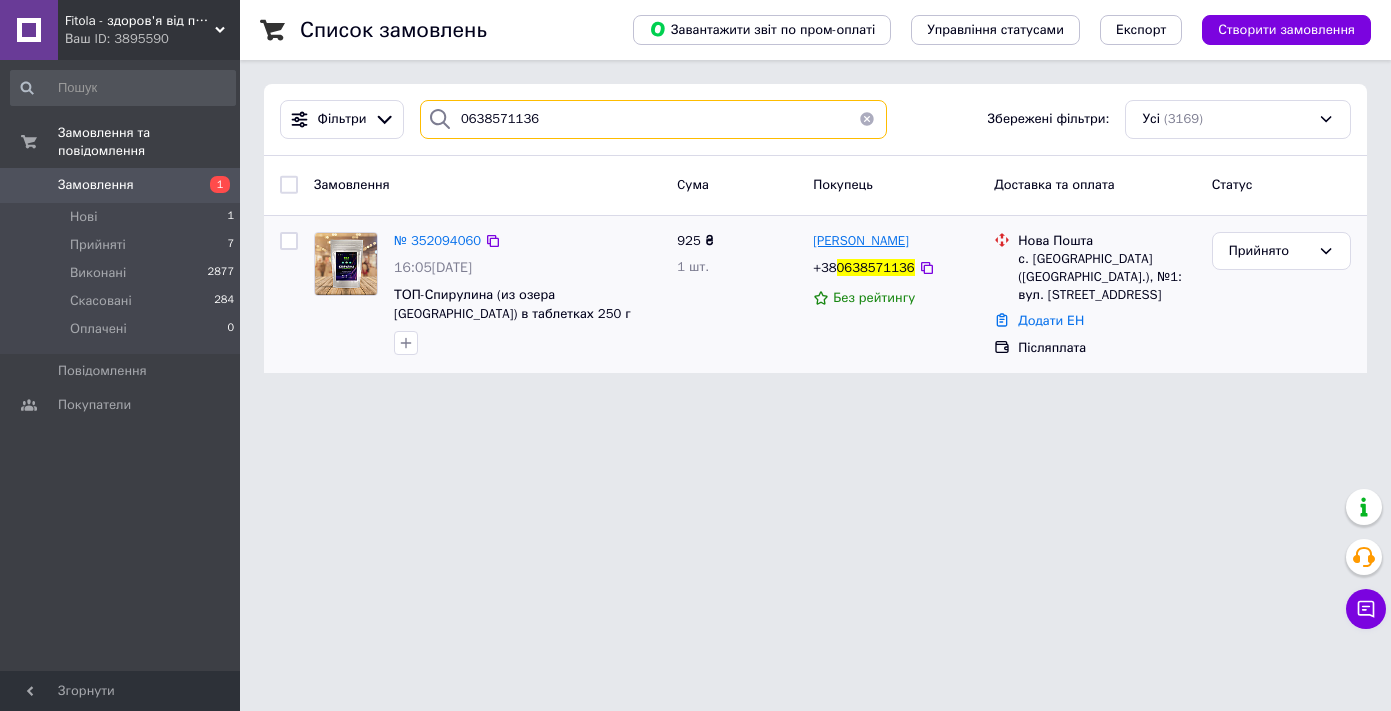 type on "0638571136" 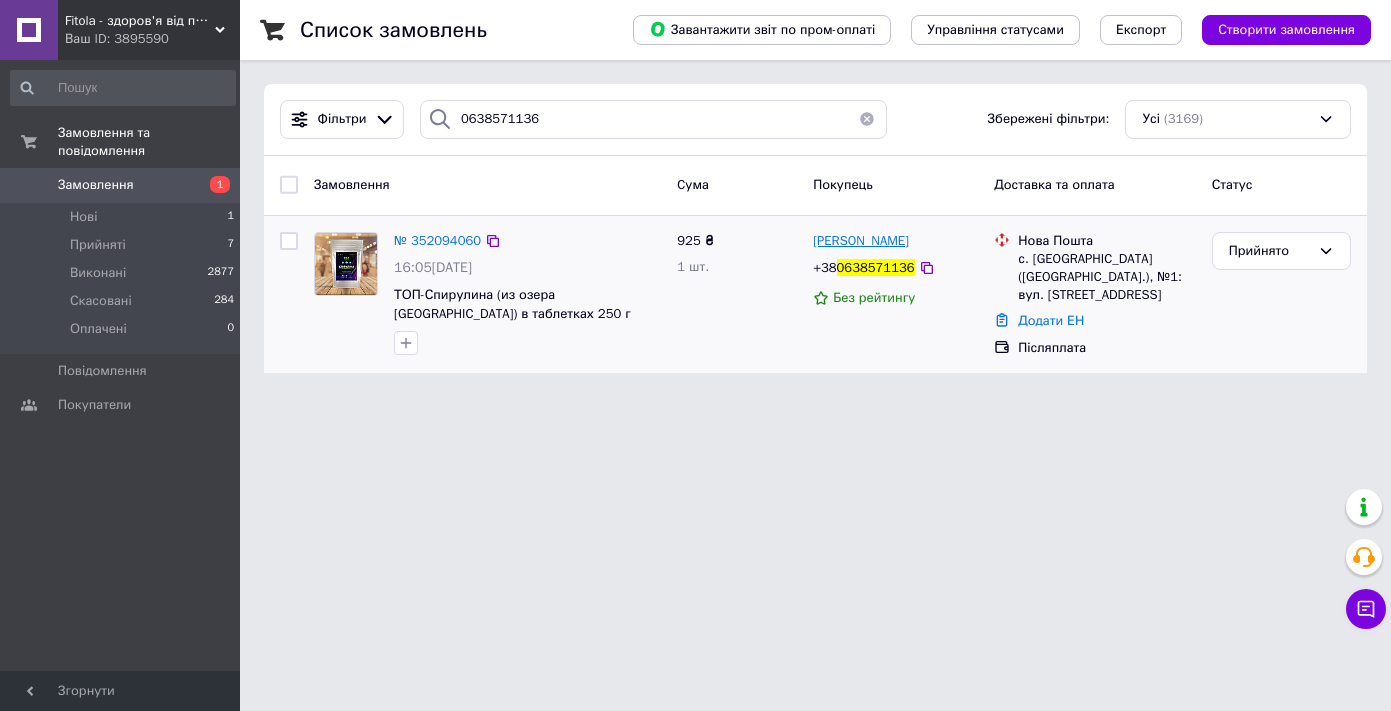 click on "[PERSON_NAME]" at bounding box center [861, 240] 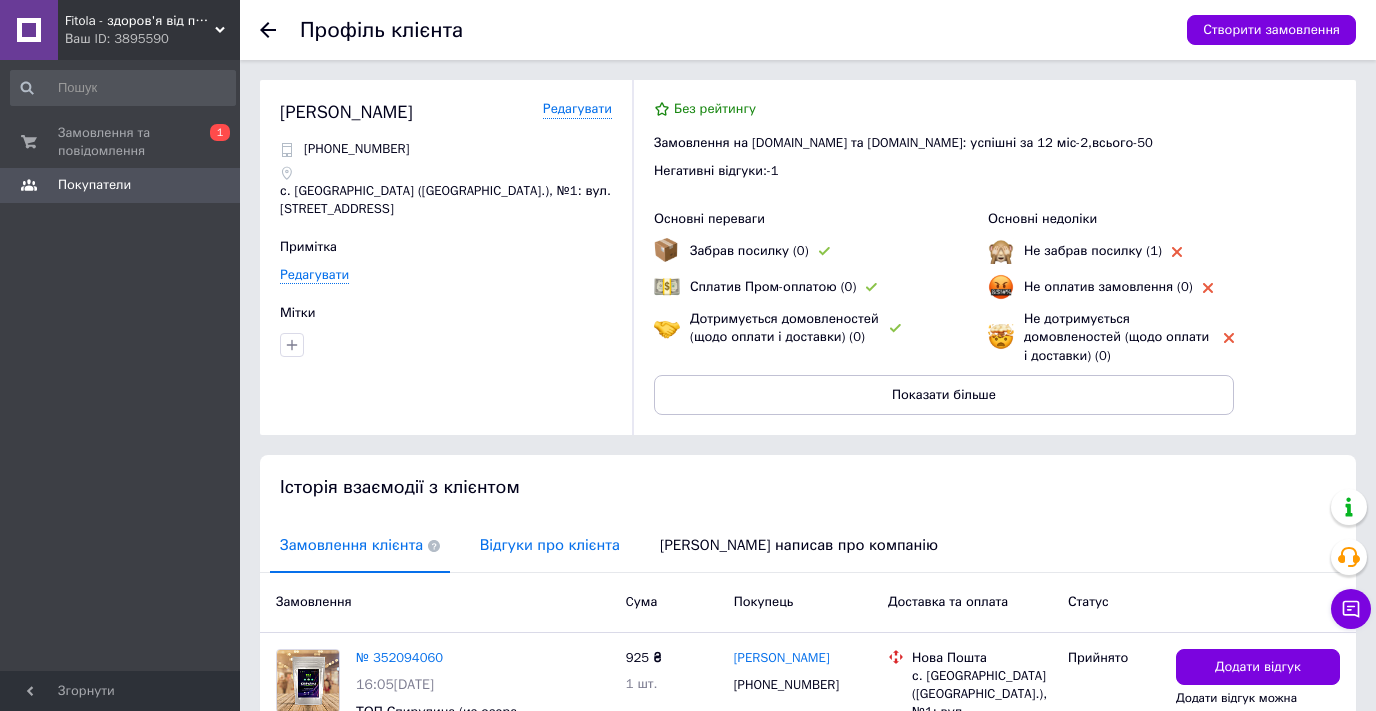 click on "Відгуки про клієнта" at bounding box center [550, 545] 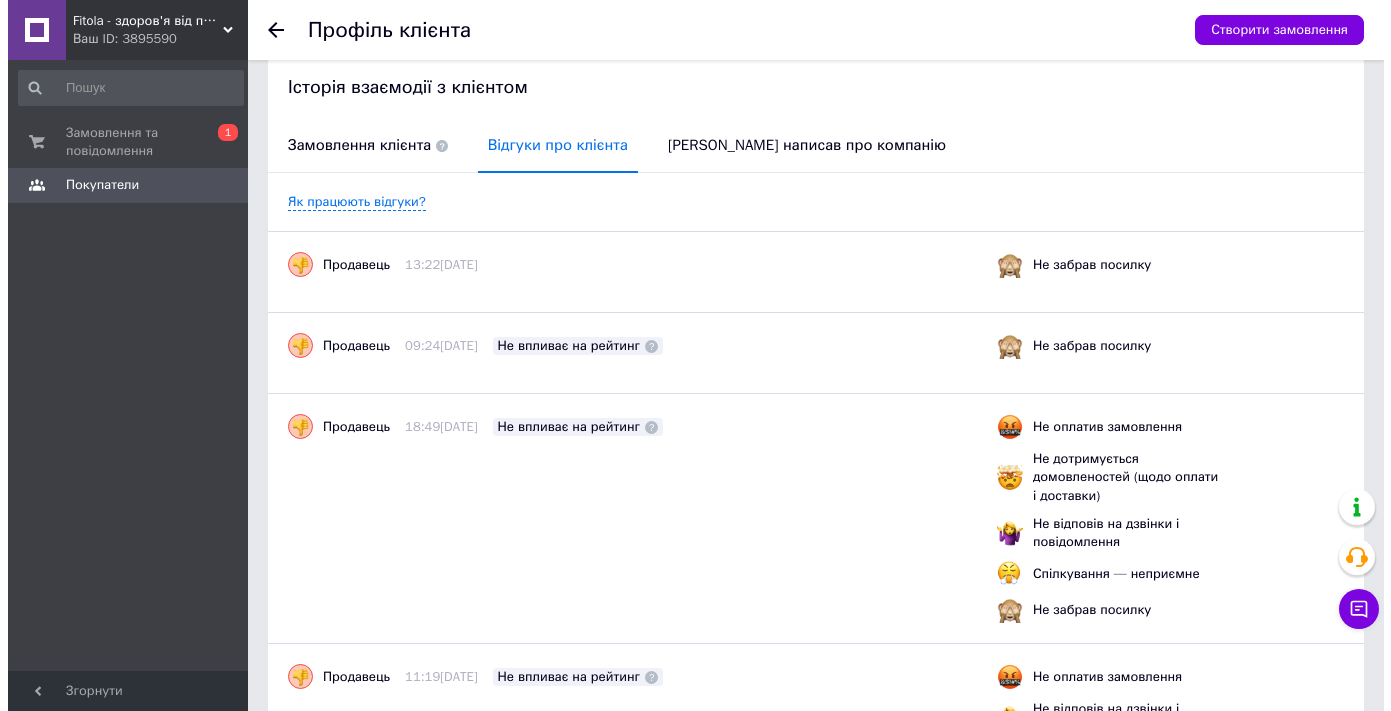 scroll, scrollTop: 0, scrollLeft: 0, axis: both 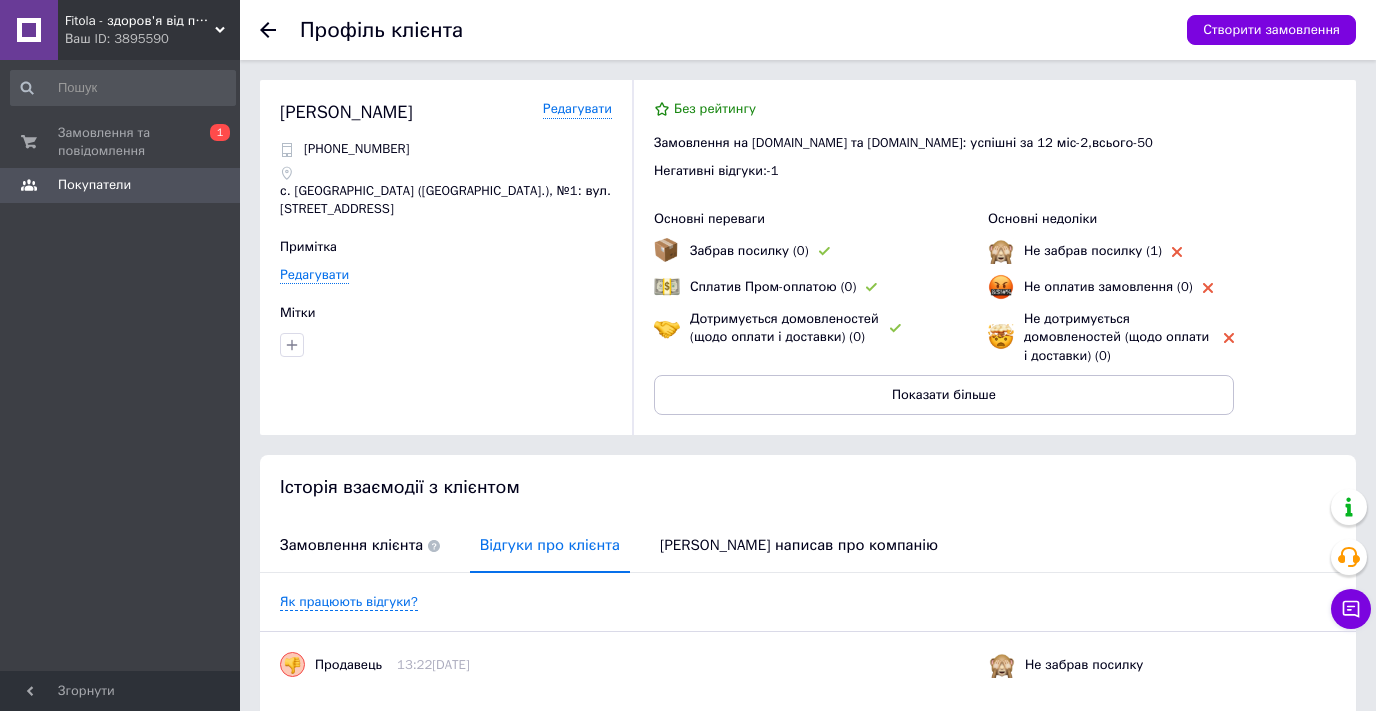 click 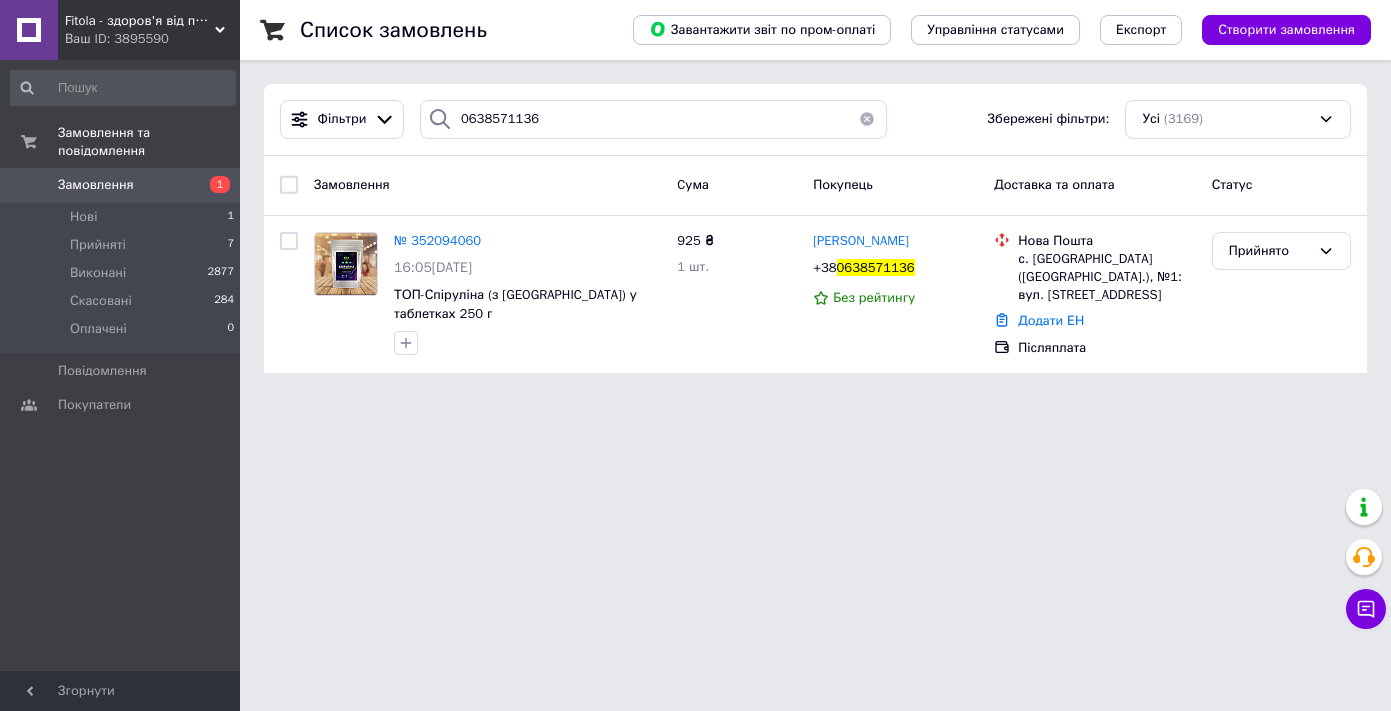 click 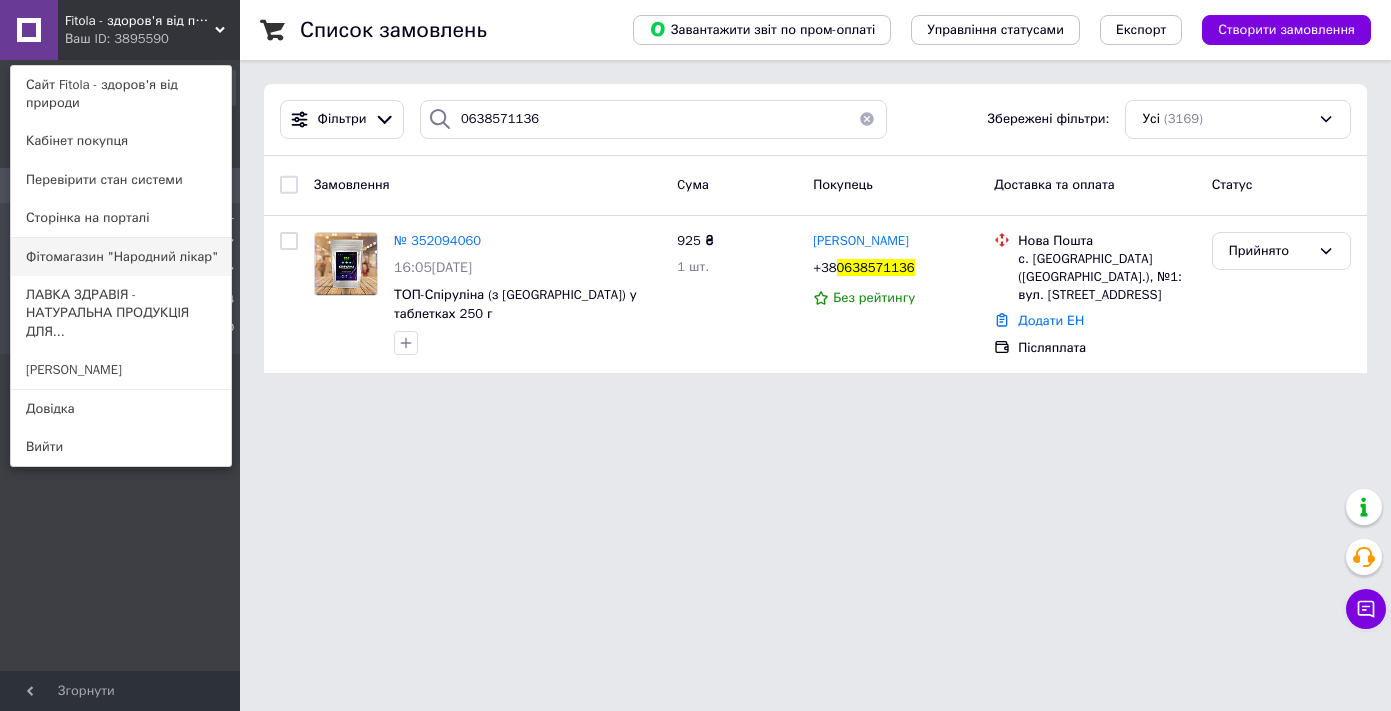 click on "Фітомагазин "Народний лікар"" at bounding box center (121, 257) 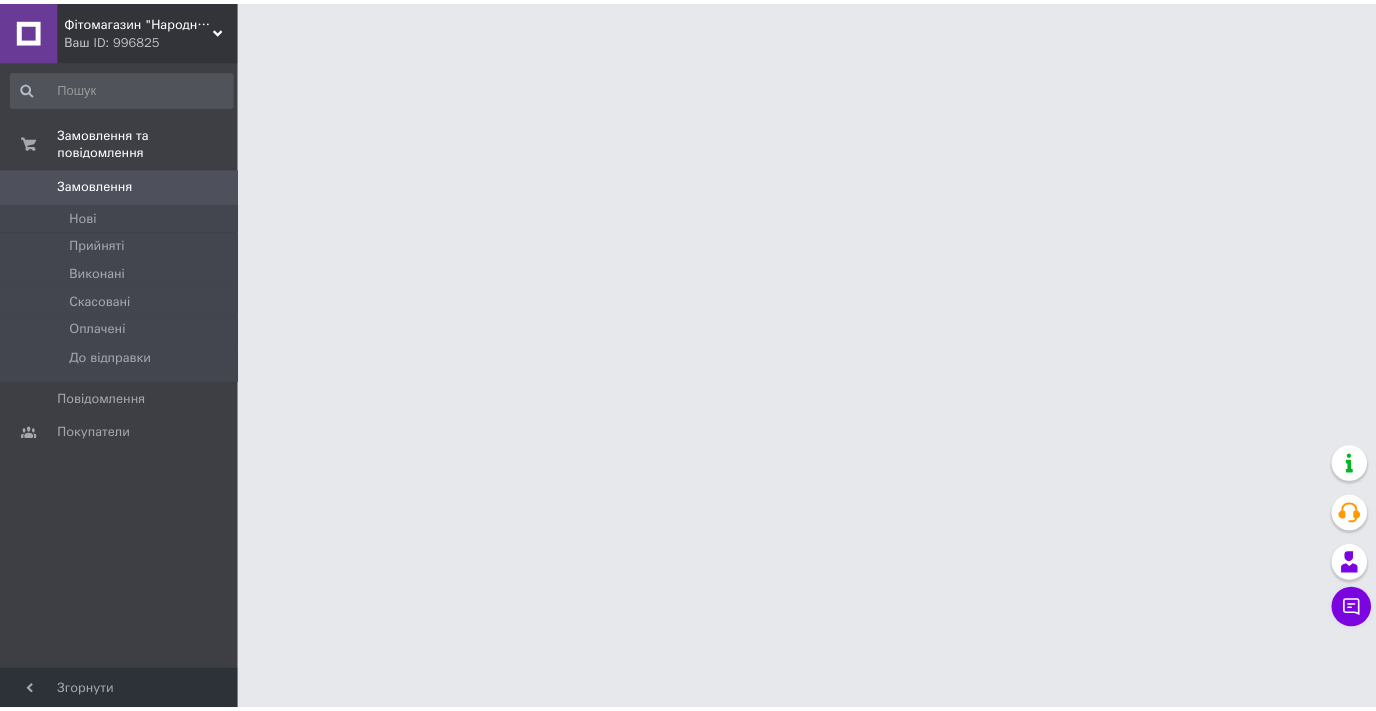 scroll, scrollTop: 0, scrollLeft: 0, axis: both 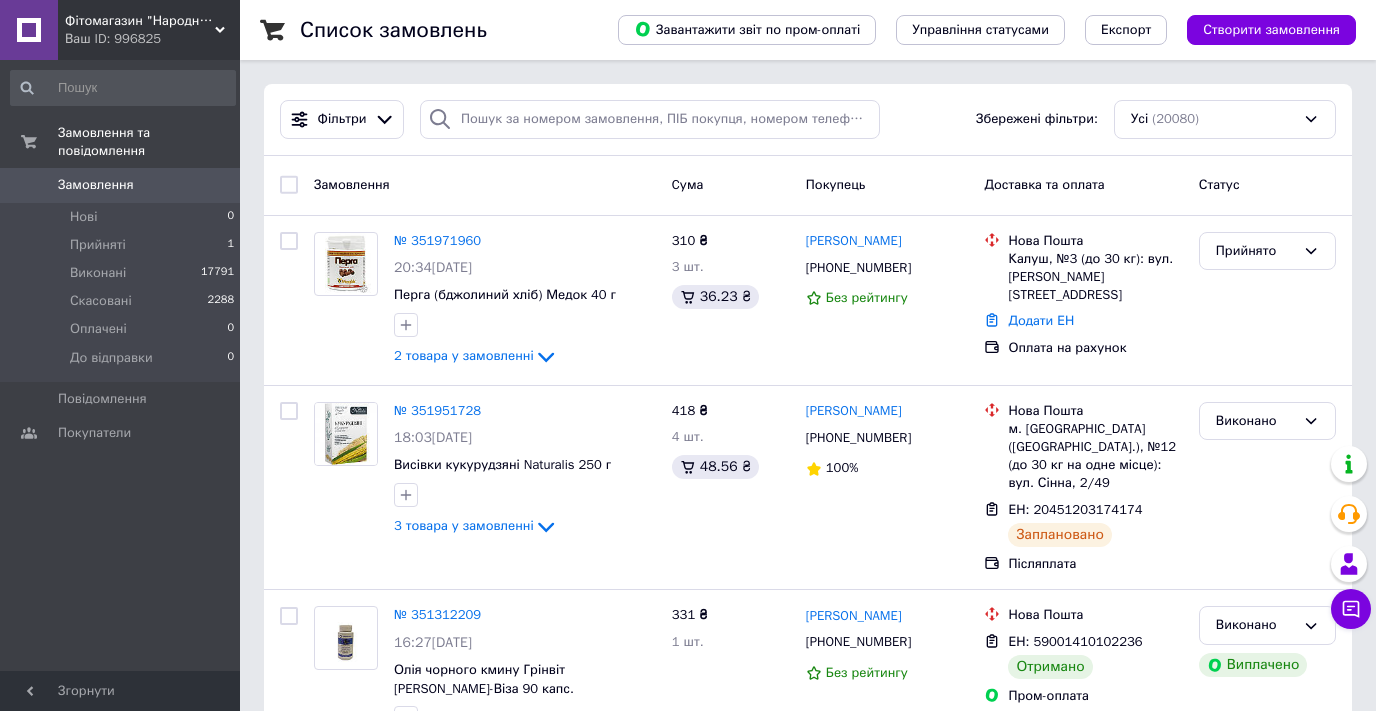 click 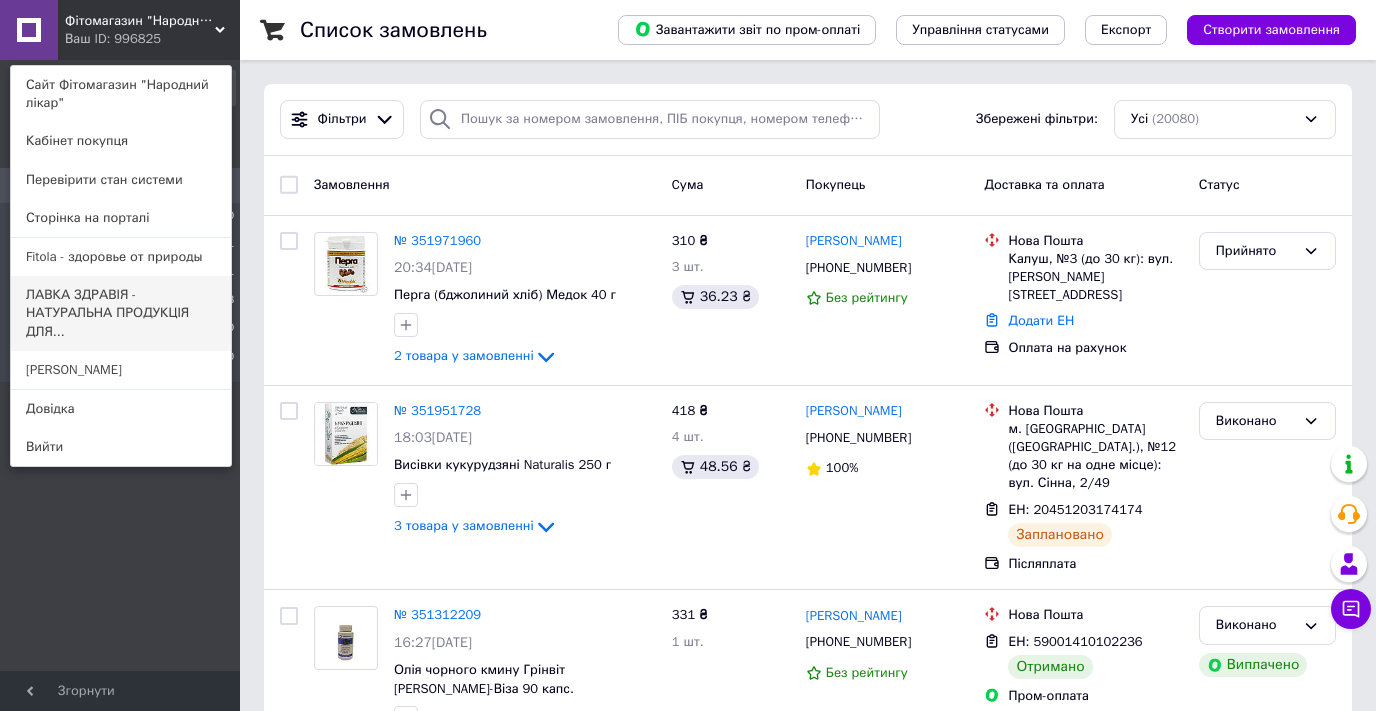 click on "ЛАВКА ЗДРАВІЯ - НАТУРАЛЬНА ПРОДУКЦІЯ ДЛЯ..." at bounding box center [121, 313] 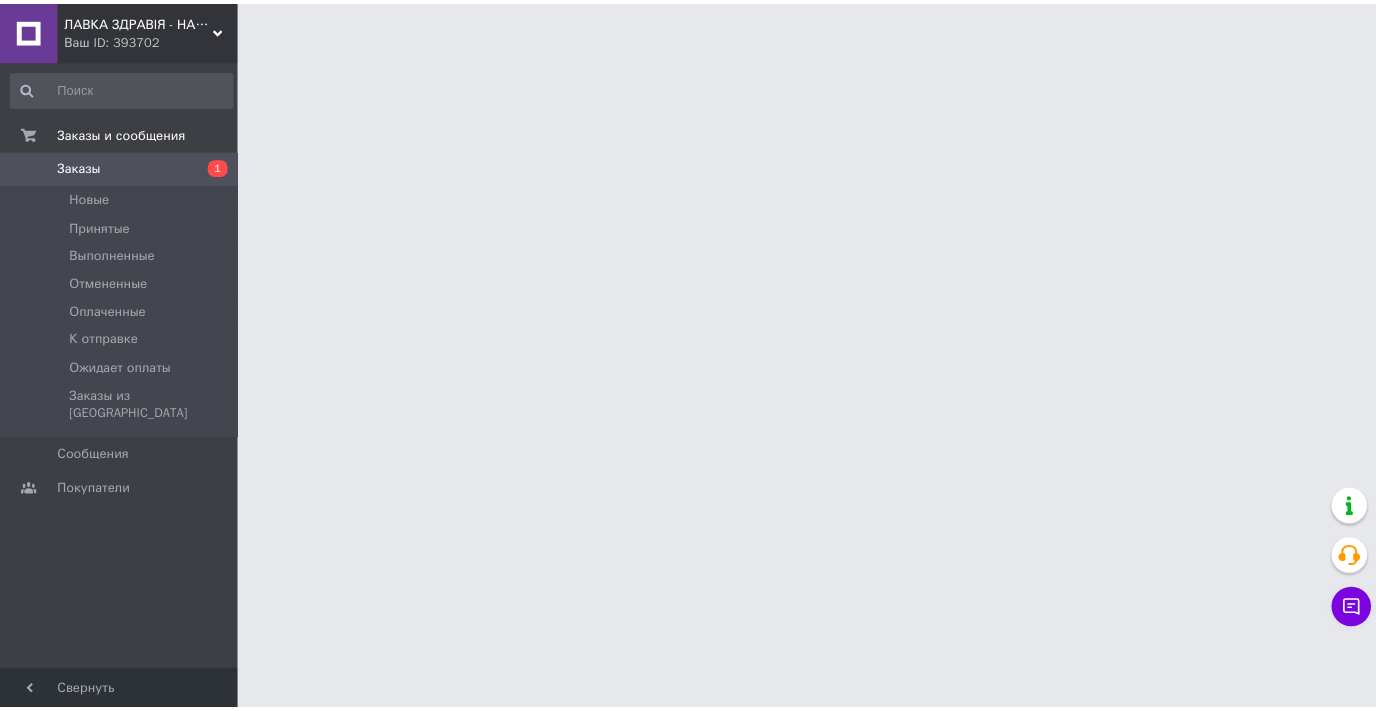 scroll, scrollTop: 0, scrollLeft: 0, axis: both 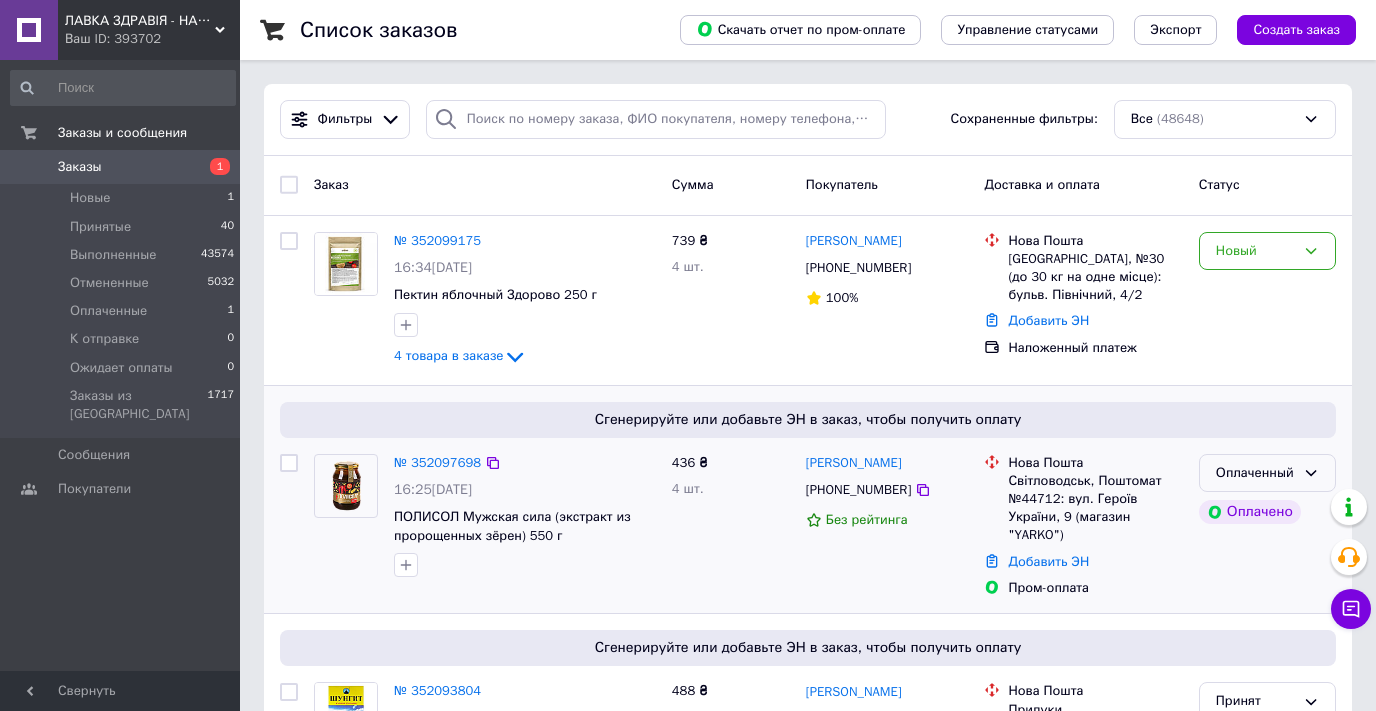 click on "Оплаченный" at bounding box center (1255, 473) 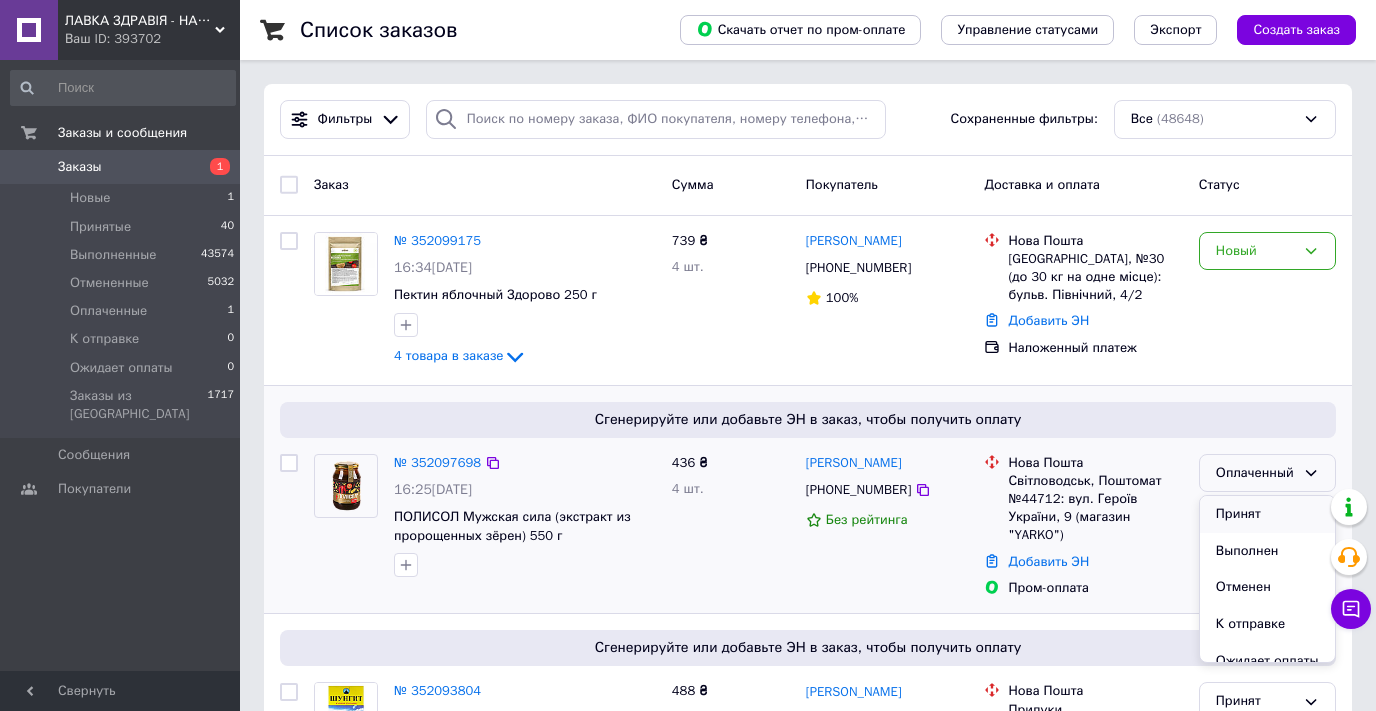 click on "Принят" at bounding box center (1267, 514) 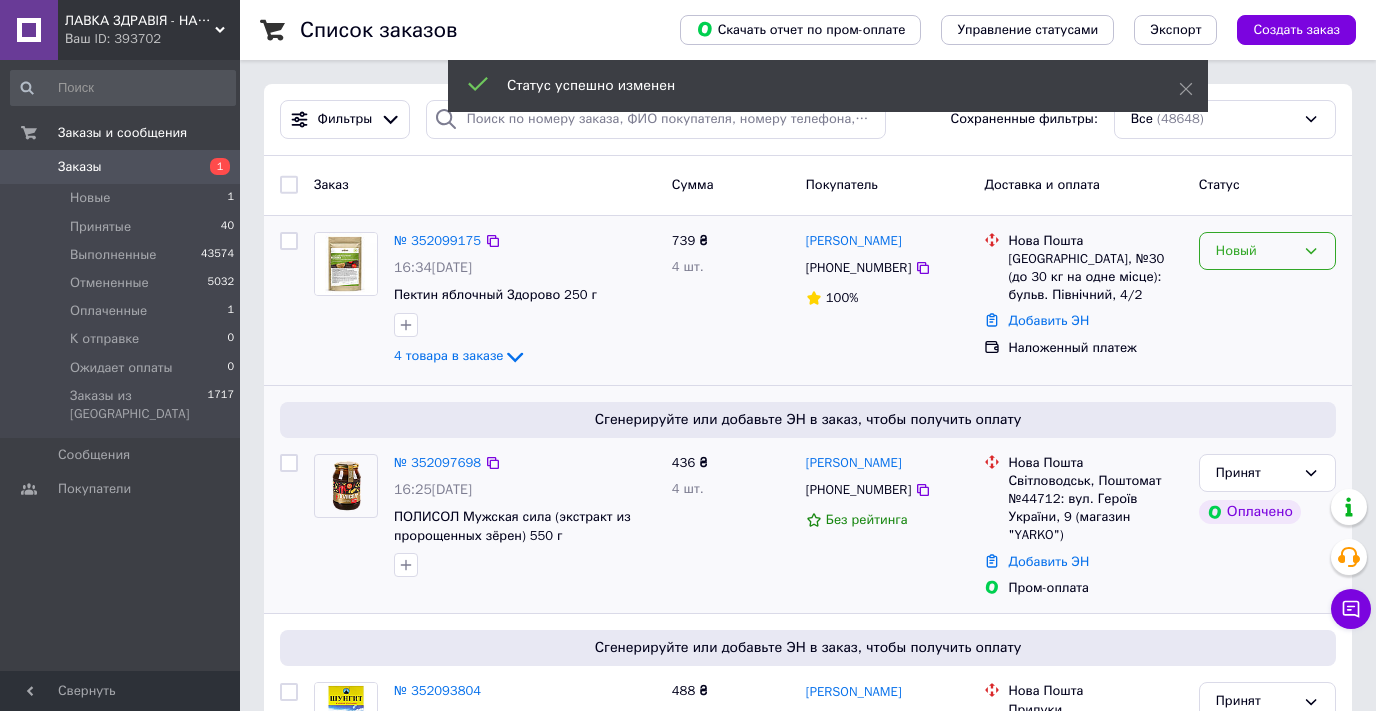 click on "Новый" at bounding box center (1255, 251) 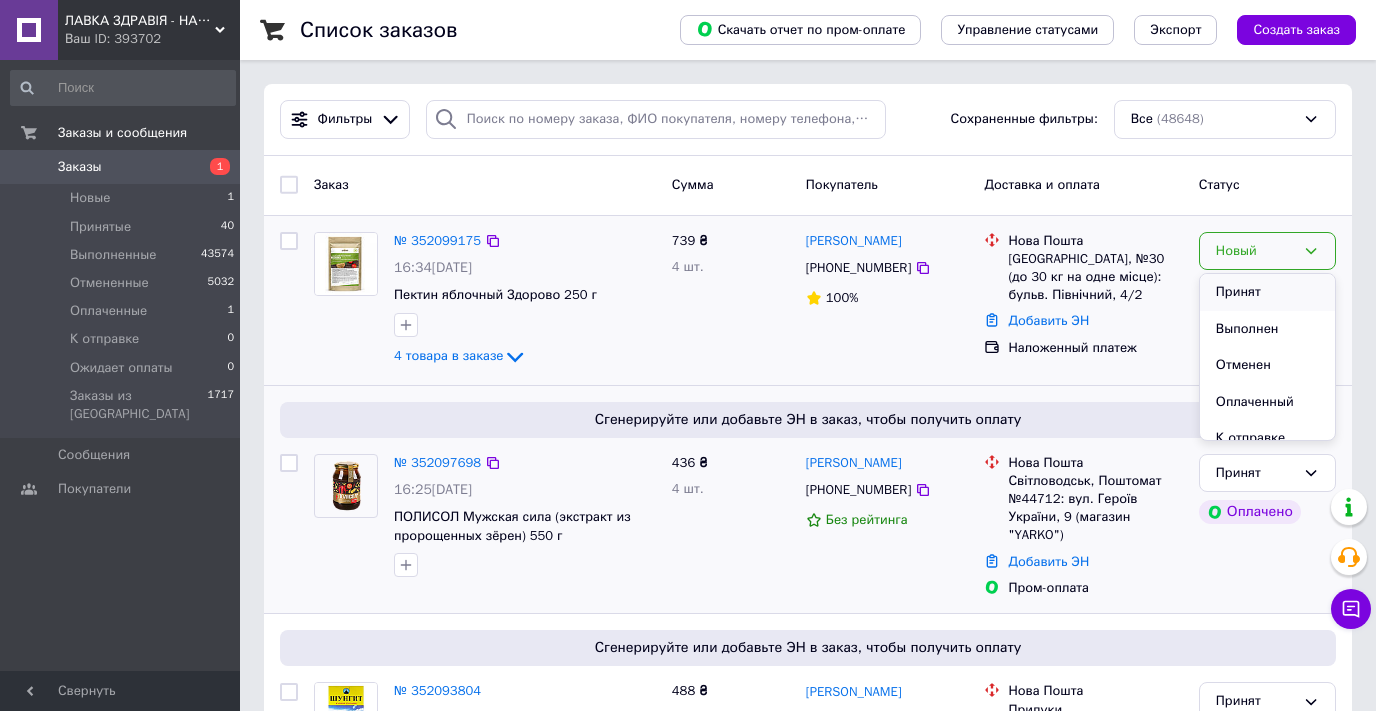 click on "Принят" at bounding box center (1267, 292) 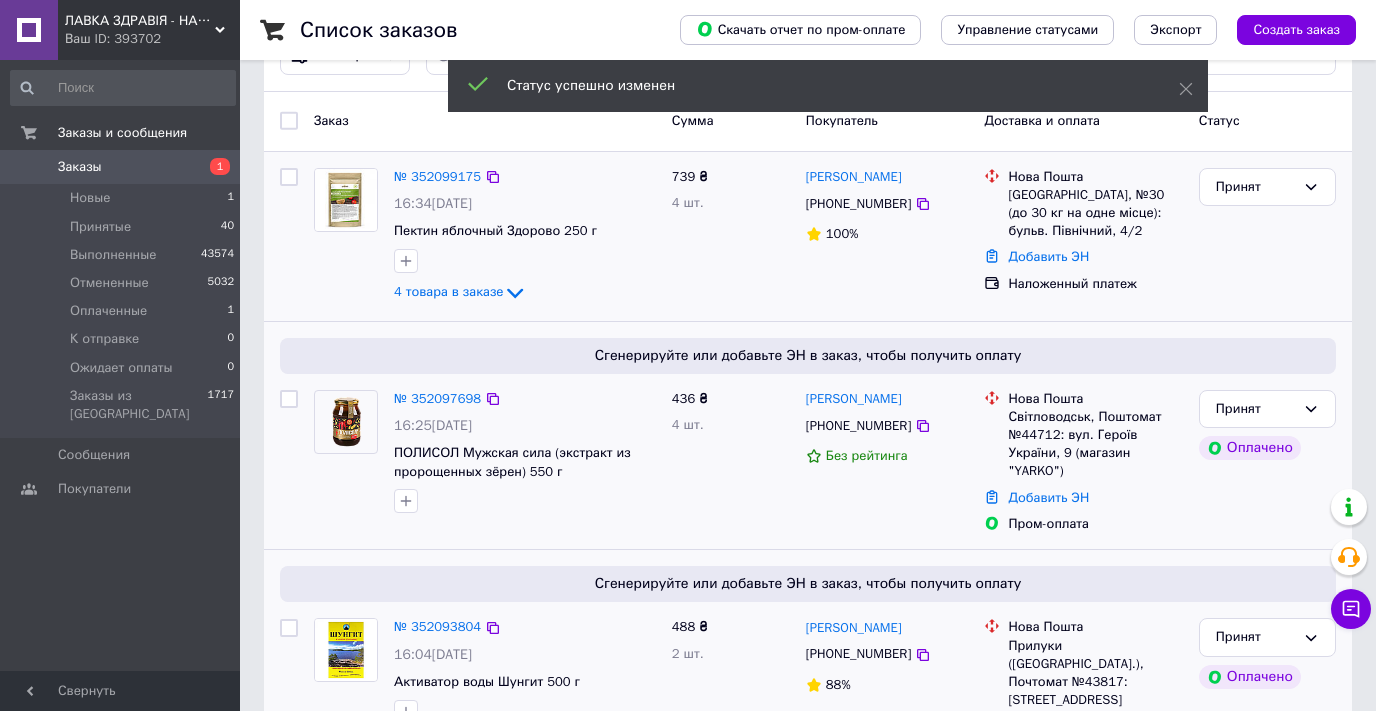 scroll, scrollTop: 0, scrollLeft: 0, axis: both 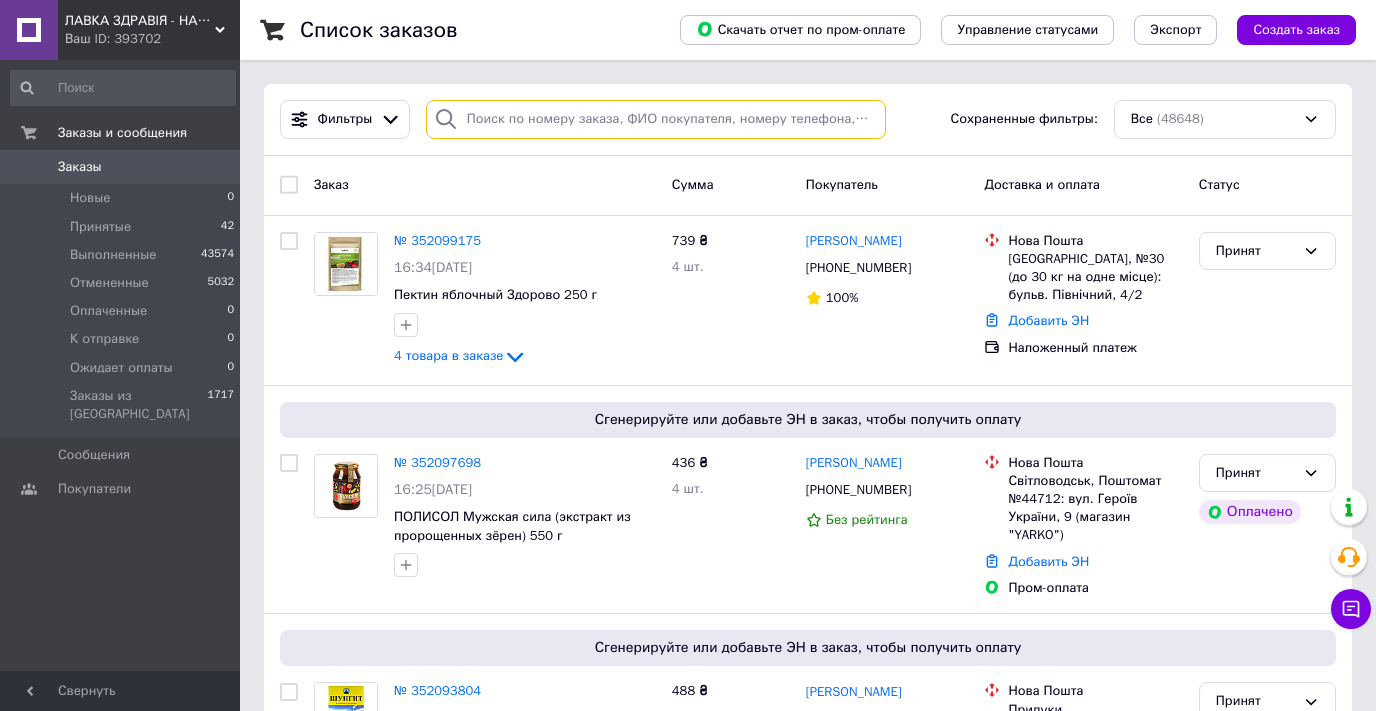 click at bounding box center (656, 119) 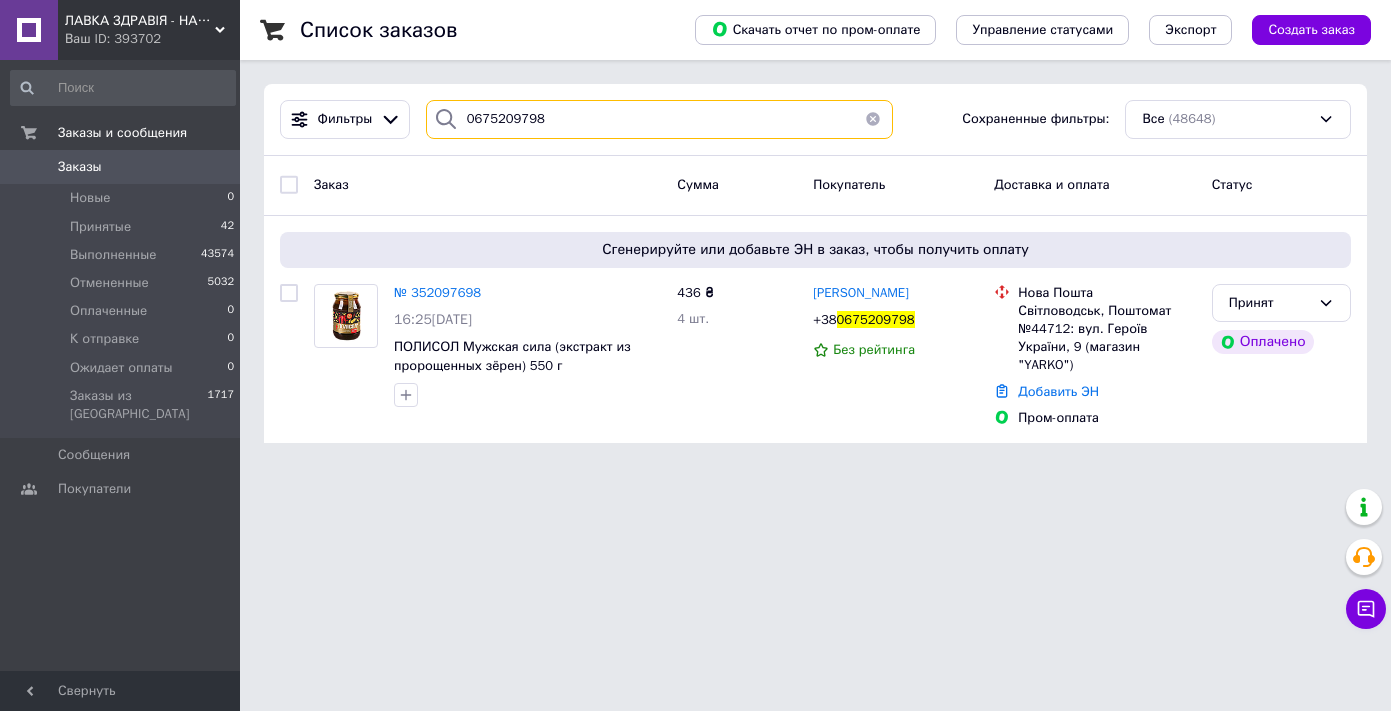 drag, startPoint x: 564, startPoint y: 117, endPoint x: 428, endPoint y: 107, distance: 136.36716 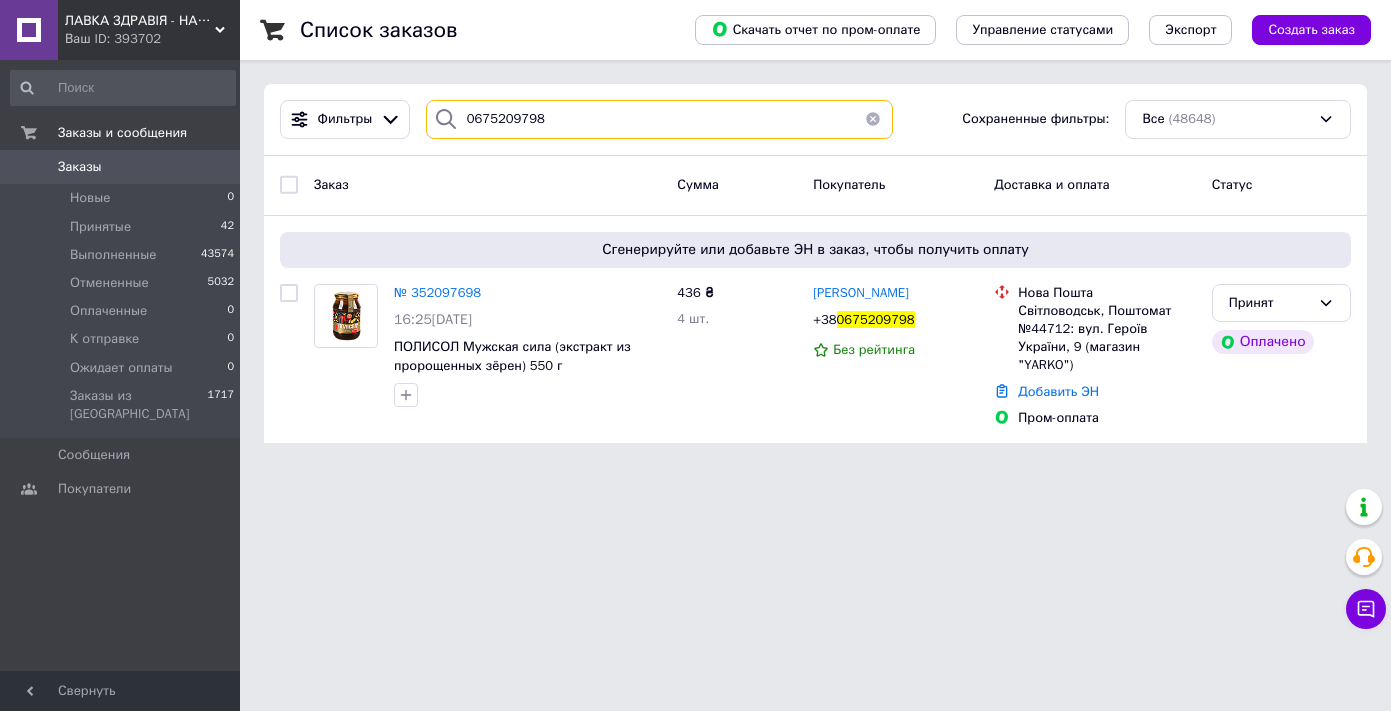 paste on "3663498" 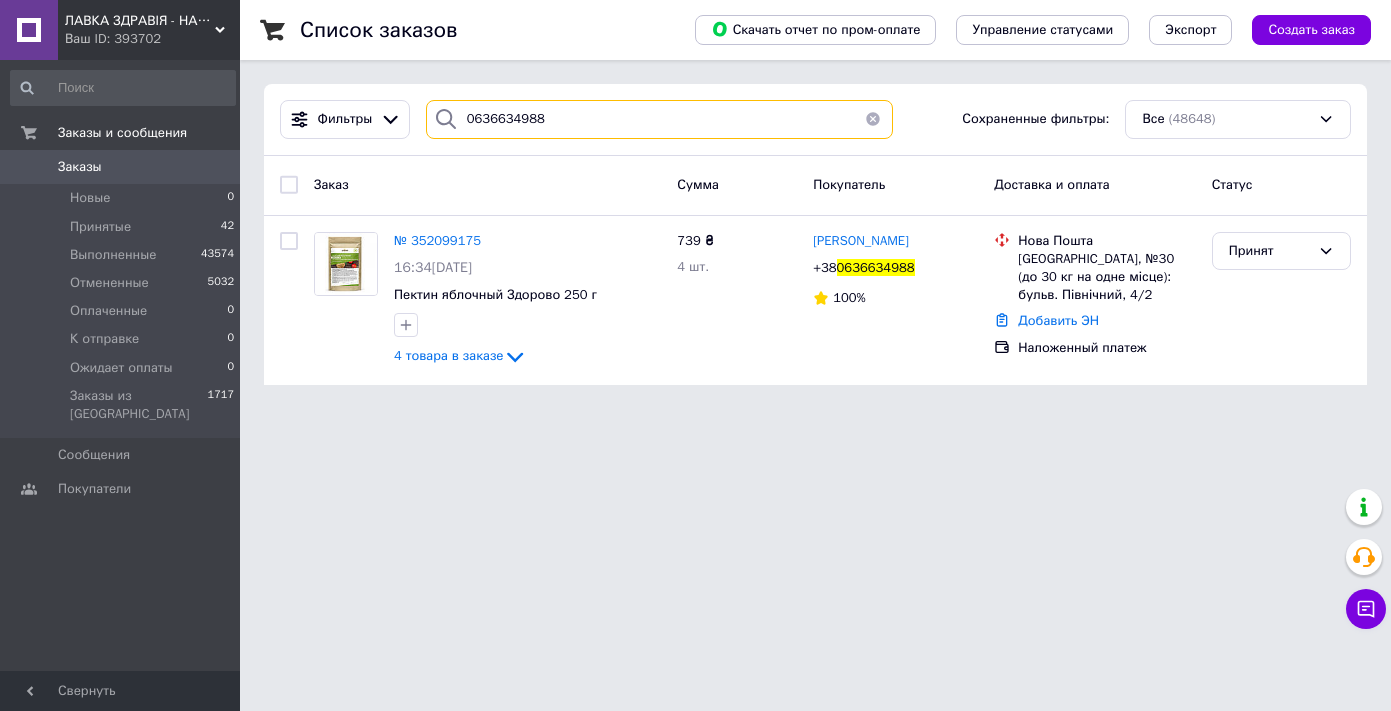 type on "0636634988" 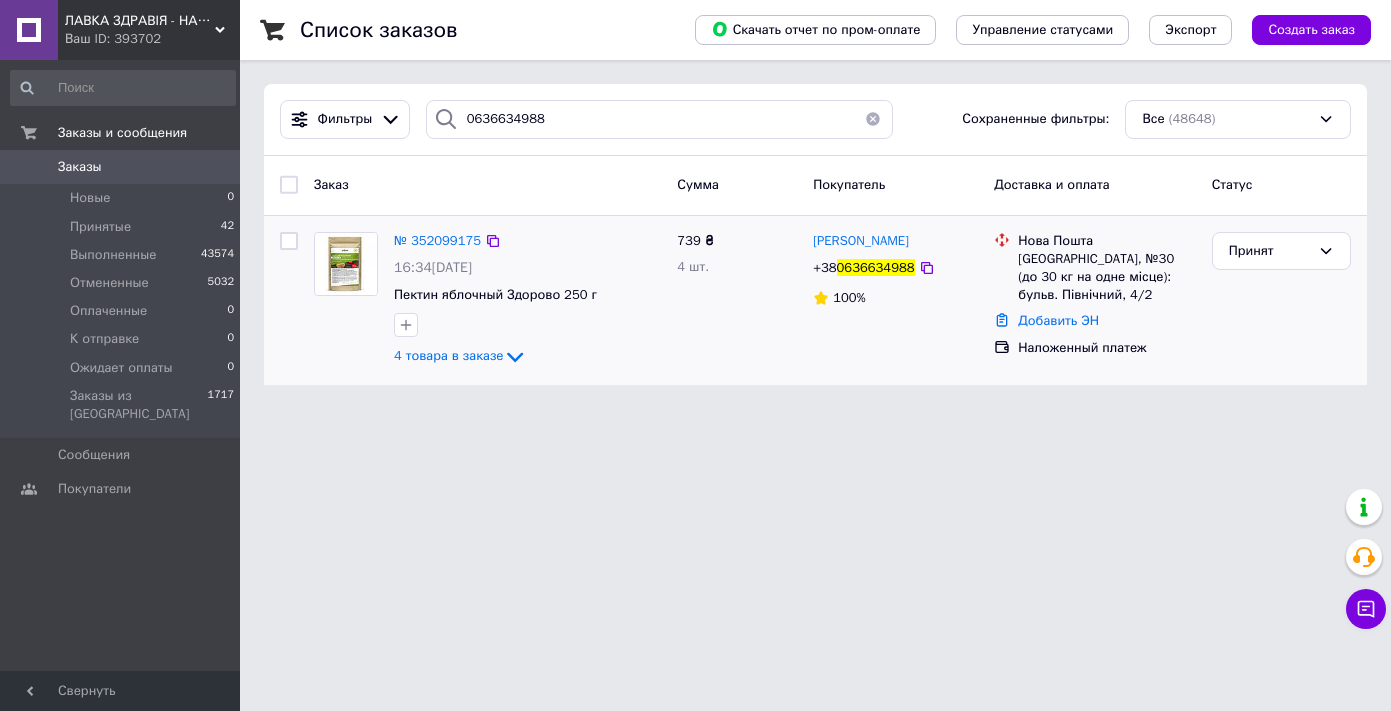 click at bounding box center [346, 264] 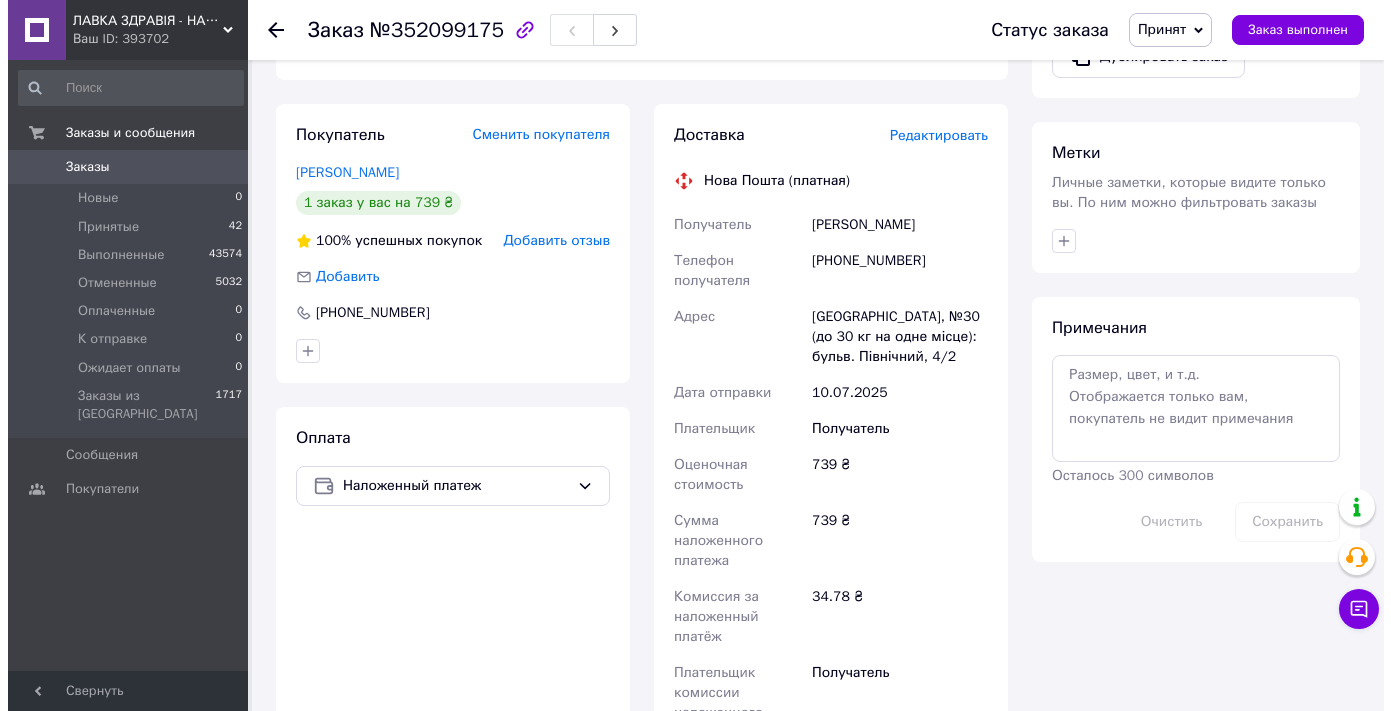scroll, scrollTop: 780, scrollLeft: 0, axis: vertical 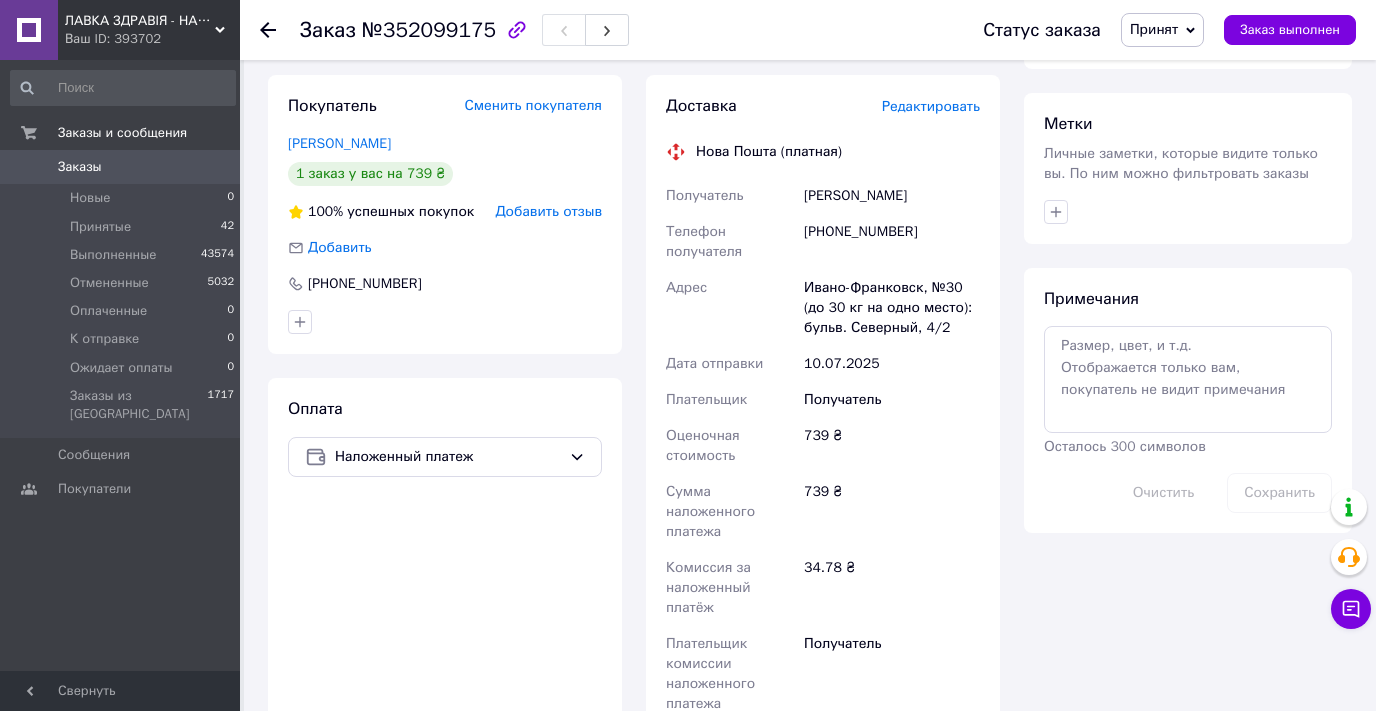 click on "Редактировать" at bounding box center (931, 106) 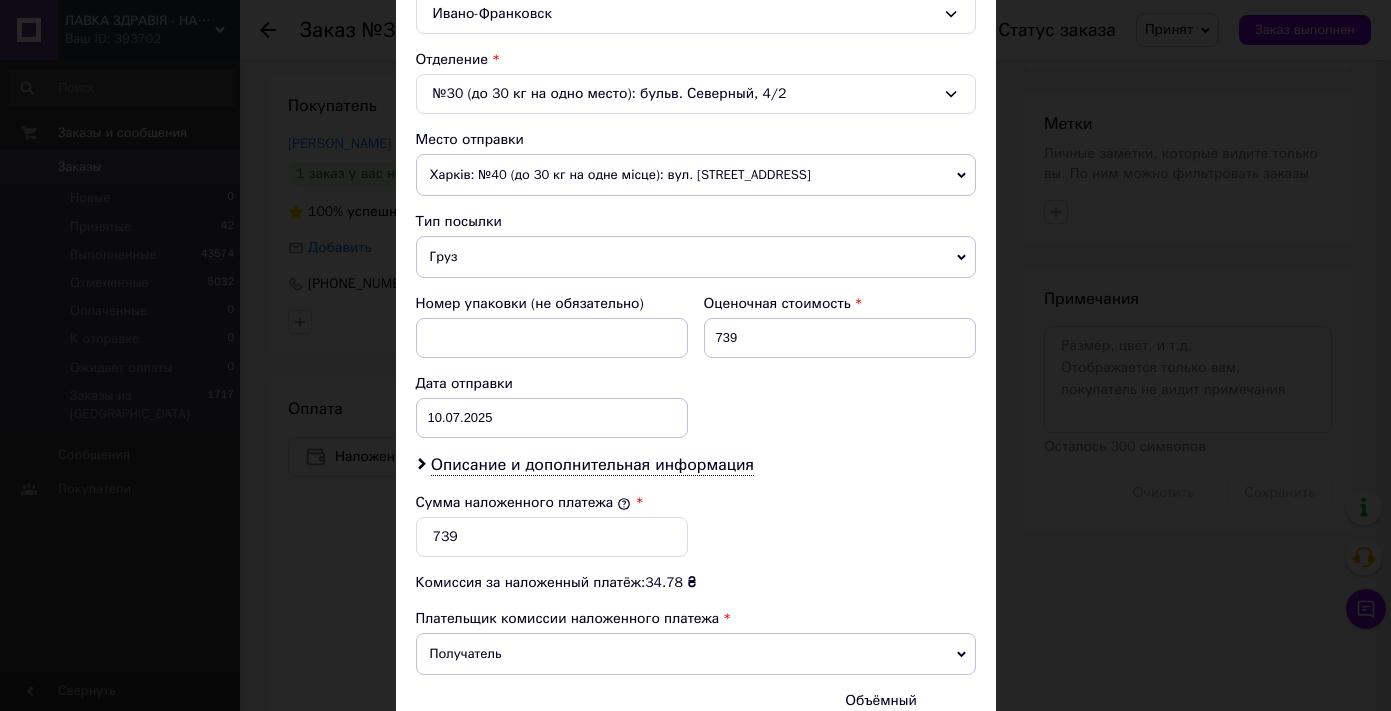 scroll, scrollTop: 600, scrollLeft: 0, axis: vertical 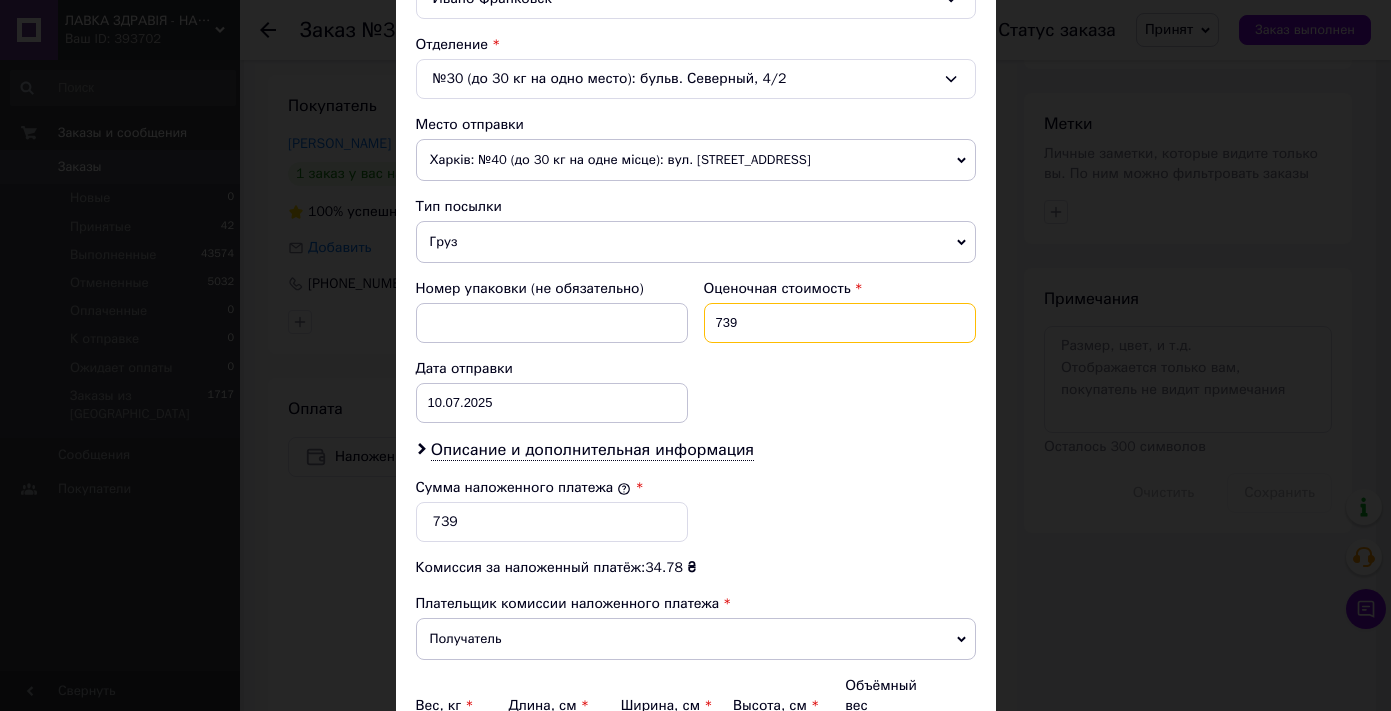 drag, startPoint x: 751, startPoint y: 328, endPoint x: 704, endPoint y: 323, distance: 47.26521 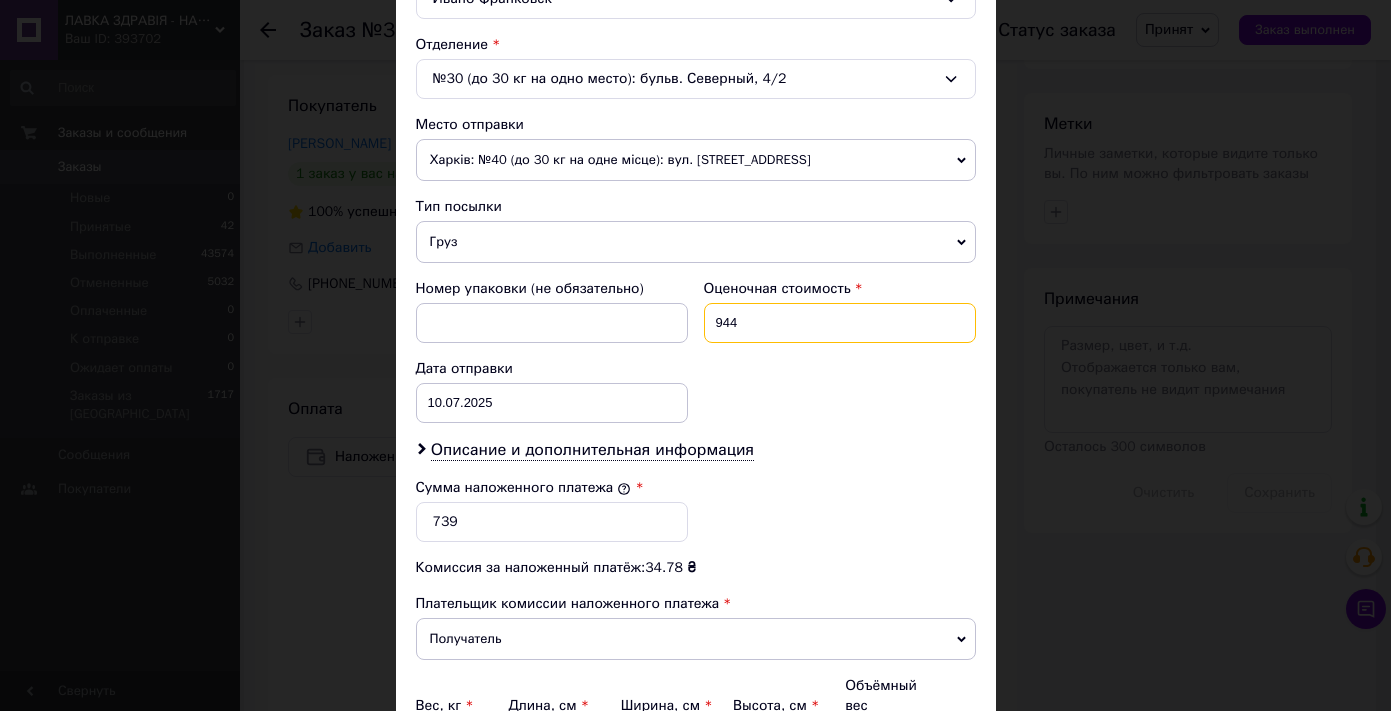 type on "944" 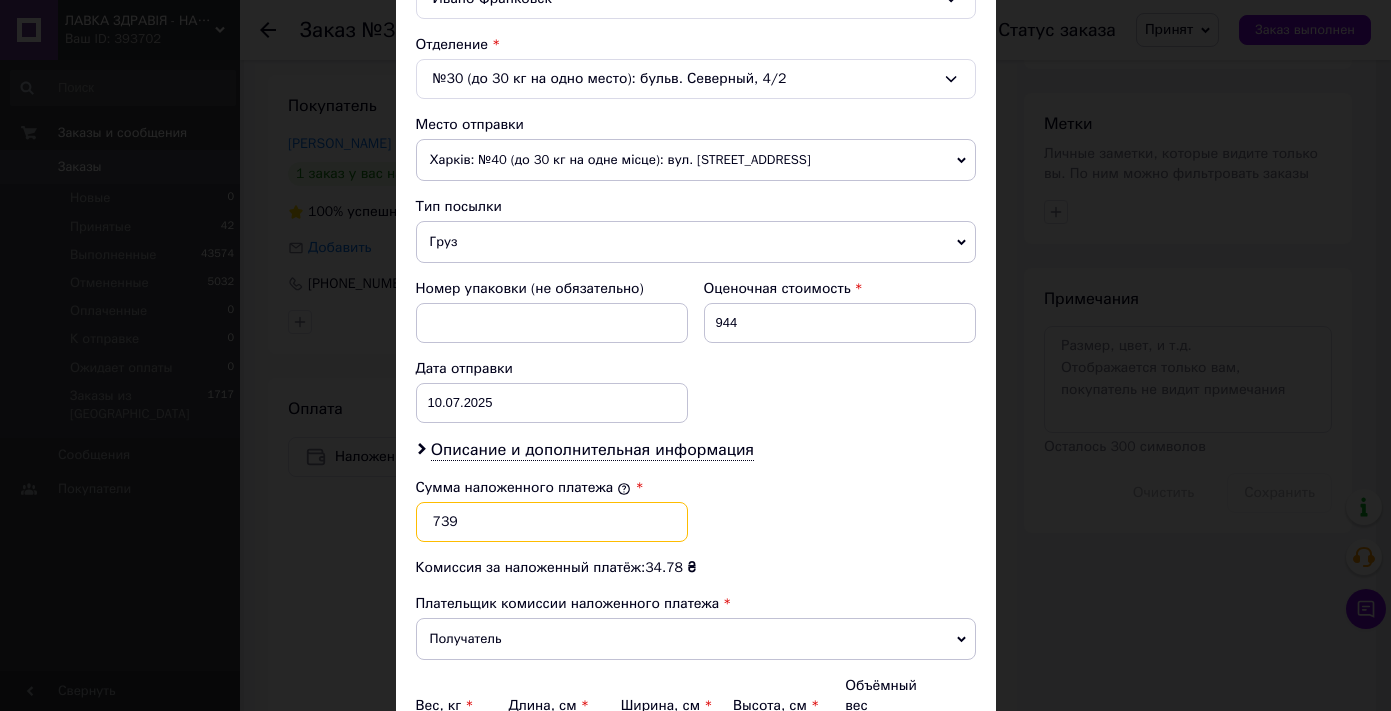 drag, startPoint x: 467, startPoint y: 522, endPoint x: 403, endPoint y: 520, distance: 64.03124 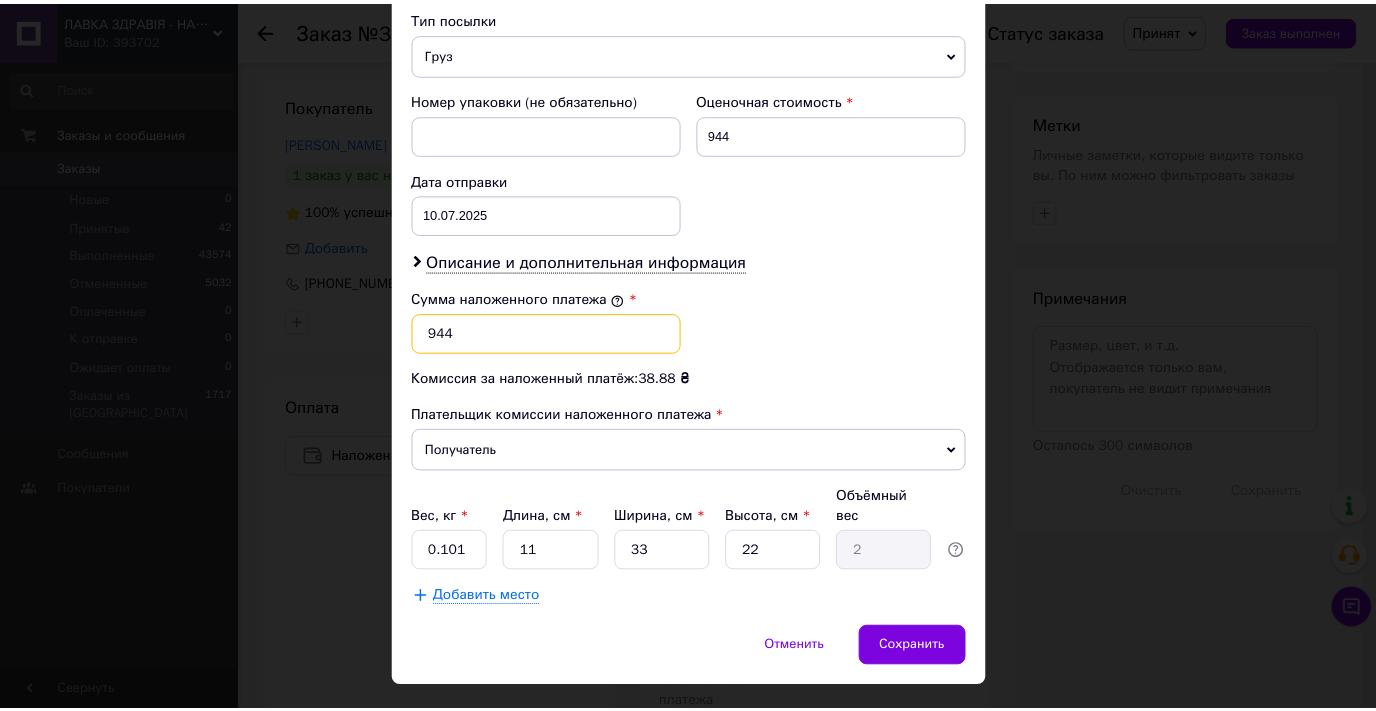 scroll, scrollTop: 815, scrollLeft: 0, axis: vertical 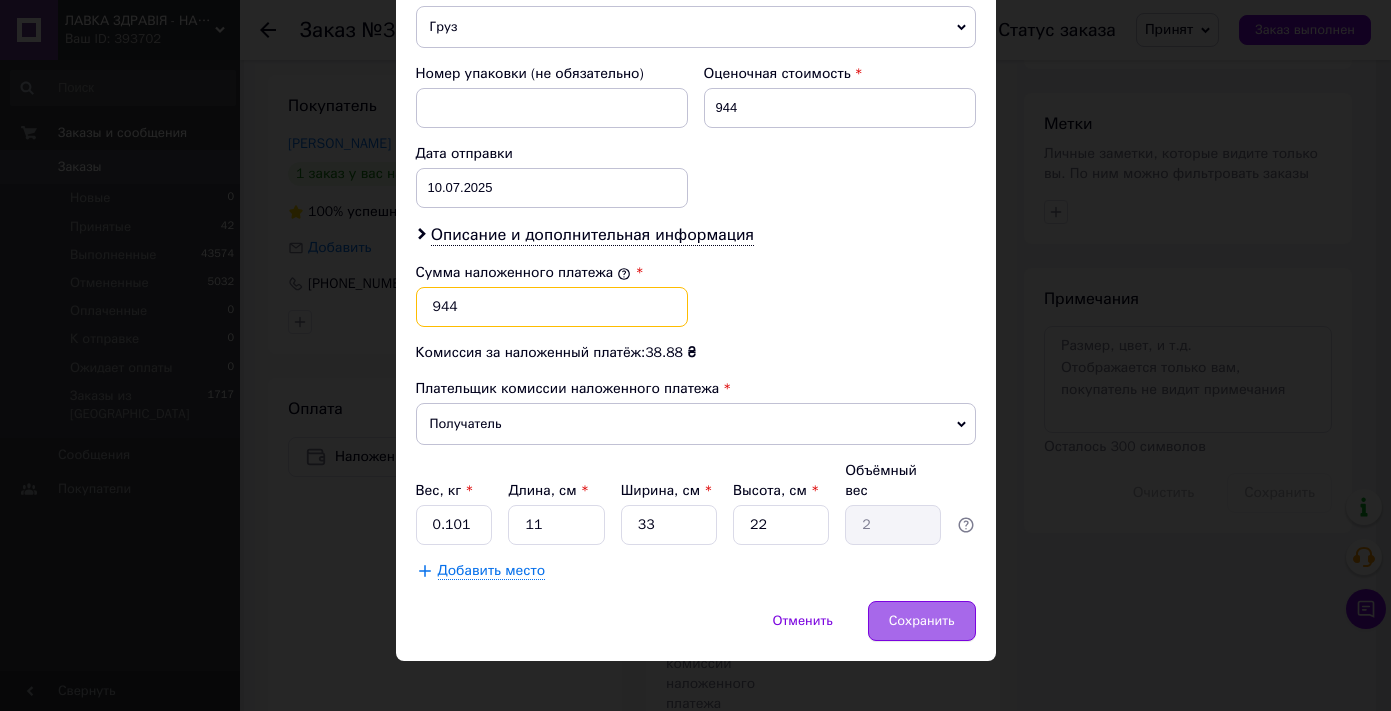 type on "944" 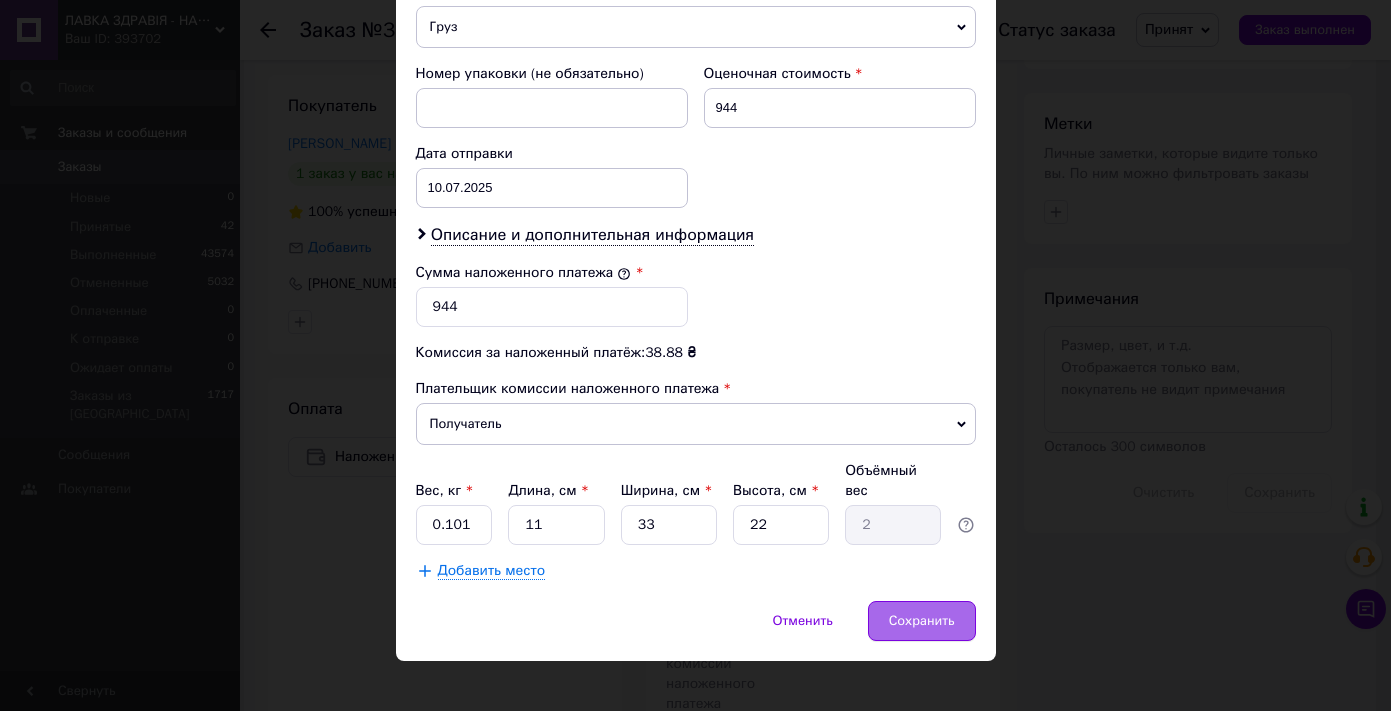 click on "Сохранить" at bounding box center (922, 621) 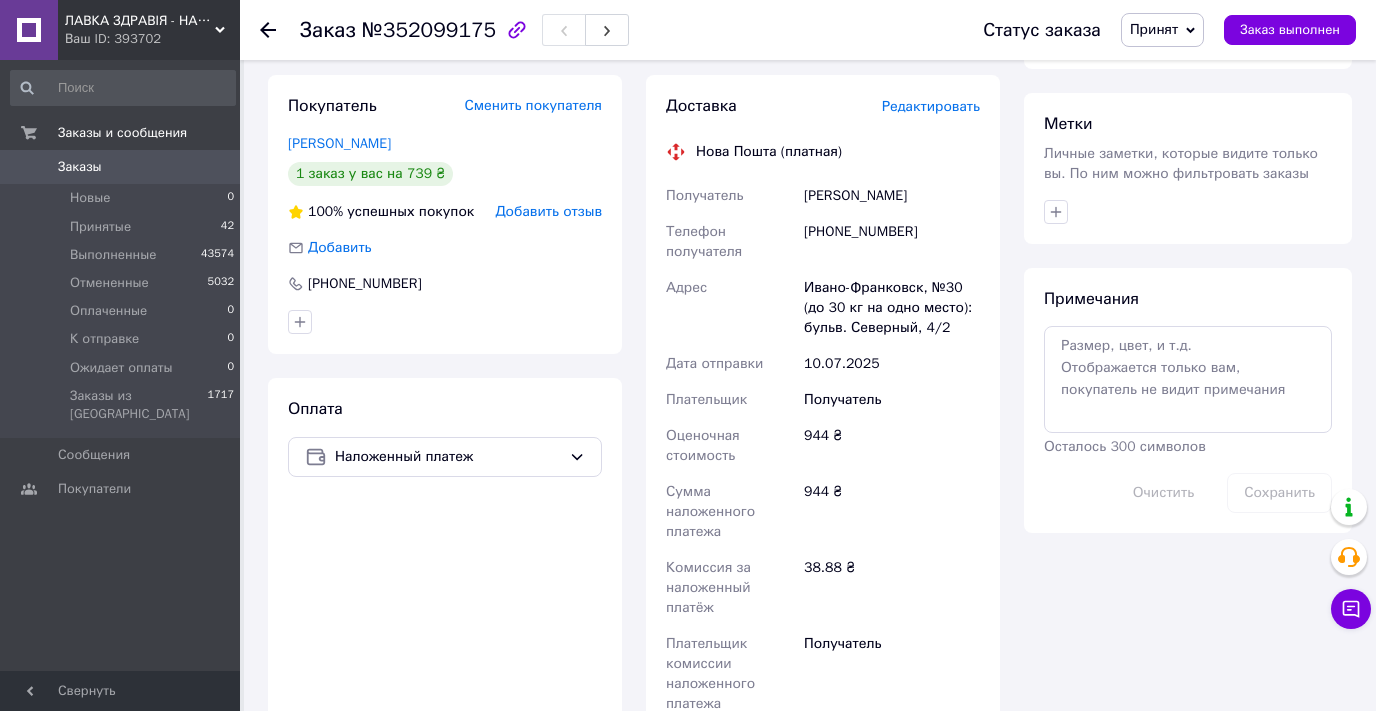 click 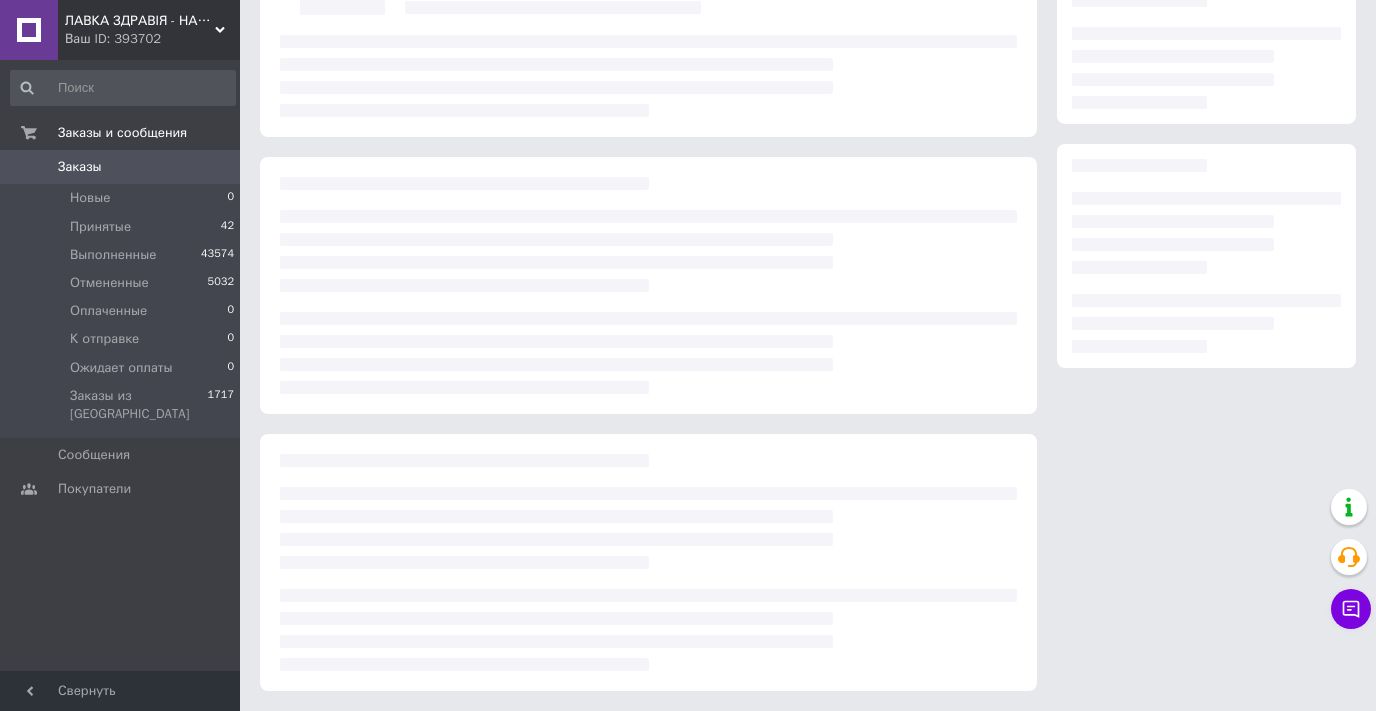 scroll, scrollTop: 203, scrollLeft: 0, axis: vertical 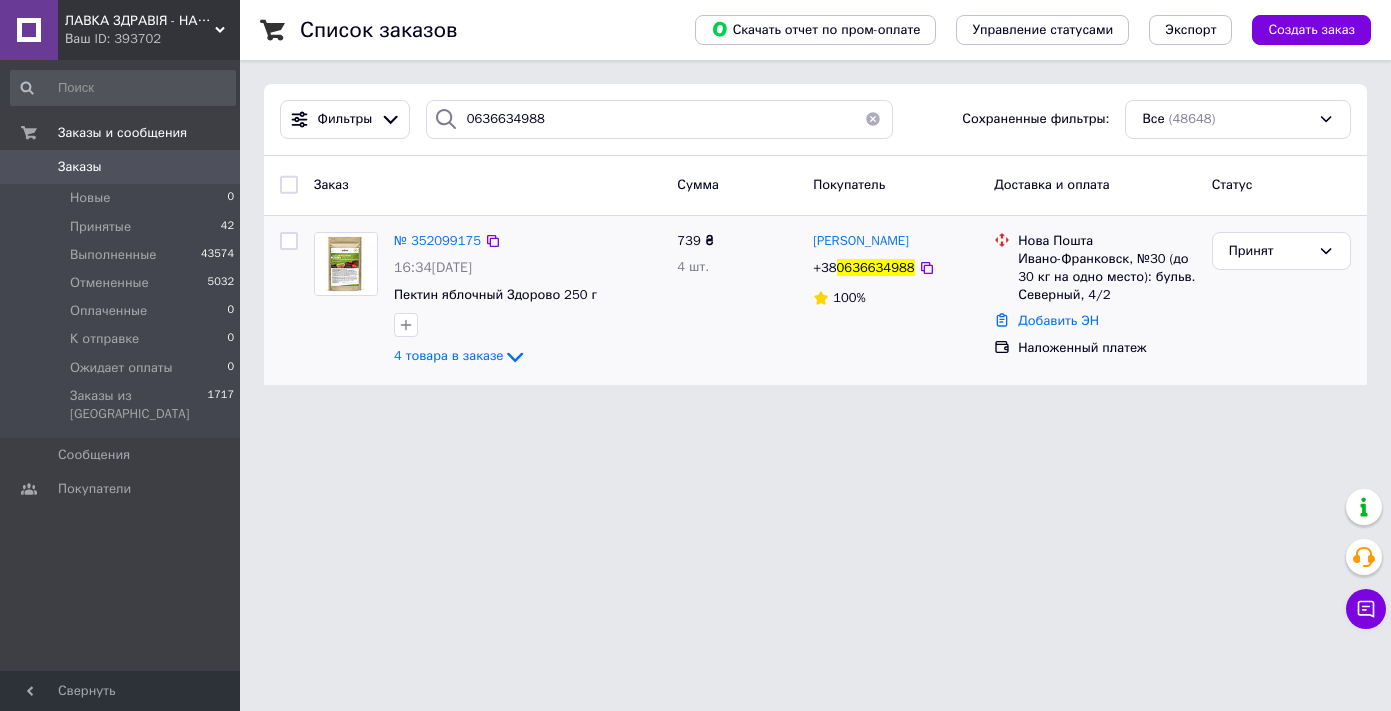 click at bounding box center (346, 264) 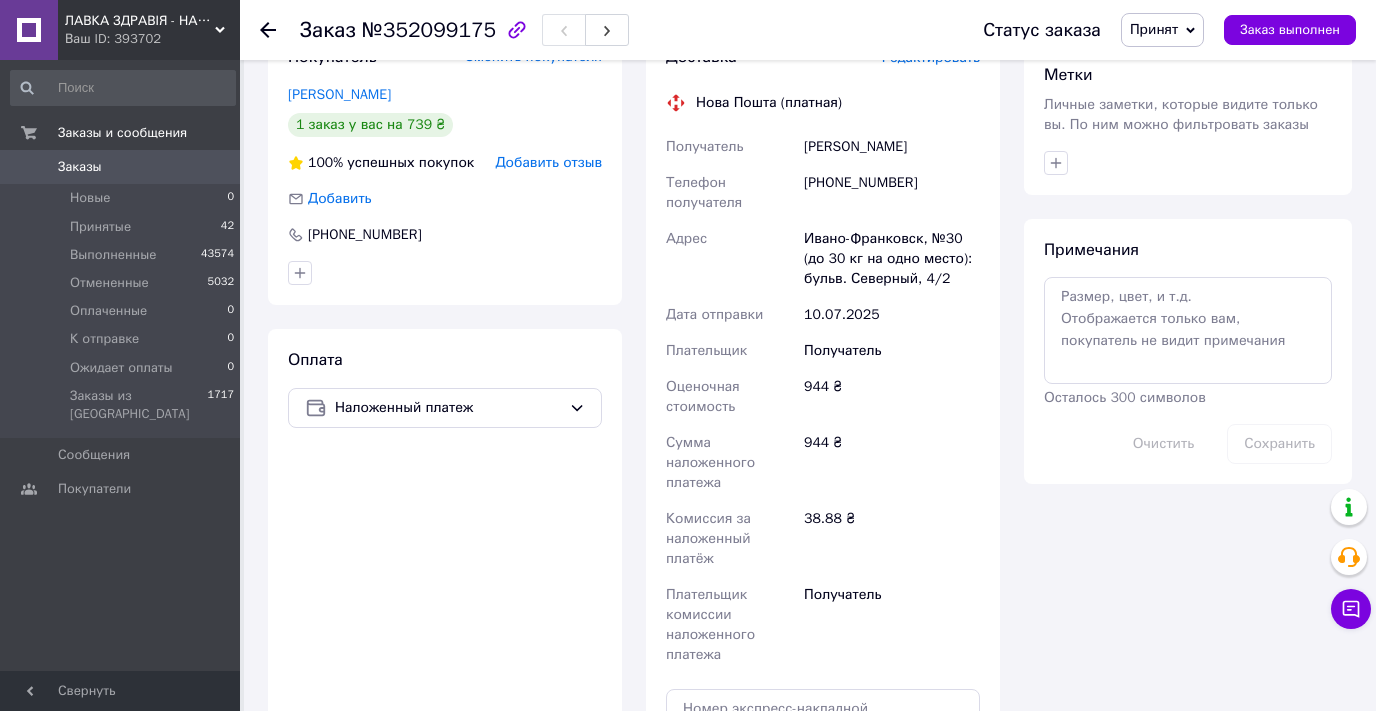scroll, scrollTop: 900, scrollLeft: 0, axis: vertical 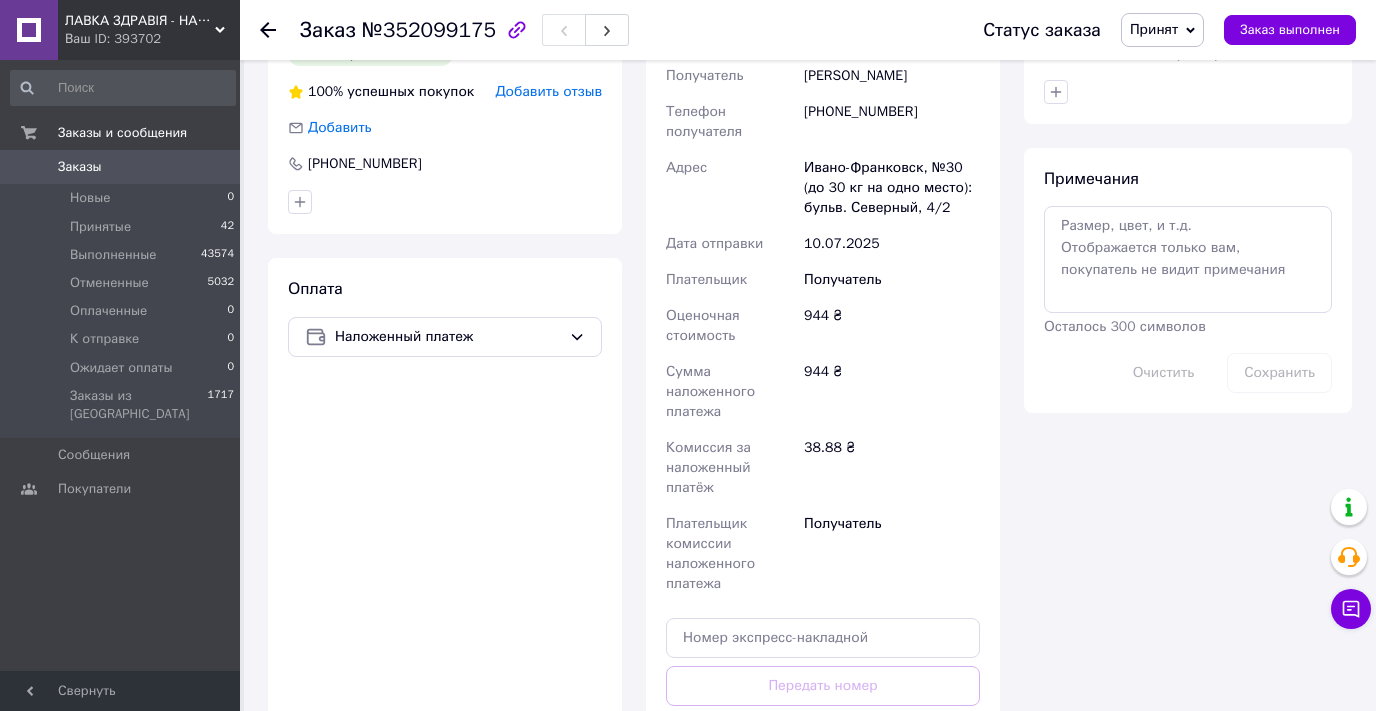 click 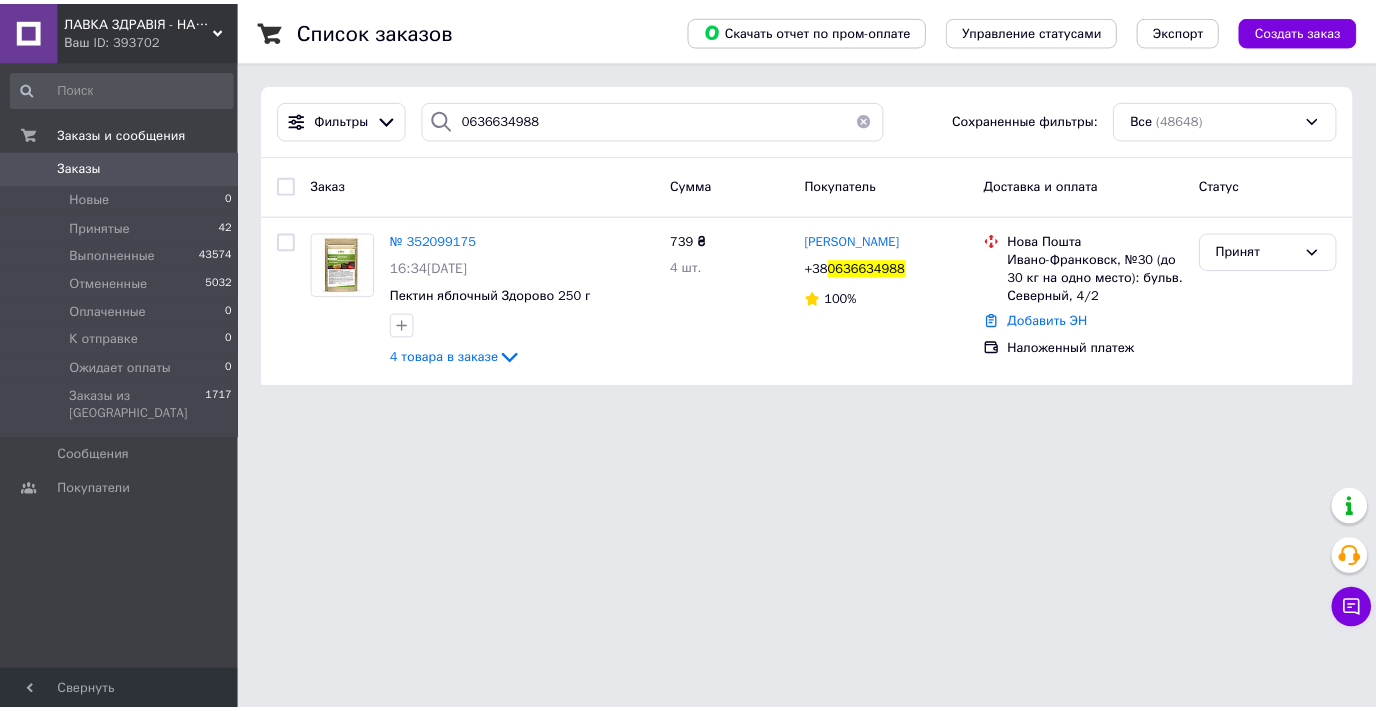 scroll, scrollTop: 0, scrollLeft: 0, axis: both 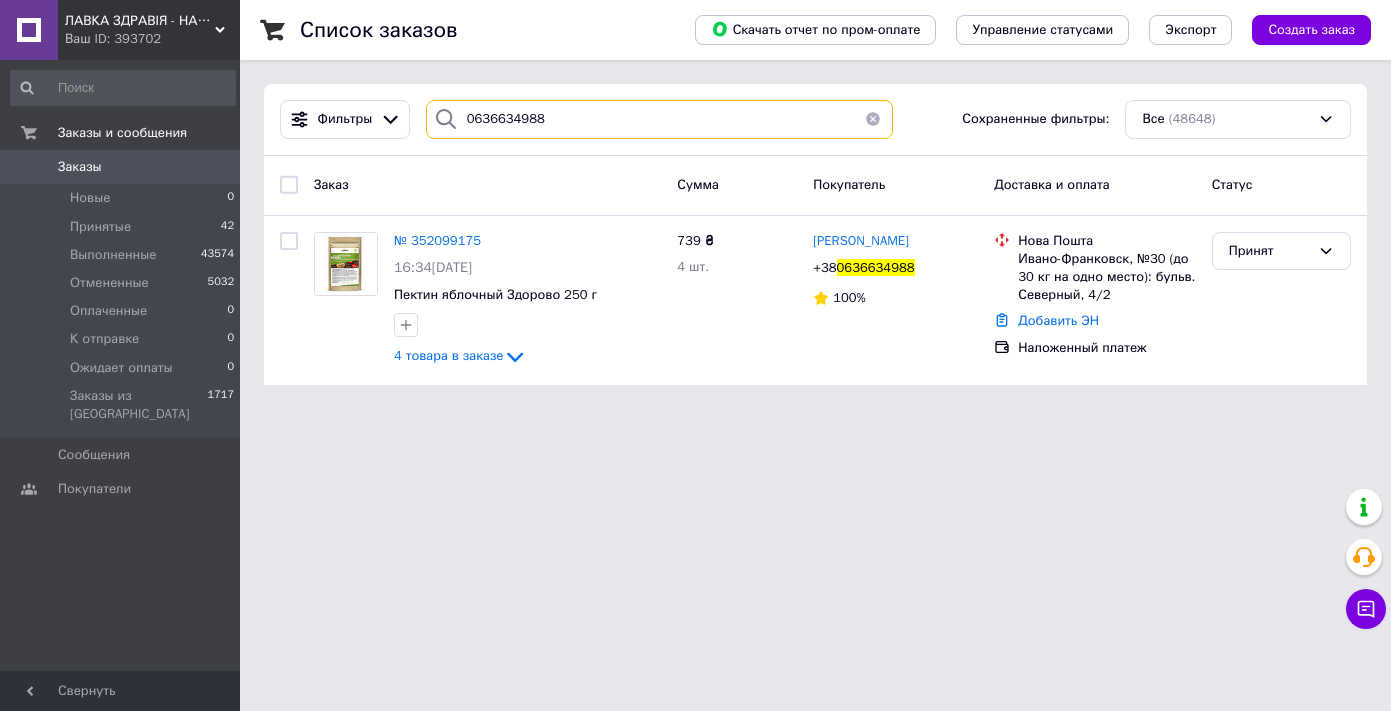 drag, startPoint x: 557, startPoint y: 117, endPoint x: 448, endPoint y: 112, distance: 109.11462 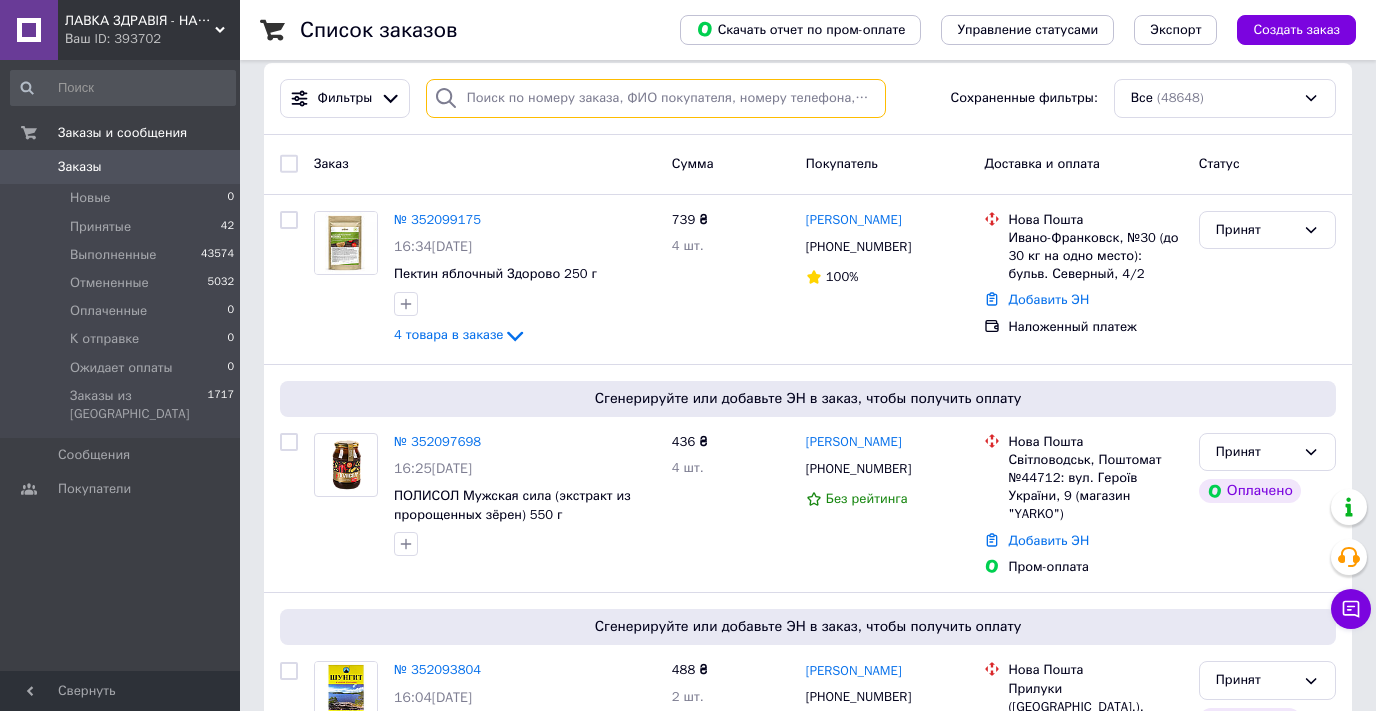 scroll, scrollTop: 0, scrollLeft: 0, axis: both 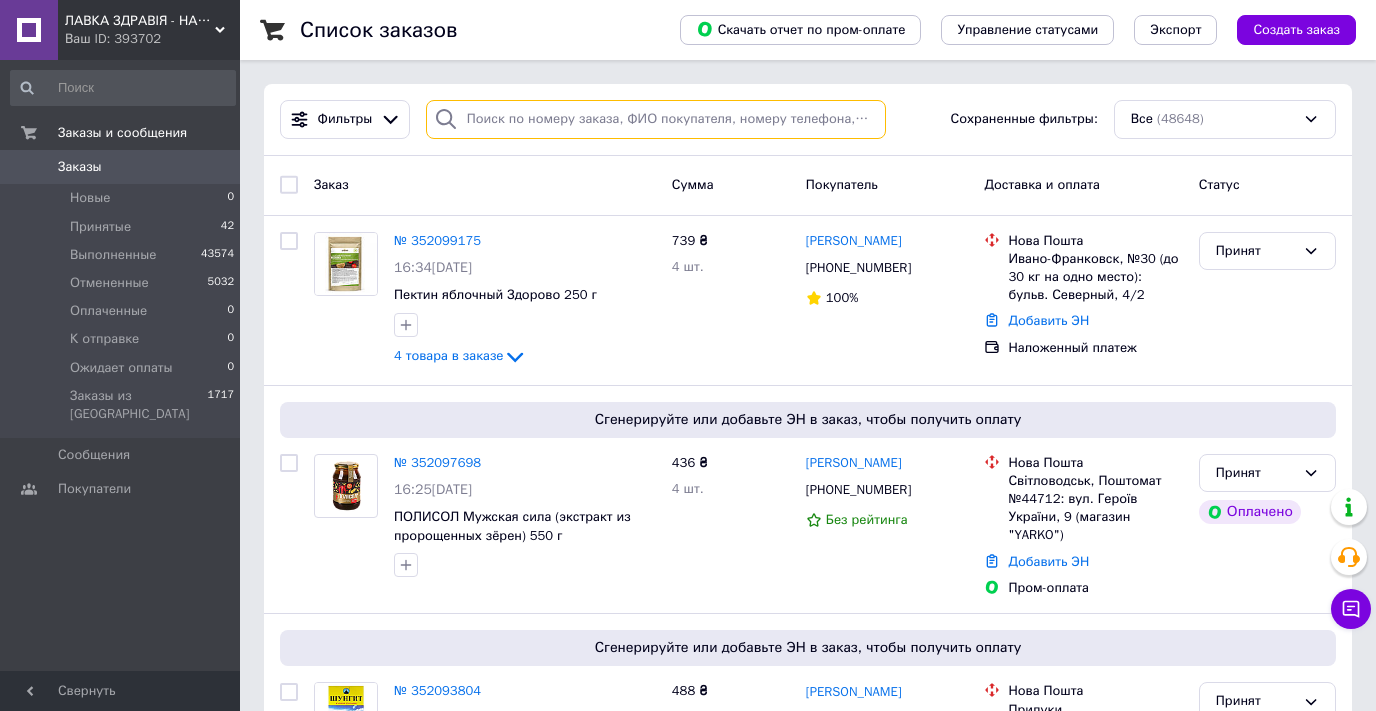type 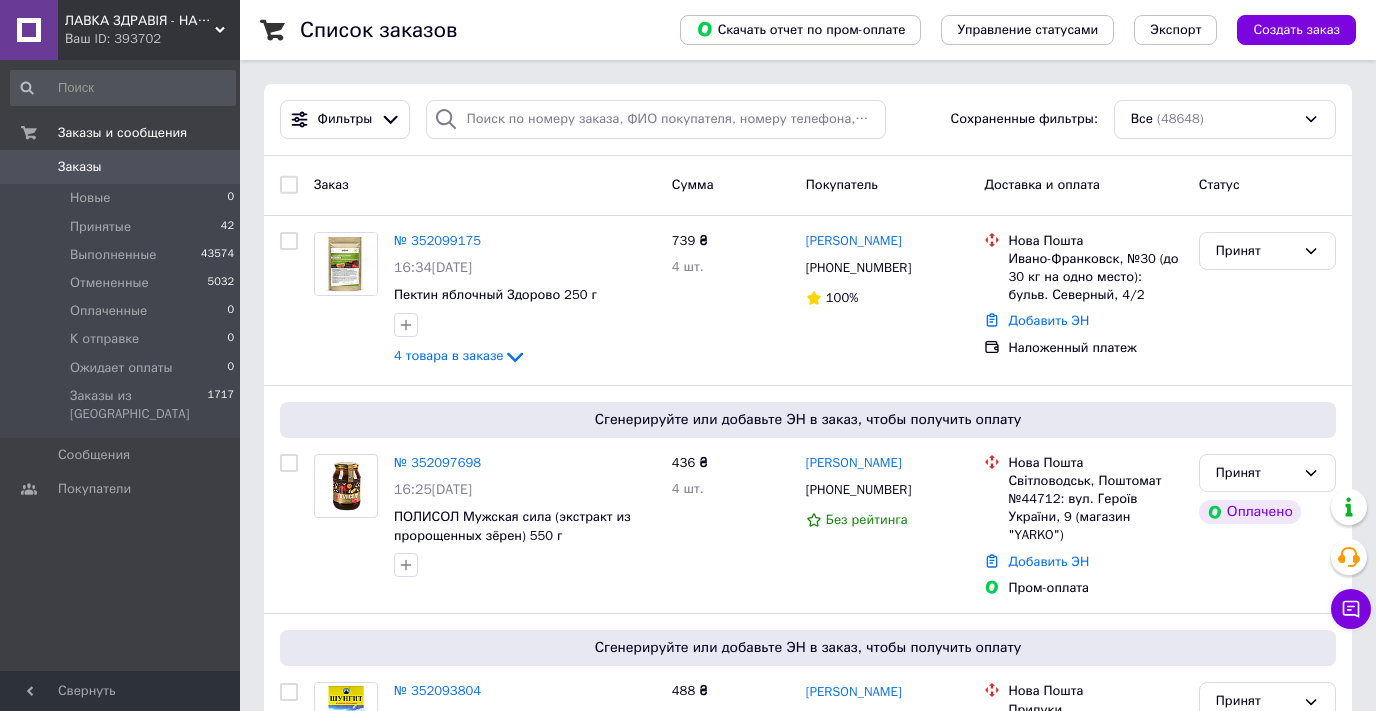 click on "Ваш ID: 393702" at bounding box center [152, 39] 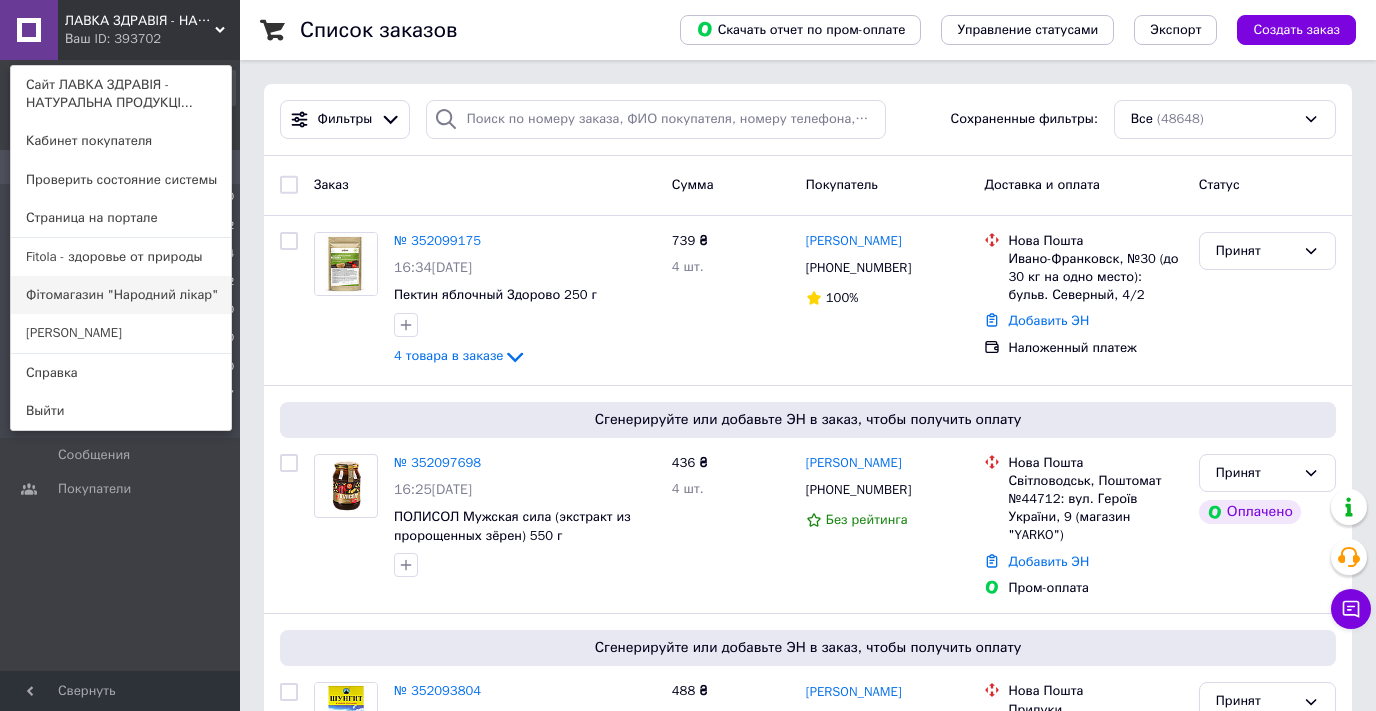 click on "Фітомагазин "Народний лікар"" at bounding box center (121, 295) 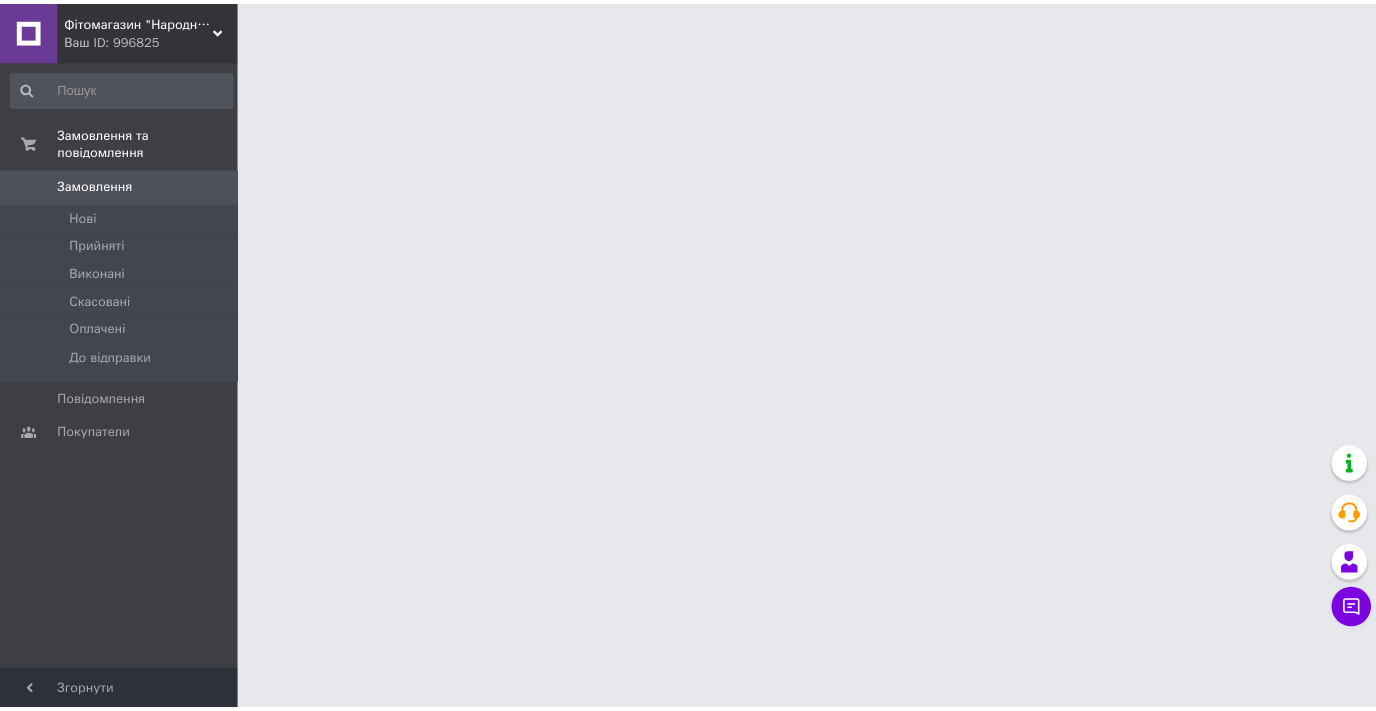 scroll, scrollTop: 0, scrollLeft: 0, axis: both 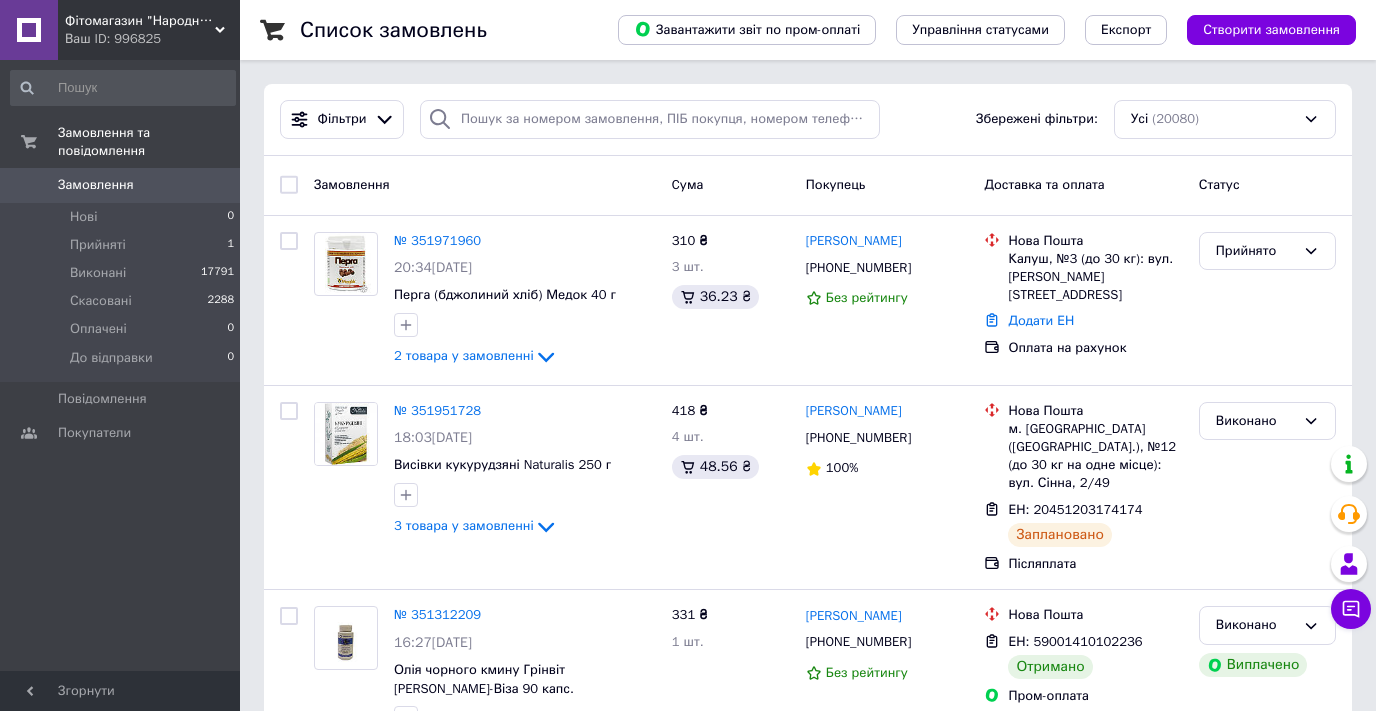 click 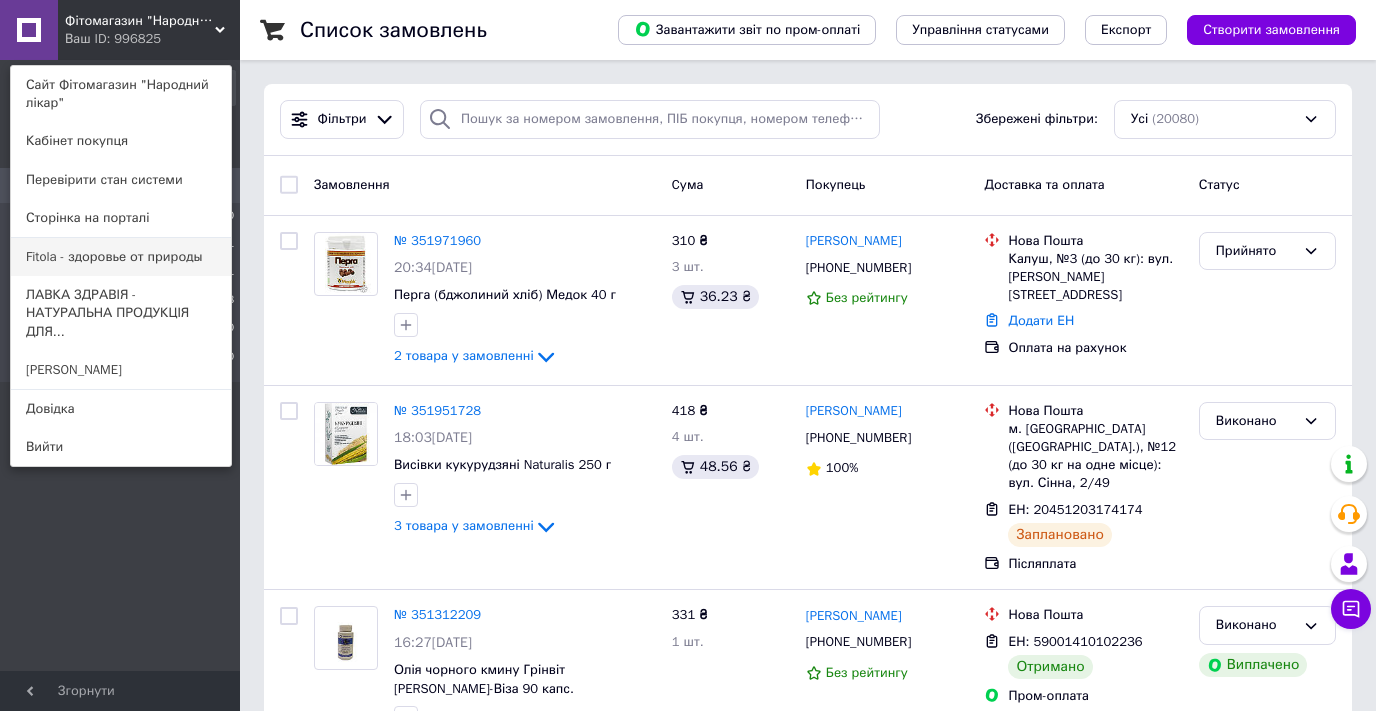 click on "Fitola - здоровье от природы" at bounding box center (121, 257) 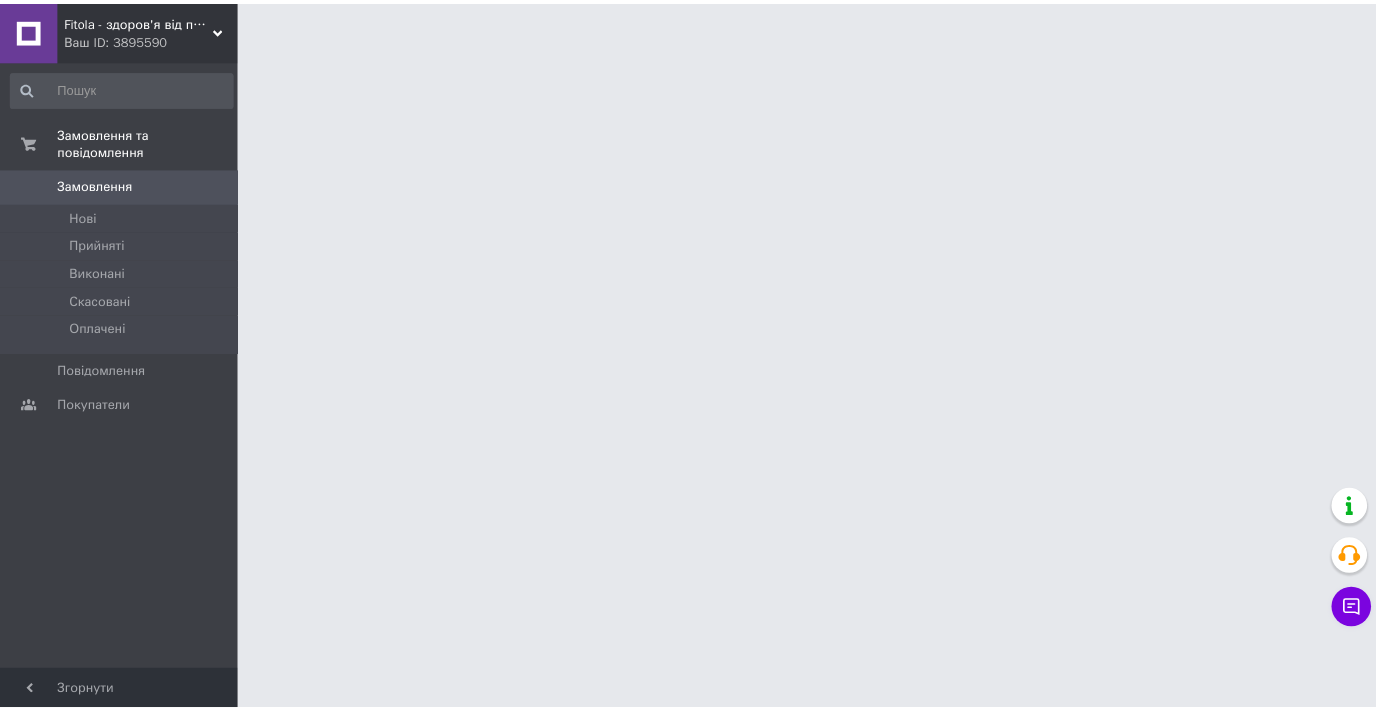 scroll, scrollTop: 0, scrollLeft: 0, axis: both 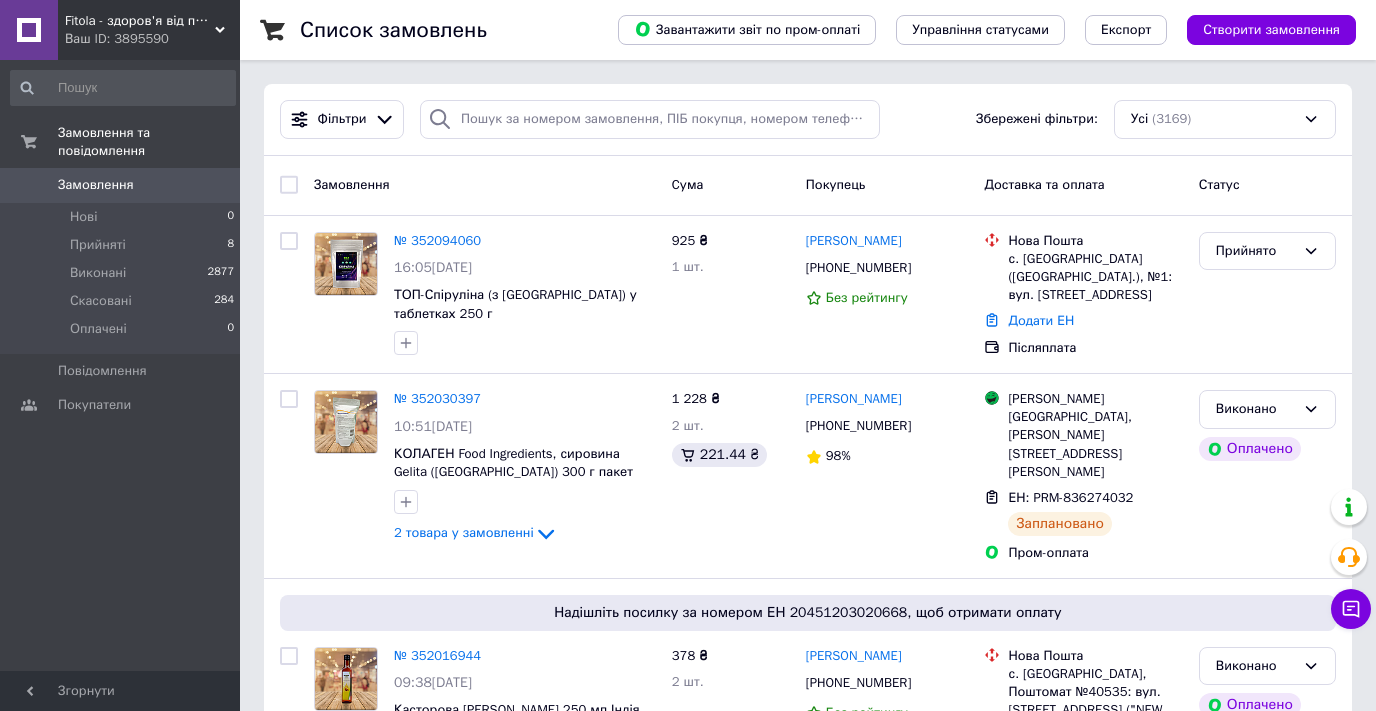 click 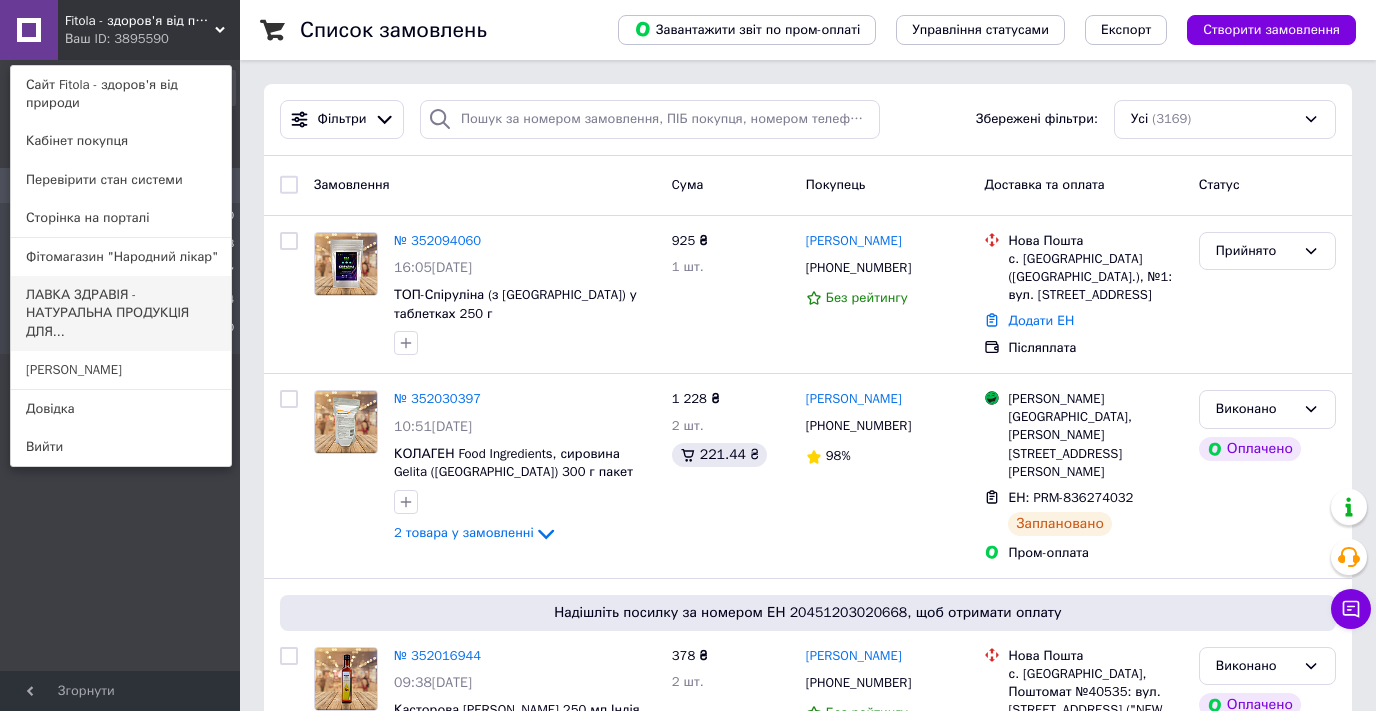 click on "ЛАВКА ЗДРАВІЯ - НАТУРАЛЬНА ПРОДУКЦІЯ ДЛЯ..." at bounding box center [121, 313] 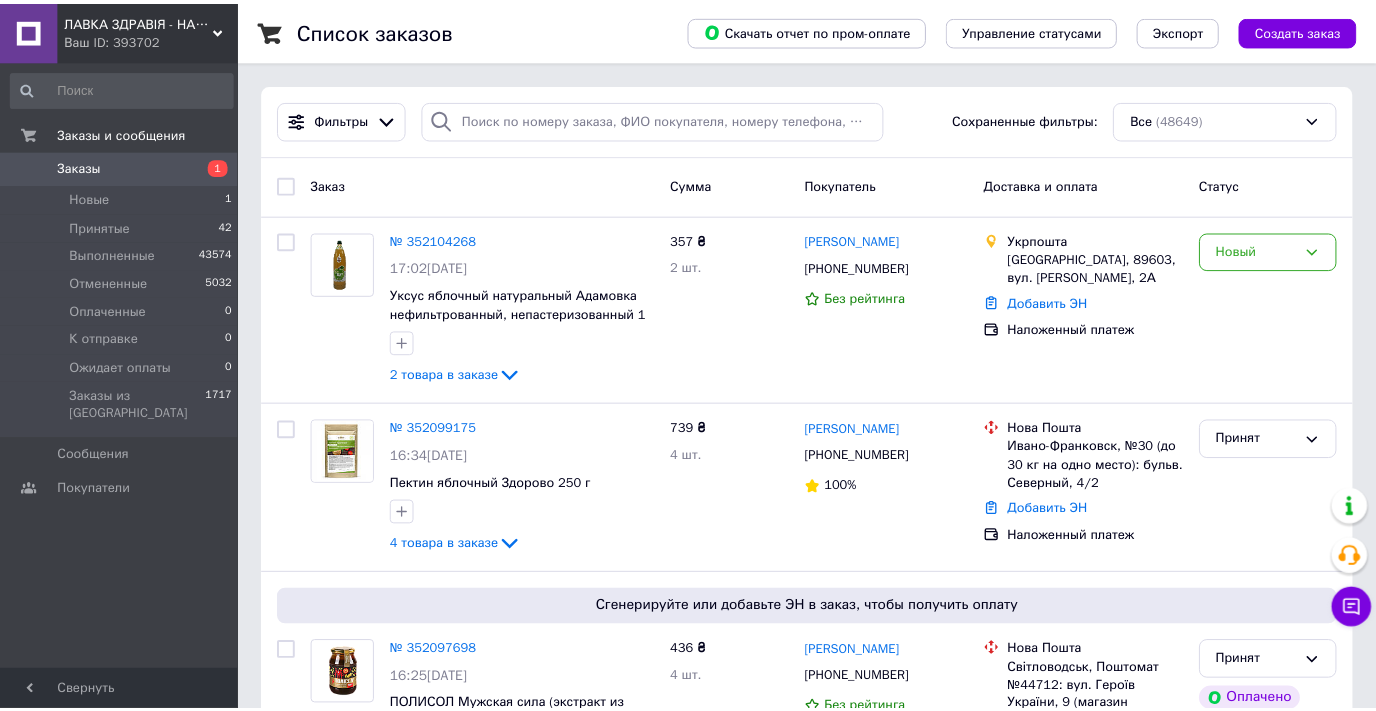 scroll, scrollTop: 0, scrollLeft: 0, axis: both 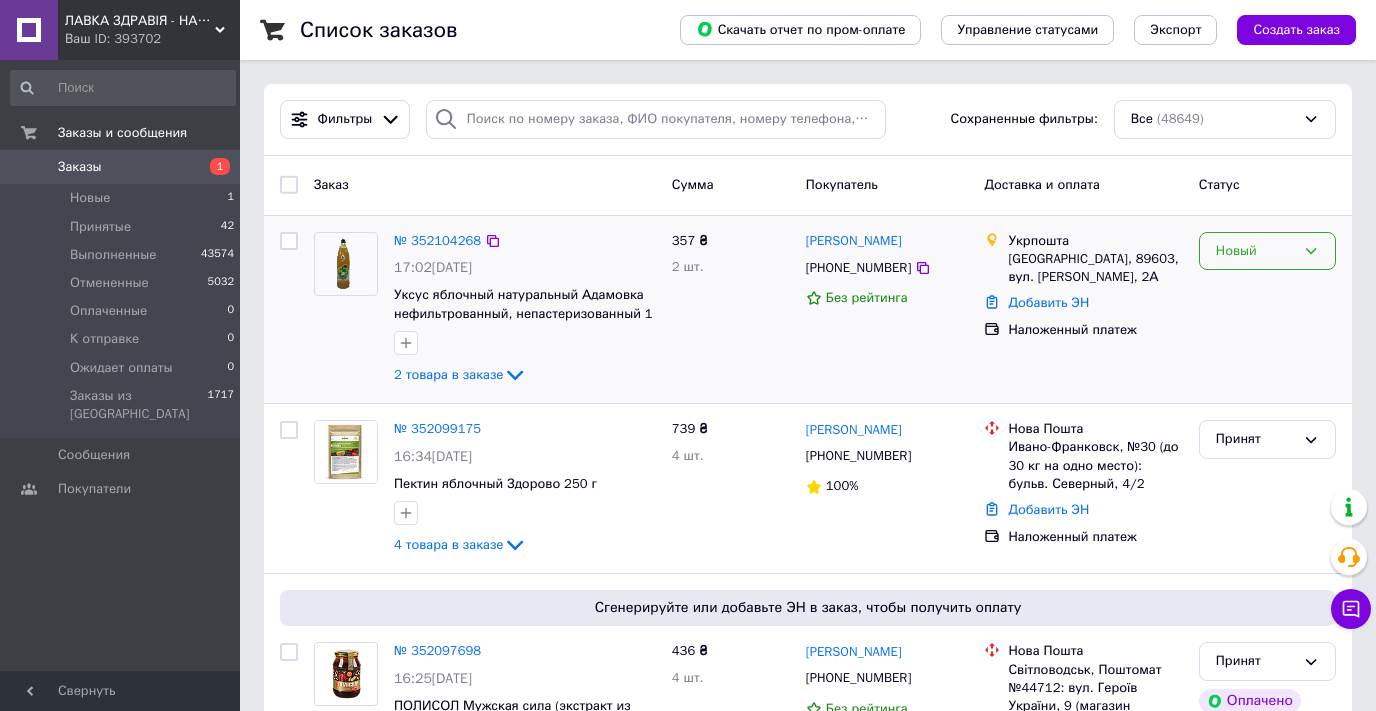 click on "Новый" at bounding box center [1255, 251] 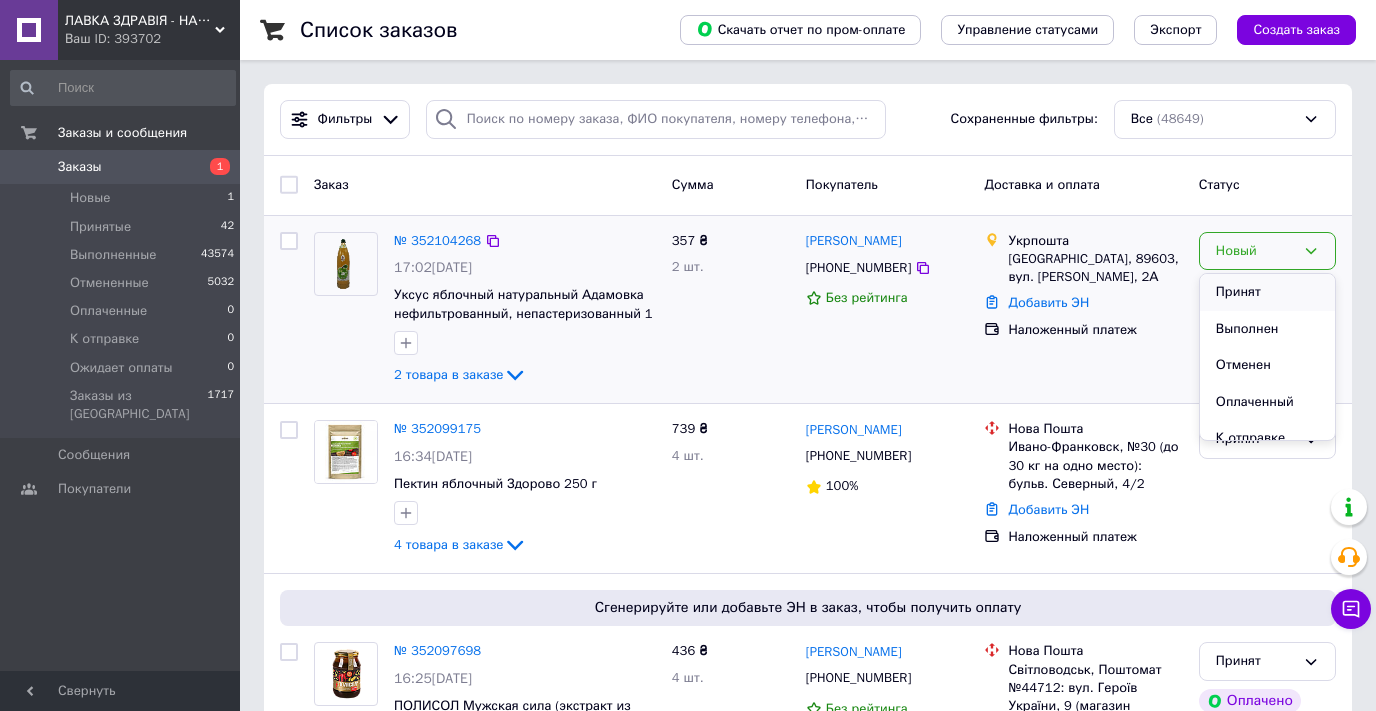click on "Принят" at bounding box center [1267, 292] 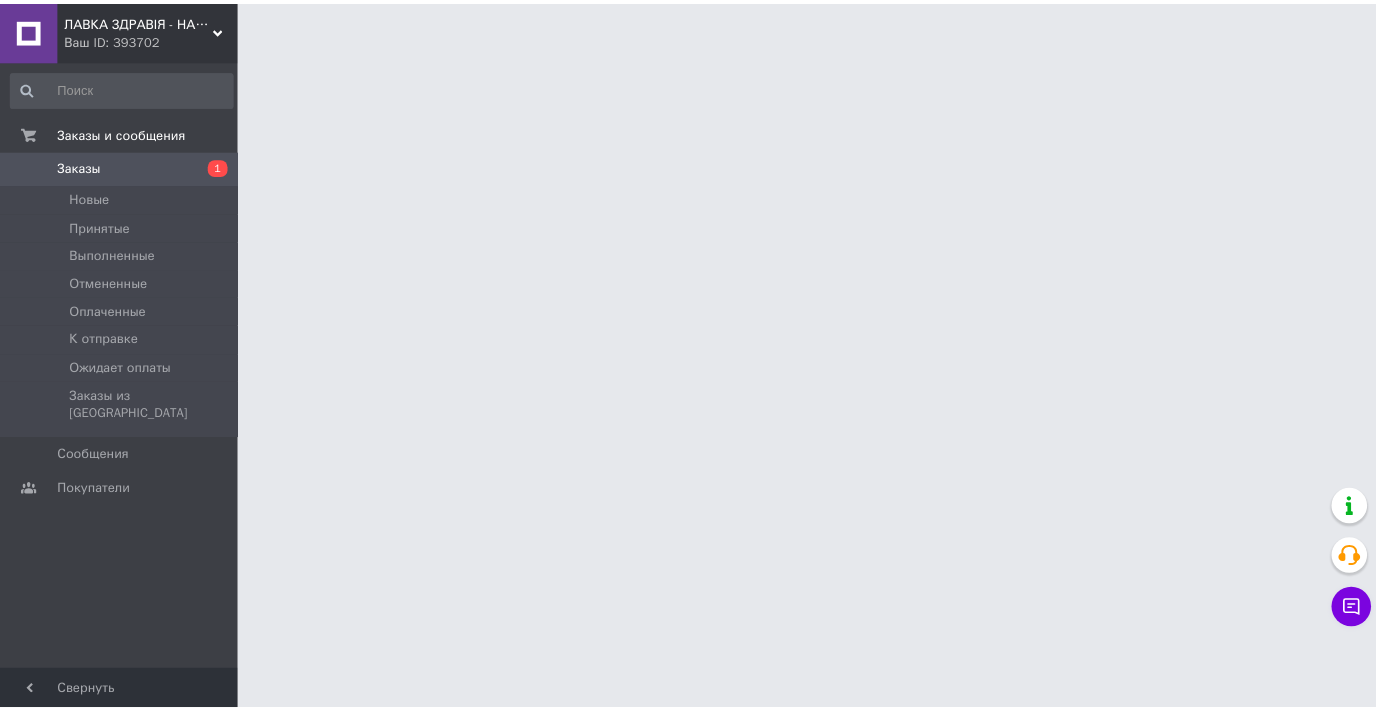scroll, scrollTop: 0, scrollLeft: 0, axis: both 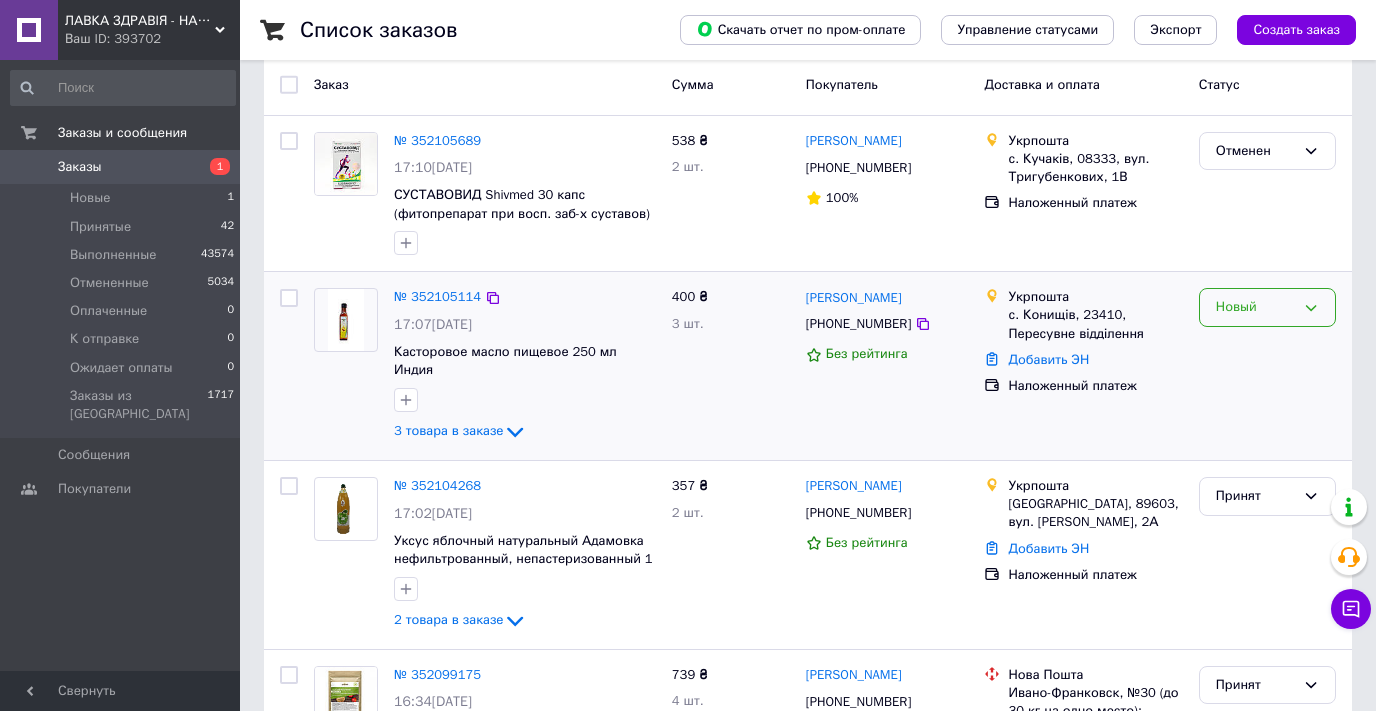 click on "Новый" at bounding box center (1255, 307) 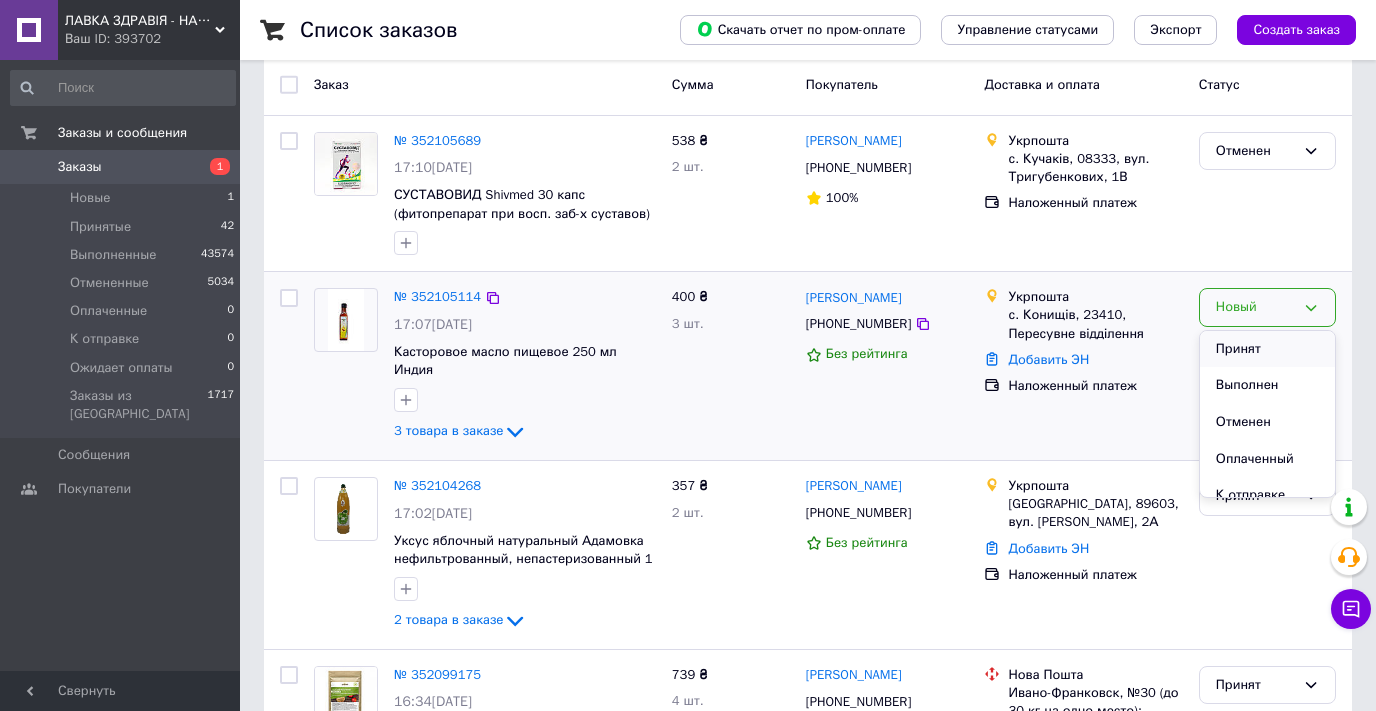 click on "Принят" at bounding box center [1267, 349] 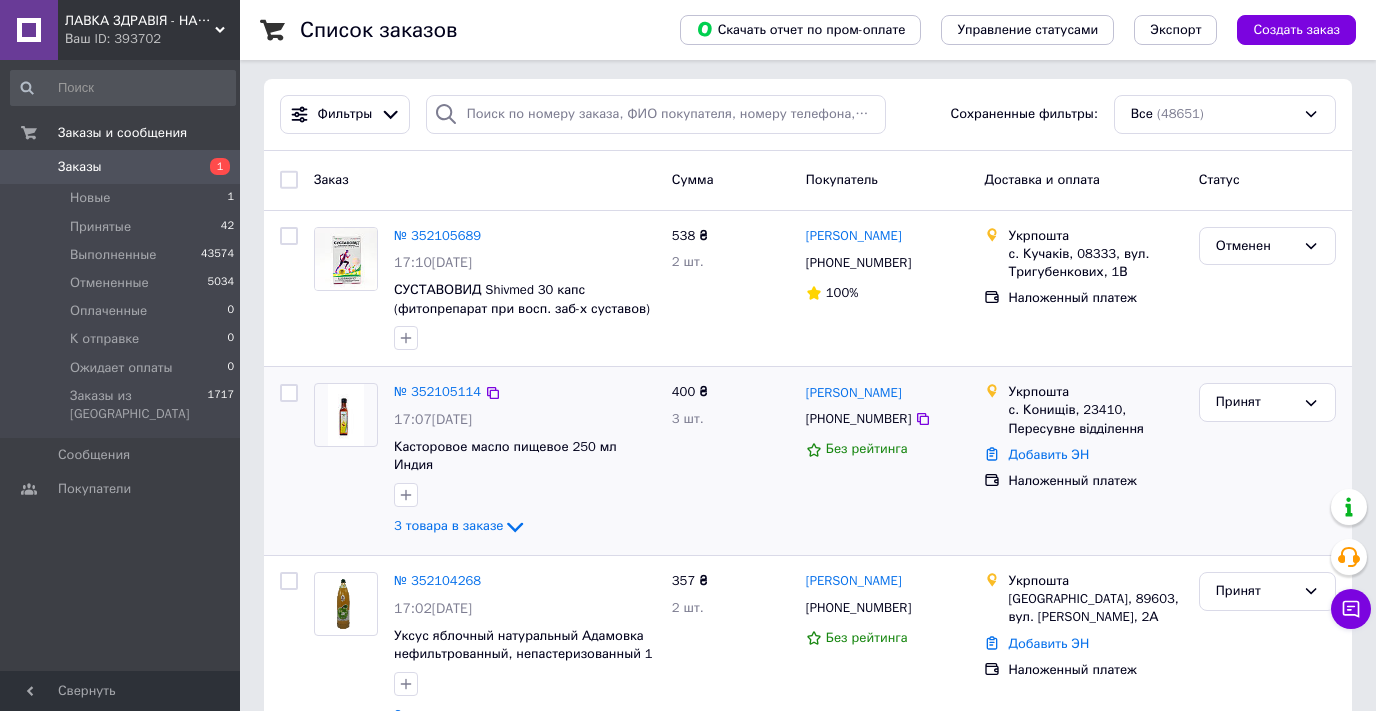 scroll, scrollTop: 0, scrollLeft: 0, axis: both 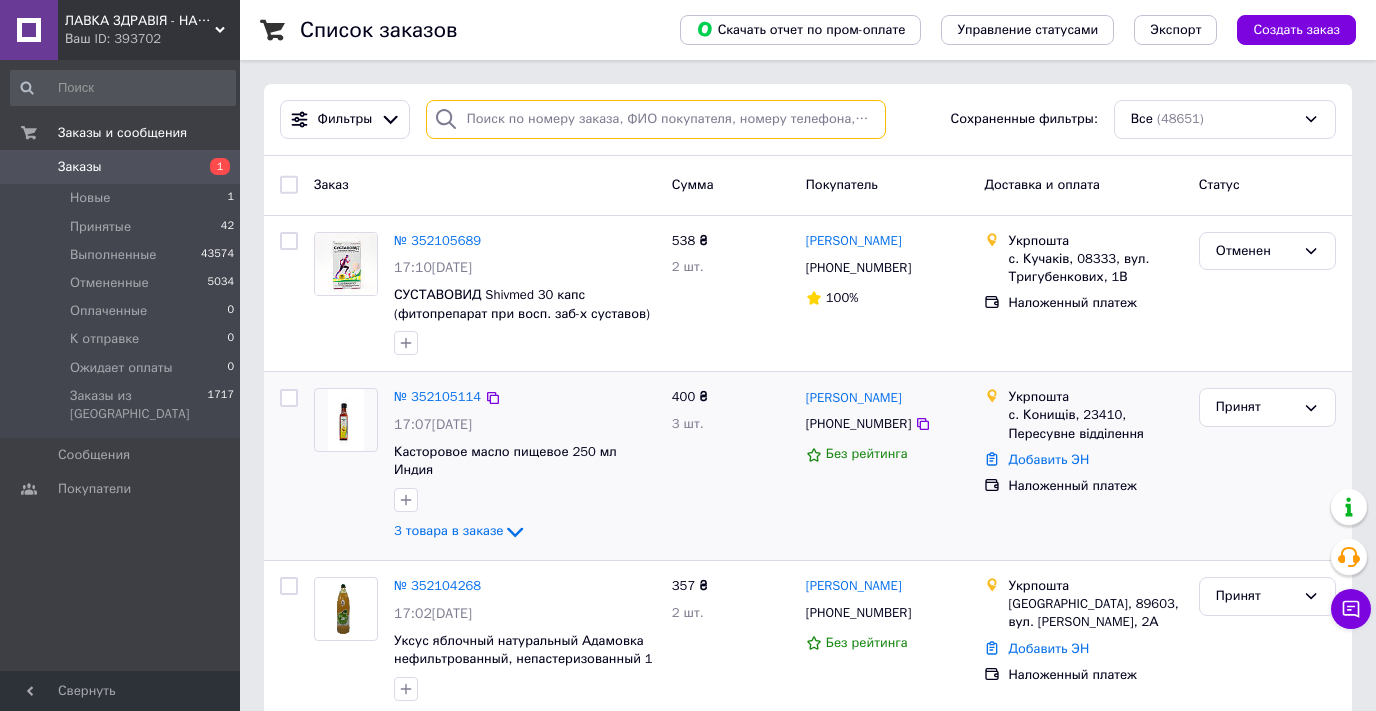 click at bounding box center (656, 119) 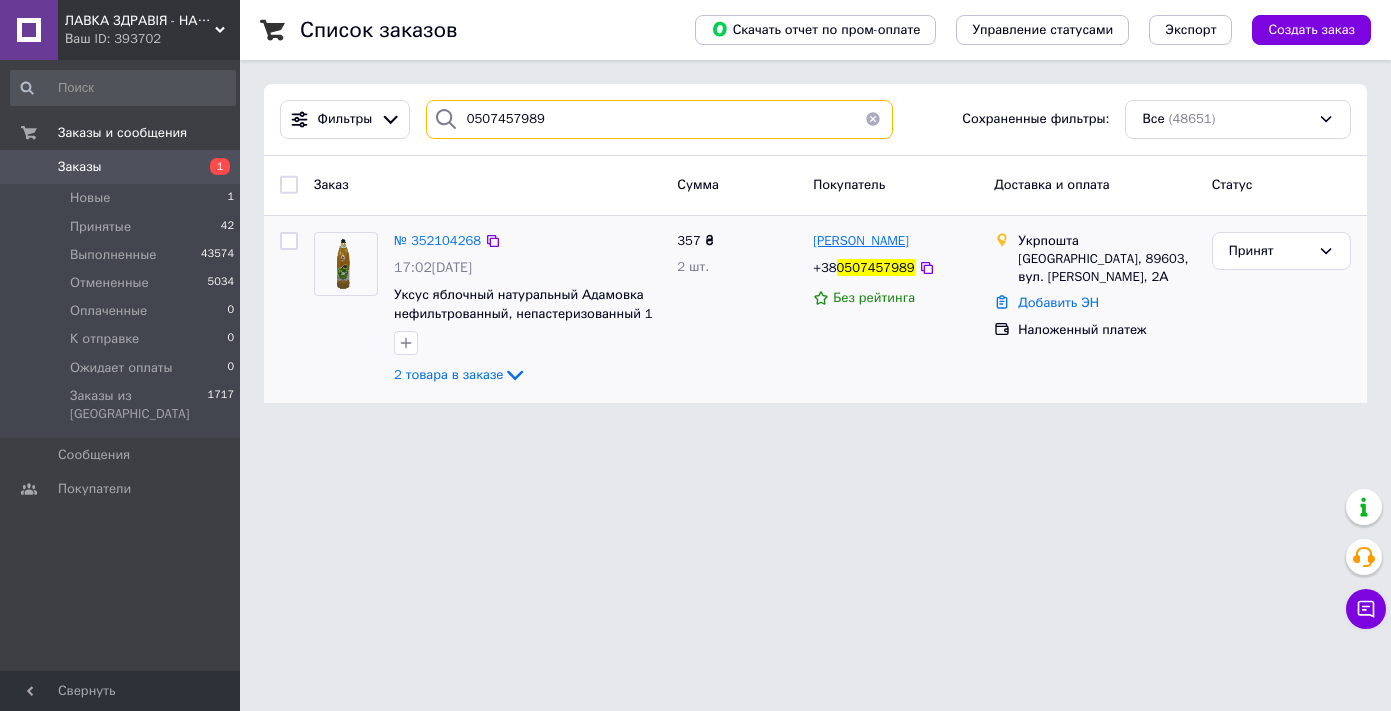 type on "0507457989" 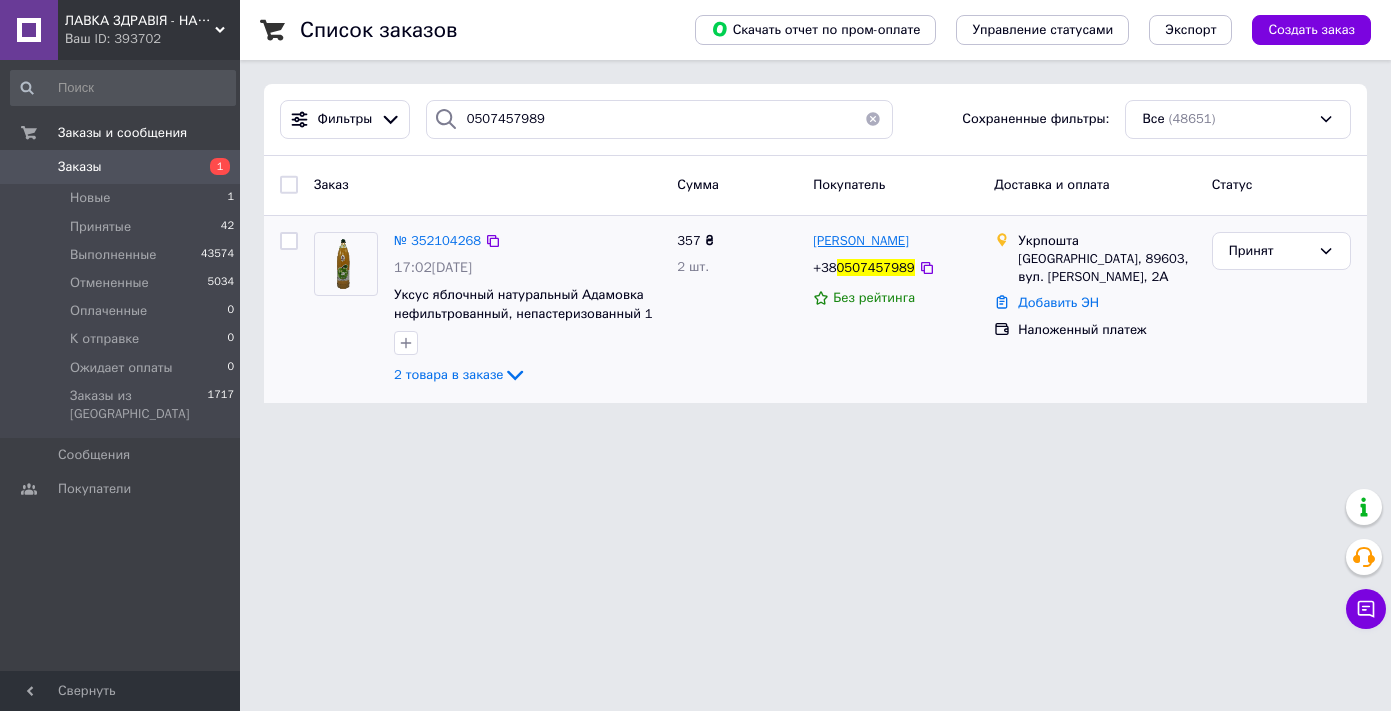 click on "[PERSON_NAME]" at bounding box center (861, 240) 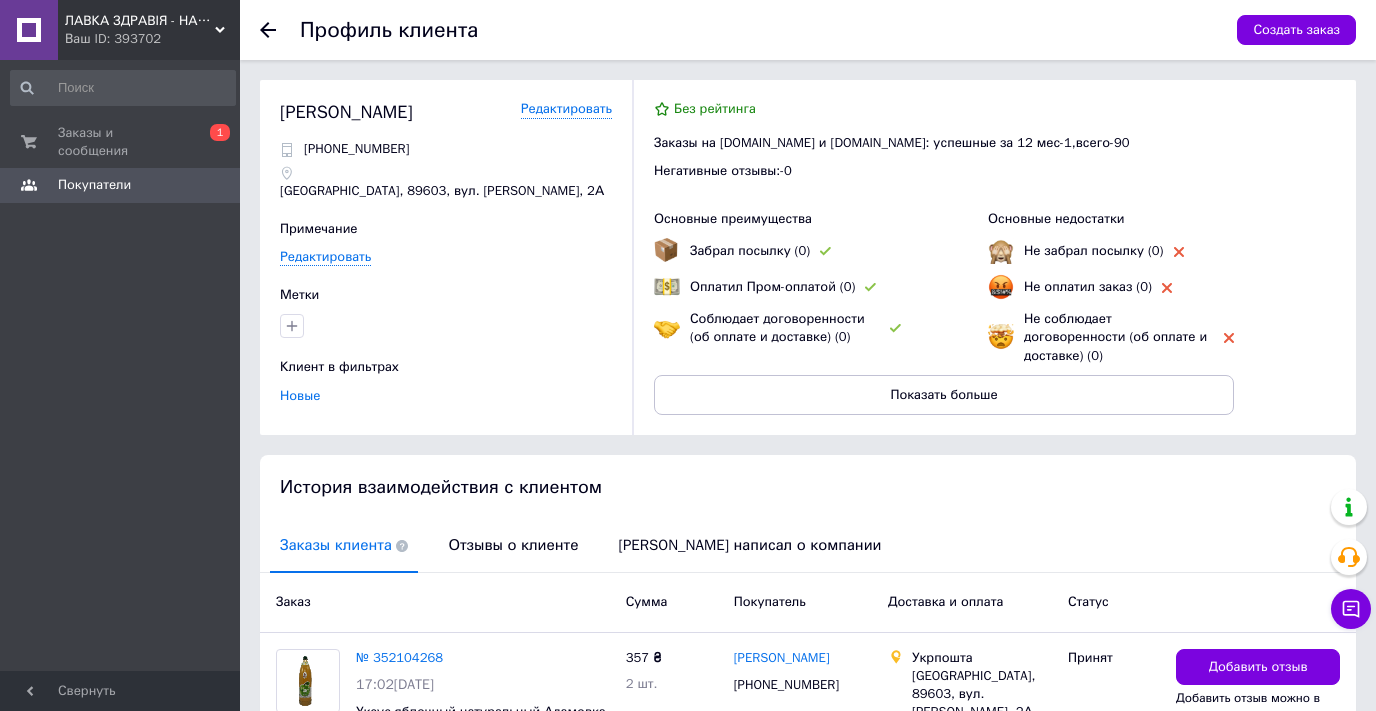 click 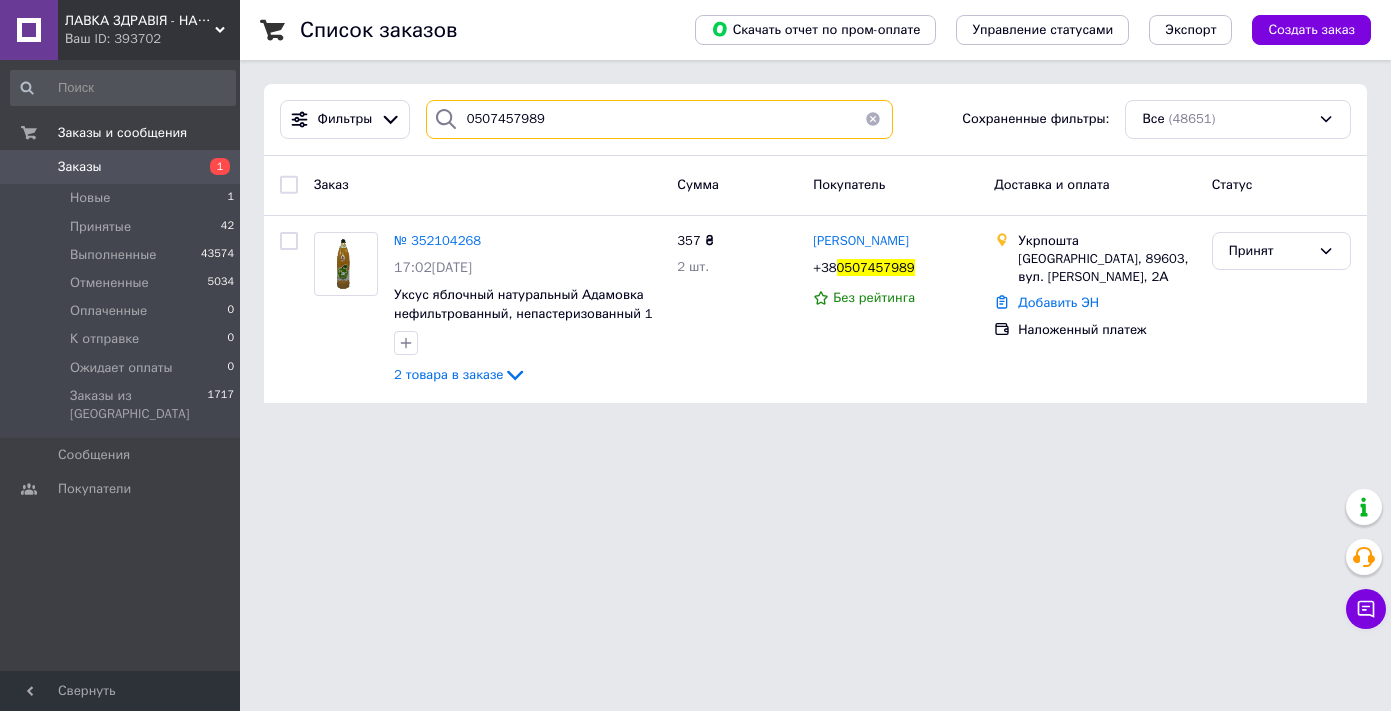 drag, startPoint x: 552, startPoint y: 122, endPoint x: 422, endPoint y: 118, distance: 130.06152 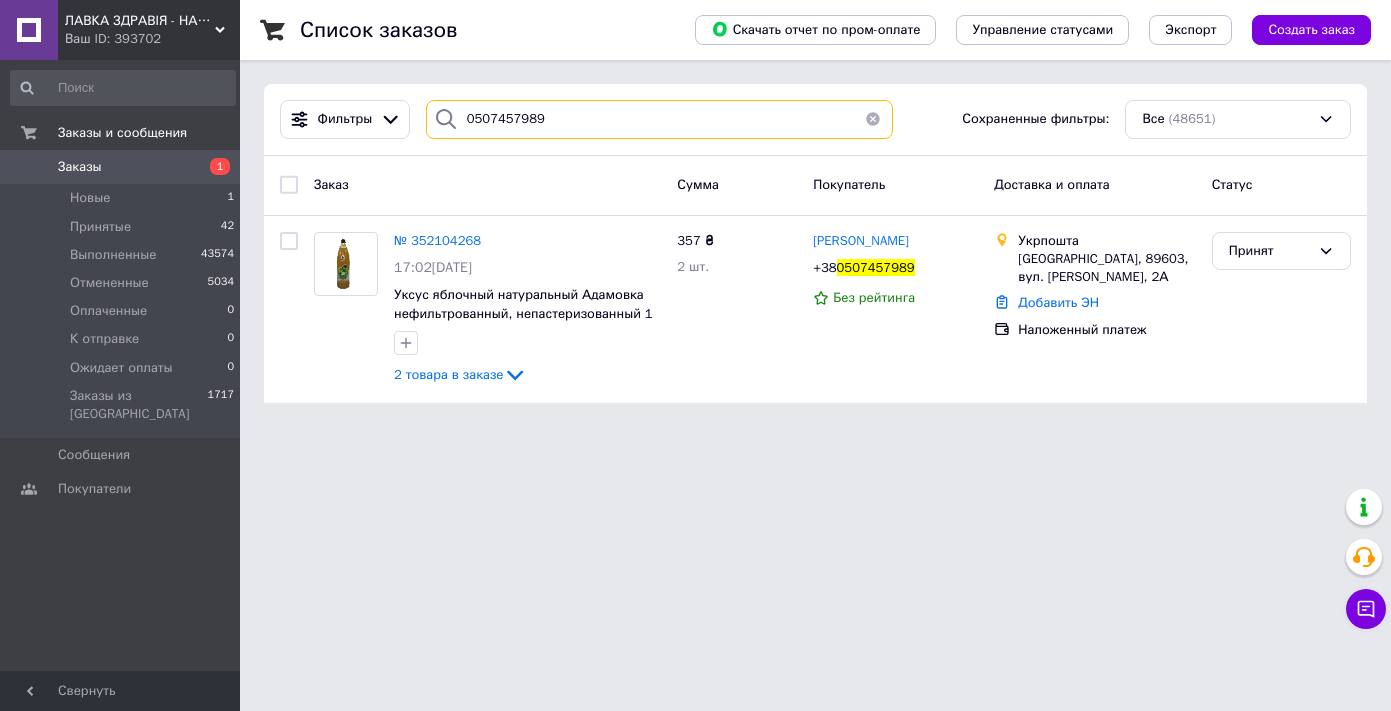 click on "0507457989" at bounding box center (659, 119) 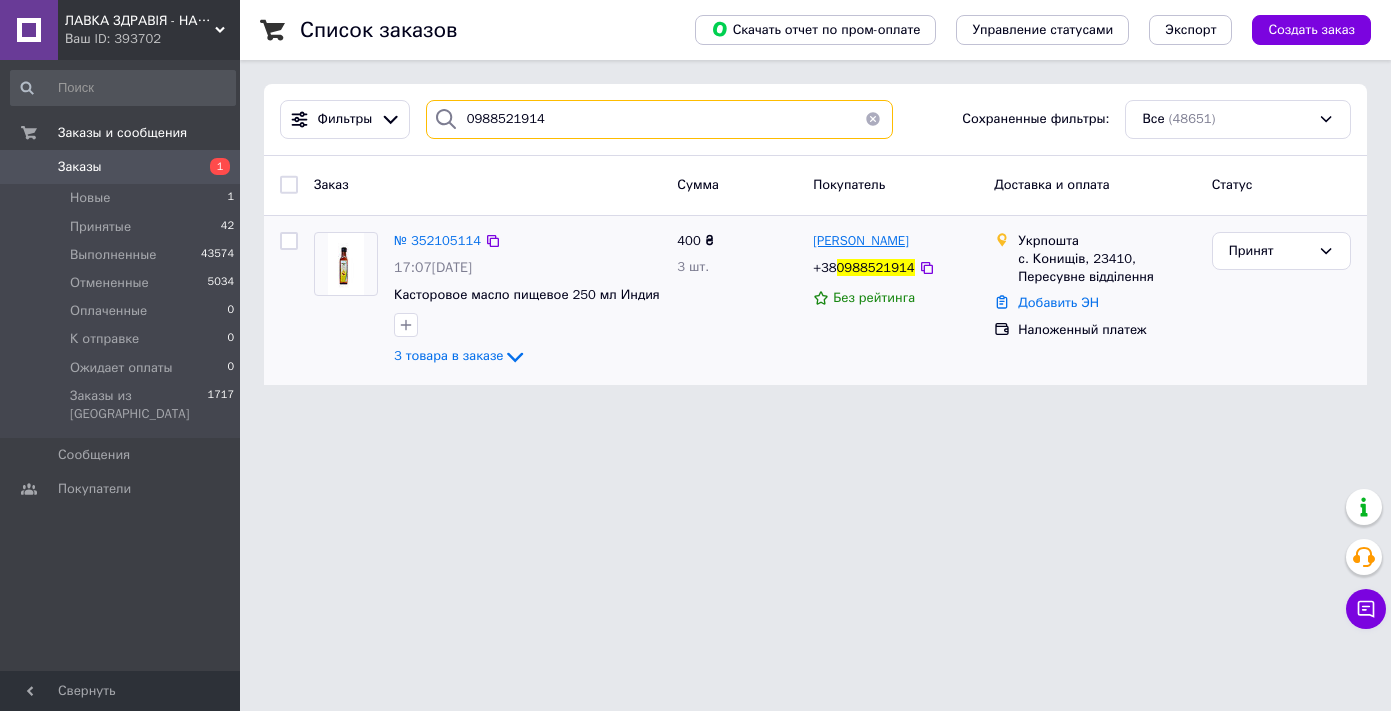 type on "0988521914" 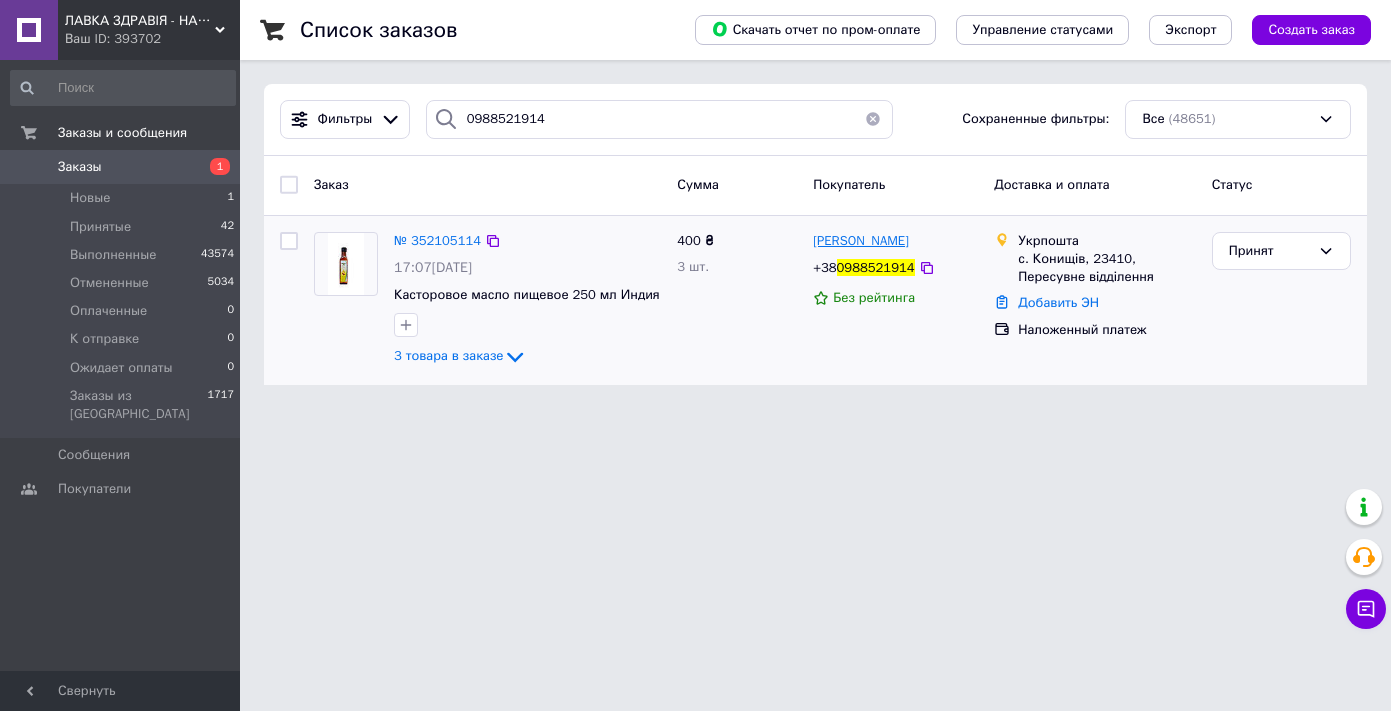 click on "[PERSON_NAME]" at bounding box center (861, 240) 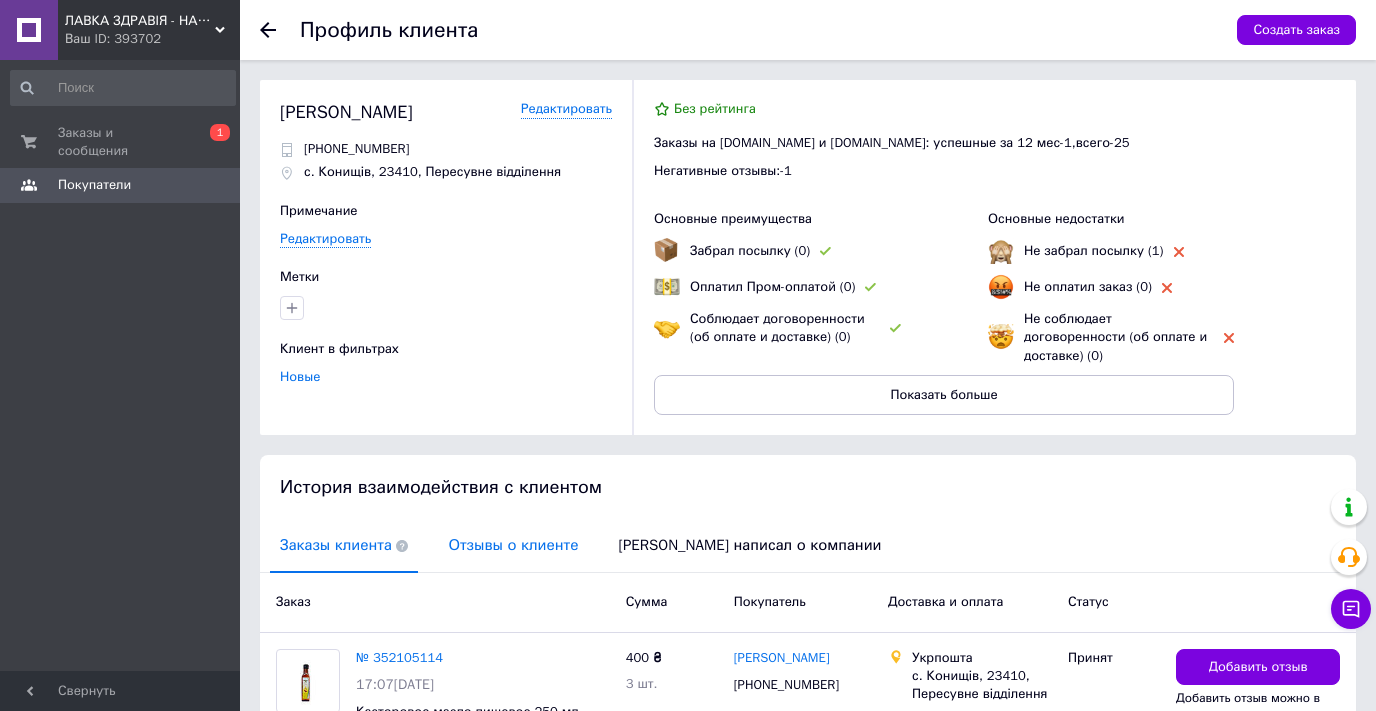 click on "Отзывы о клиенте" at bounding box center [513, 545] 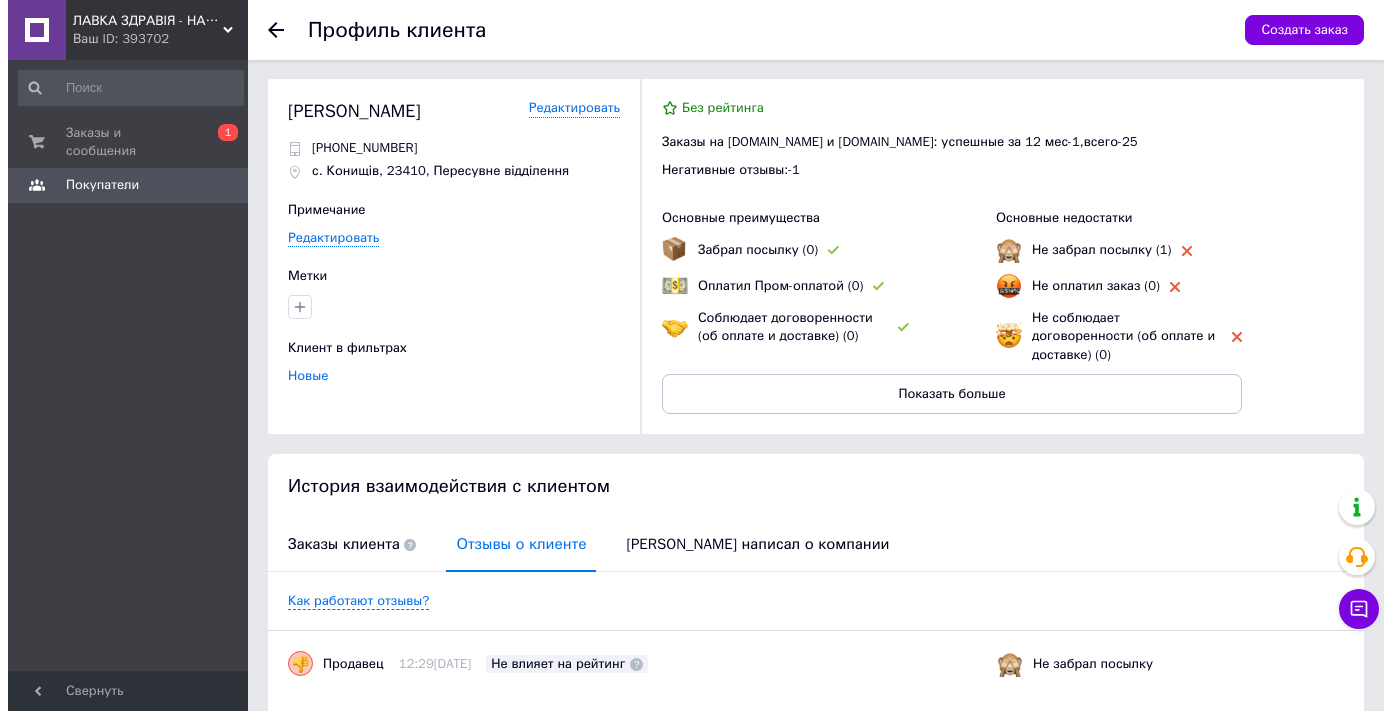 scroll, scrollTop: 0, scrollLeft: 0, axis: both 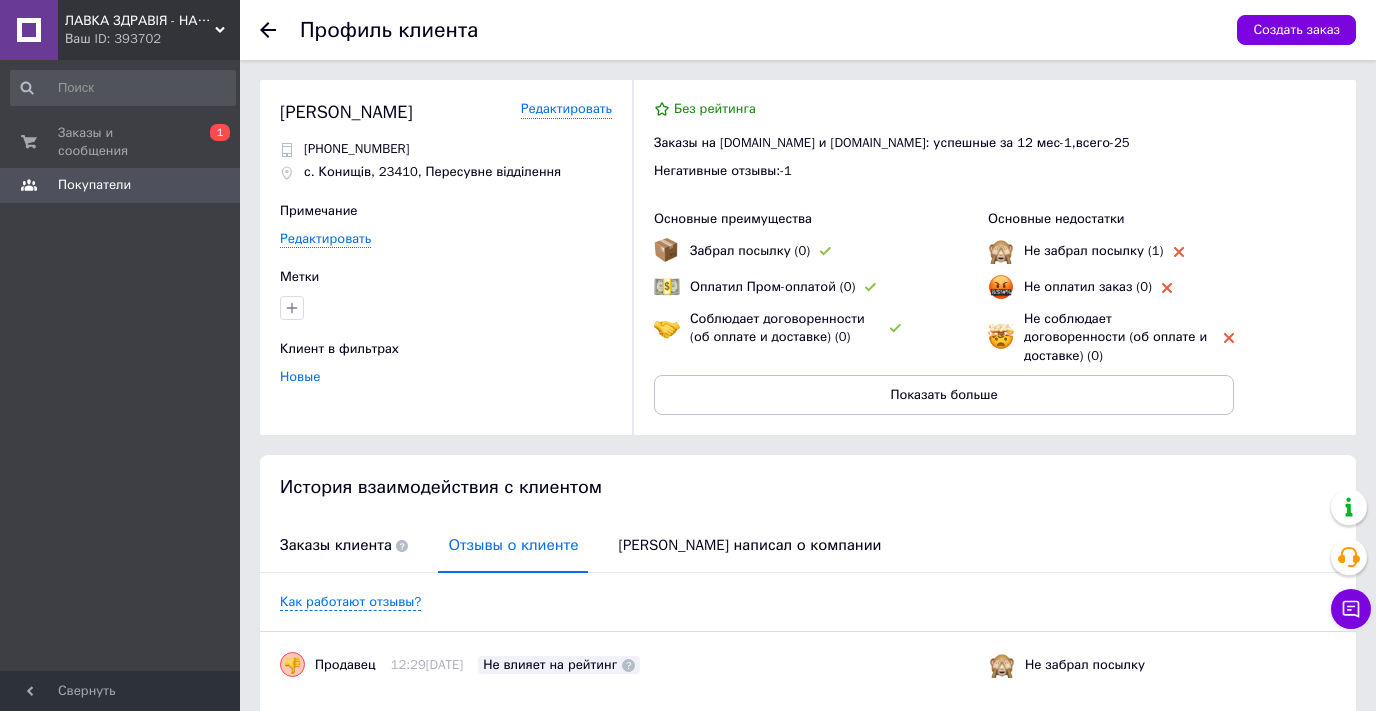 click 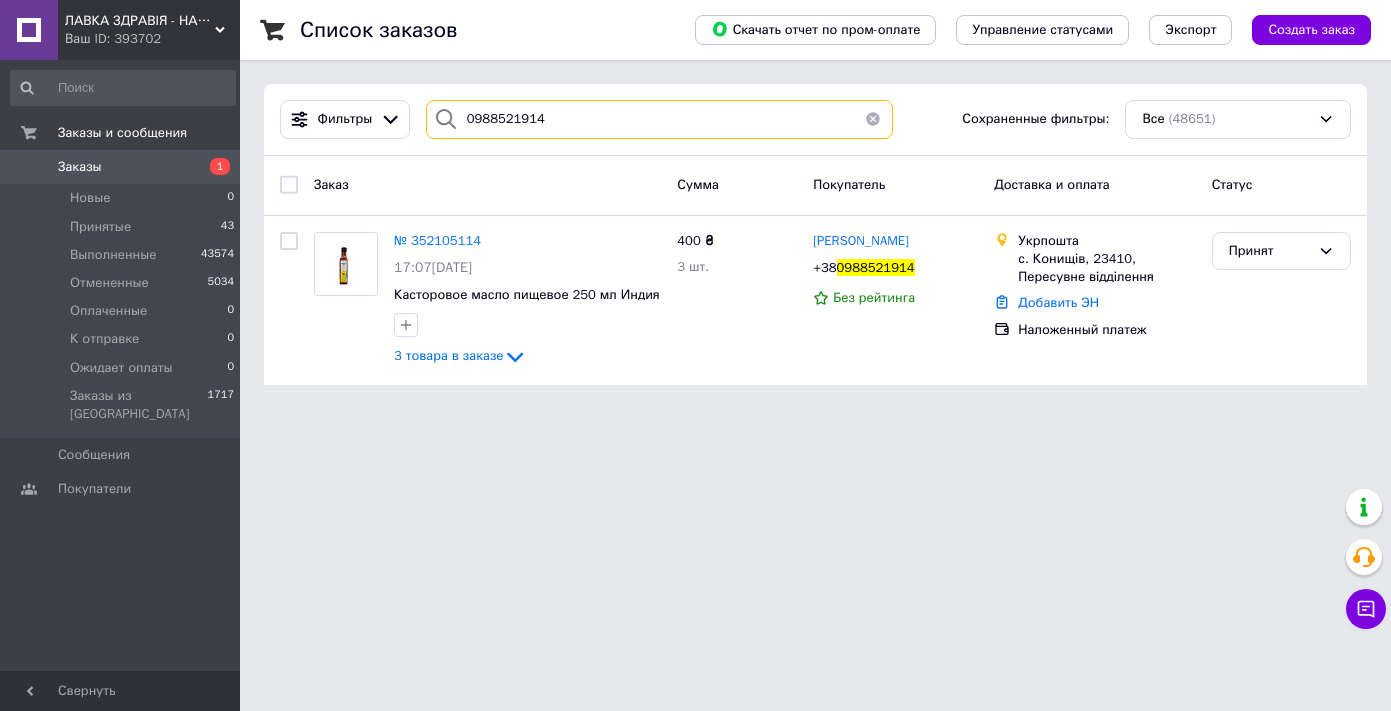 drag, startPoint x: 551, startPoint y: 121, endPoint x: 448, endPoint y: 112, distance: 103.392456 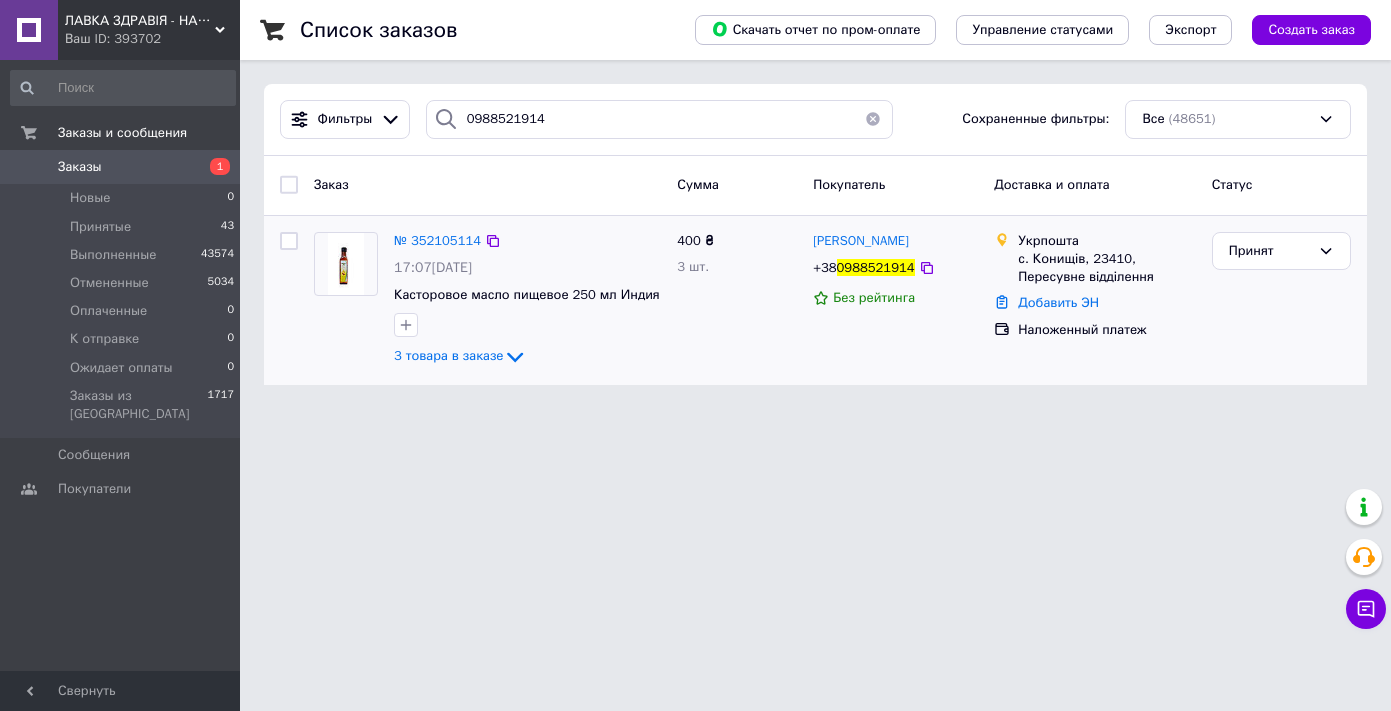 click at bounding box center (345, 264) 